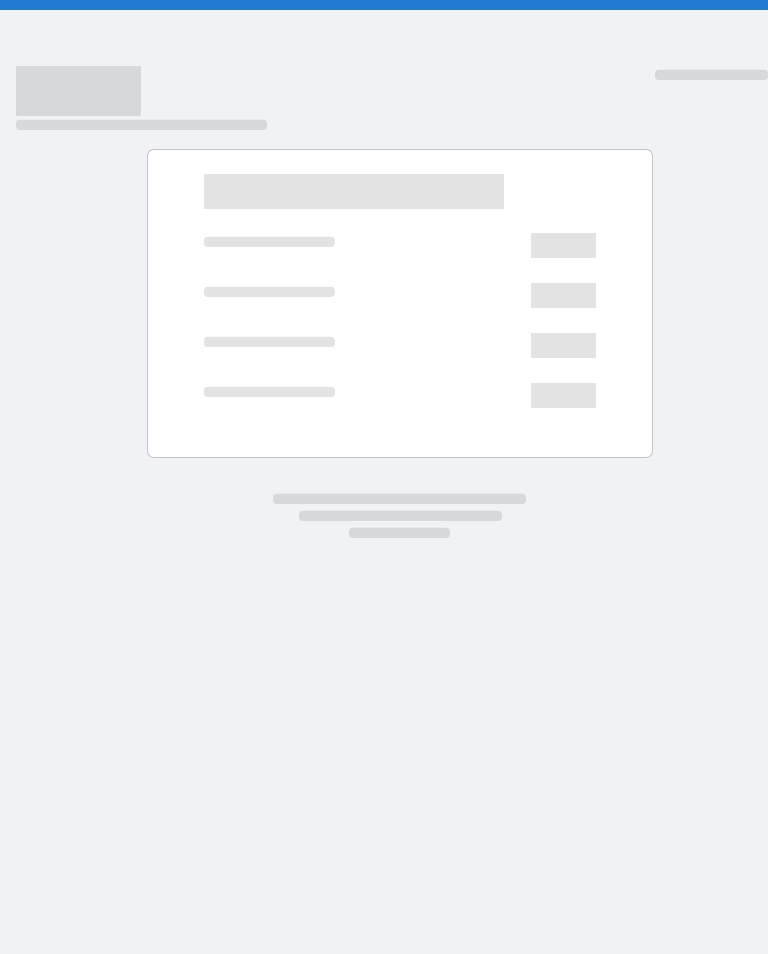 scroll, scrollTop: 0, scrollLeft: 0, axis: both 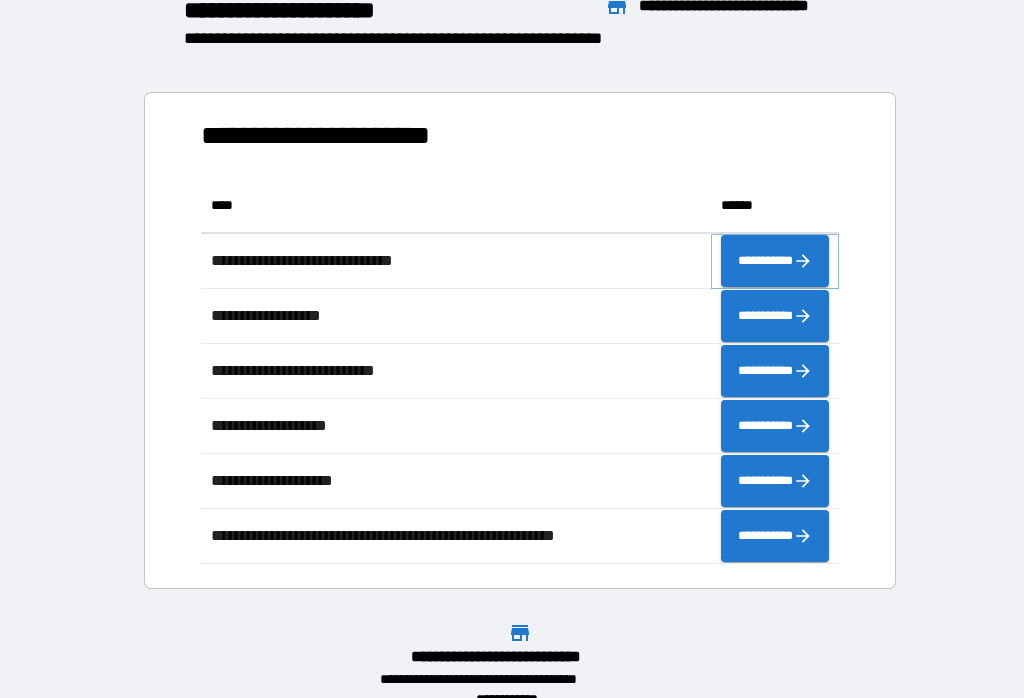 click on "**********" at bounding box center [775, 261] 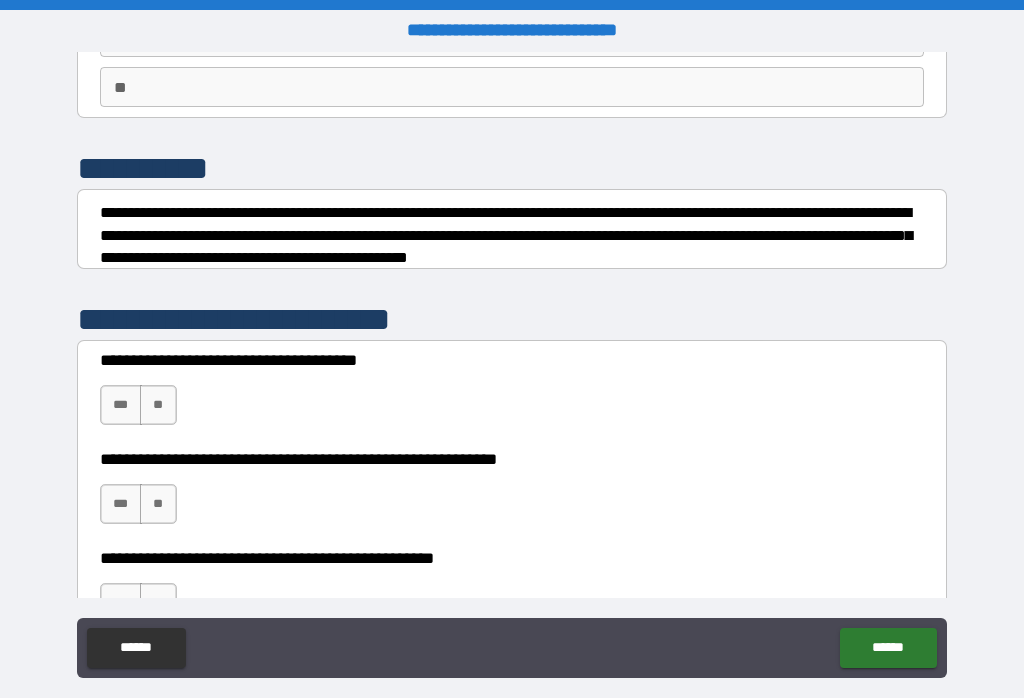 scroll, scrollTop: 183, scrollLeft: 0, axis: vertical 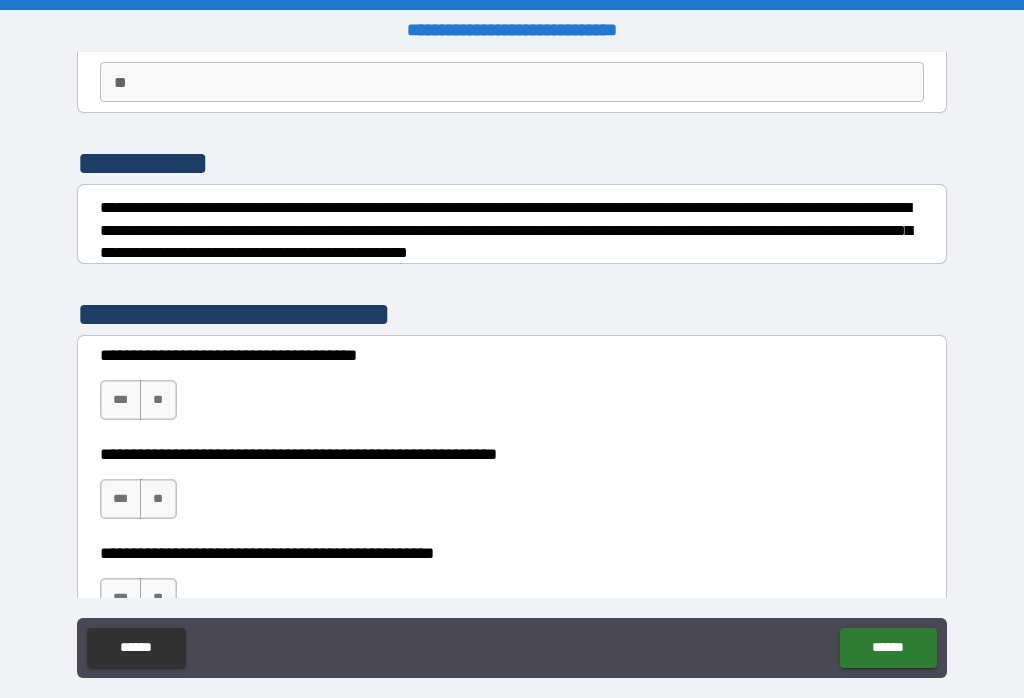 click on "***" at bounding box center (121, 400) 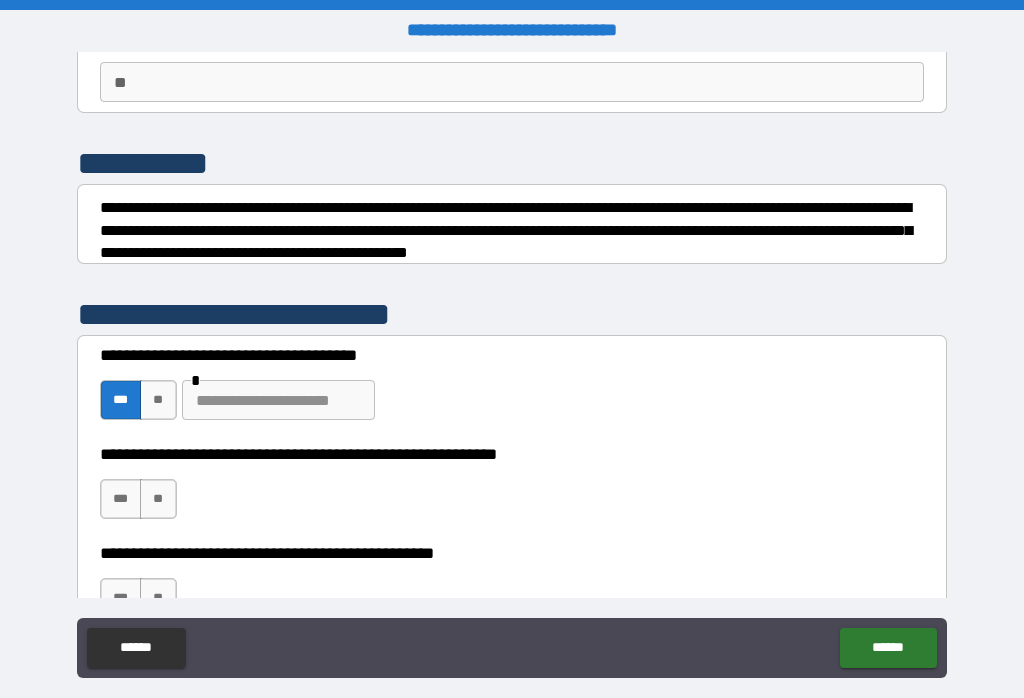 click on "**" at bounding box center (158, 400) 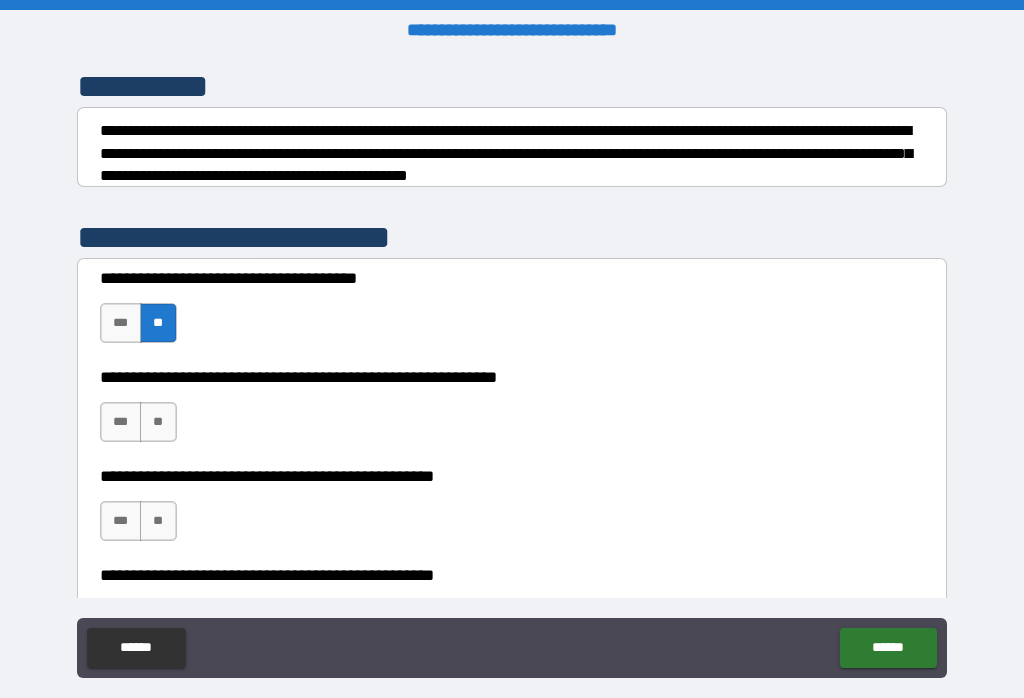 scroll, scrollTop: 265, scrollLeft: 0, axis: vertical 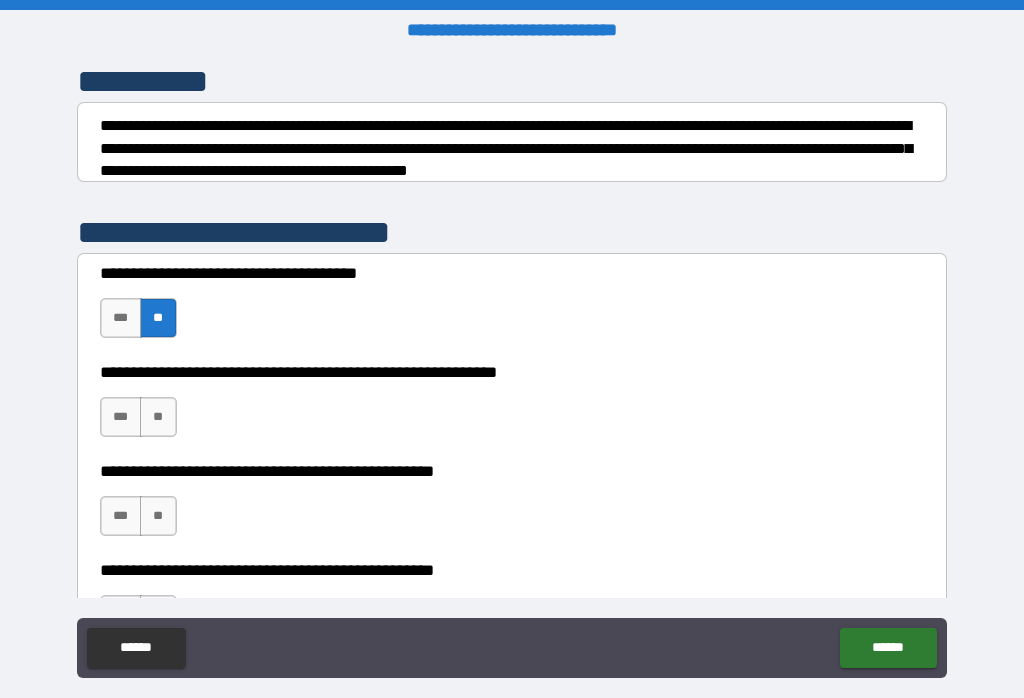 click on "**" at bounding box center (158, 516) 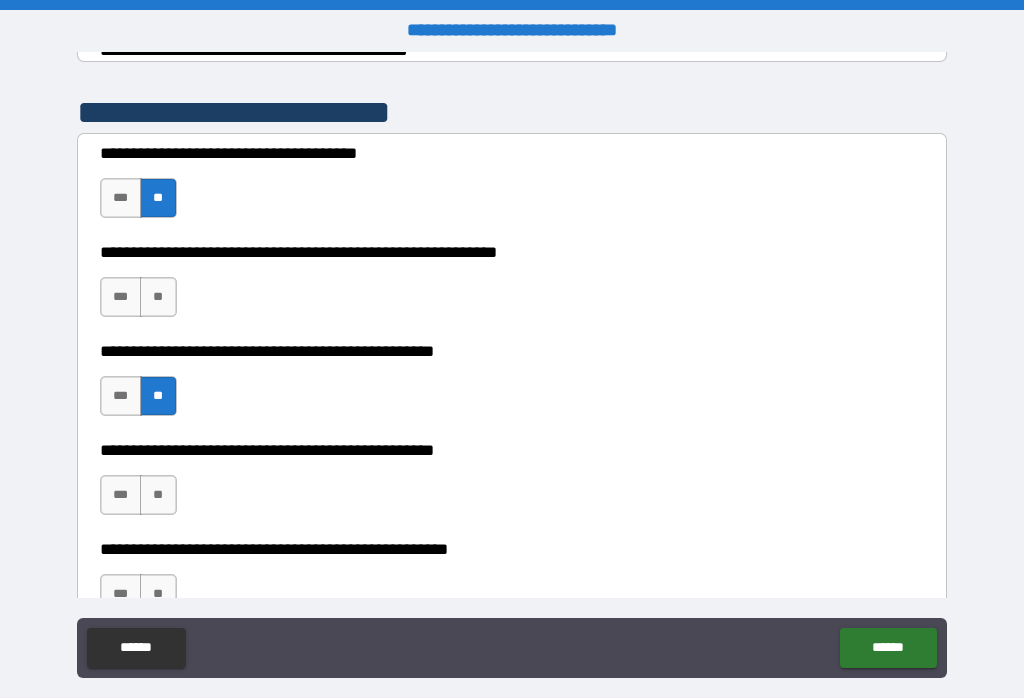 scroll, scrollTop: 388, scrollLeft: 0, axis: vertical 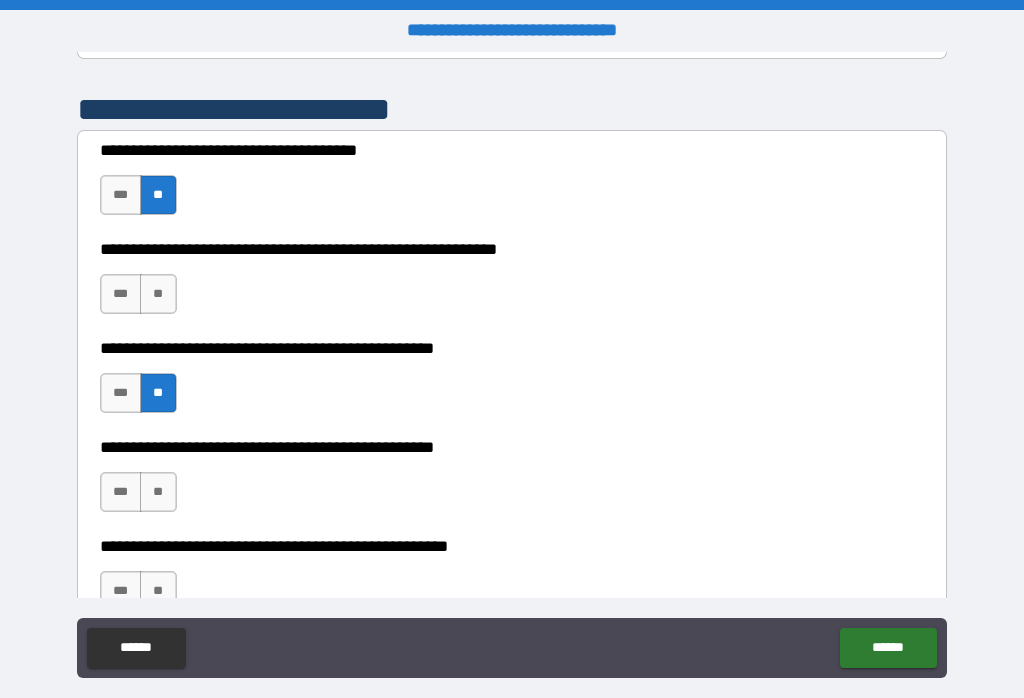click on "**" at bounding box center [158, 294] 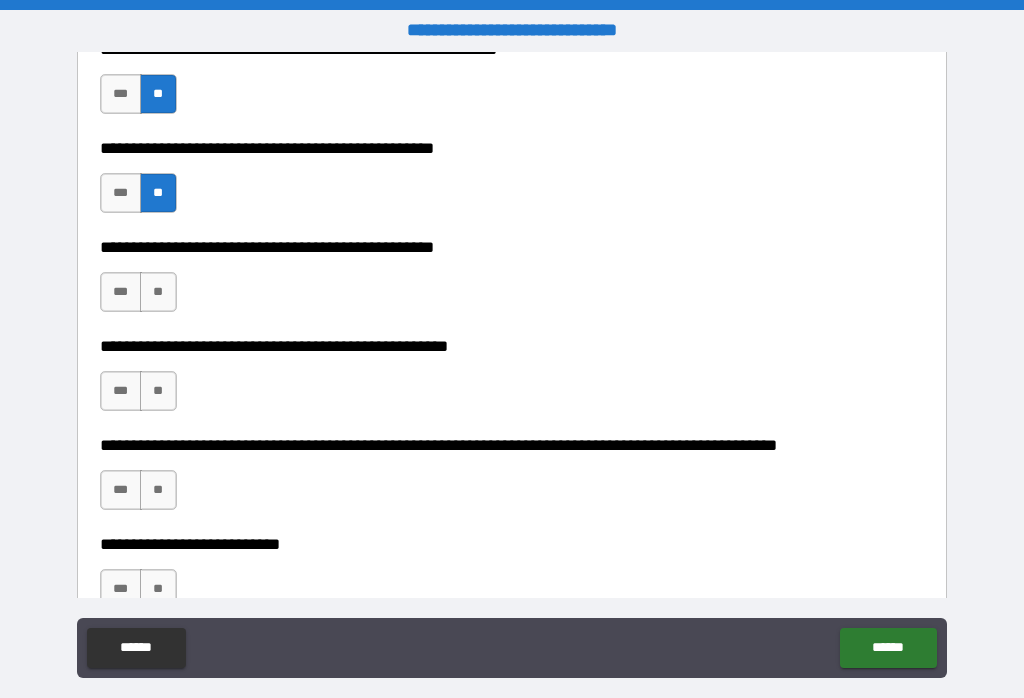 scroll, scrollTop: 590, scrollLeft: 0, axis: vertical 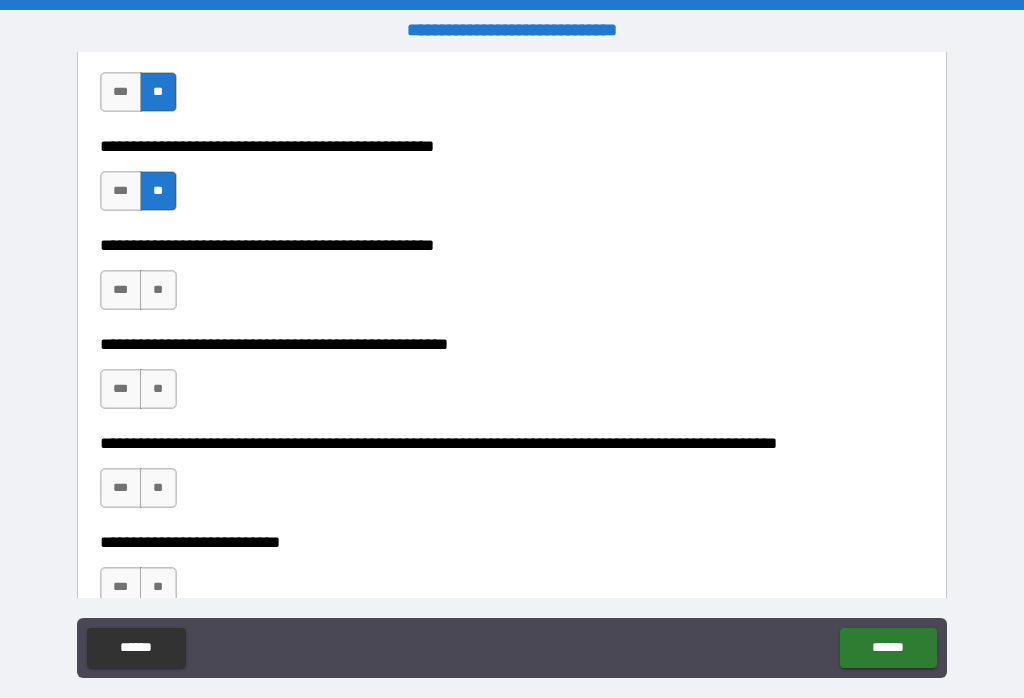 click on "**" at bounding box center [158, 290] 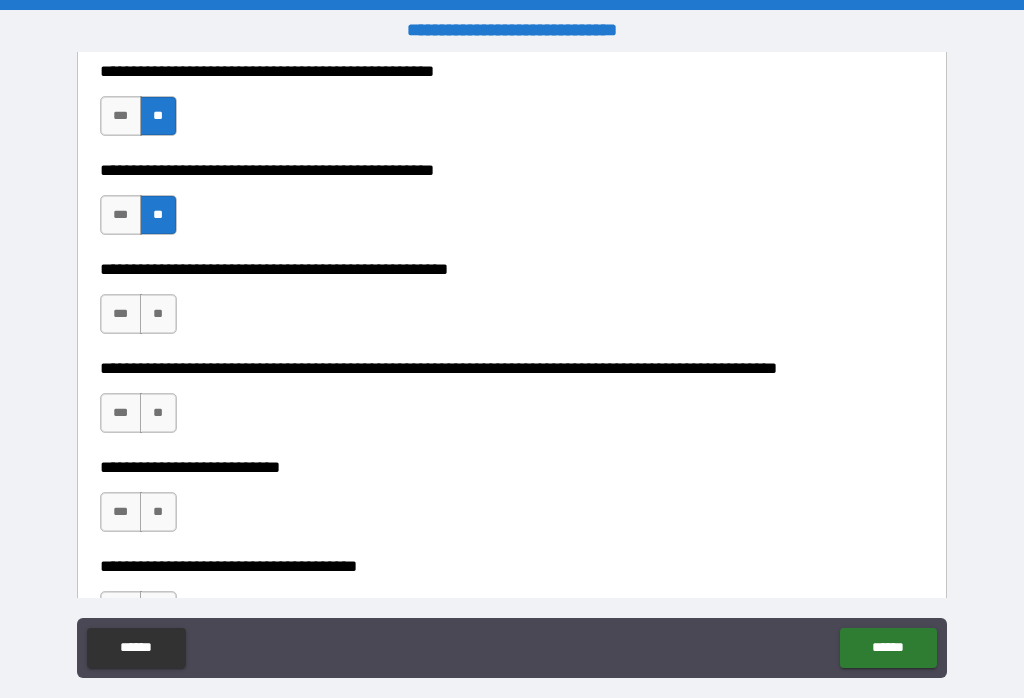 scroll, scrollTop: 665, scrollLeft: 0, axis: vertical 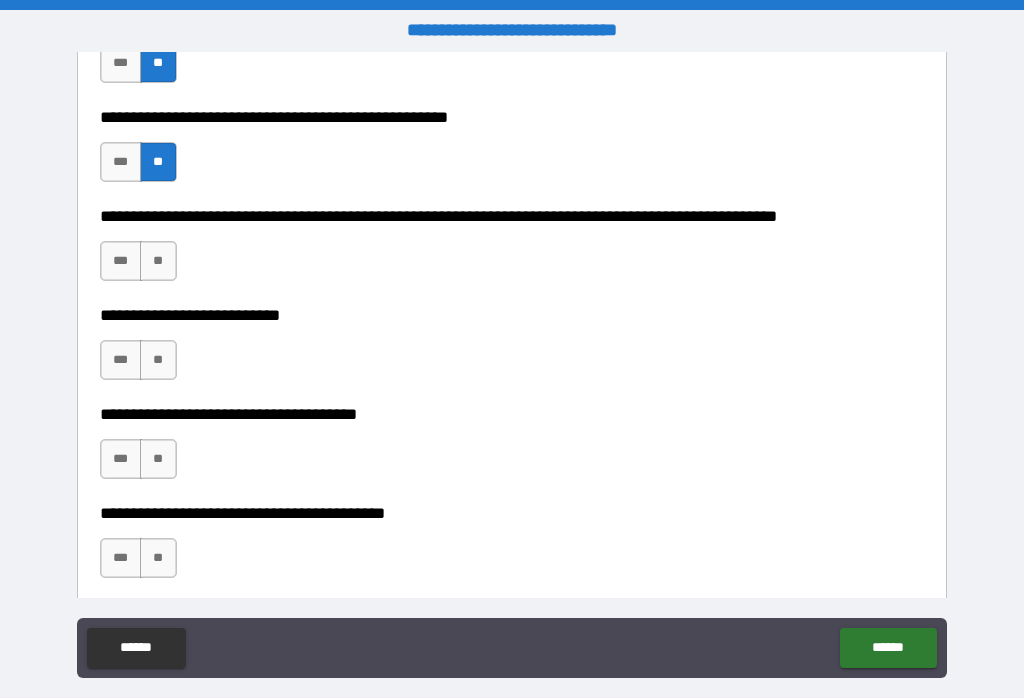 click on "**" at bounding box center [158, 261] 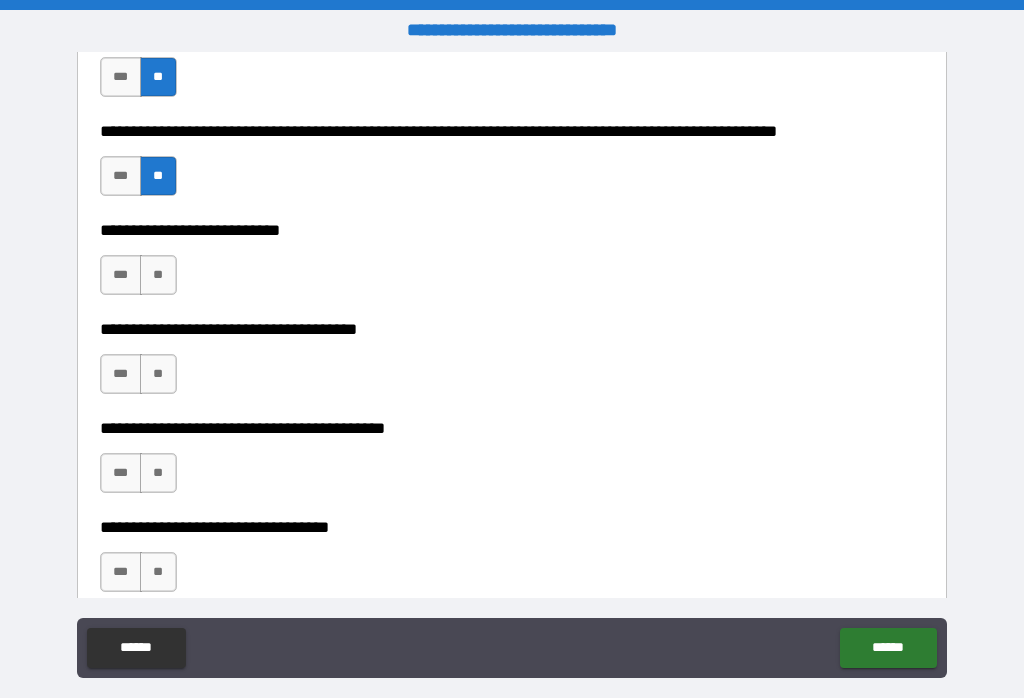 scroll, scrollTop: 902, scrollLeft: 0, axis: vertical 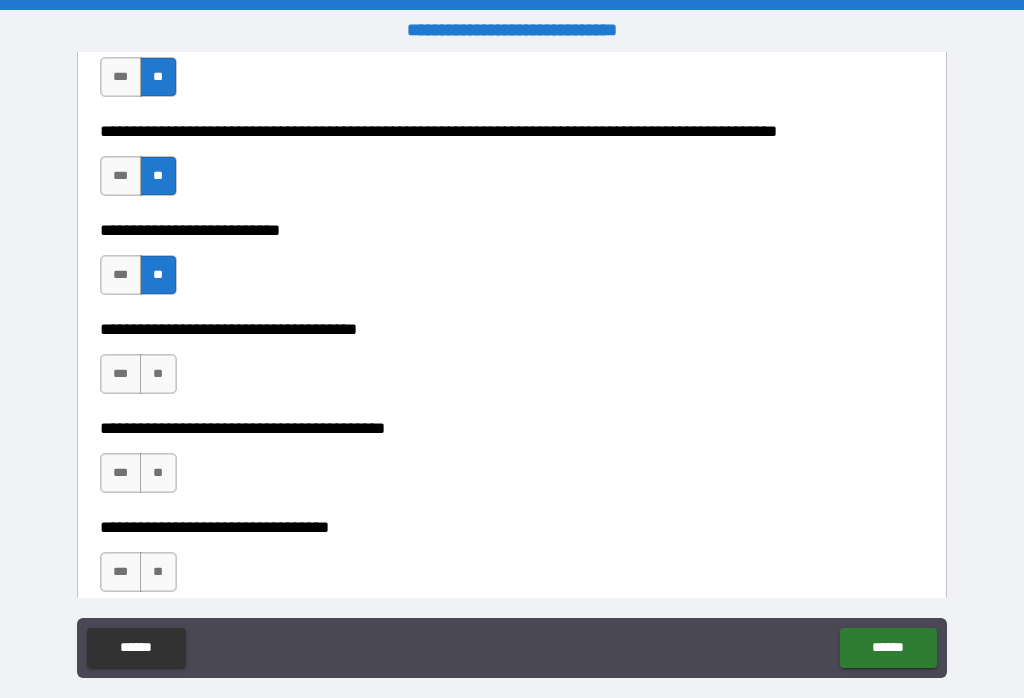 click on "**" at bounding box center (158, 374) 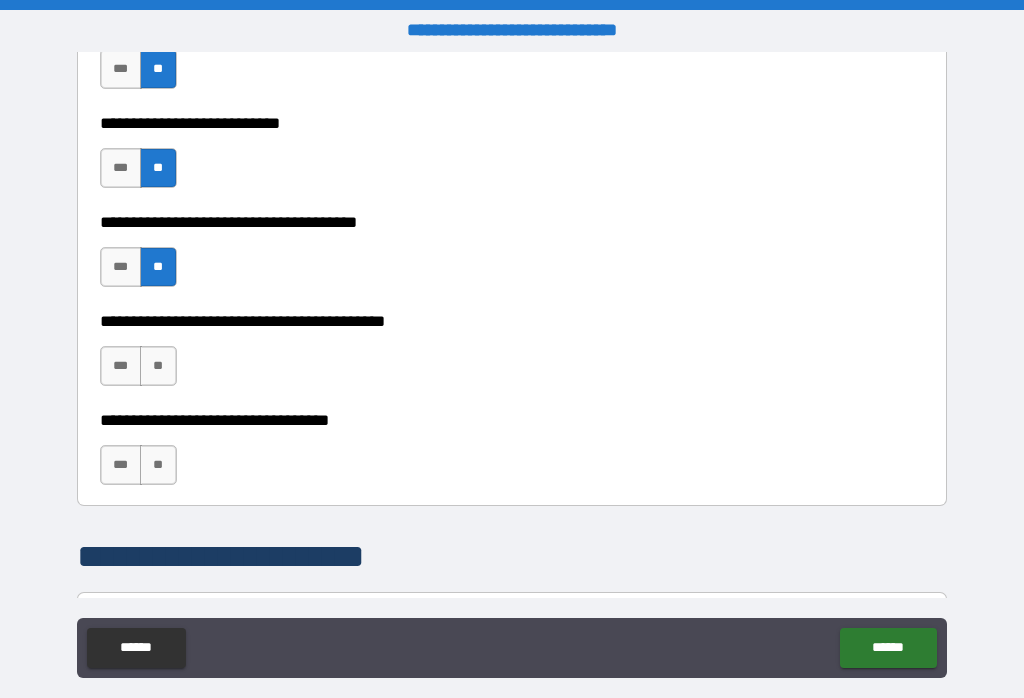 scroll, scrollTop: 1018, scrollLeft: 0, axis: vertical 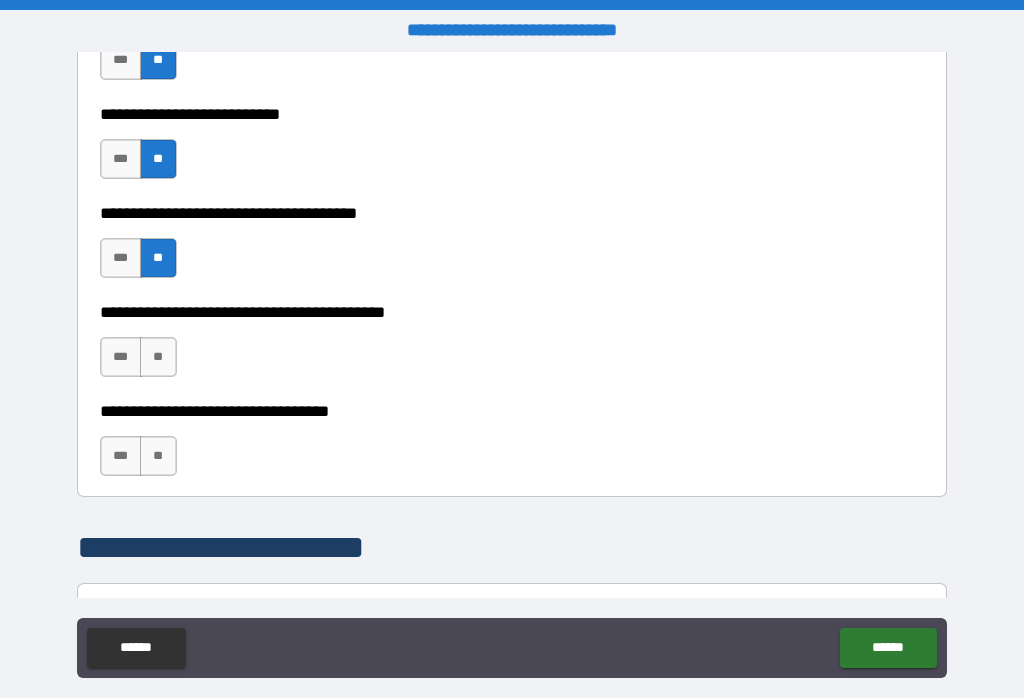 click on "**" at bounding box center [158, 357] 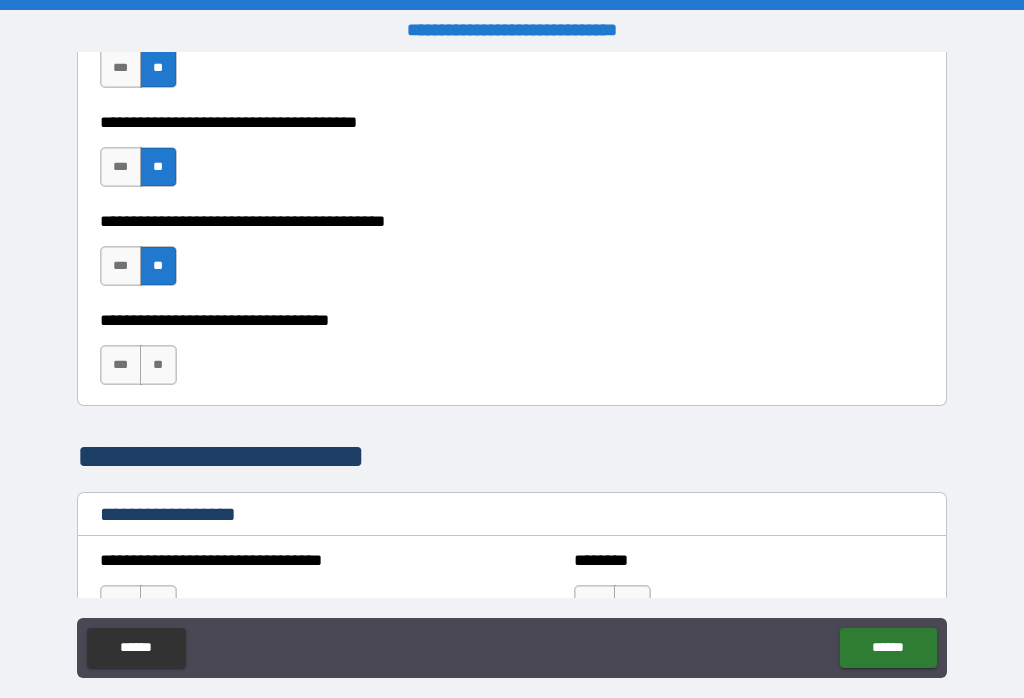 scroll, scrollTop: 1130, scrollLeft: 0, axis: vertical 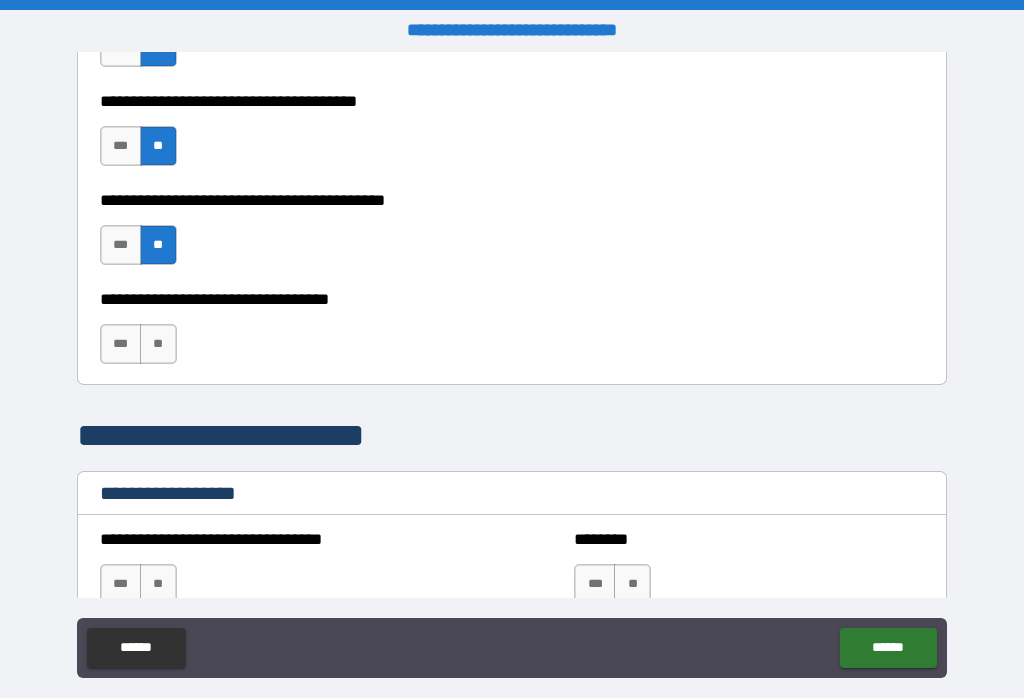 click on "**********" at bounding box center [512, 334] 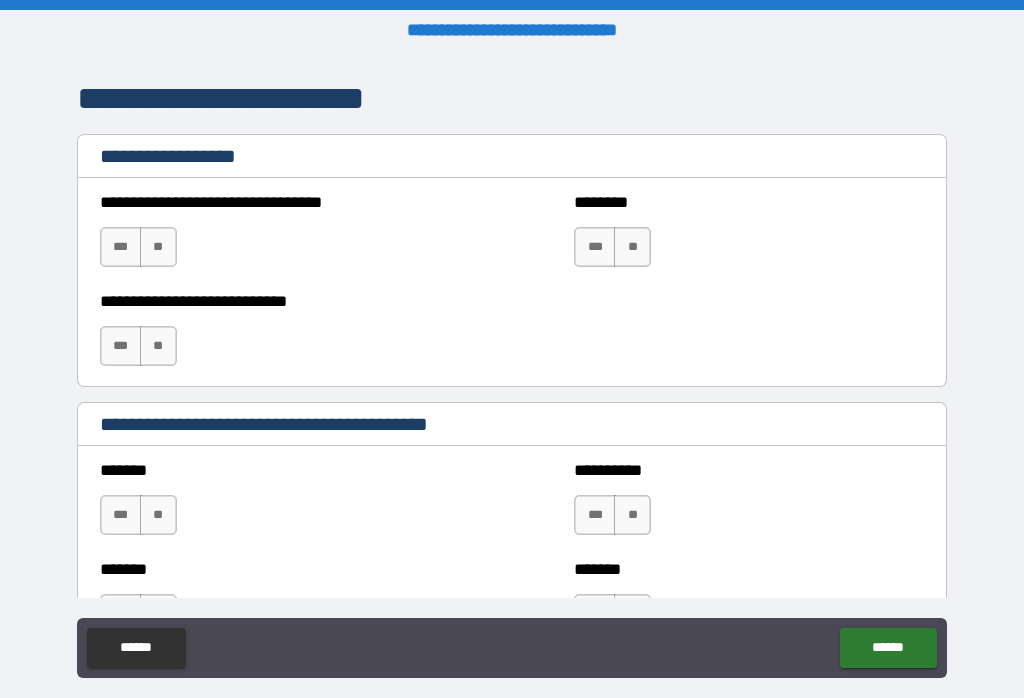 scroll, scrollTop: 1477, scrollLeft: 0, axis: vertical 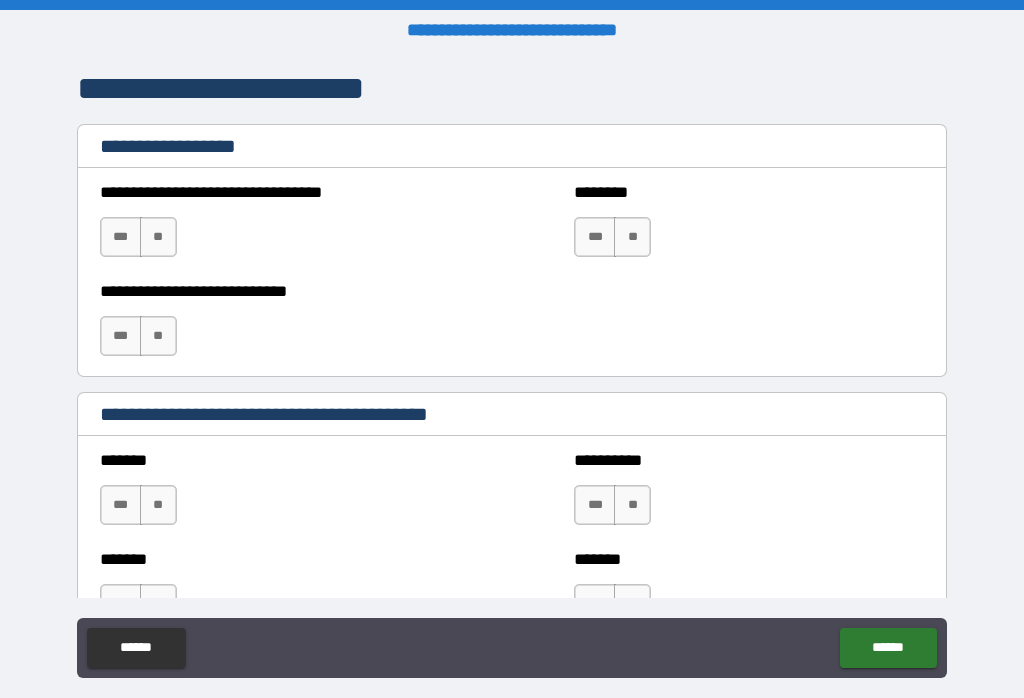 click on "**" at bounding box center (158, 237) 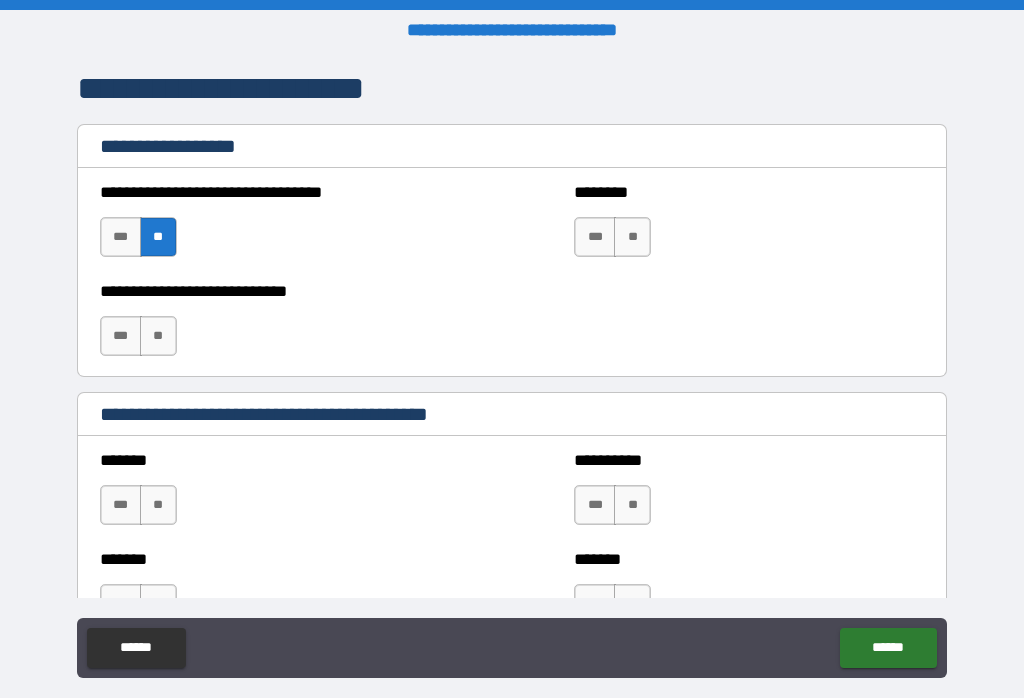 click on "**" at bounding box center (158, 336) 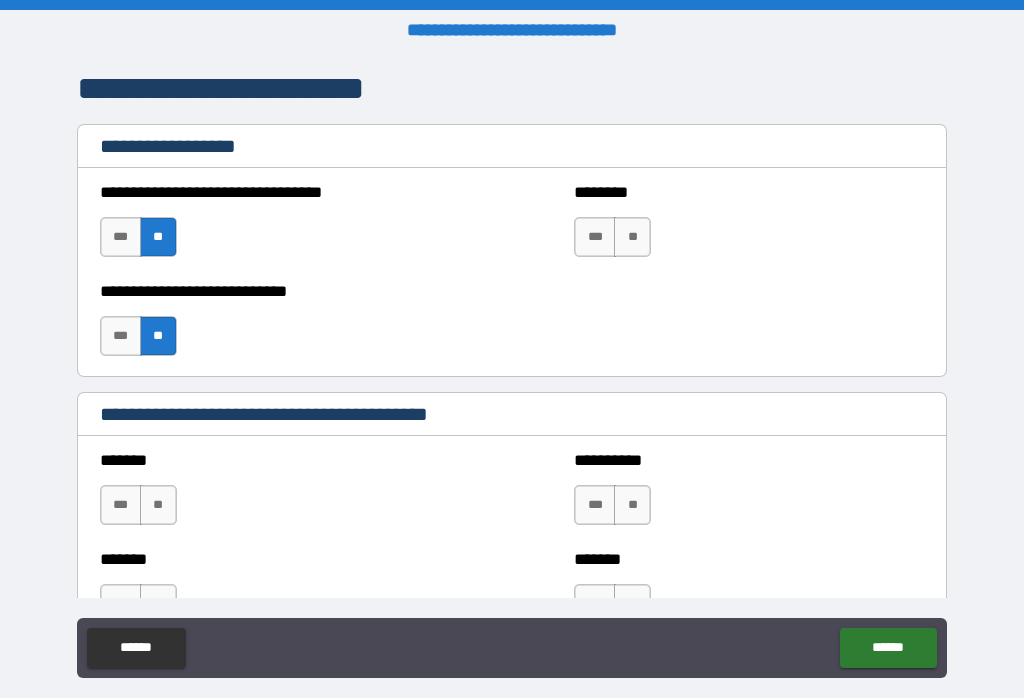 click on "**" at bounding box center [632, 237] 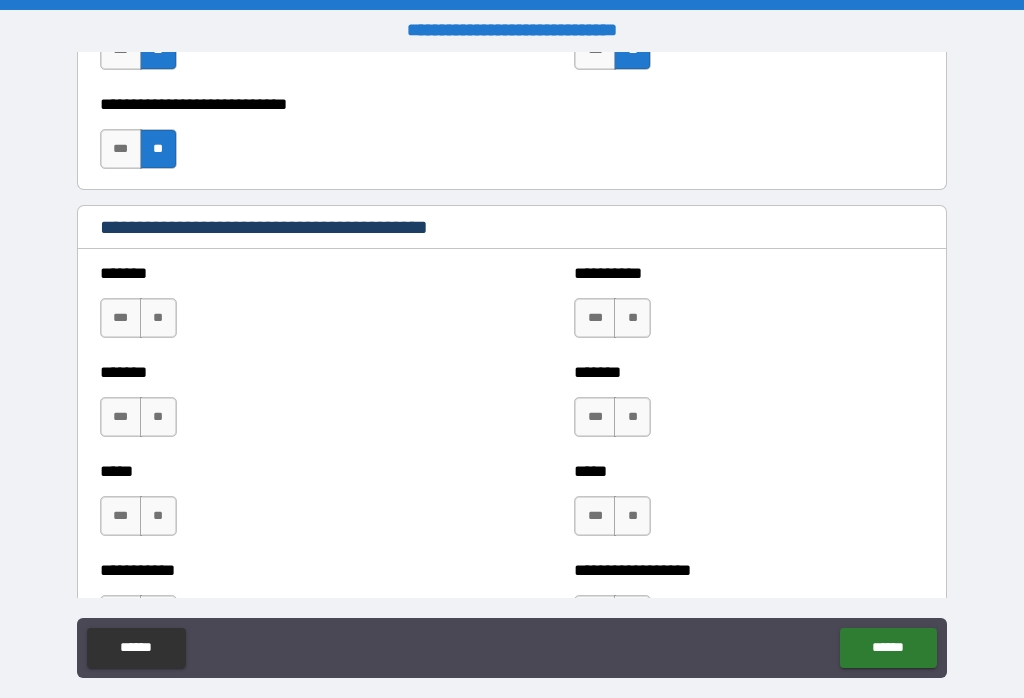 scroll, scrollTop: 1720, scrollLeft: 0, axis: vertical 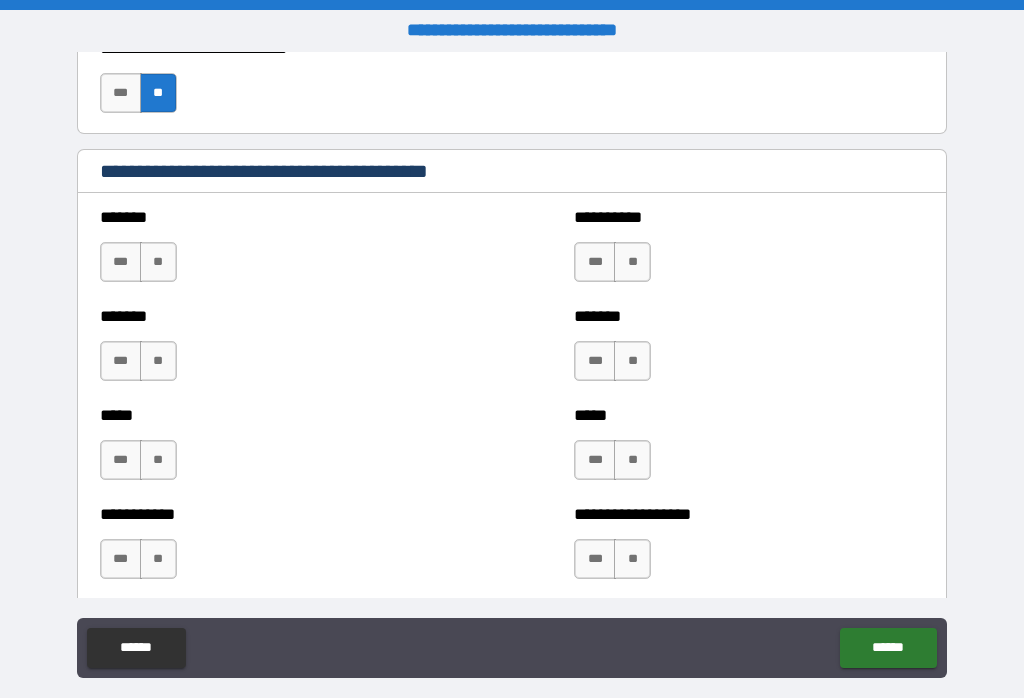 click on "**" at bounding box center [158, 262] 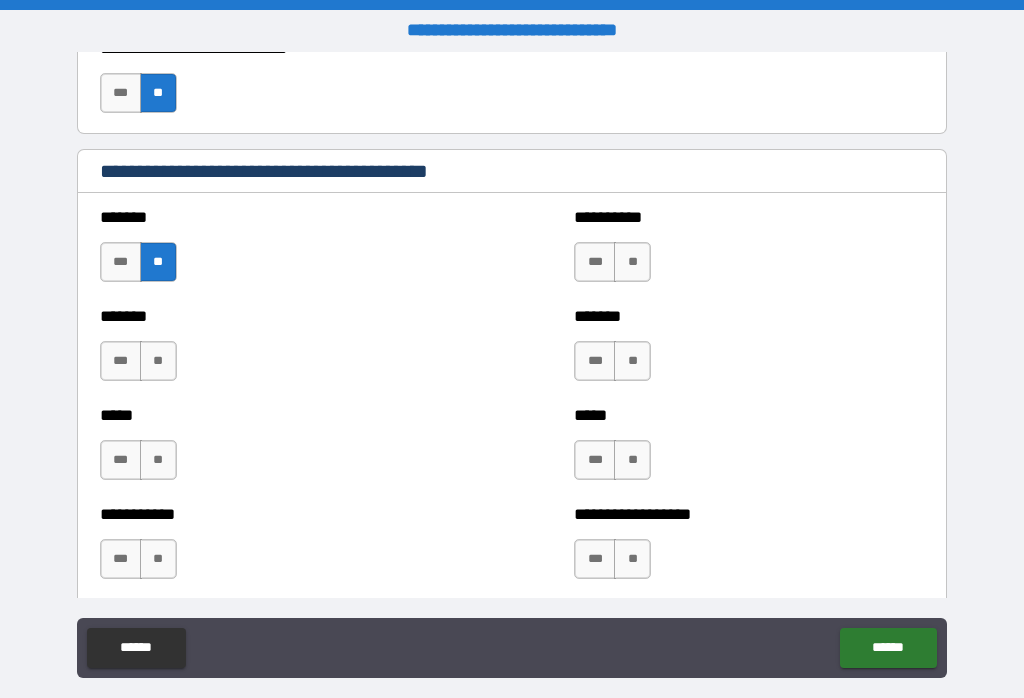 click on "**" at bounding box center [158, 361] 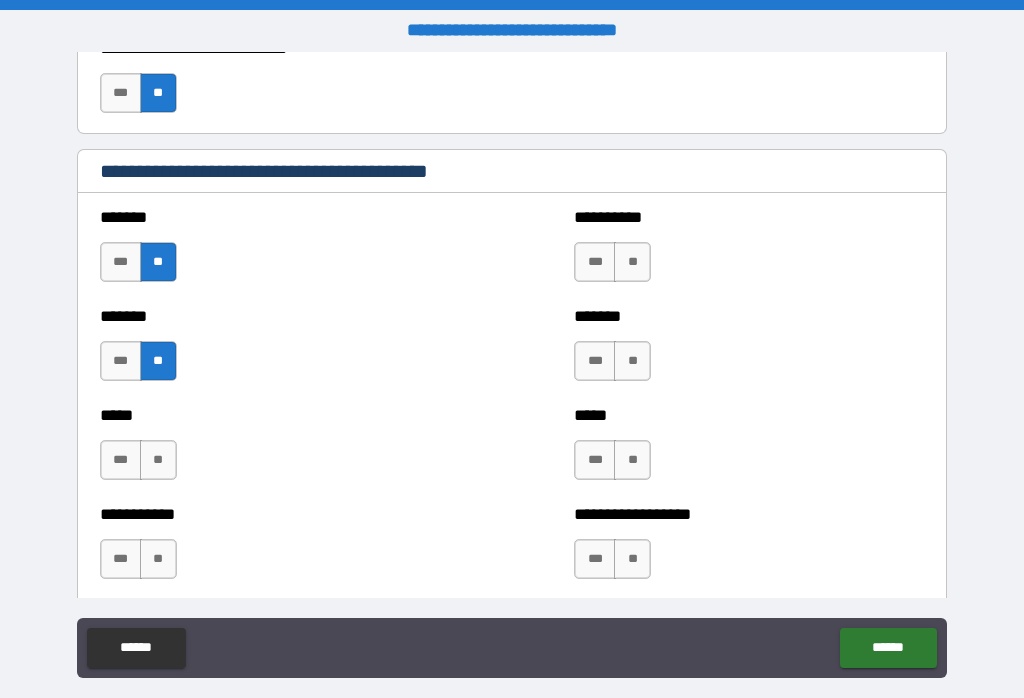 click on "**" at bounding box center [158, 460] 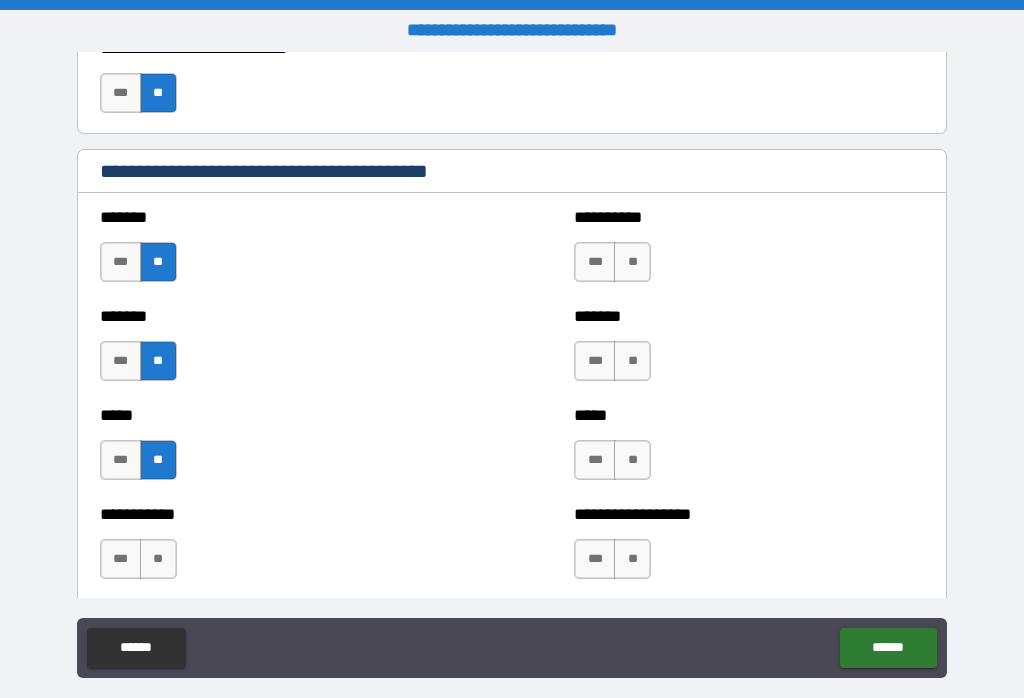 click on "**" at bounding box center (158, 559) 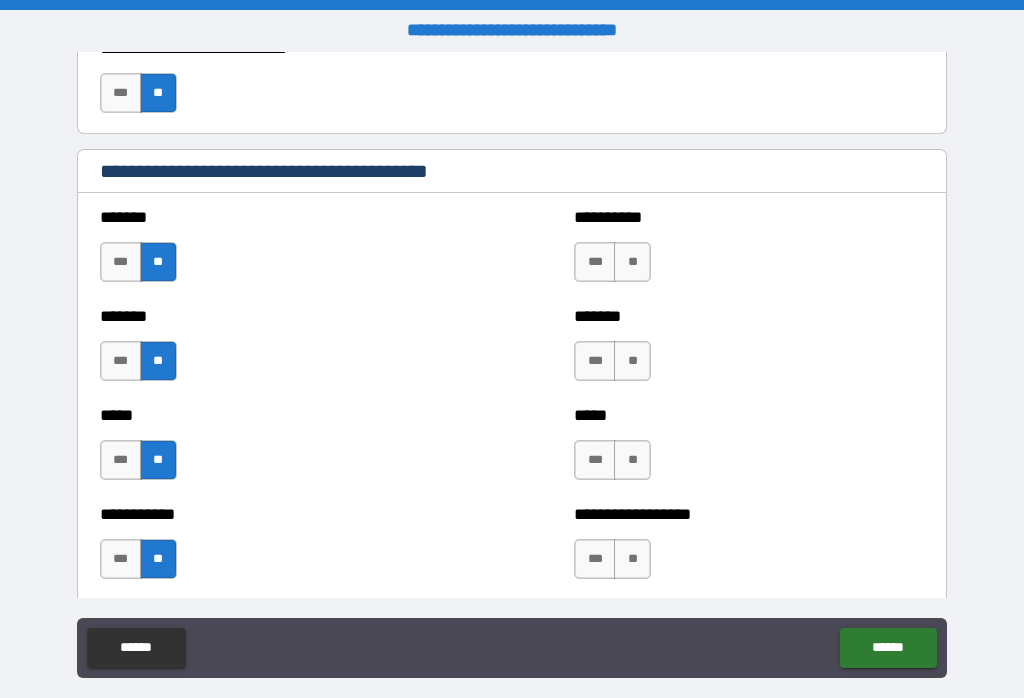 click on "**" at bounding box center [632, 262] 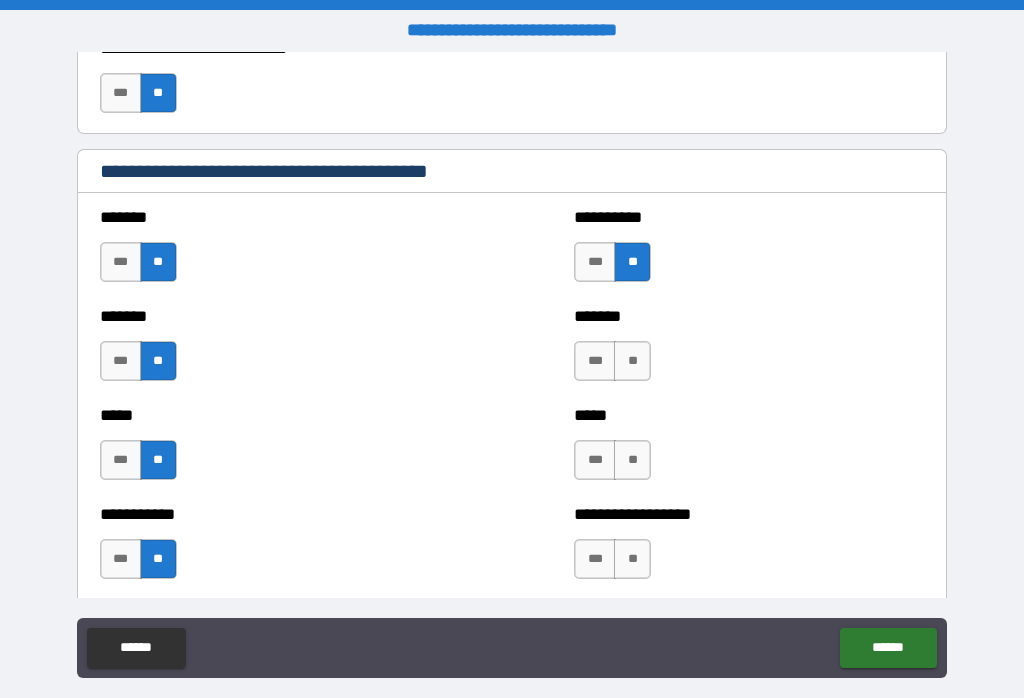 click on "**" at bounding box center (632, 361) 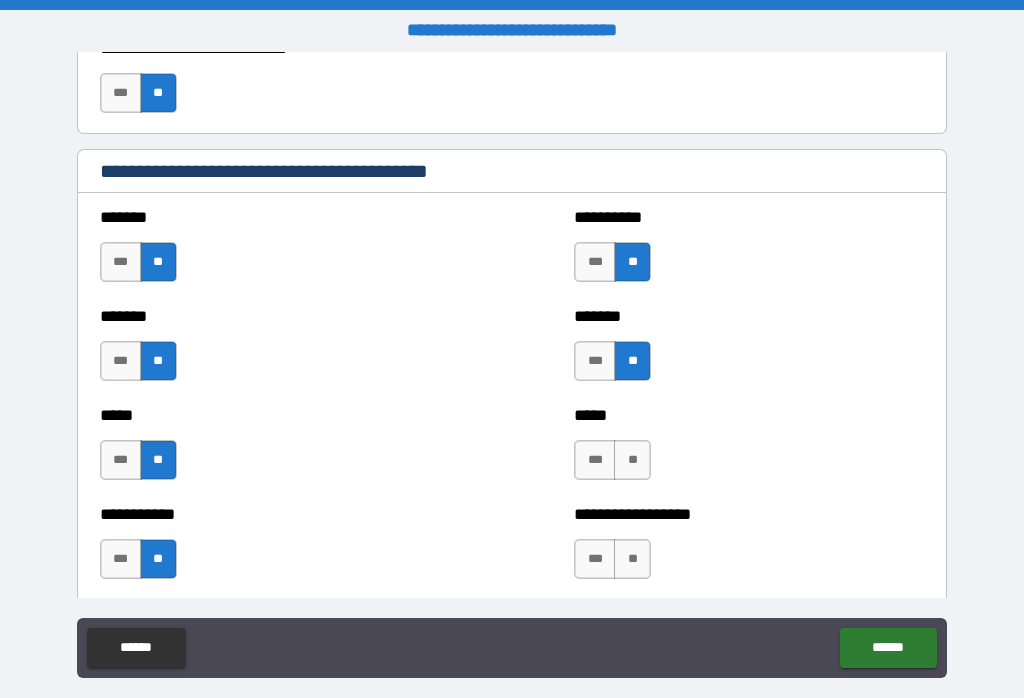 click on "**" at bounding box center (632, 460) 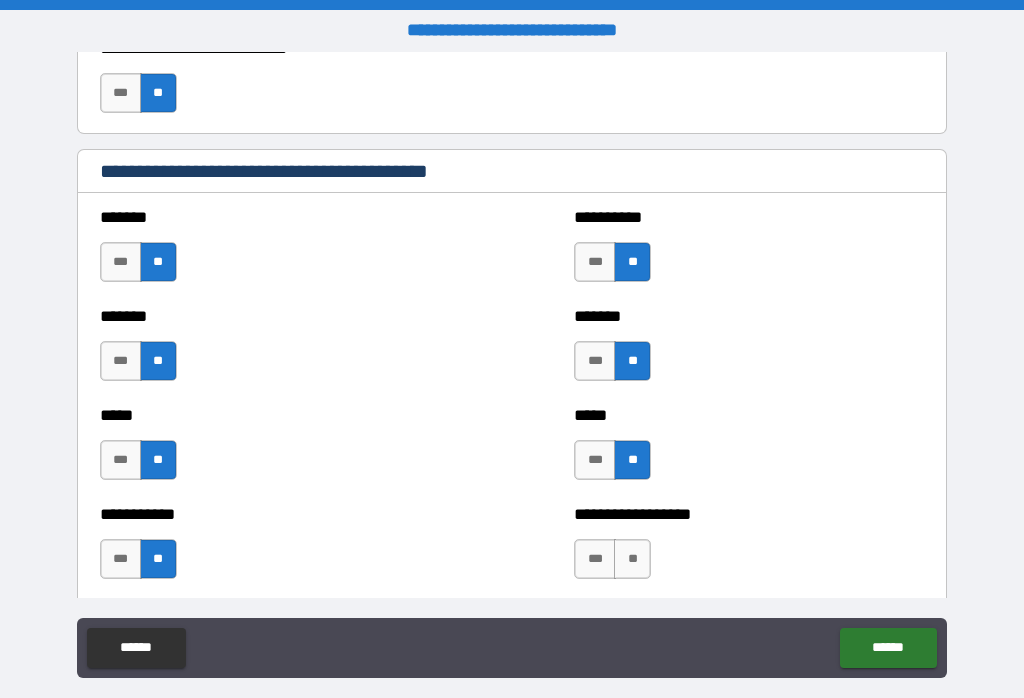 click on "**" at bounding box center (632, 559) 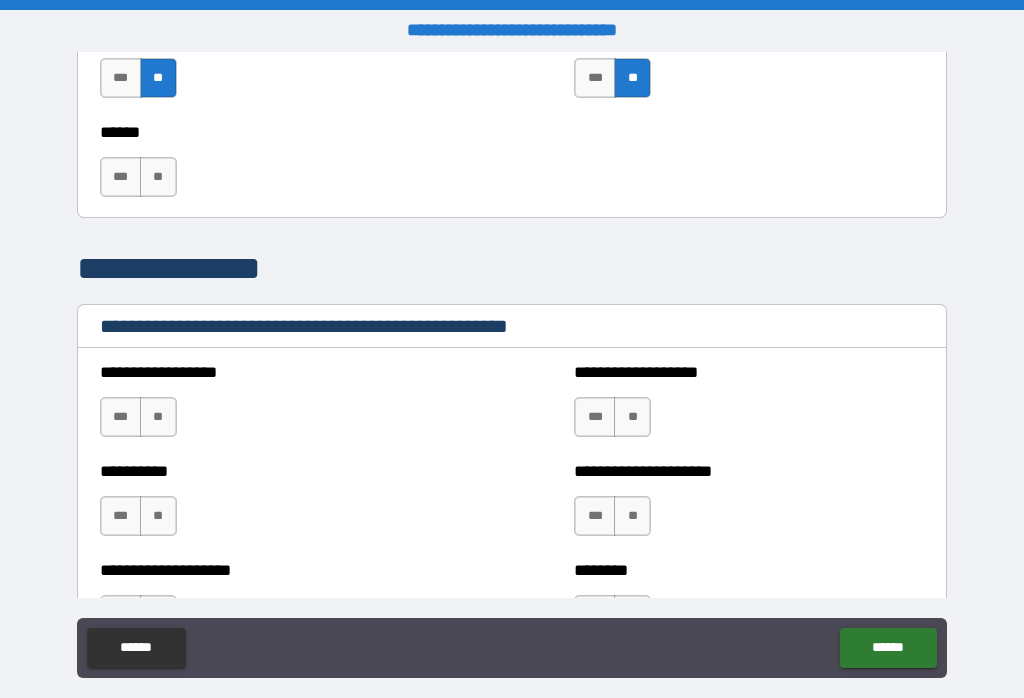 scroll, scrollTop: 2202, scrollLeft: 0, axis: vertical 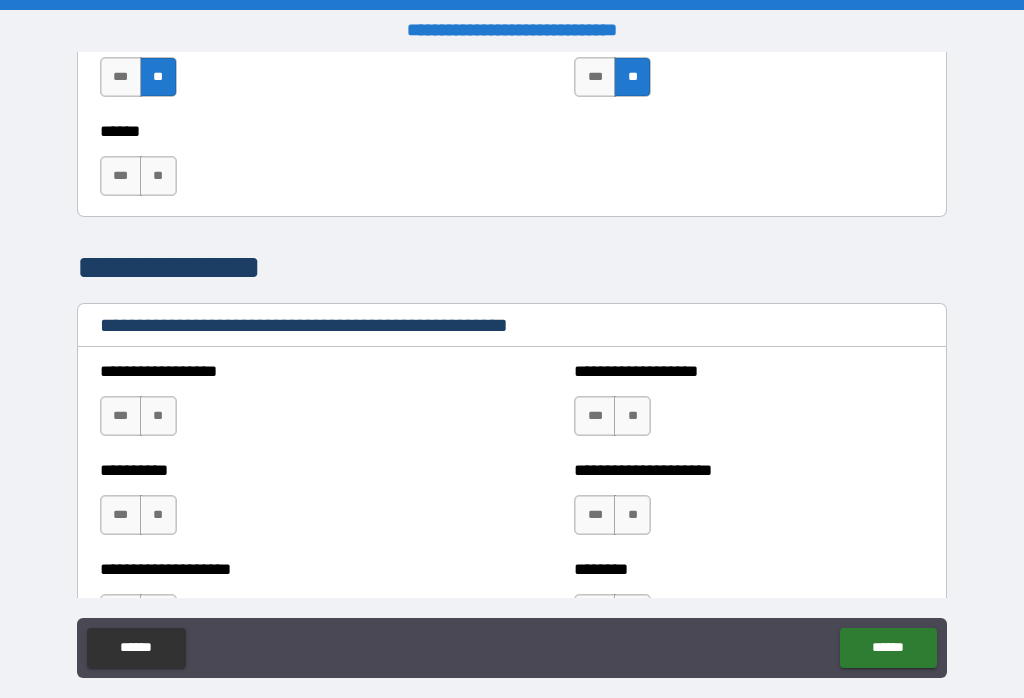 click on "**" at bounding box center (158, 176) 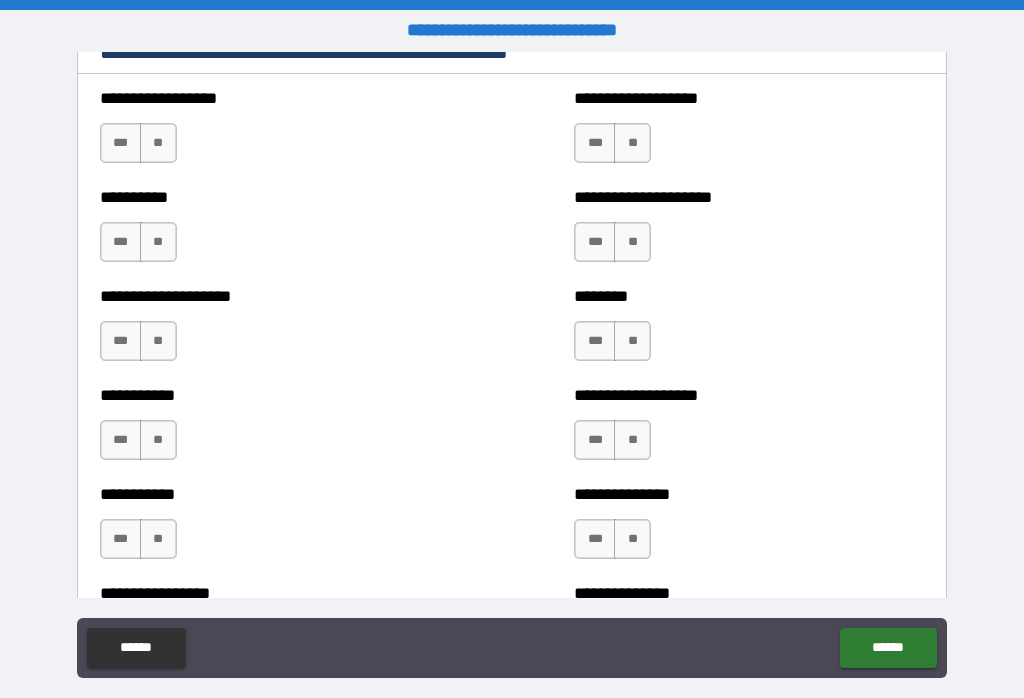 scroll, scrollTop: 2478, scrollLeft: 0, axis: vertical 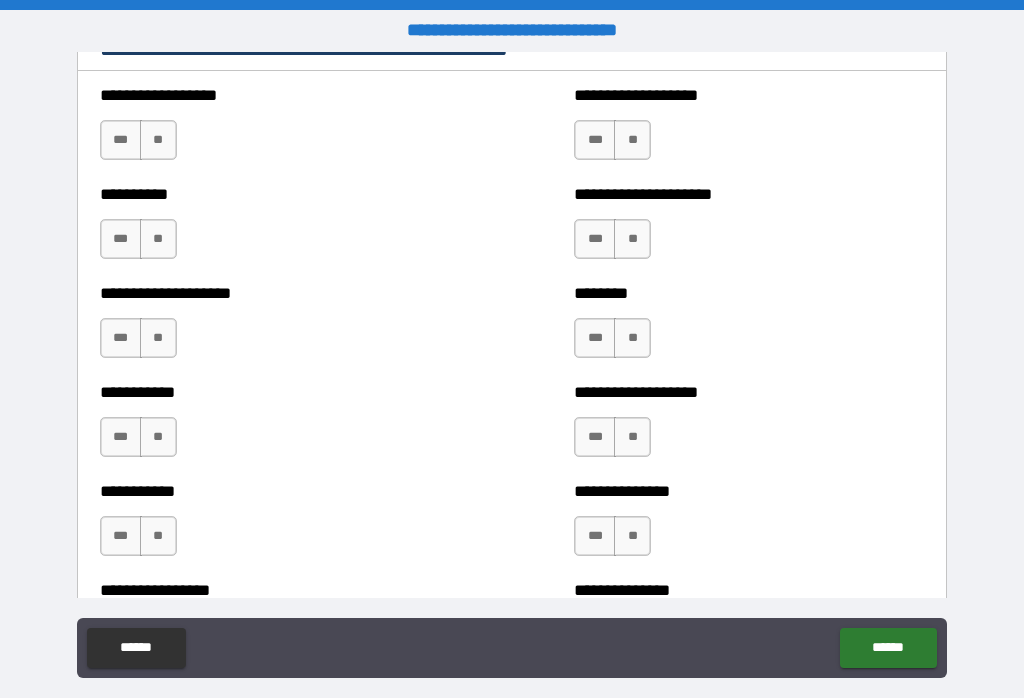 click on "**" at bounding box center [158, 140] 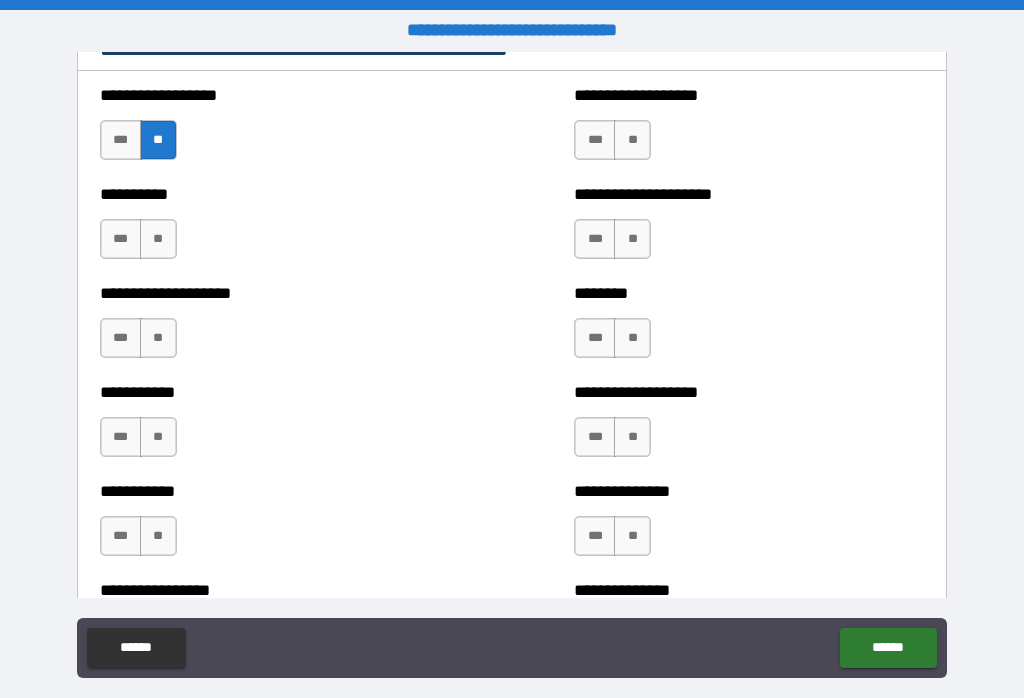 click on "**********" at bounding box center (275, 229) 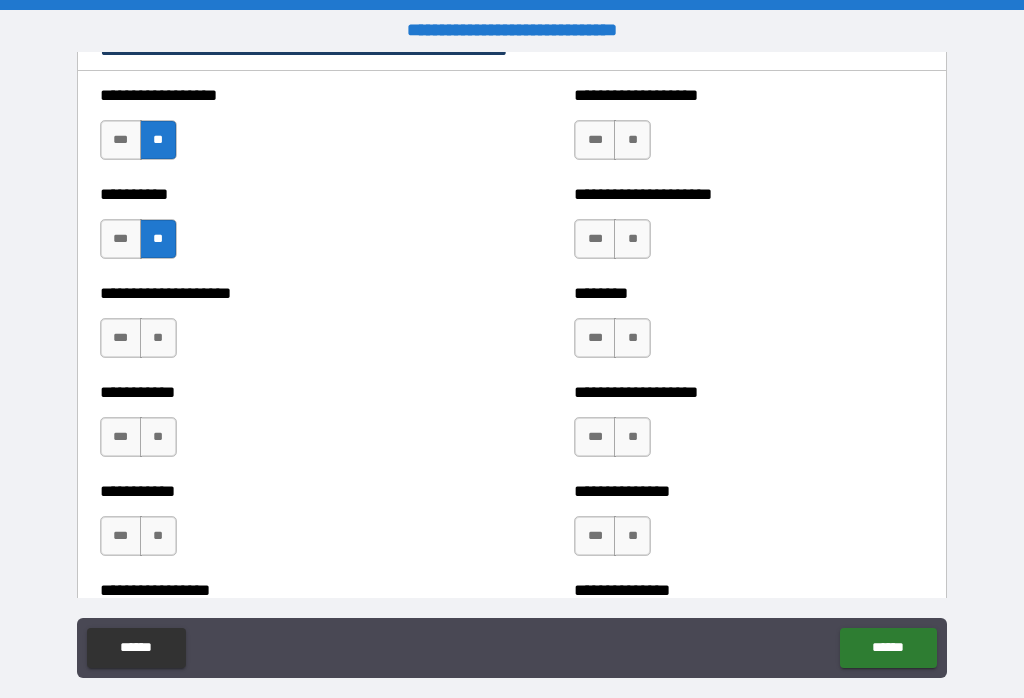 click on "**" at bounding box center [158, 338] 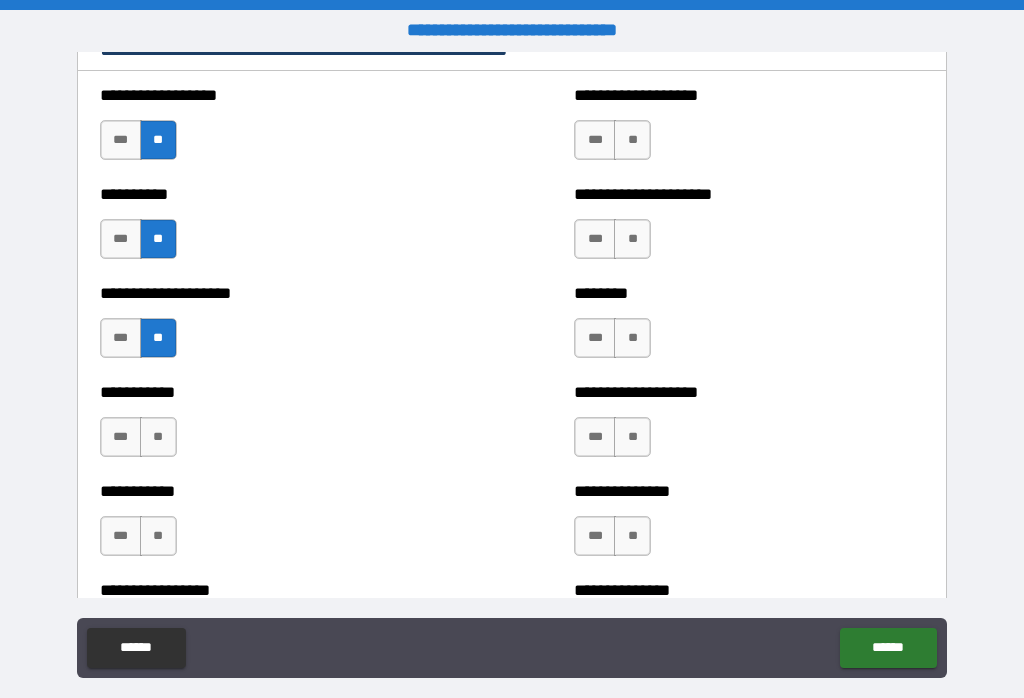 click on "**" at bounding box center [158, 437] 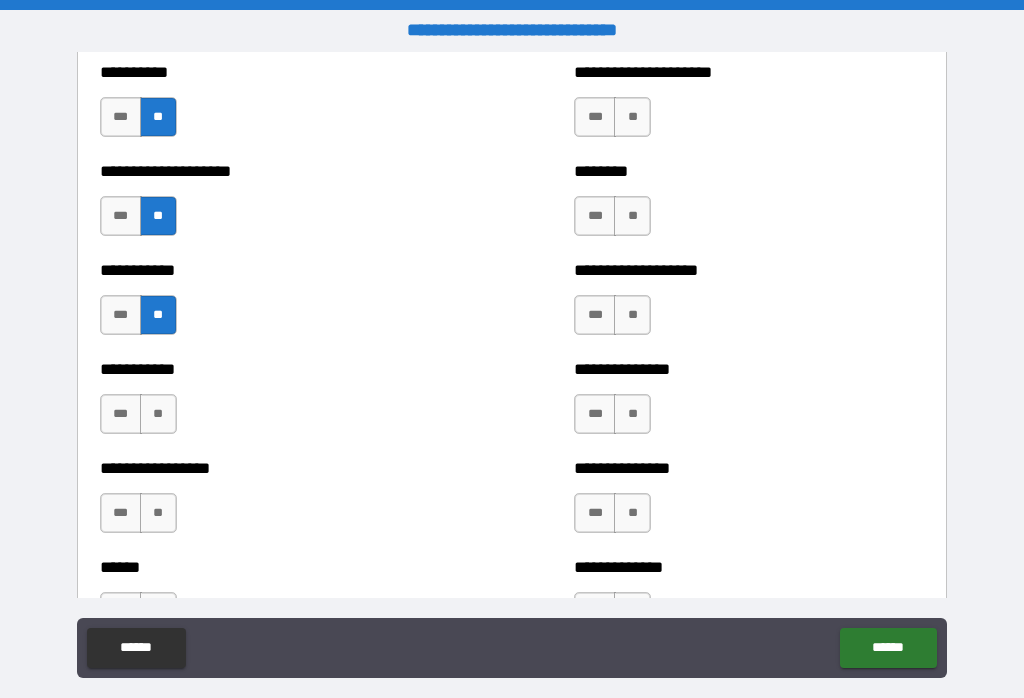 scroll, scrollTop: 2599, scrollLeft: 0, axis: vertical 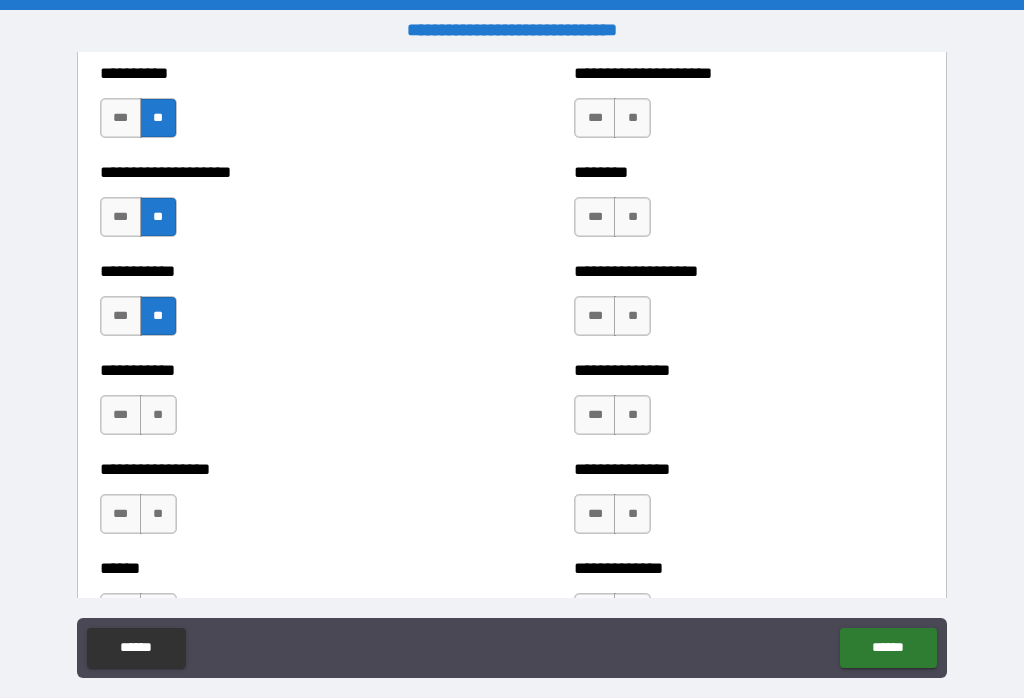 click on "**" at bounding box center (158, 415) 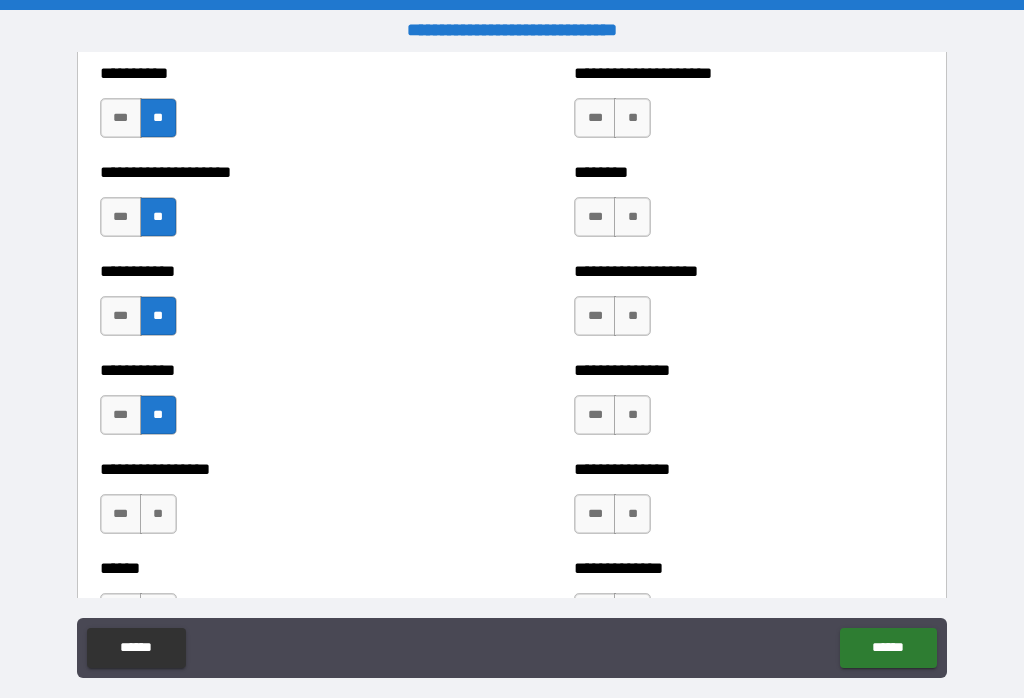 click on "**********" at bounding box center (275, 504) 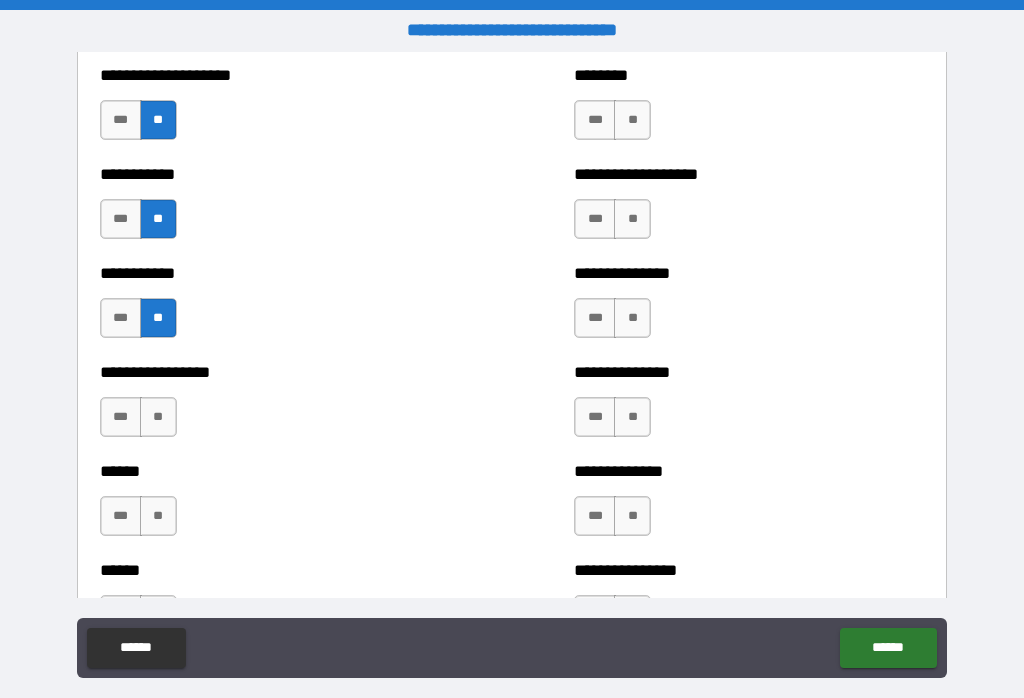 scroll, scrollTop: 2697, scrollLeft: 0, axis: vertical 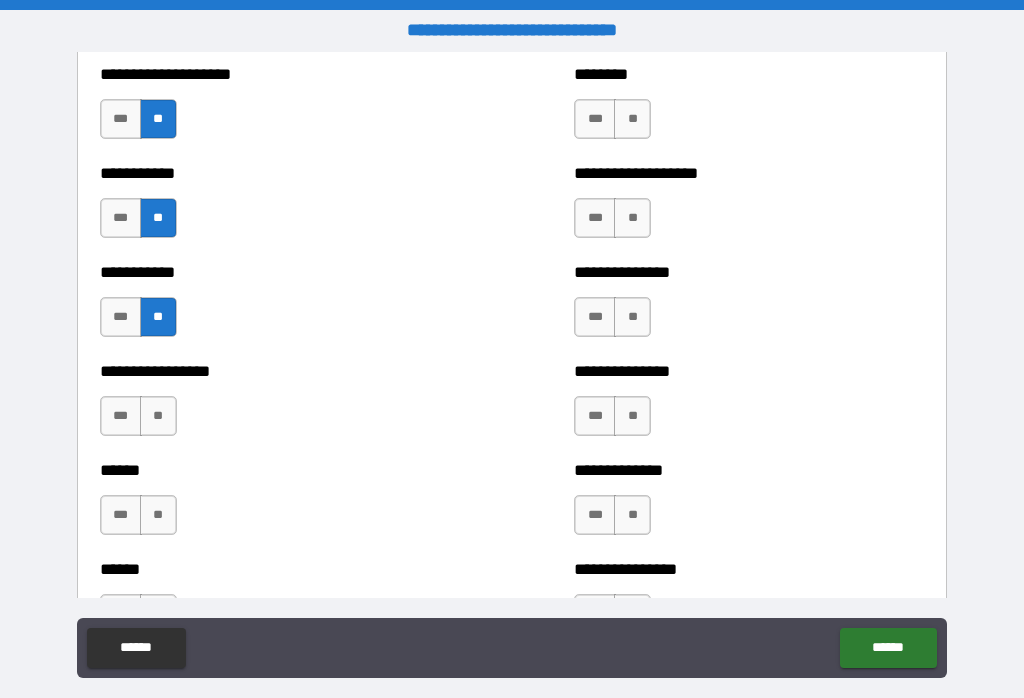 click on "**" at bounding box center (158, 416) 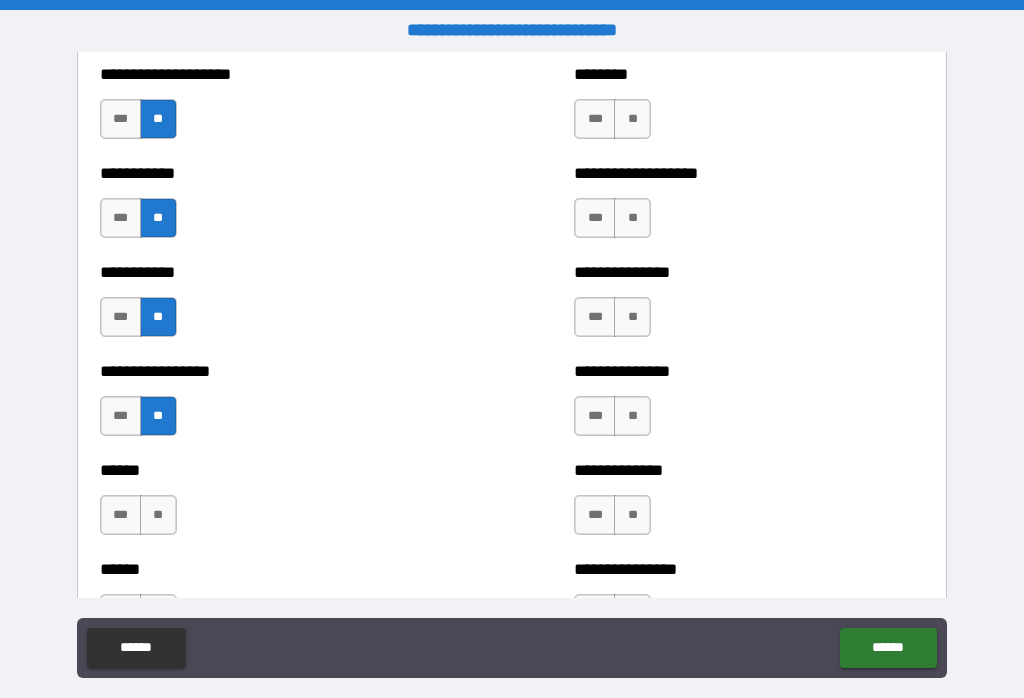click on "**" at bounding box center [158, 515] 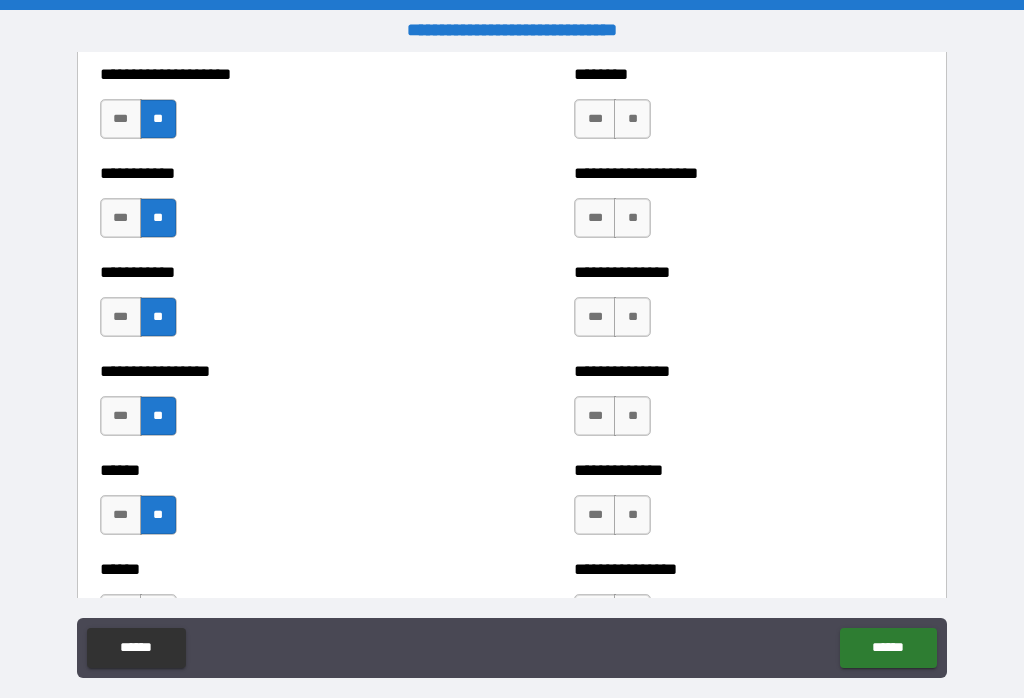 click on "**" at bounding box center (632, 119) 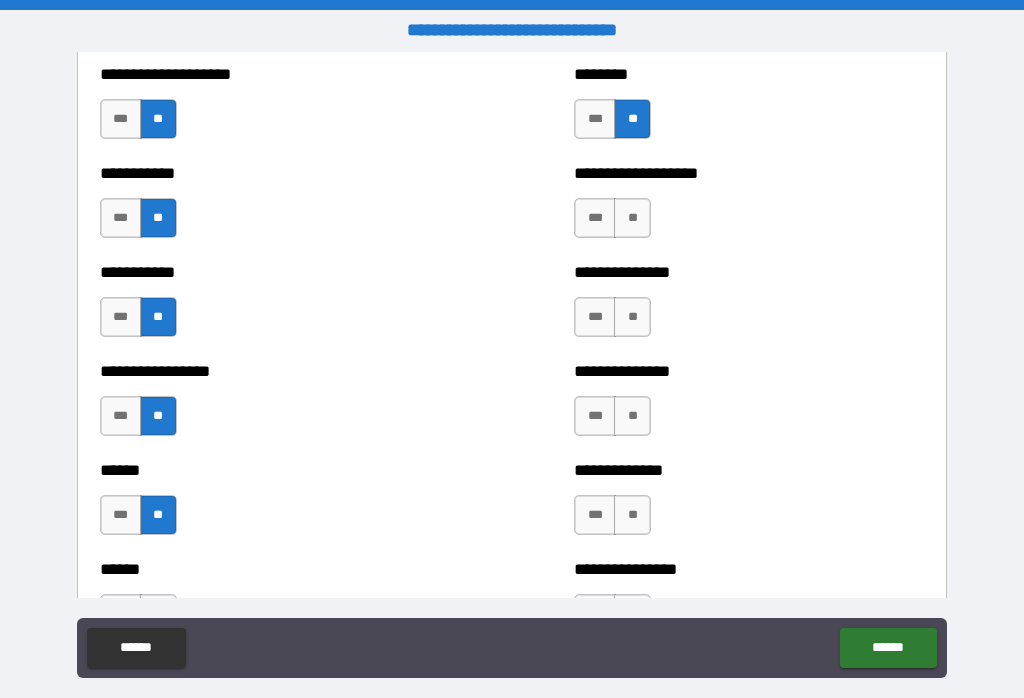 click on "**" at bounding box center (632, 218) 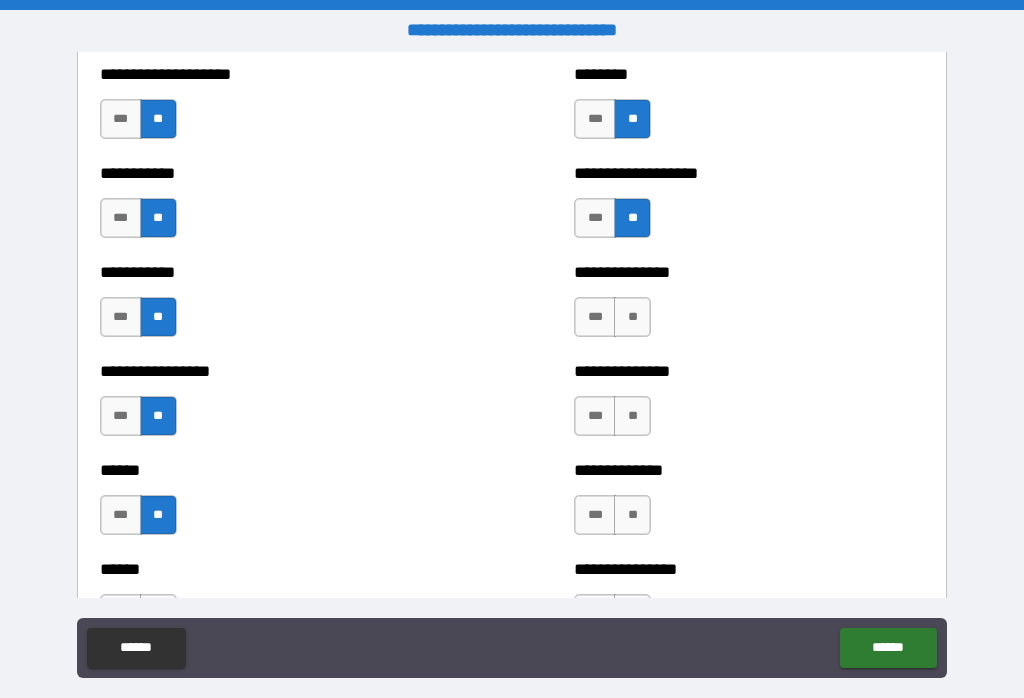 click on "**" at bounding box center (632, 317) 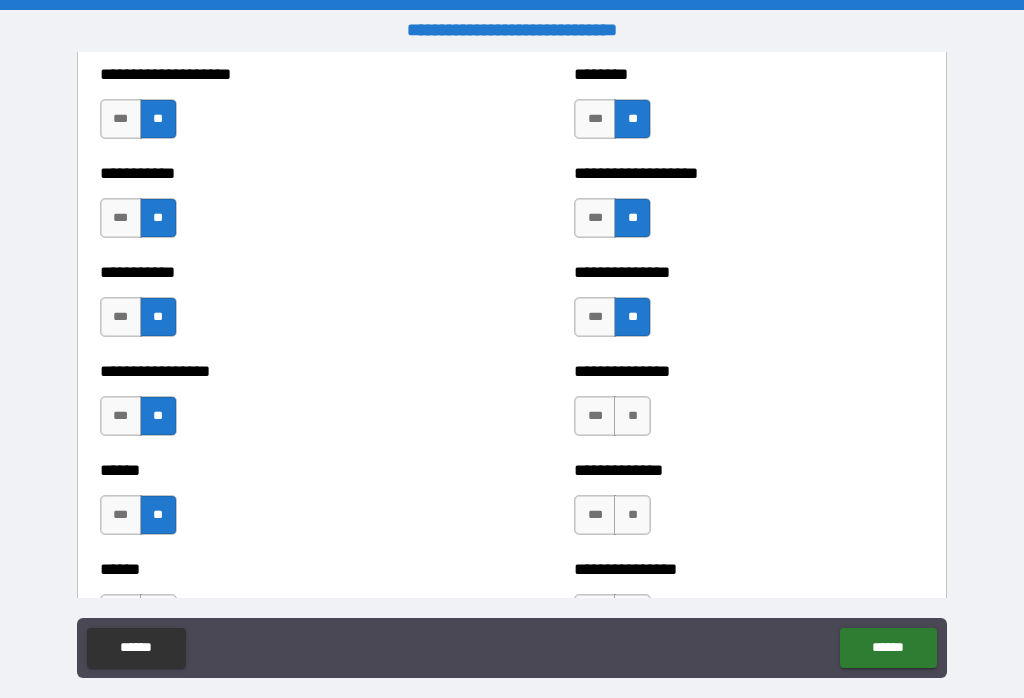 click on "**" at bounding box center (632, 416) 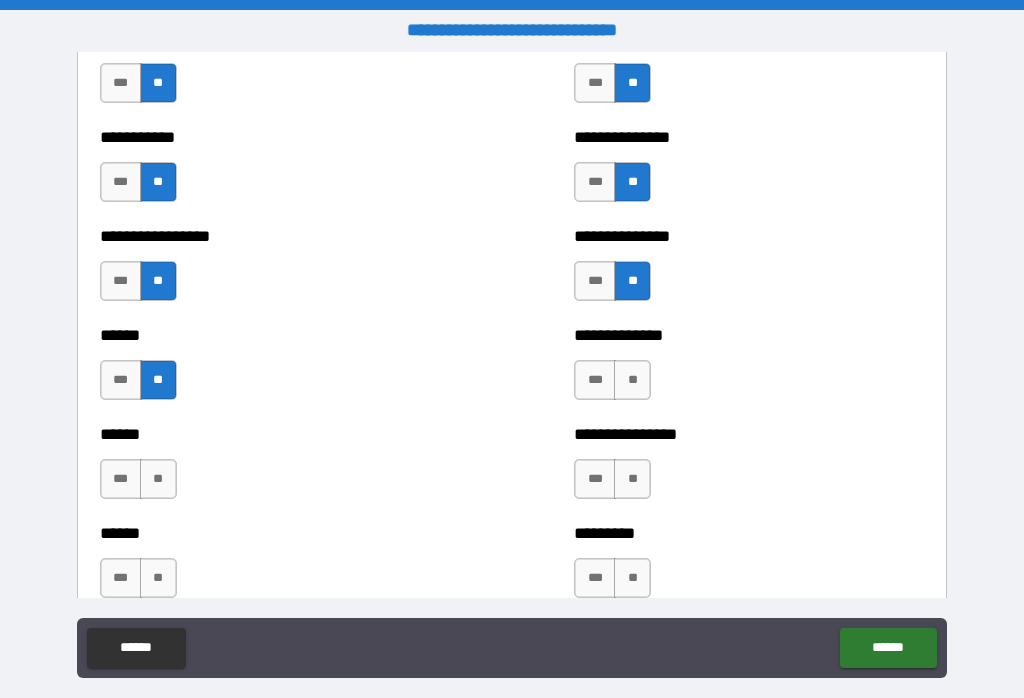 scroll, scrollTop: 2909, scrollLeft: 0, axis: vertical 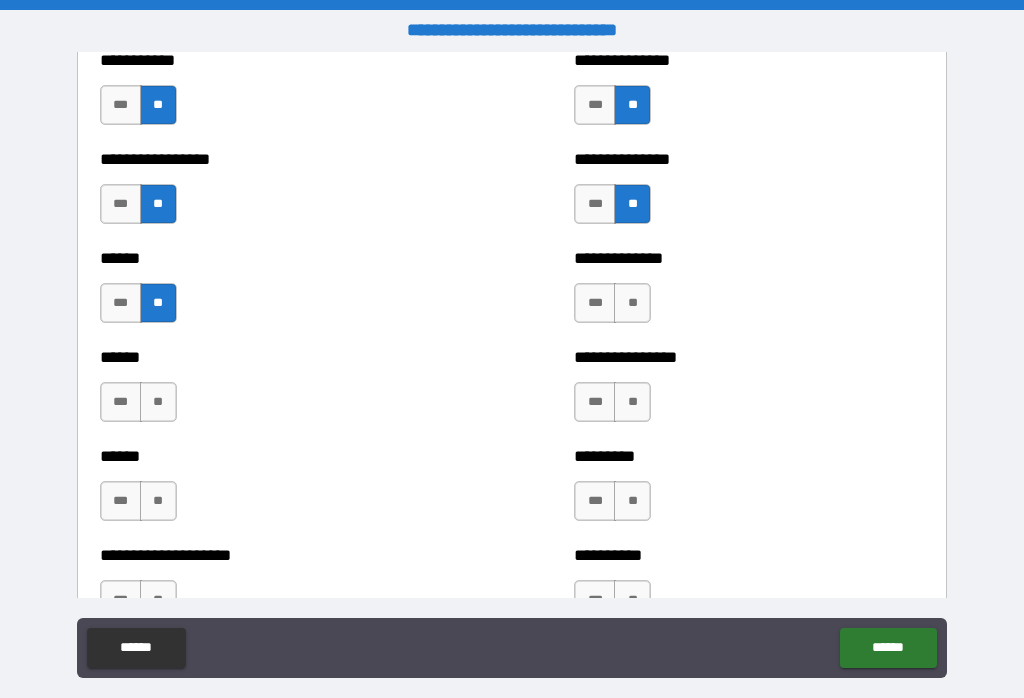 click on "**" at bounding box center (632, 303) 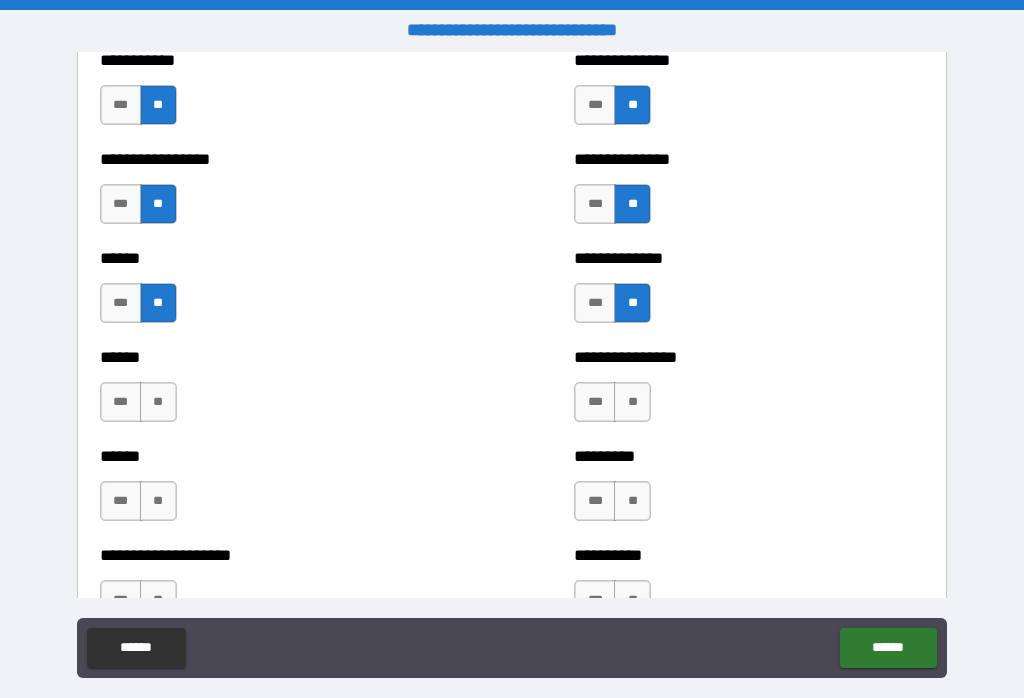 click on "**" at bounding box center (632, 402) 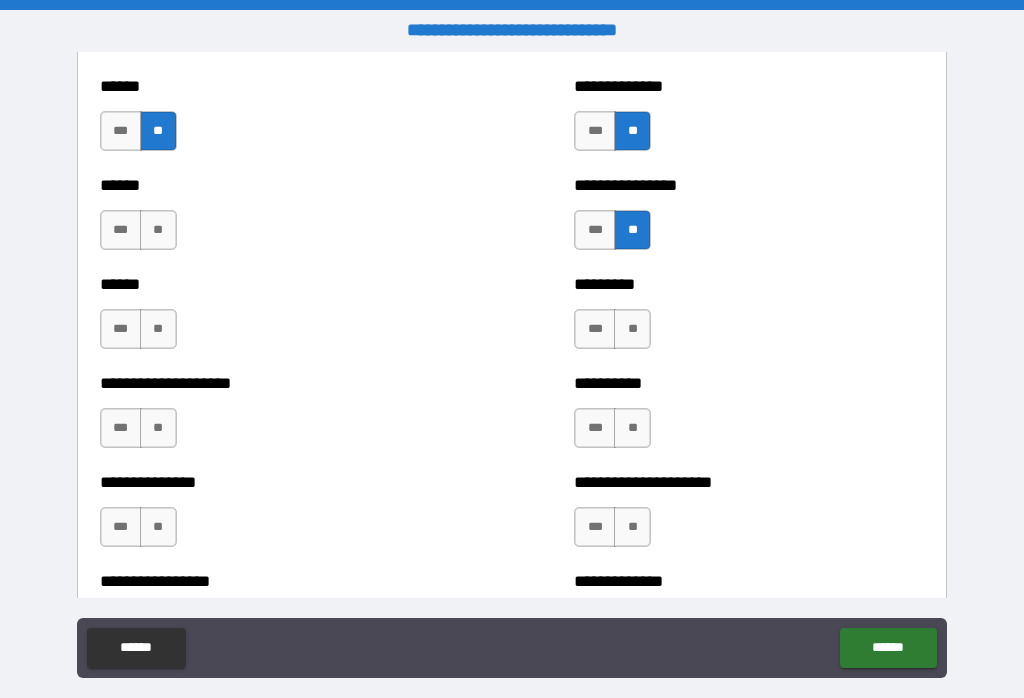 scroll, scrollTop: 3083, scrollLeft: 0, axis: vertical 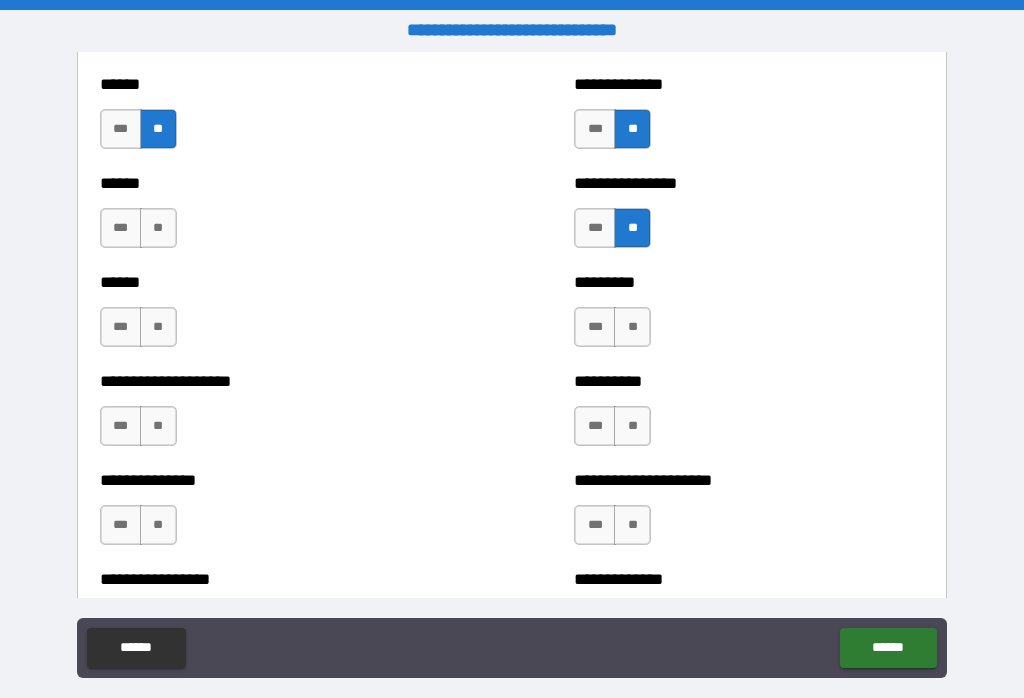 click on "**" at bounding box center (632, 327) 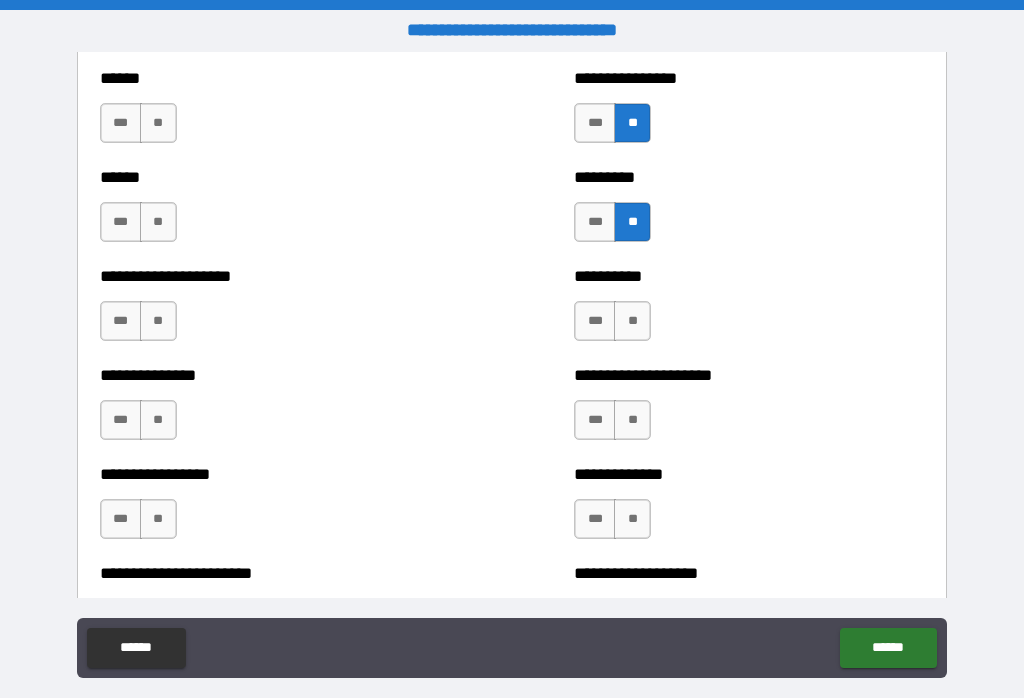 scroll, scrollTop: 3188, scrollLeft: 0, axis: vertical 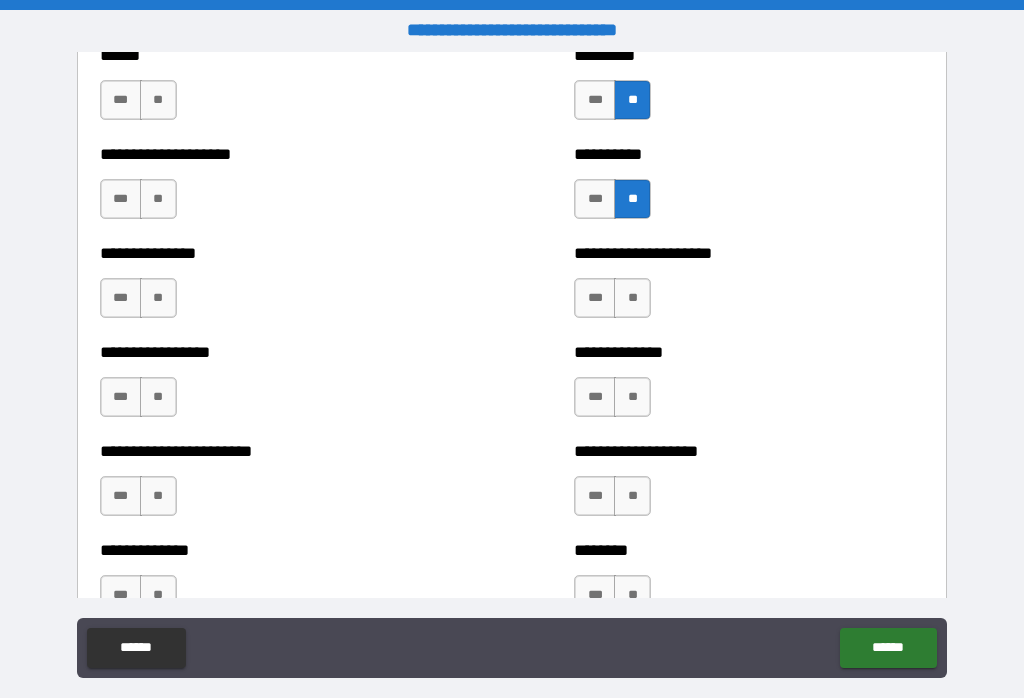 click on "**" at bounding box center (632, 298) 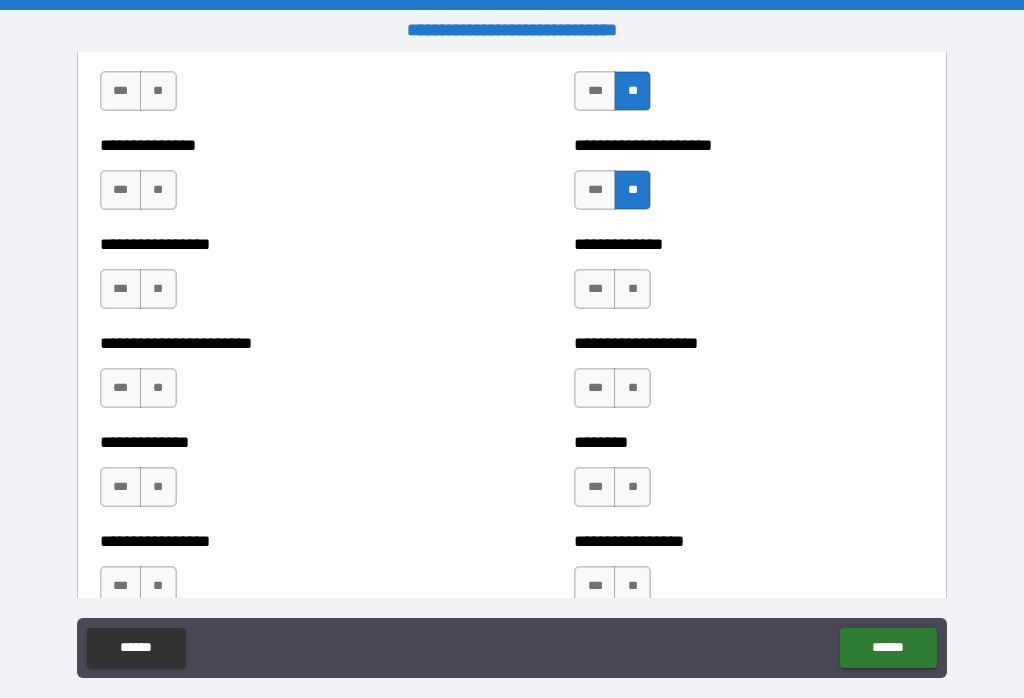 scroll, scrollTop: 3420, scrollLeft: 0, axis: vertical 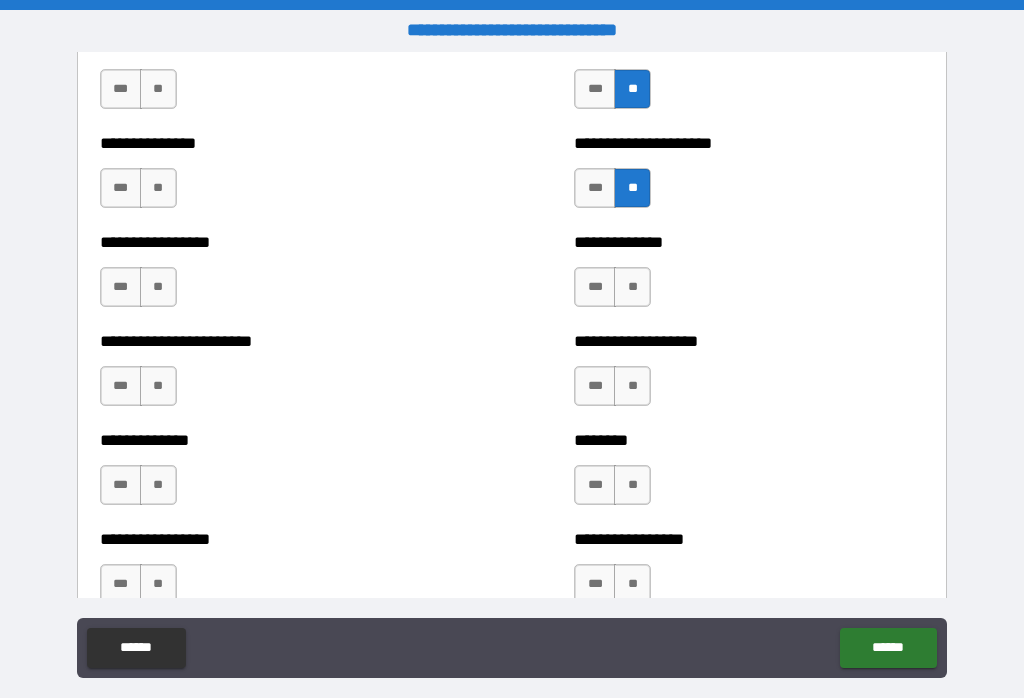 click on "**" at bounding box center [632, 287] 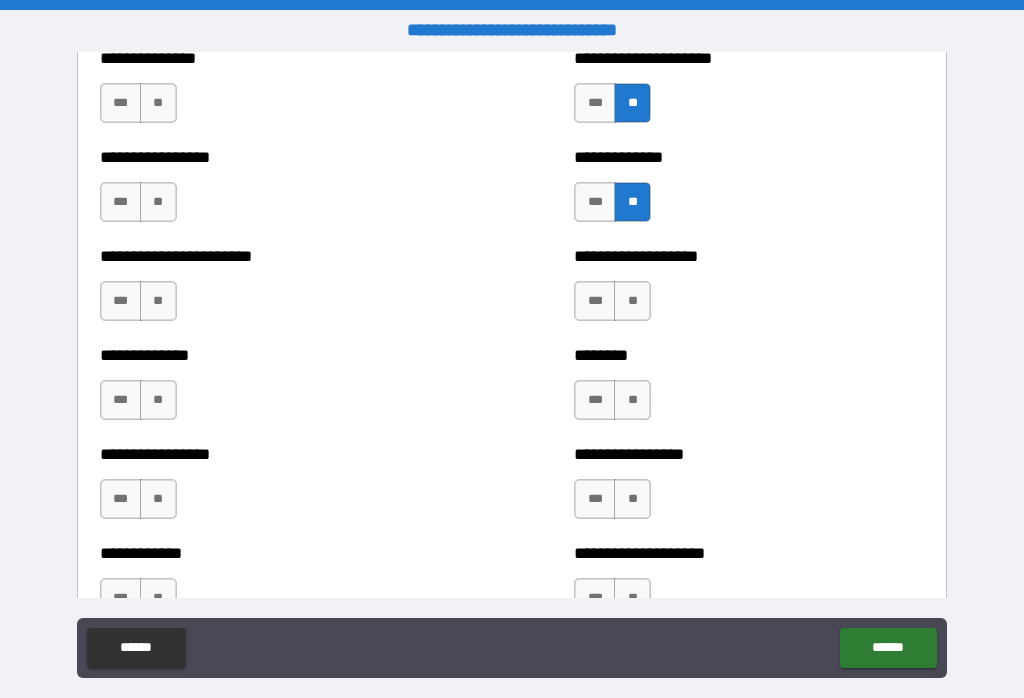 scroll, scrollTop: 3505, scrollLeft: 0, axis: vertical 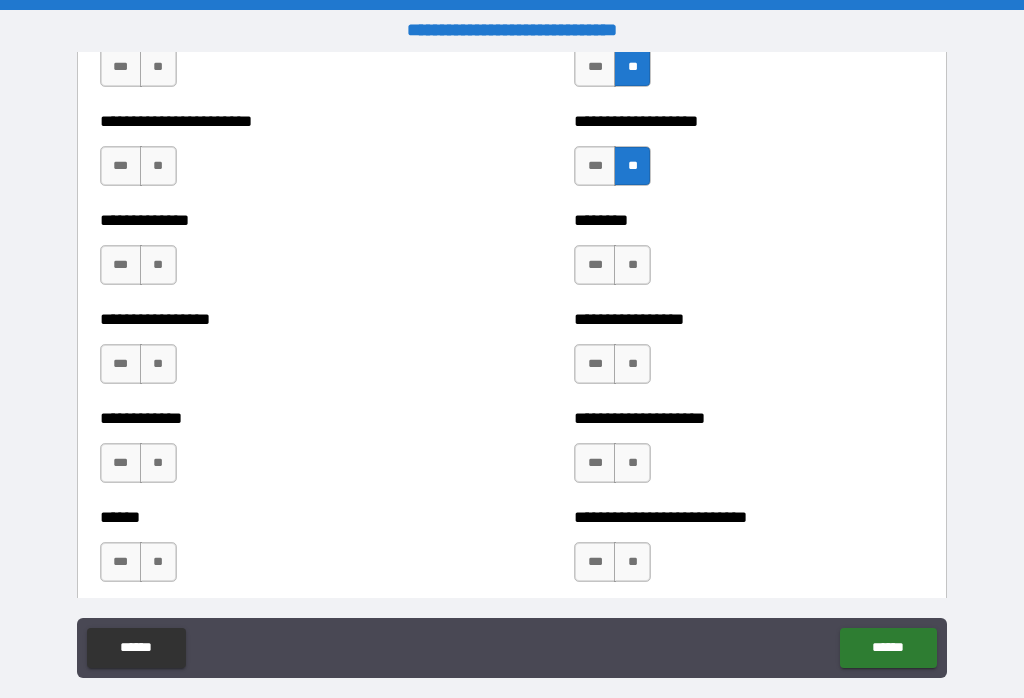 click on "**" at bounding box center [632, 265] 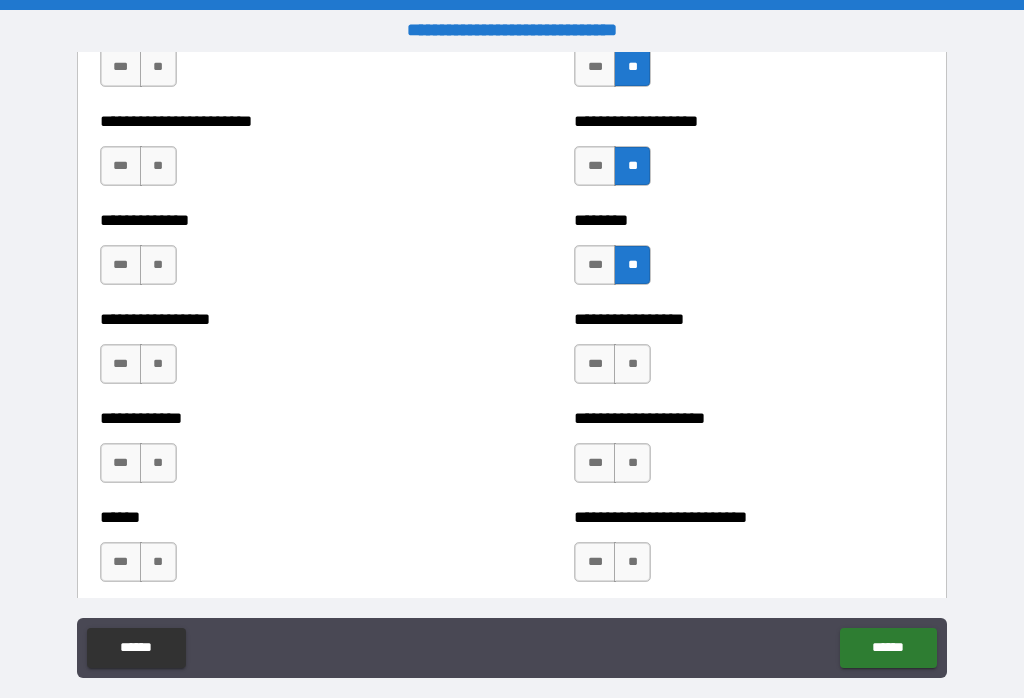 click on "**" at bounding box center [632, 364] 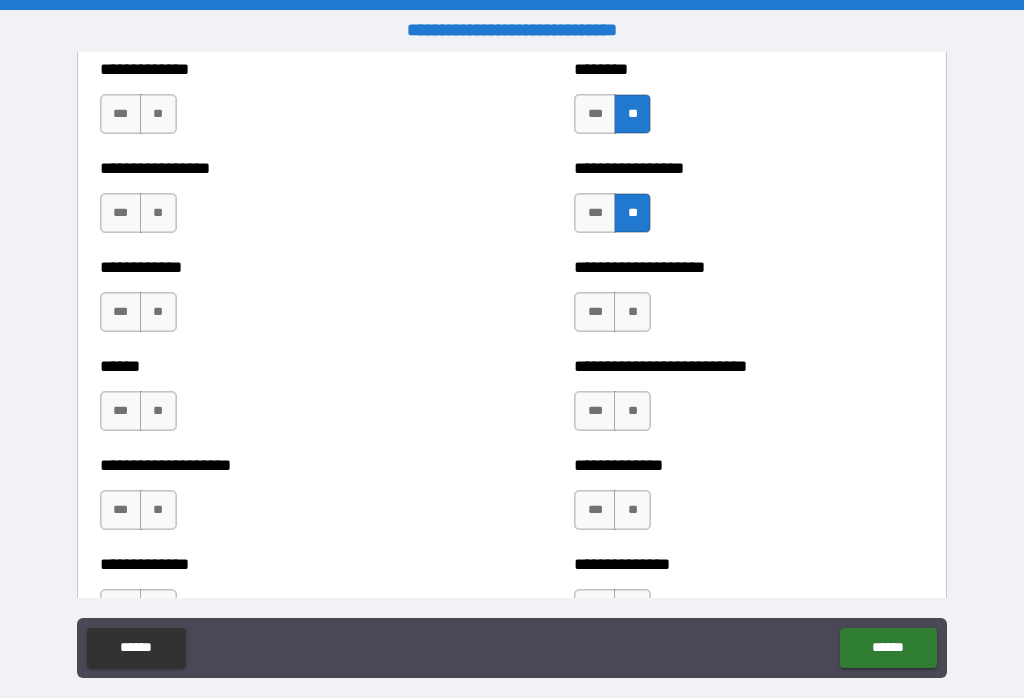 click on "**" at bounding box center [632, 312] 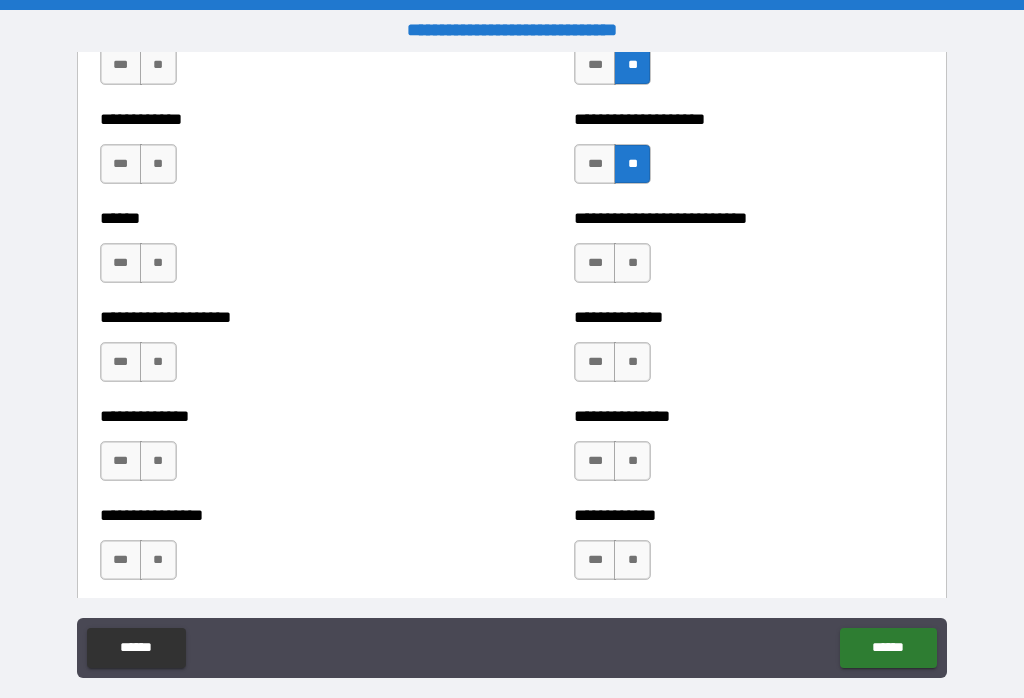 scroll, scrollTop: 3962, scrollLeft: 0, axis: vertical 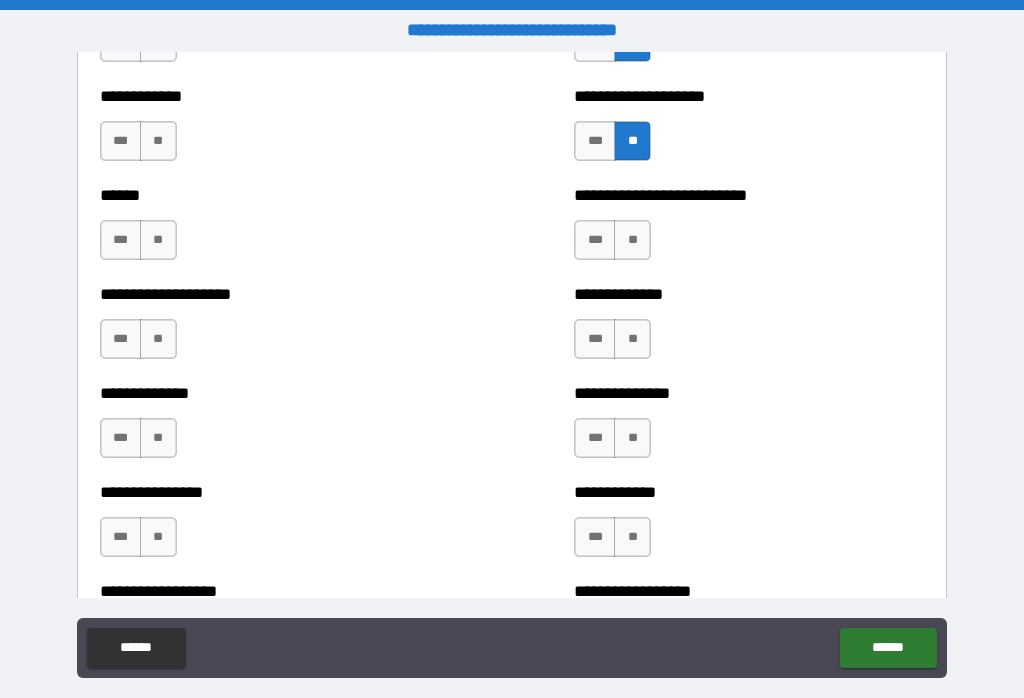 click on "**" at bounding box center (632, 240) 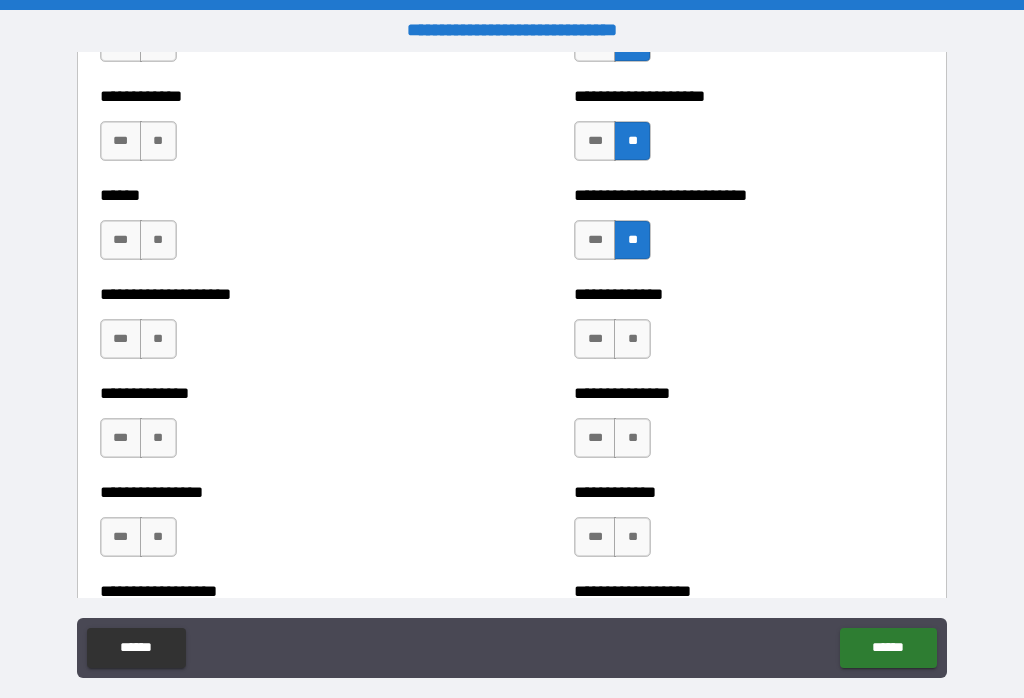 click on "**" at bounding box center (632, 339) 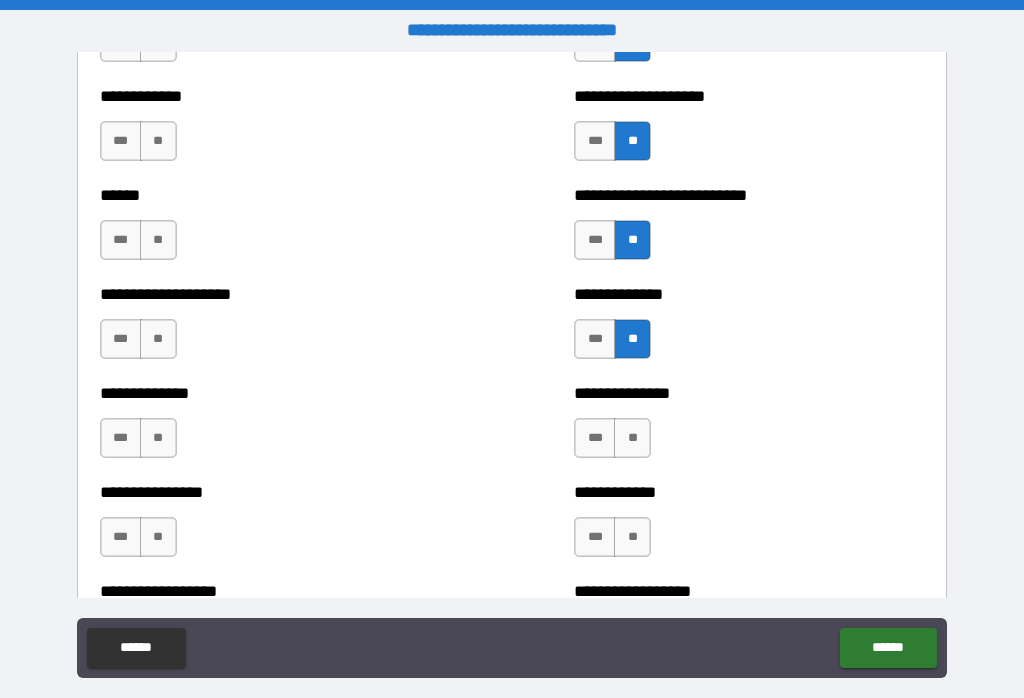 click on "**" at bounding box center (632, 438) 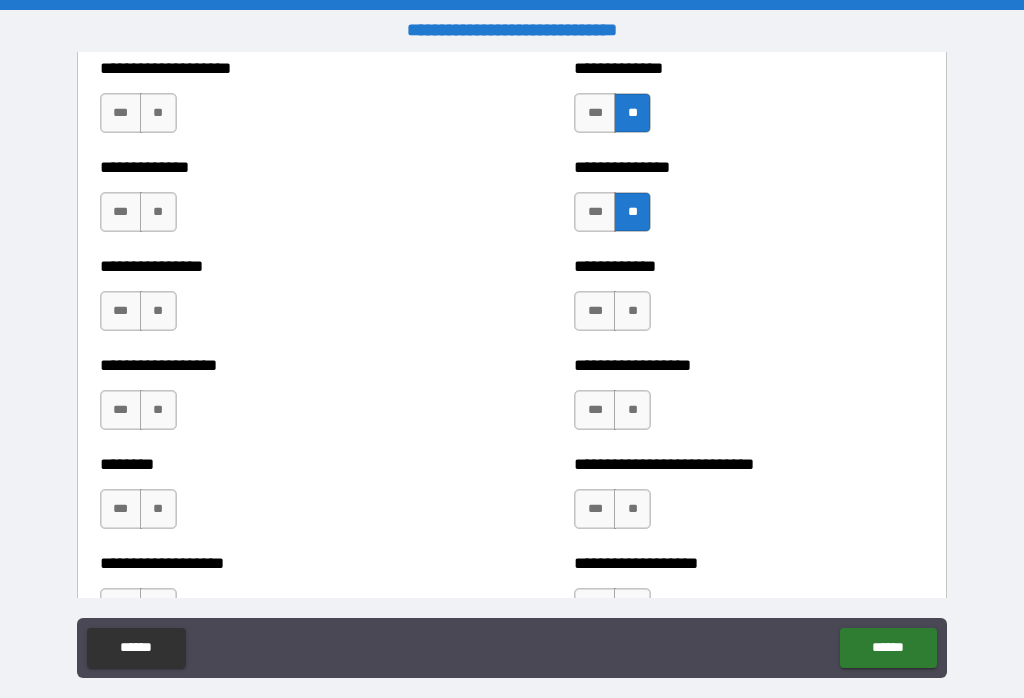 scroll, scrollTop: 4199, scrollLeft: 0, axis: vertical 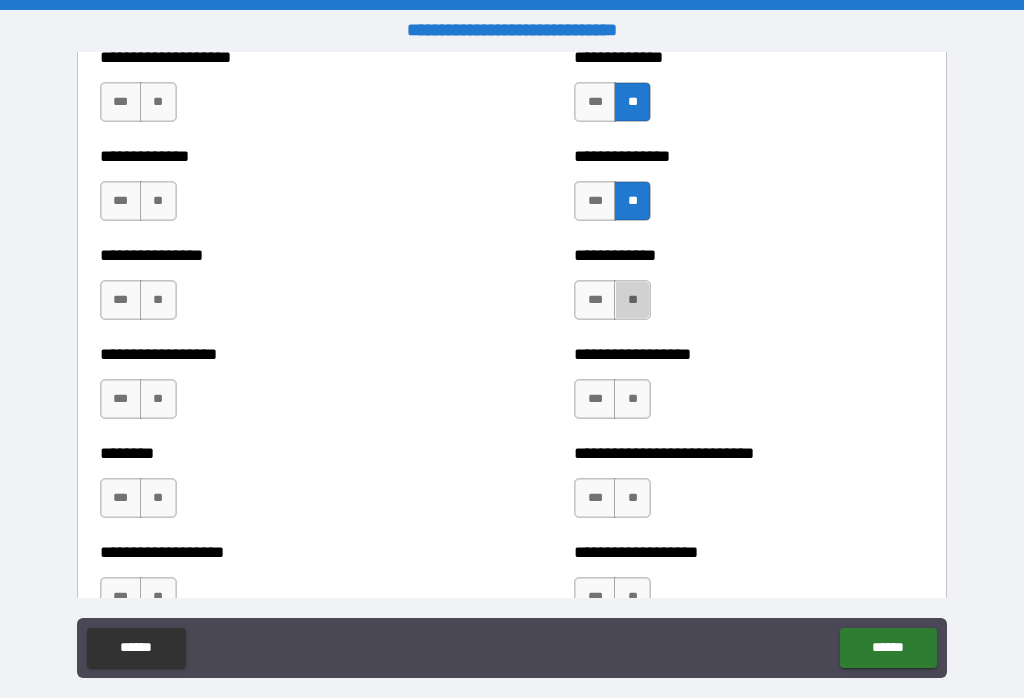 click on "**" at bounding box center [632, 300] 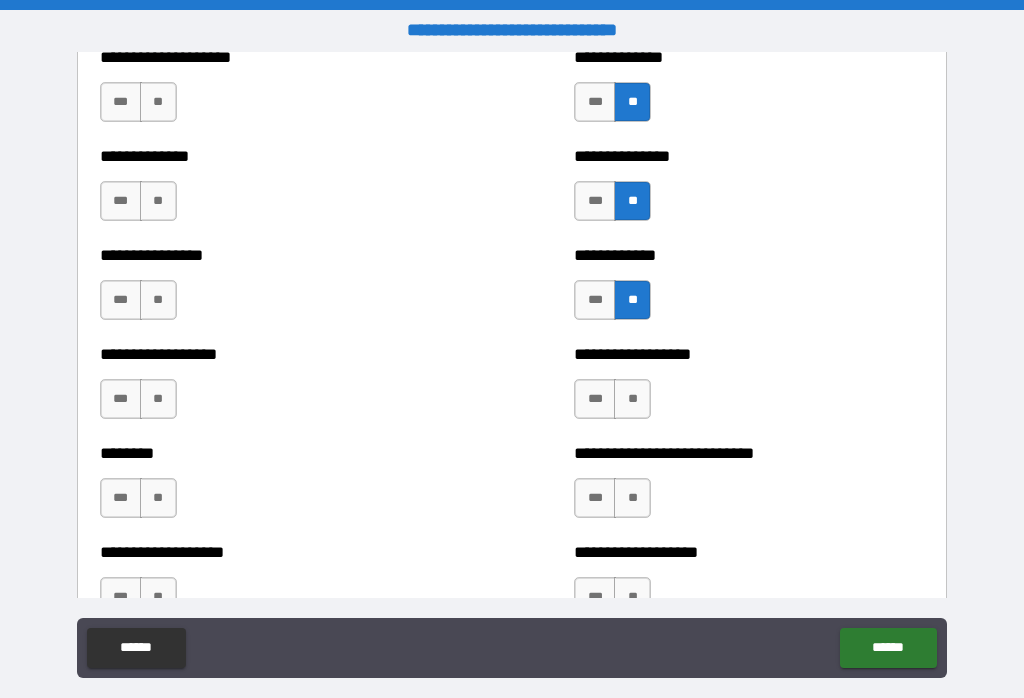 click on "**" at bounding box center [632, 399] 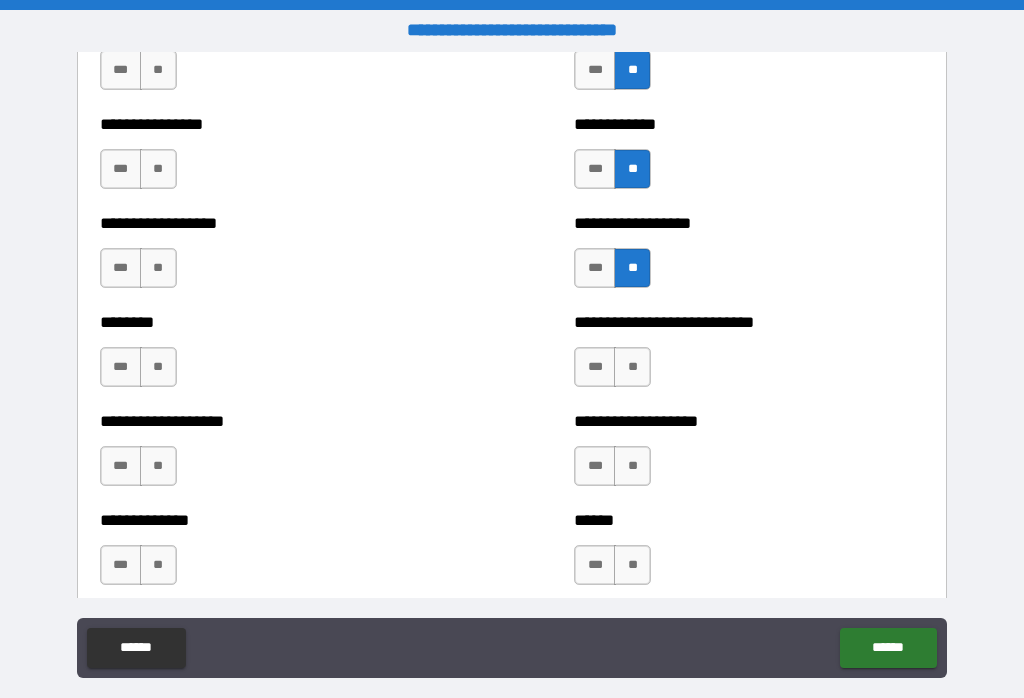 scroll, scrollTop: 4354, scrollLeft: 0, axis: vertical 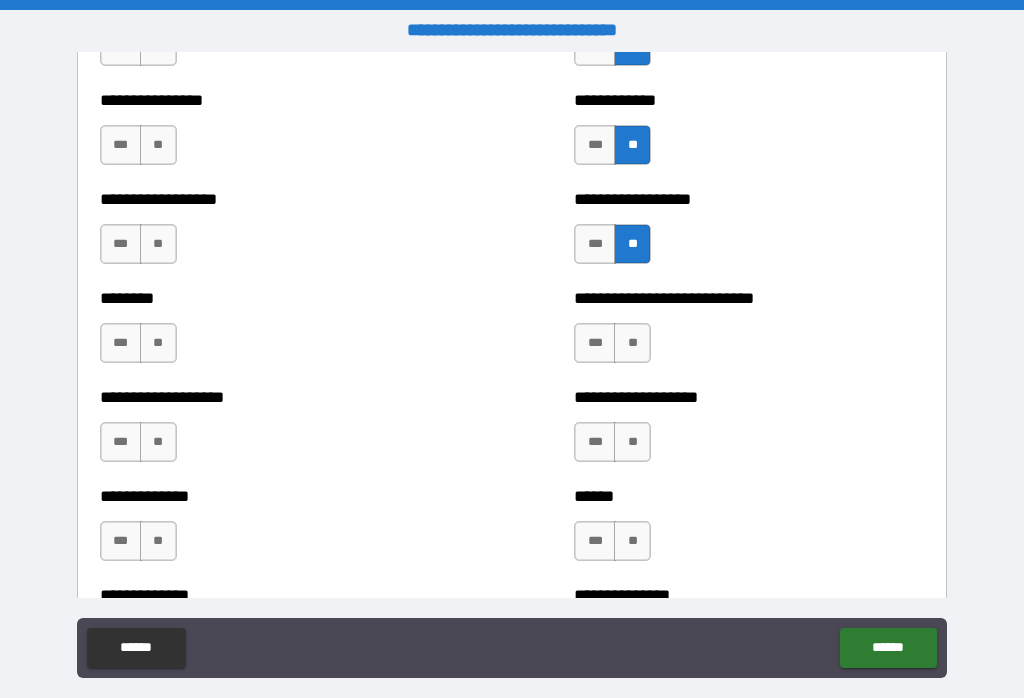 click on "**" at bounding box center (632, 343) 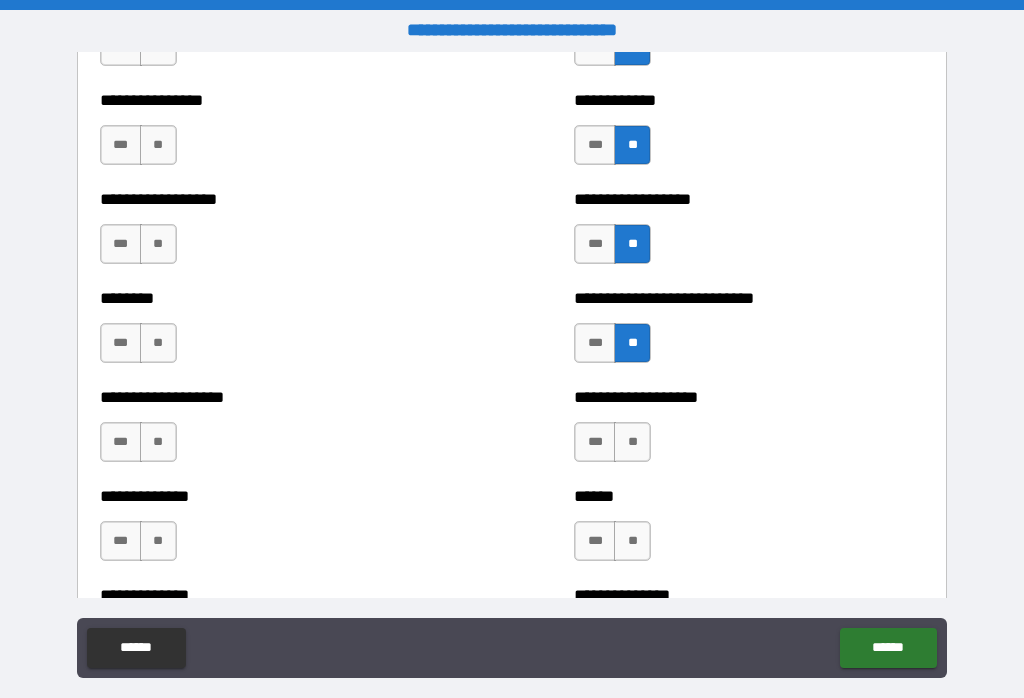 click on "**" at bounding box center [632, 442] 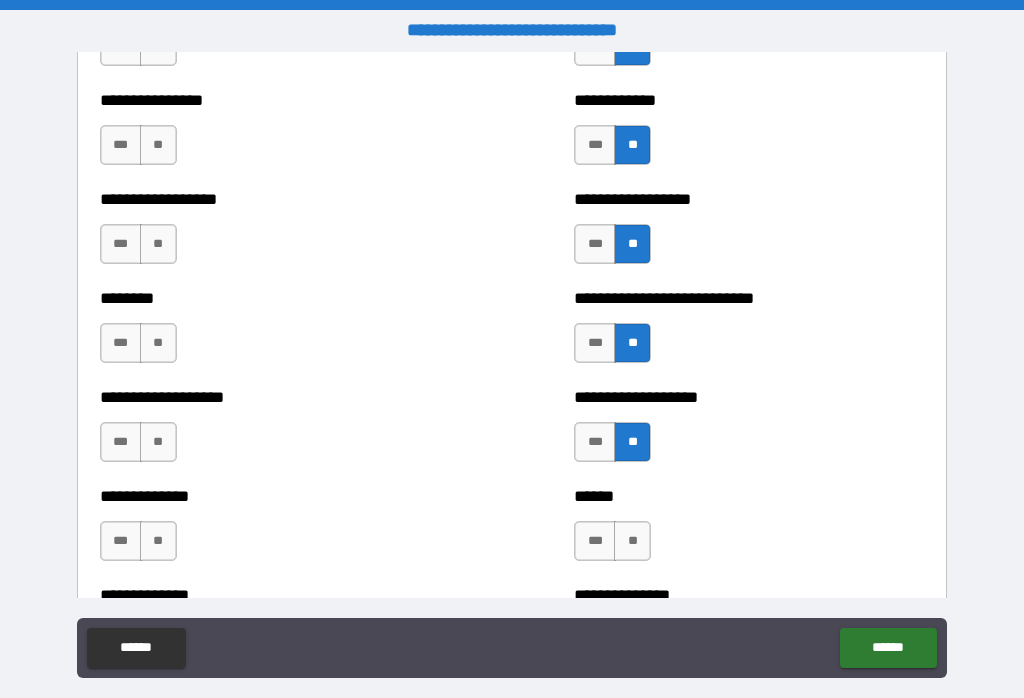 click on "***" at bounding box center (595, 343) 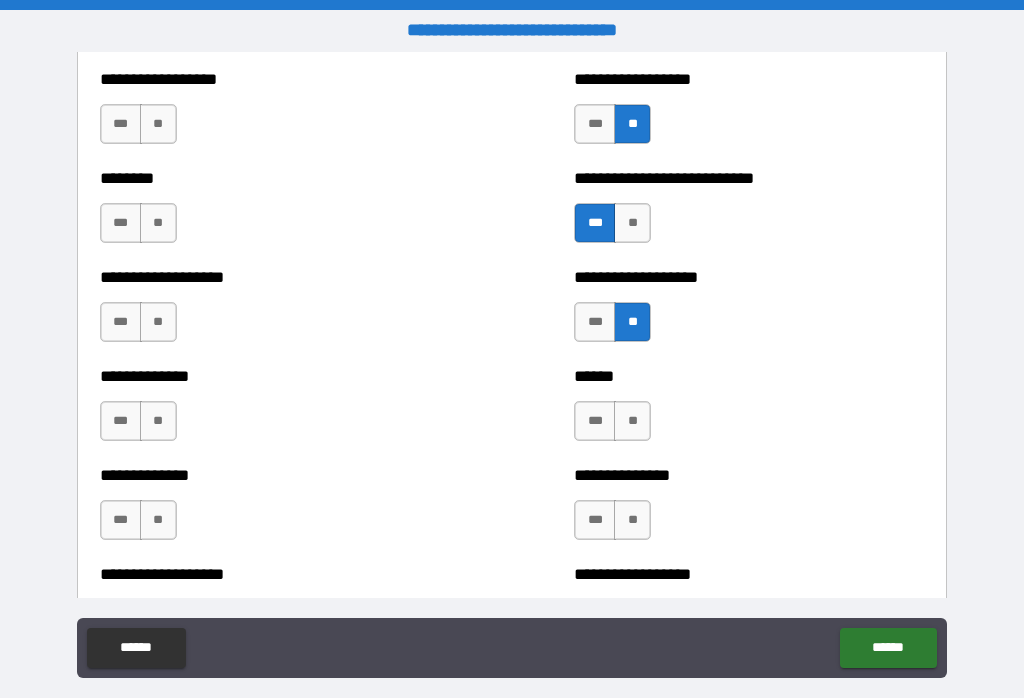 scroll, scrollTop: 4478, scrollLeft: 0, axis: vertical 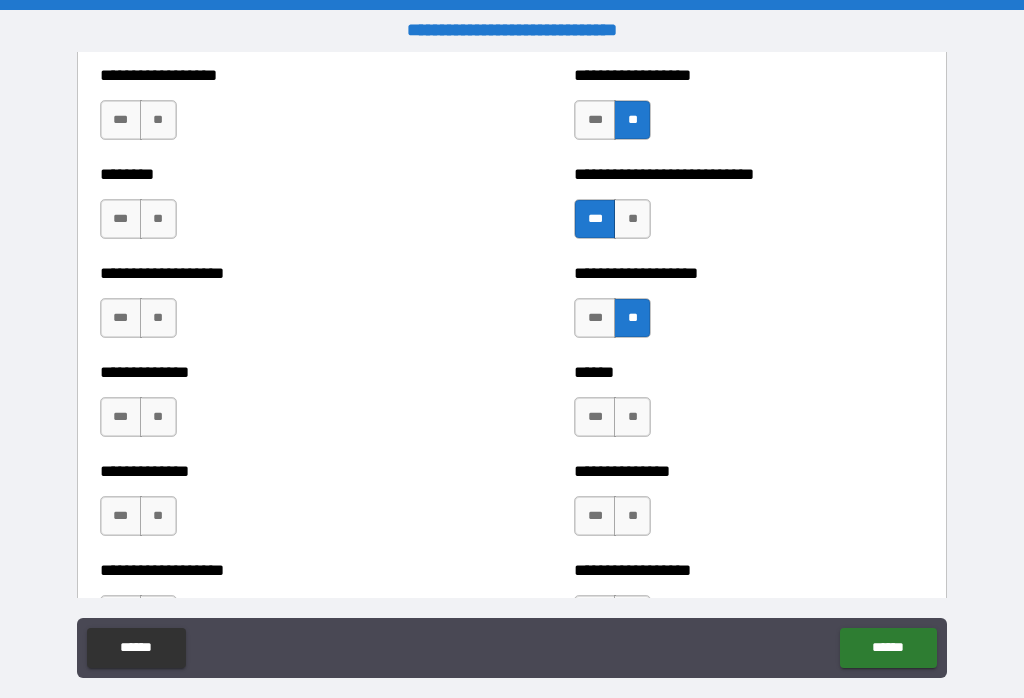 click on "**" at bounding box center [632, 516] 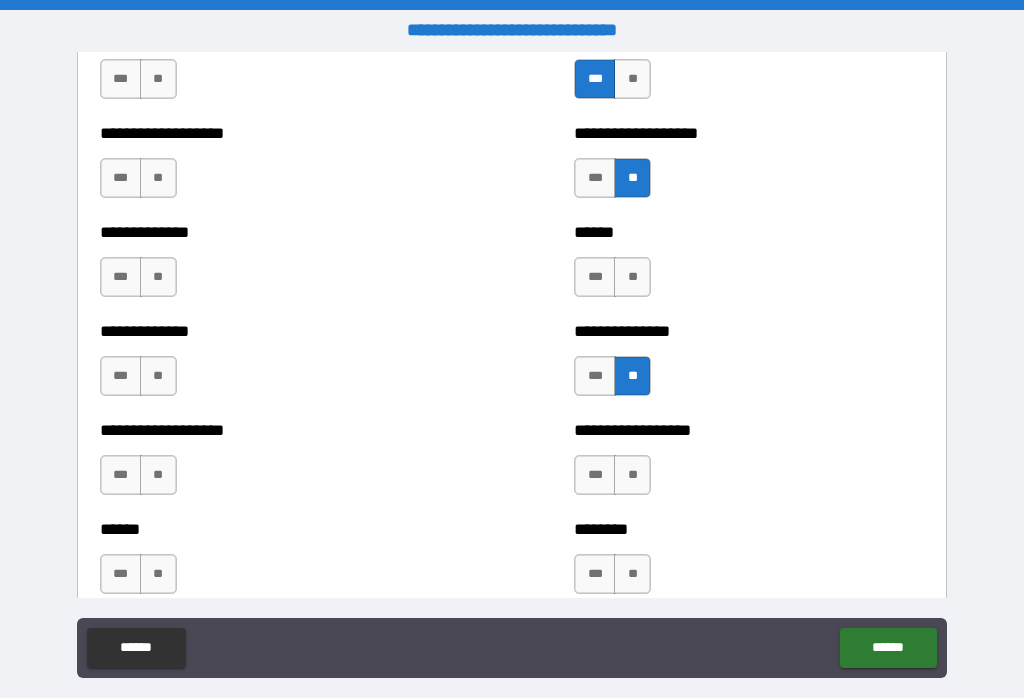 scroll, scrollTop: 4630, scrollLeft: 0, axis: vertical 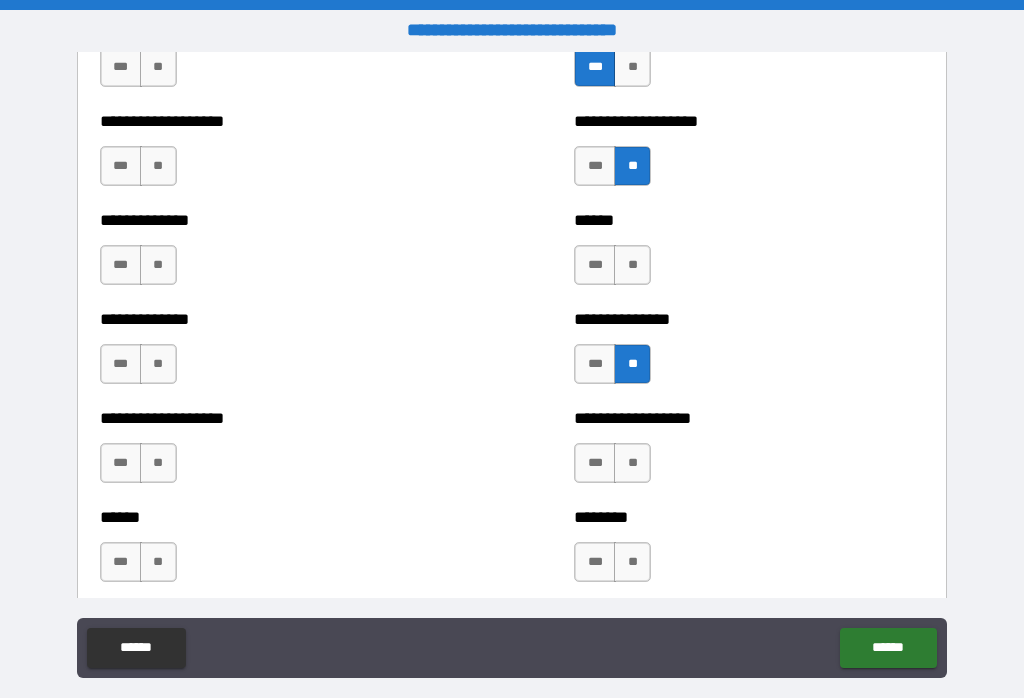 click on "**" at bounding box center (632, 265) 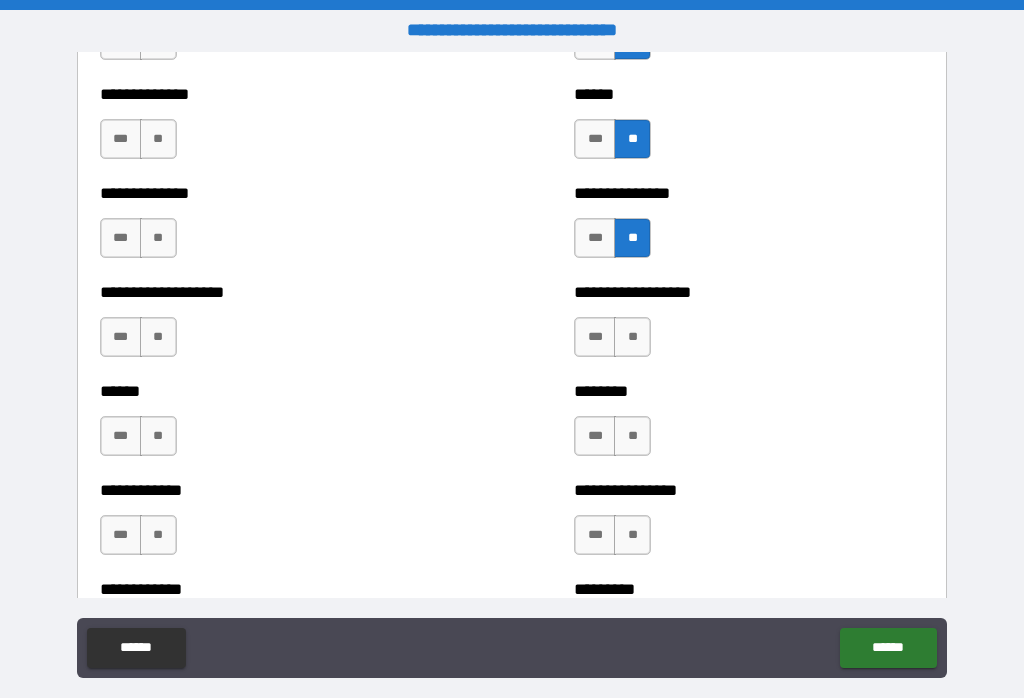 scroll, scrollTop: 4755, scrollLeft: 0, axis: vertical 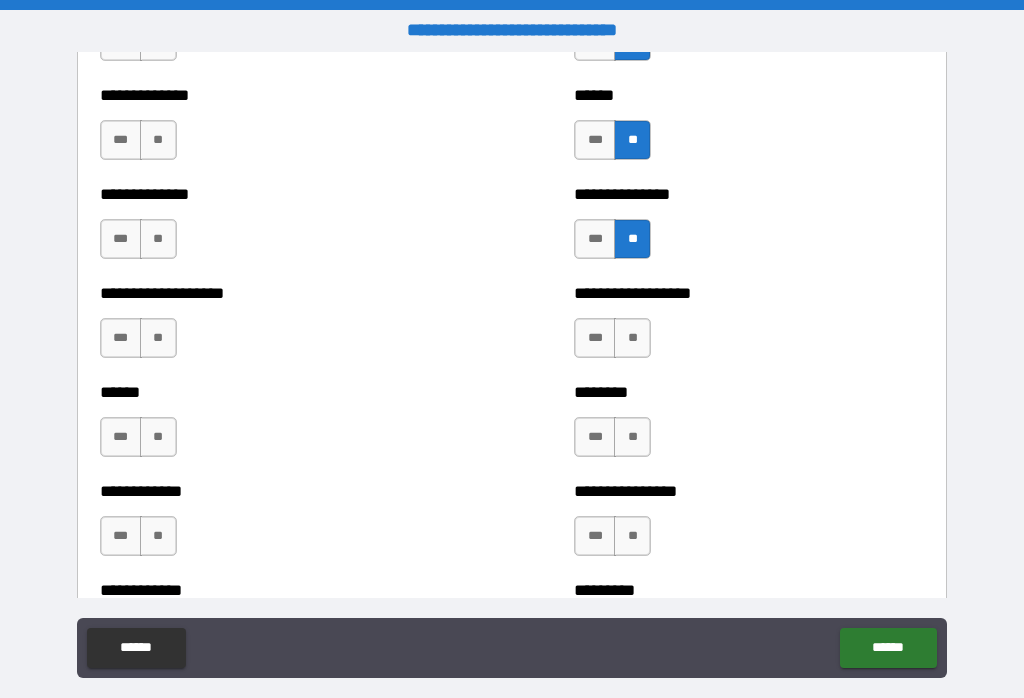 click on "**" at bounding box center [632, 338] 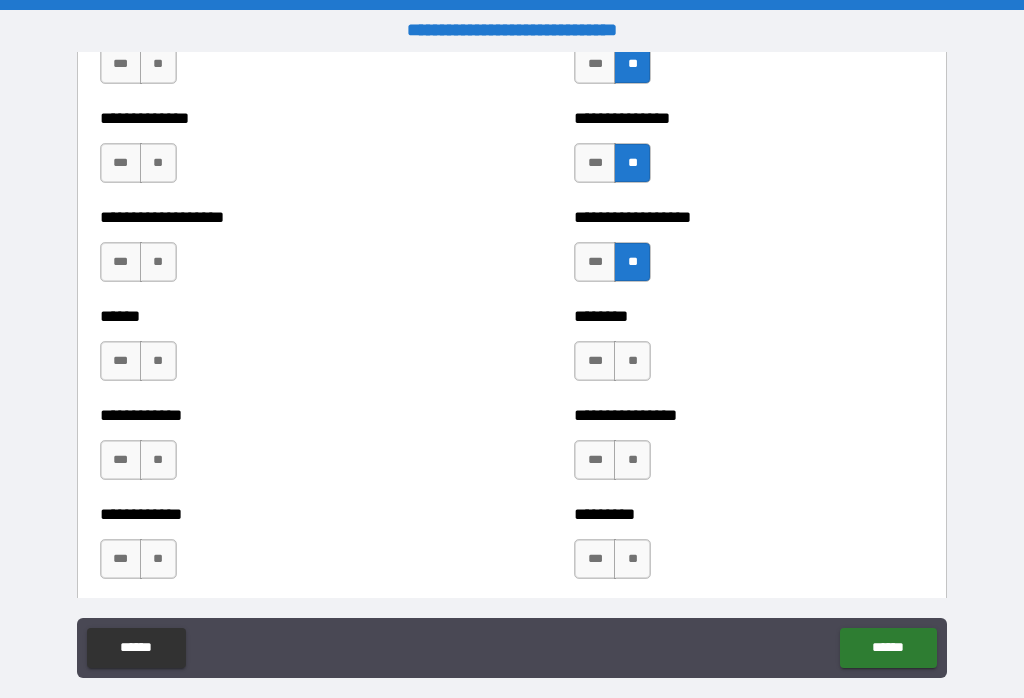 scroll, scrollTop: 4841, scrollLeft: 0, axis: vertical 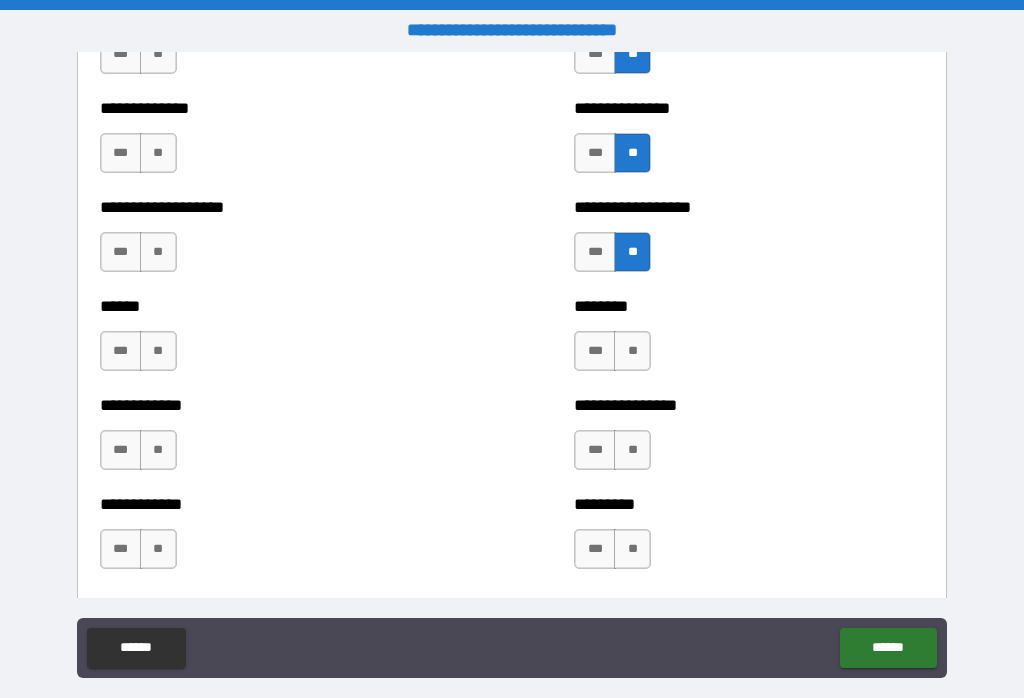 click on "**" at bounding box center [632, 351] 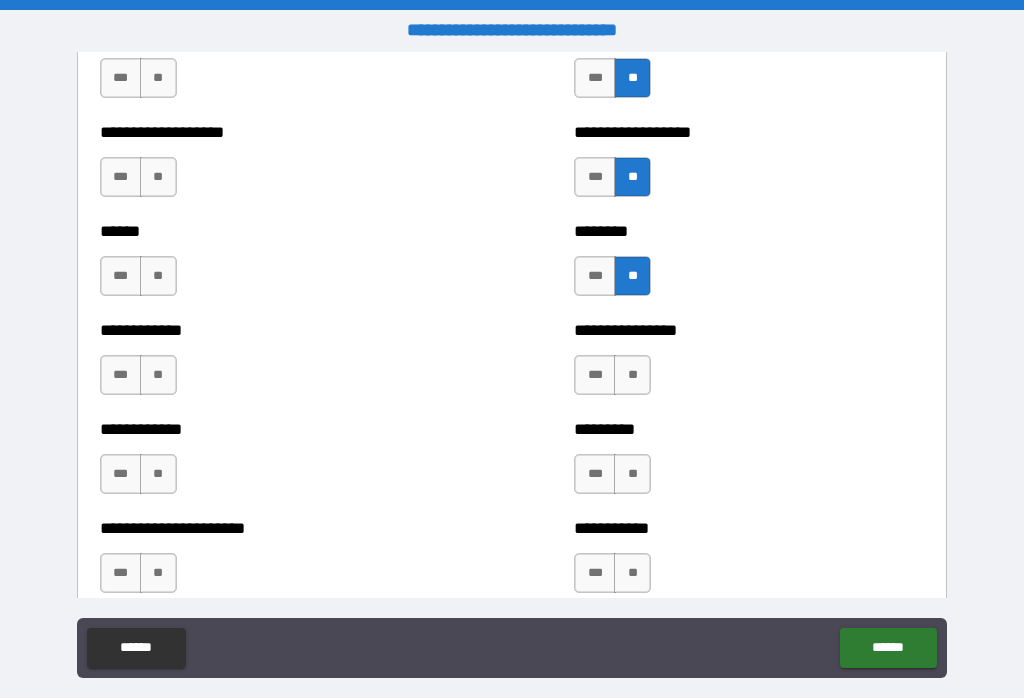 scroll, scrollTop: 4946, scrollLeft: 0, axis: vertical 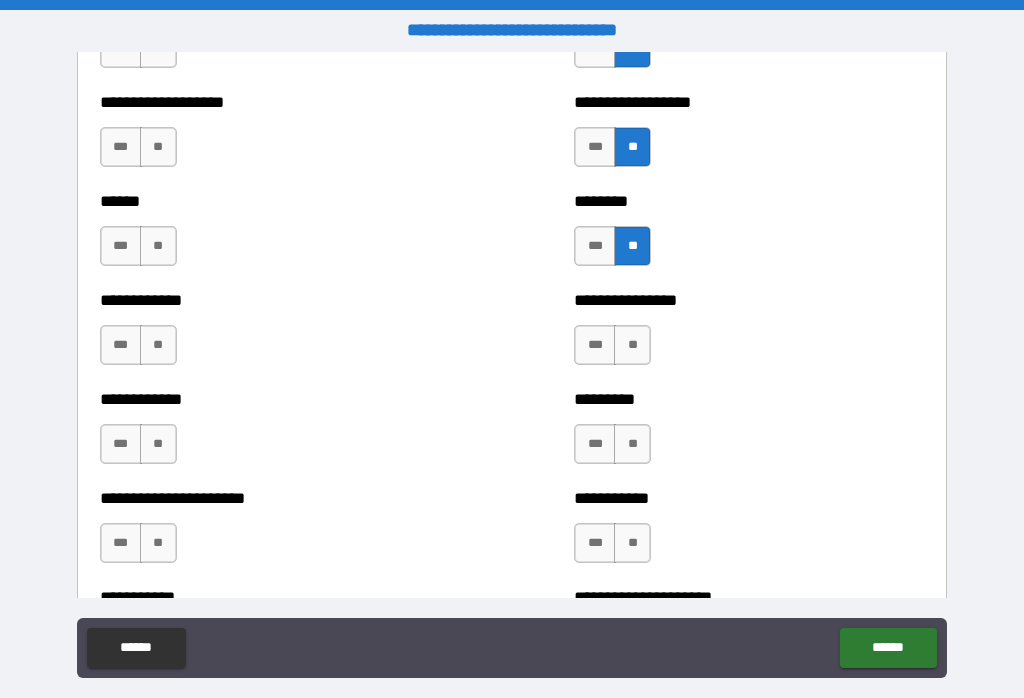 click on "**" at bounding box center [632, 345] 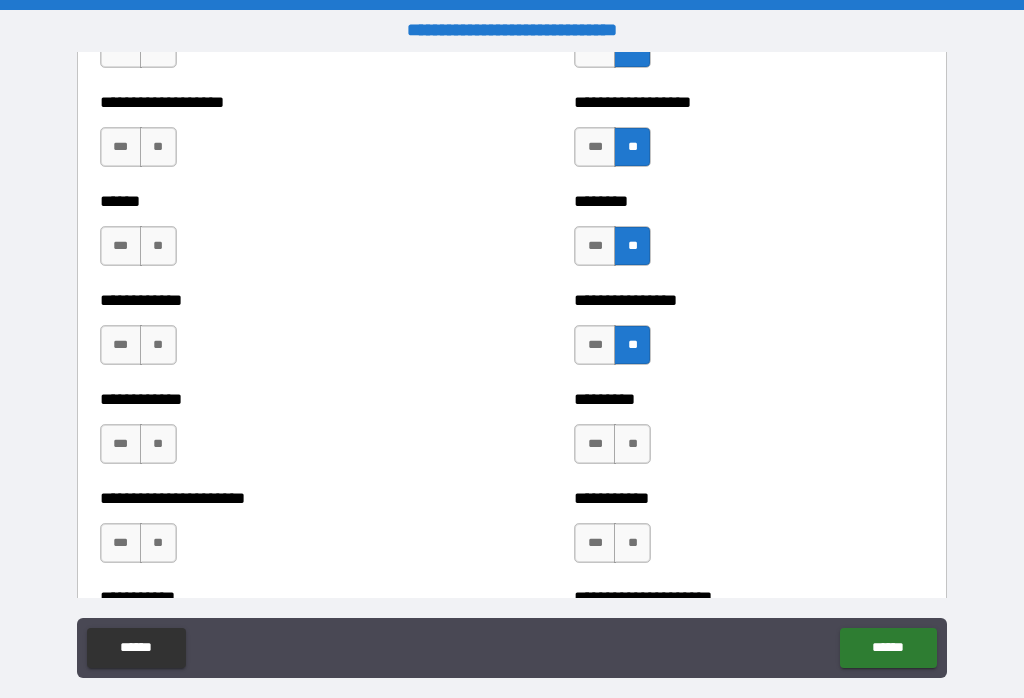 click on "**" at bounding box center (632, 444) 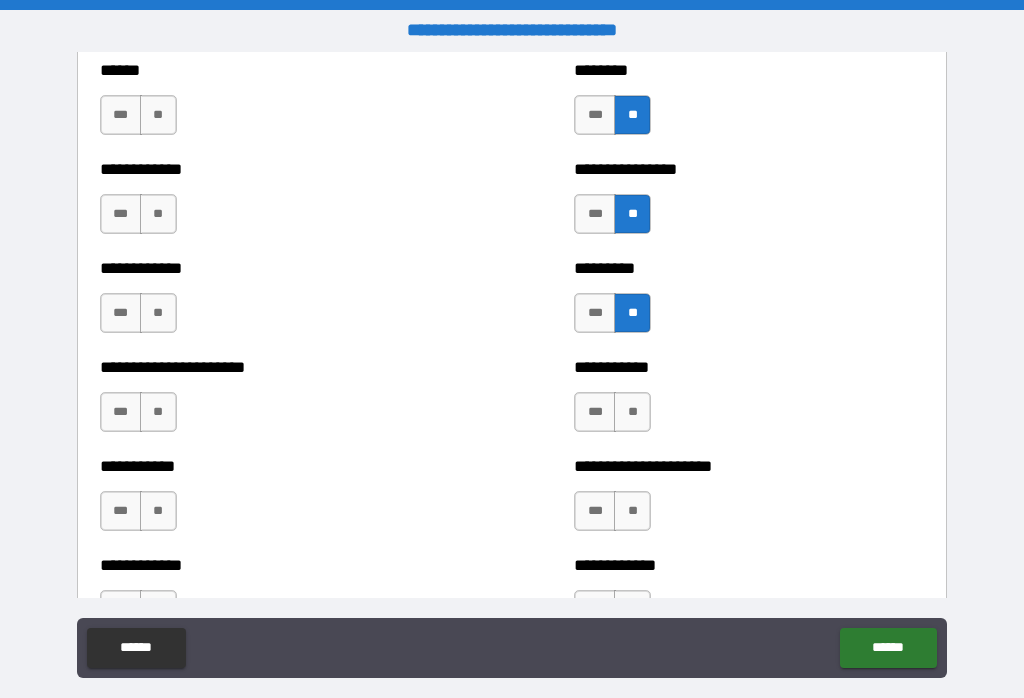 scroll, scrollTop: 5078, scrollLeft: 0, axis: vertical 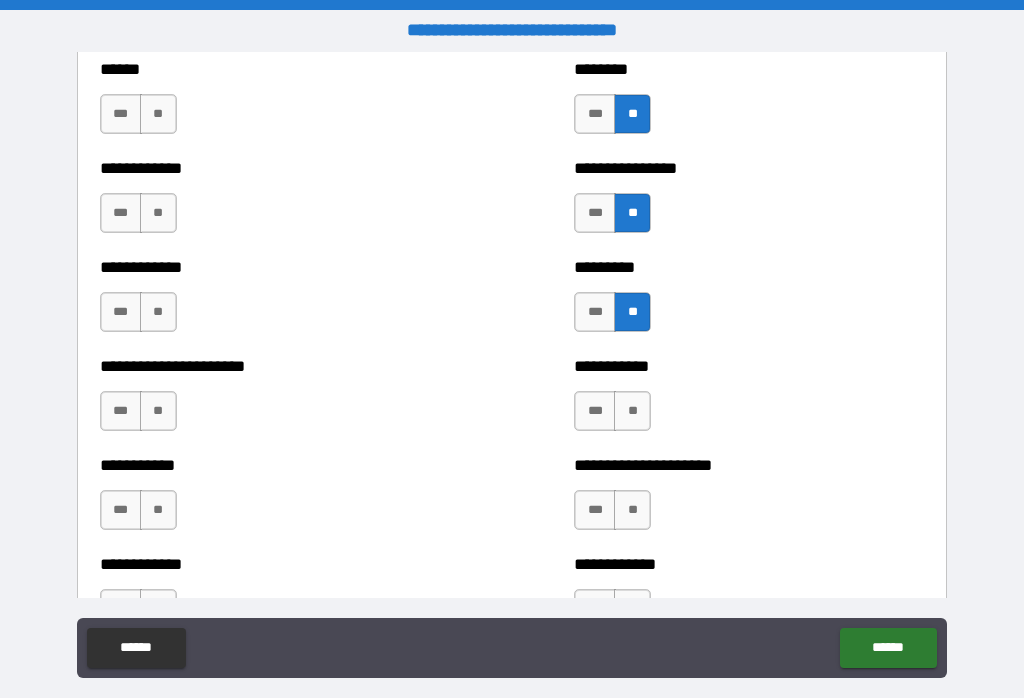 click on "**" at bounding box center (632, 411) 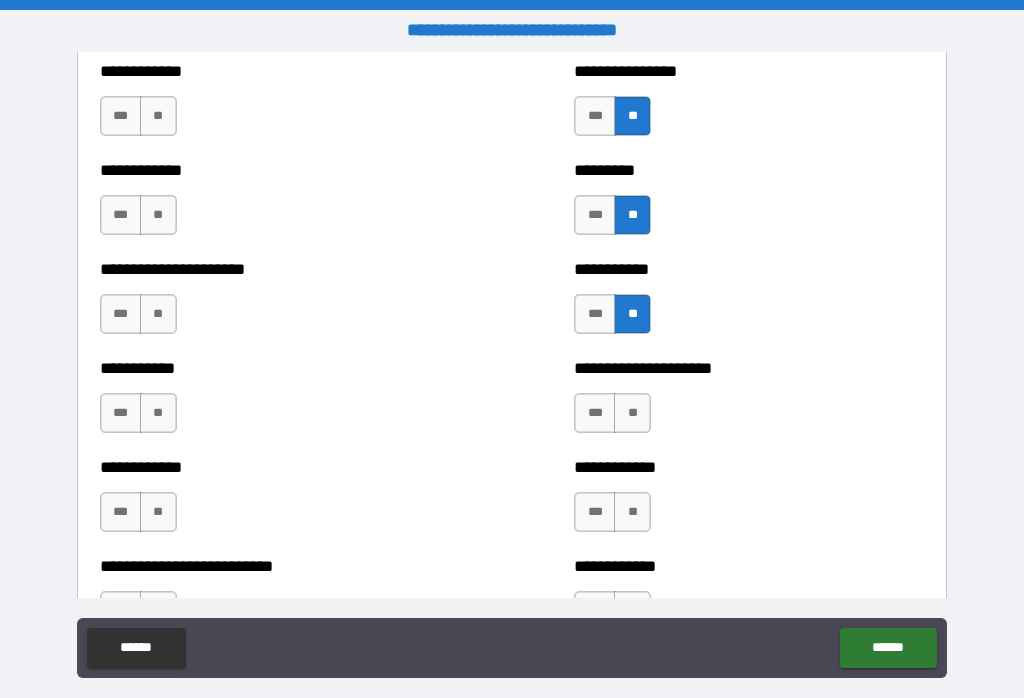 scroll, scrollTop: 5176, scrollLeft: 0, axis: vertical 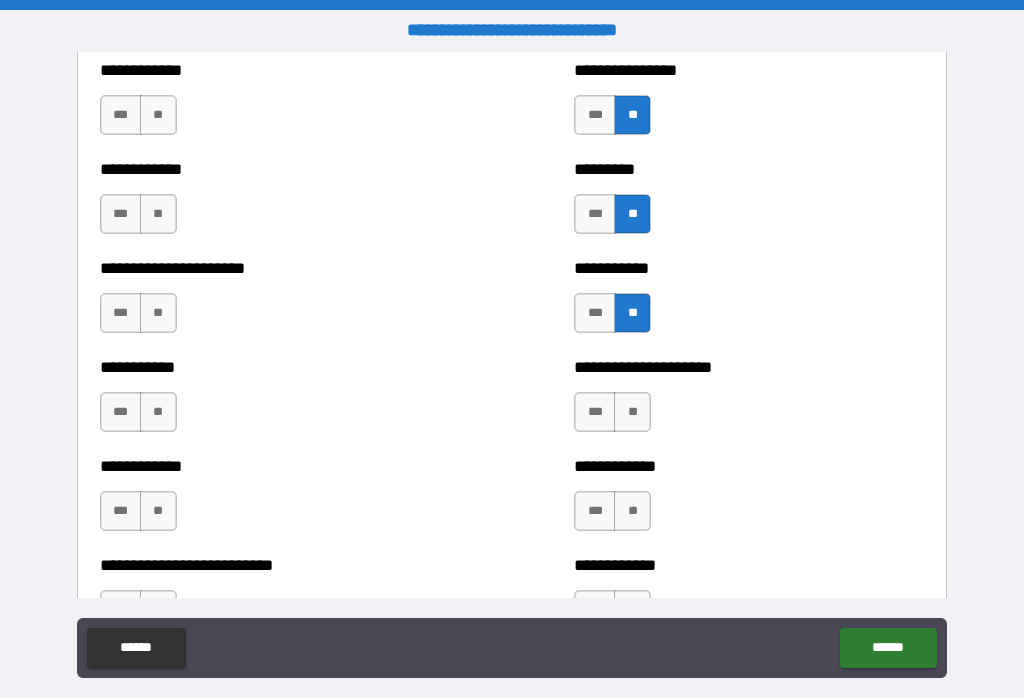 click on "**" at bounding box center (632, 412) 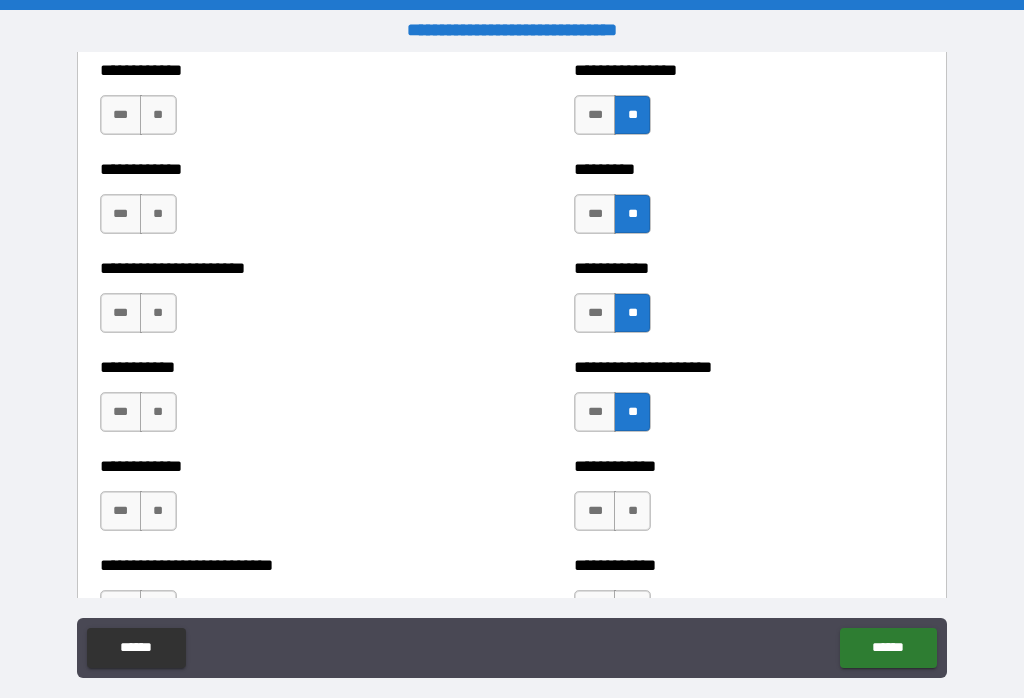 scroll, scrollTop: 5272, scrollLeft: 0, axis: vertical 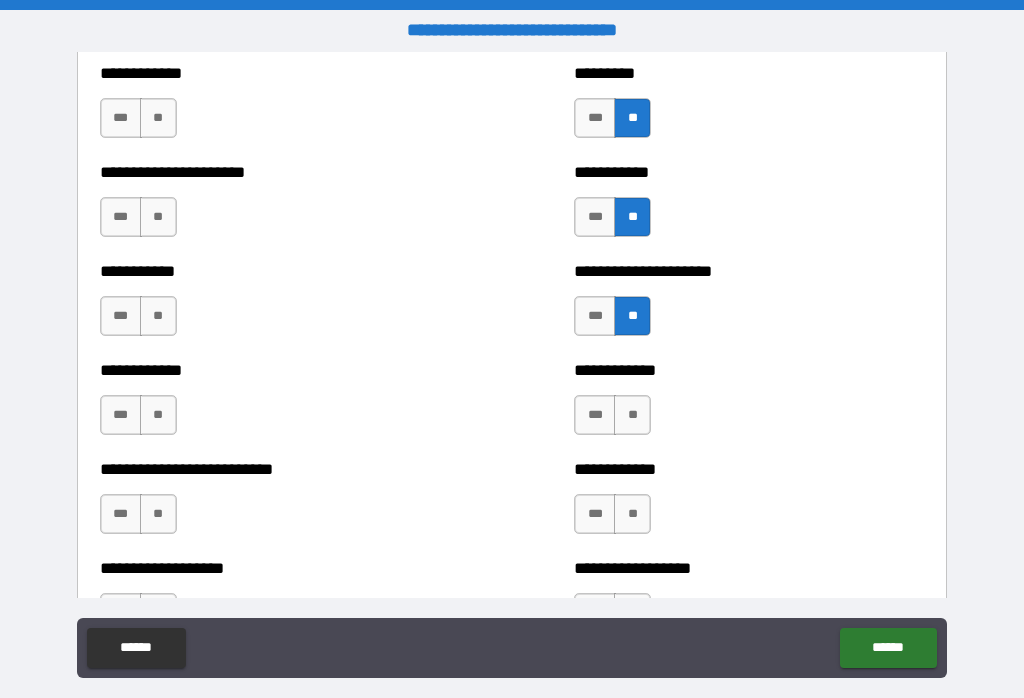 click on "**" at bounding box center (632, 415) 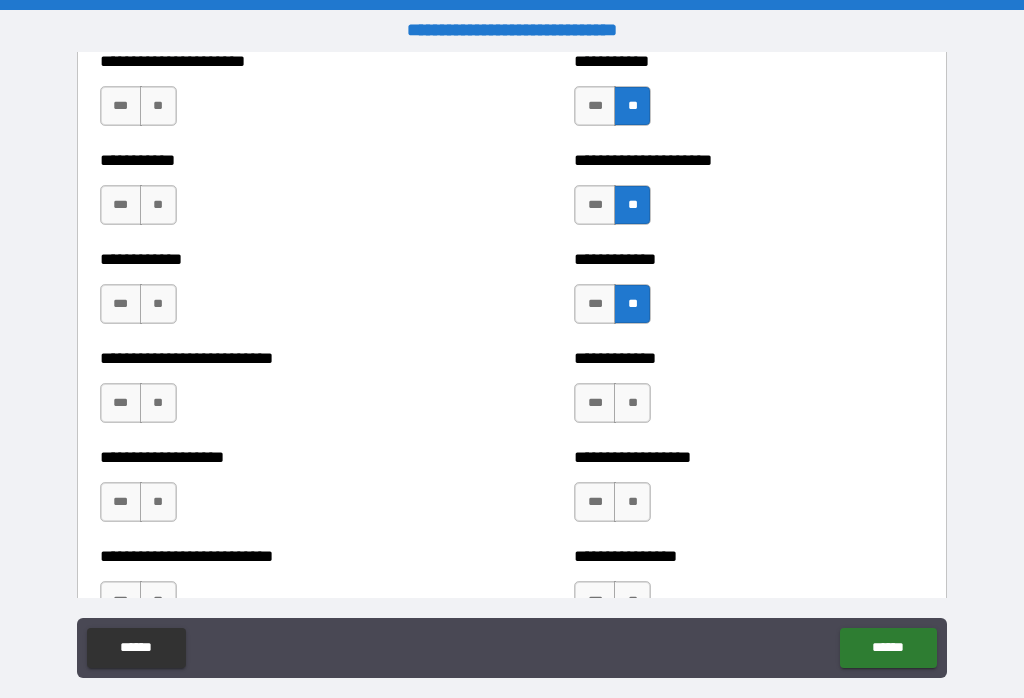 scroll, scrollTop: 5397, scrollLeft: 0, axis: vertical 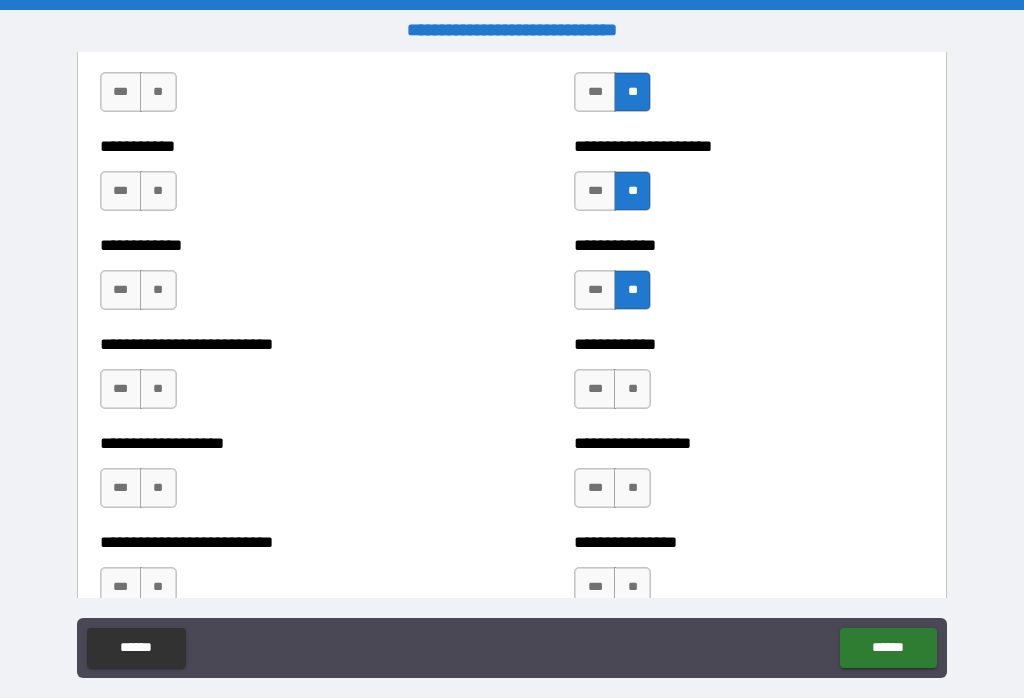 click on "**" at bounding box center (632, 389) 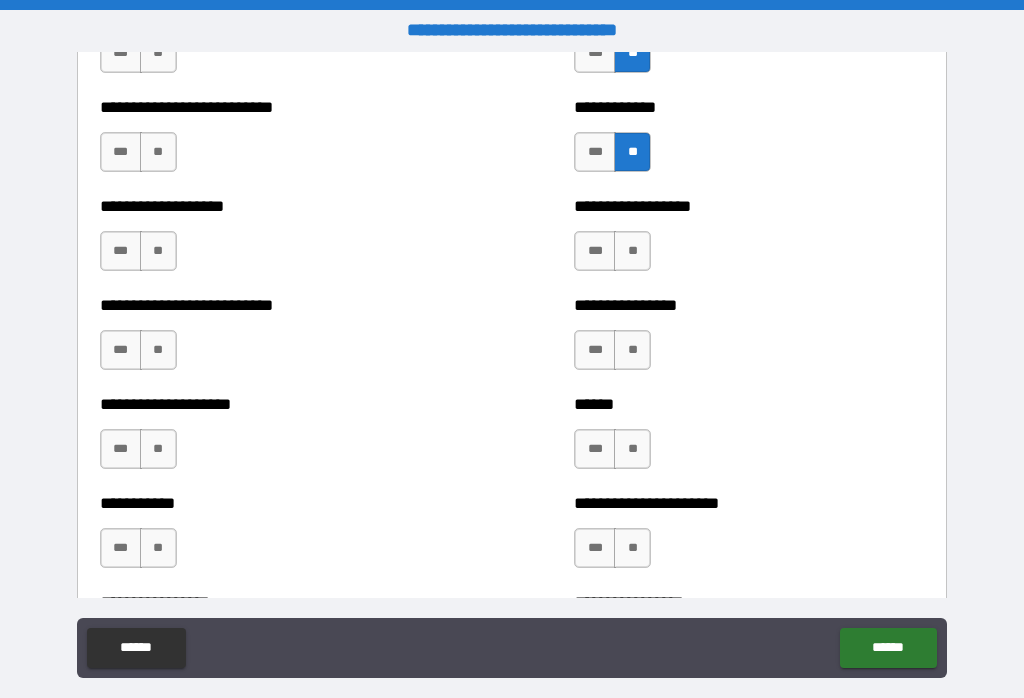 scroll, scrollTop: 5615, scrollLeft: 0, axis: vertical 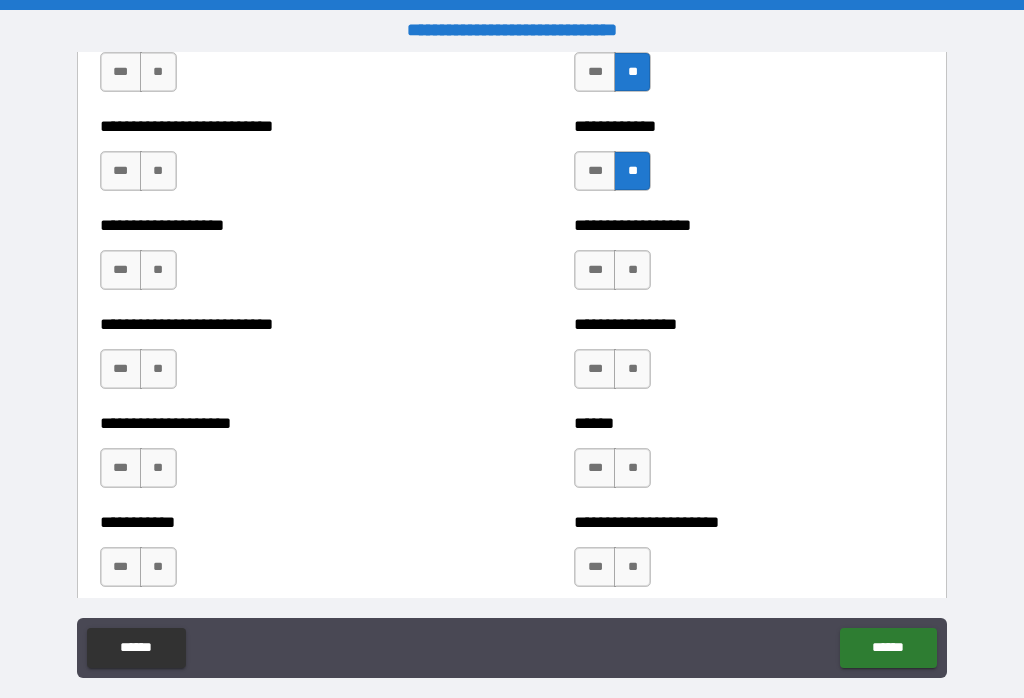 click on "**" at bounding box center (632, 270) 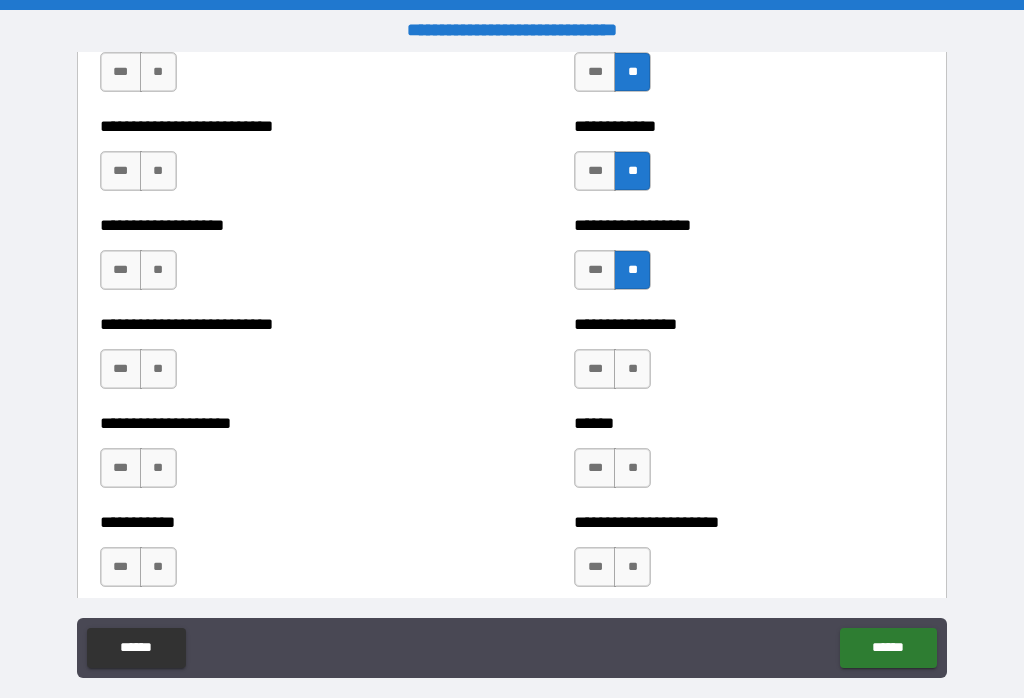 click on "**" at bounding box center (632, 369) 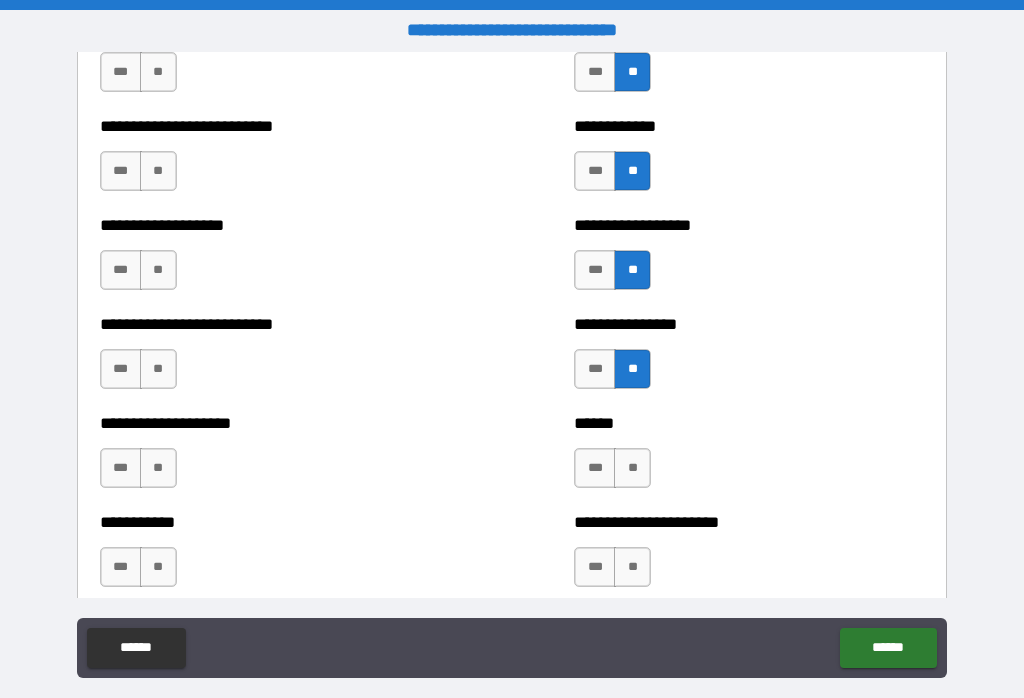 click on "**" at bounding box center [632, 468] 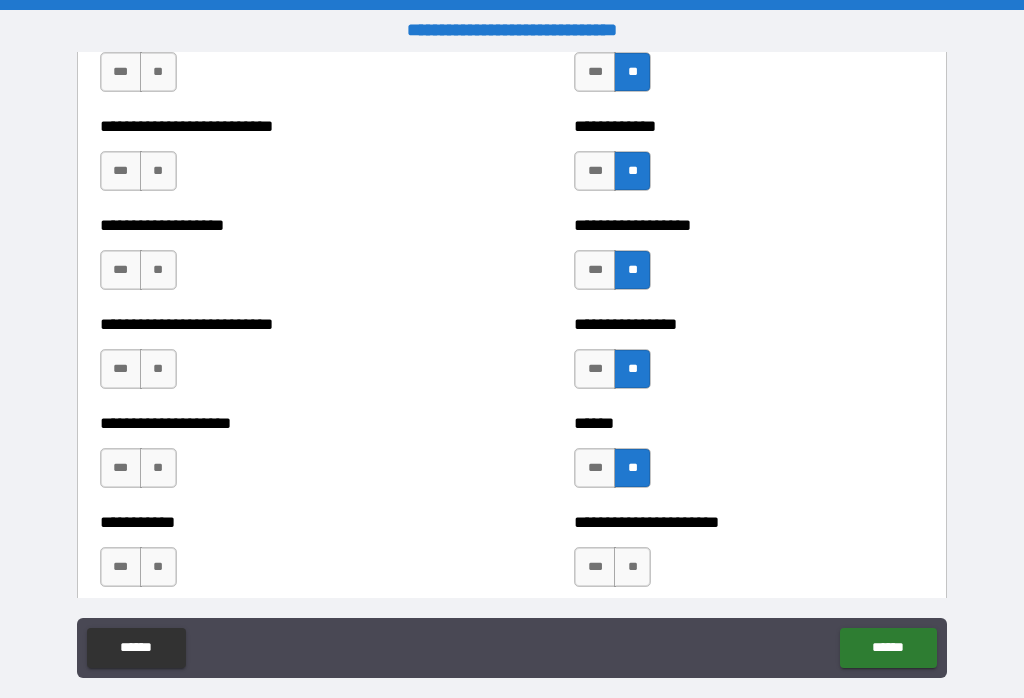 scroll, scrollTop: 5753, scrollLeft: 0, axis: vertical 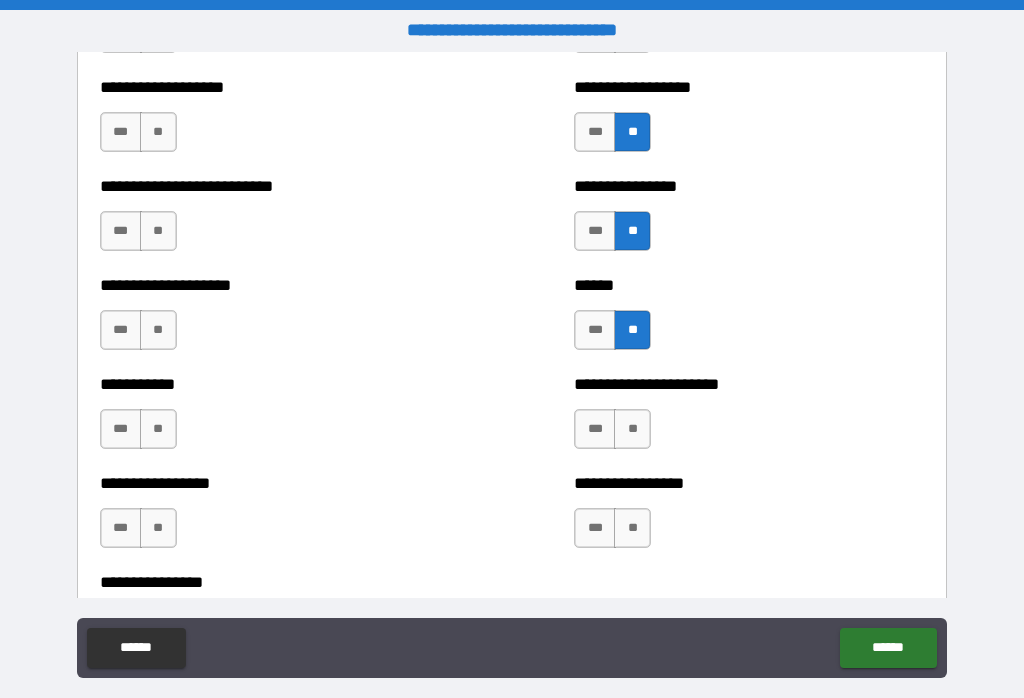 click on "**" at bounding box center (632, 429) 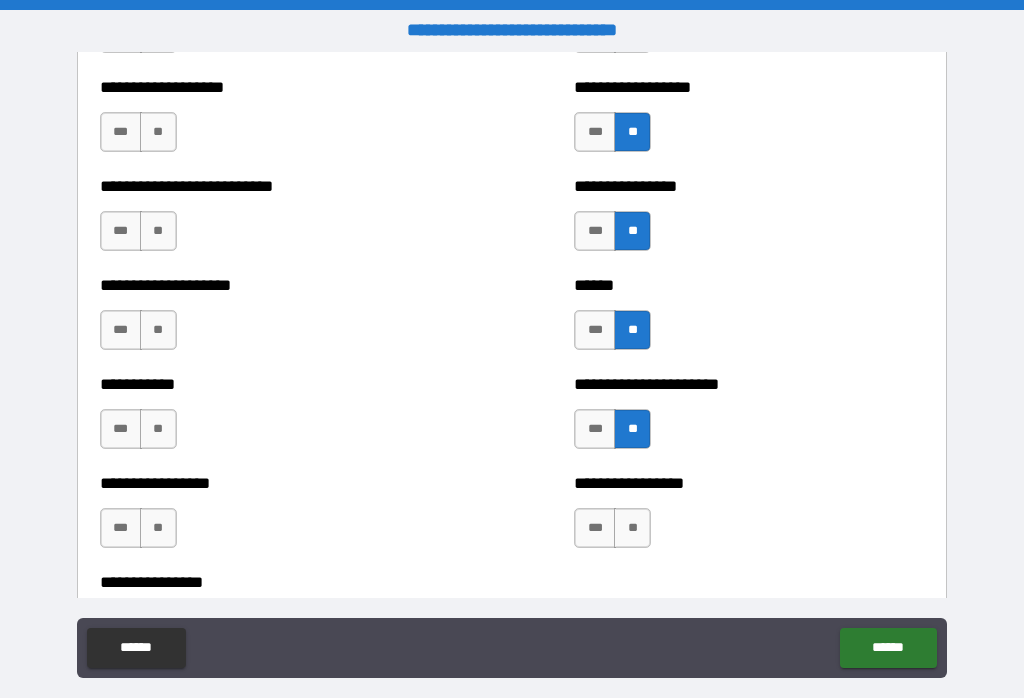 click on "**" at bounding box center (632, 528) 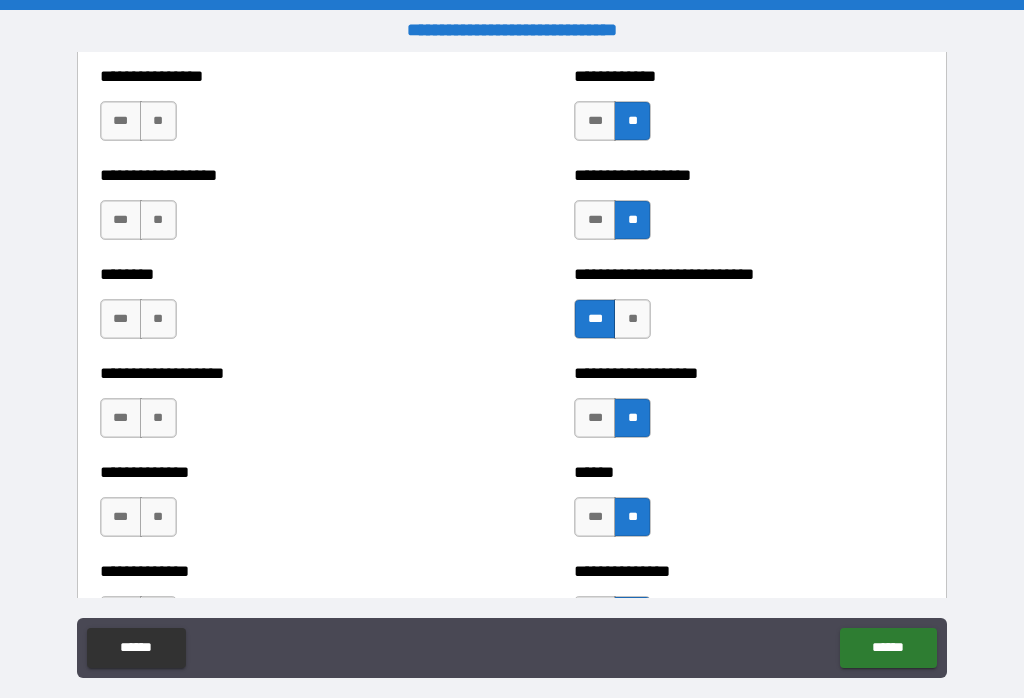 scroll, scrollTop: 4374, scrollLeft: 0, axis: vertical 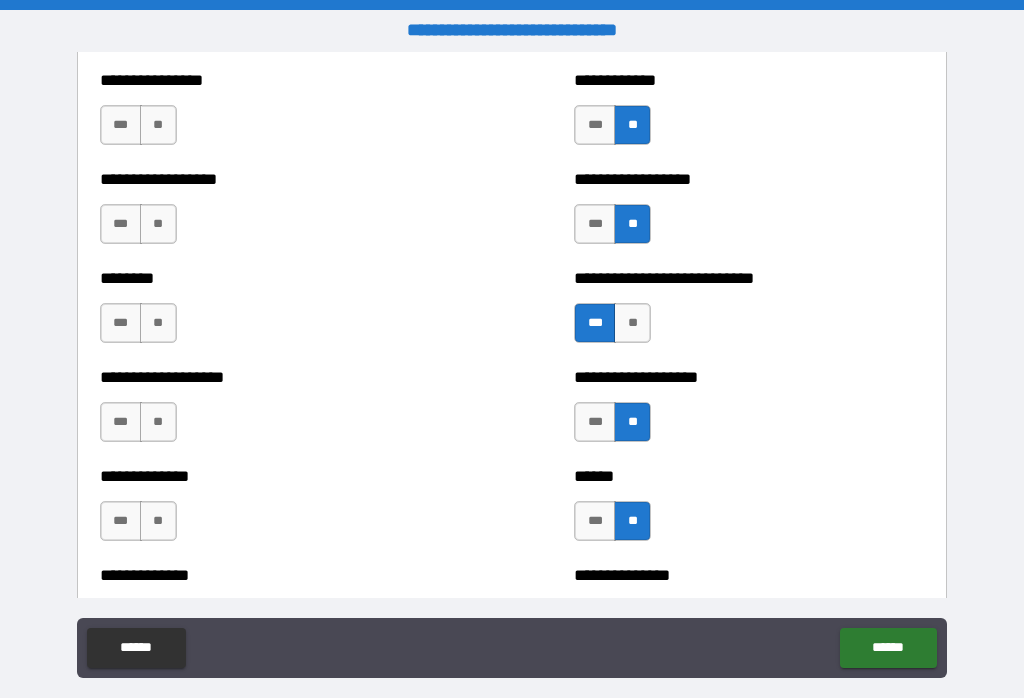 click on "***" at bounding box center (595, 422) 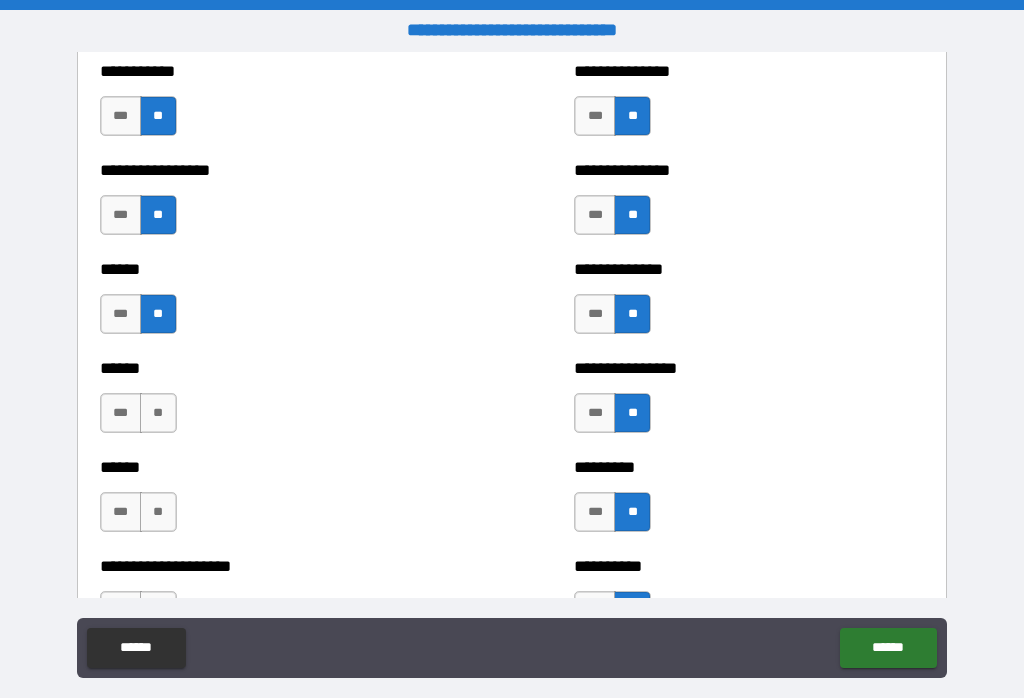 scroll, scrollTop: 2960, scrollLeft: 0, axis: vertical 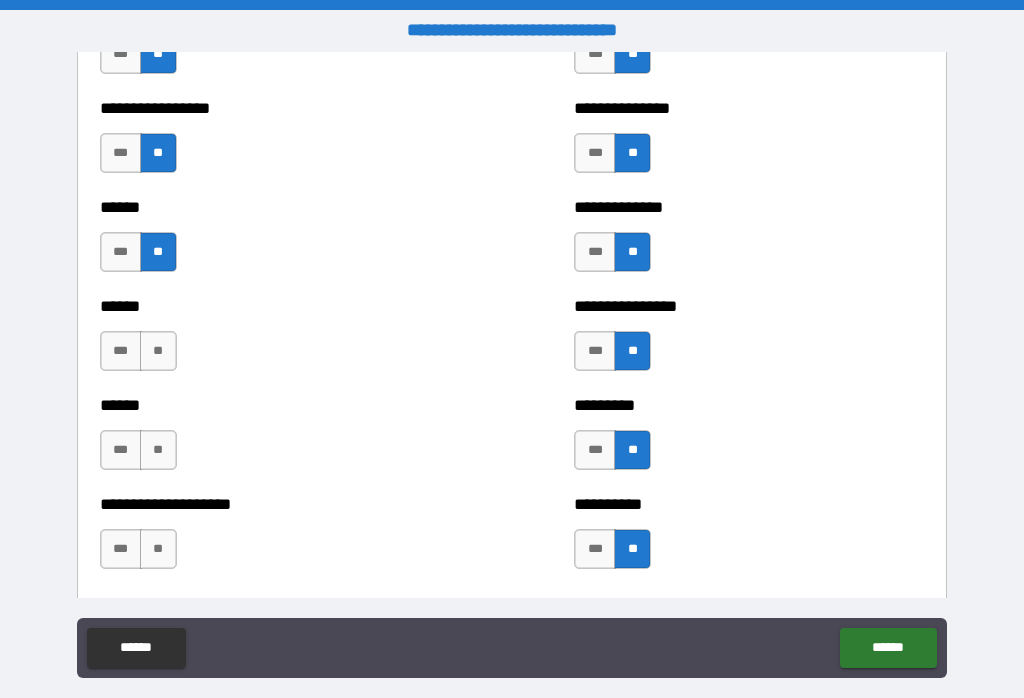 click on "**" at bounding box center [158, 351] 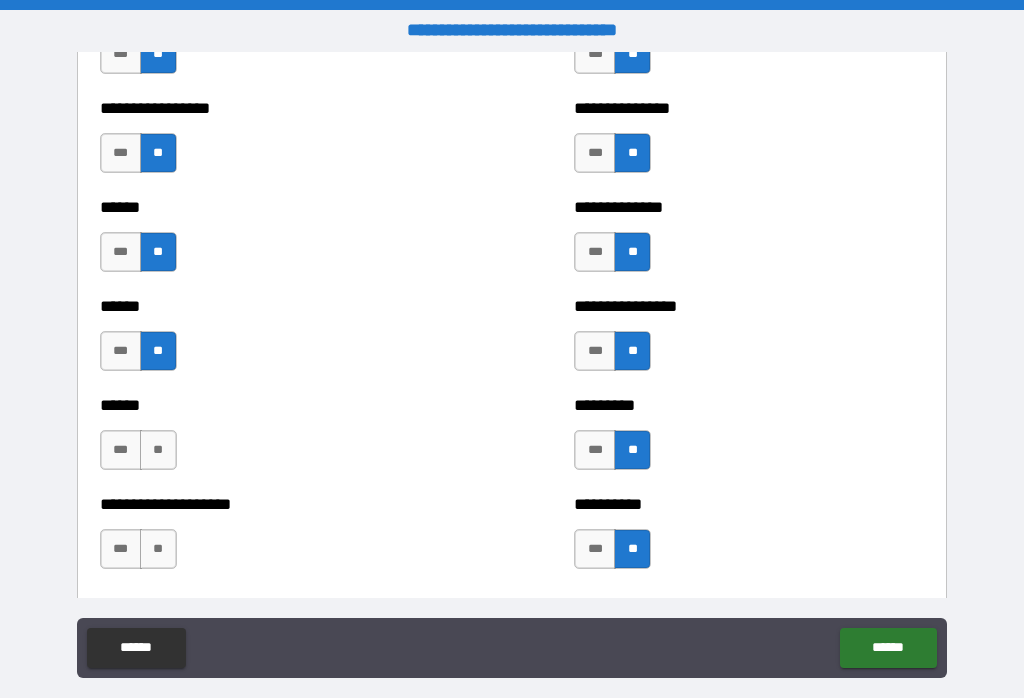 click on "**" at bounding box center (158, 450) 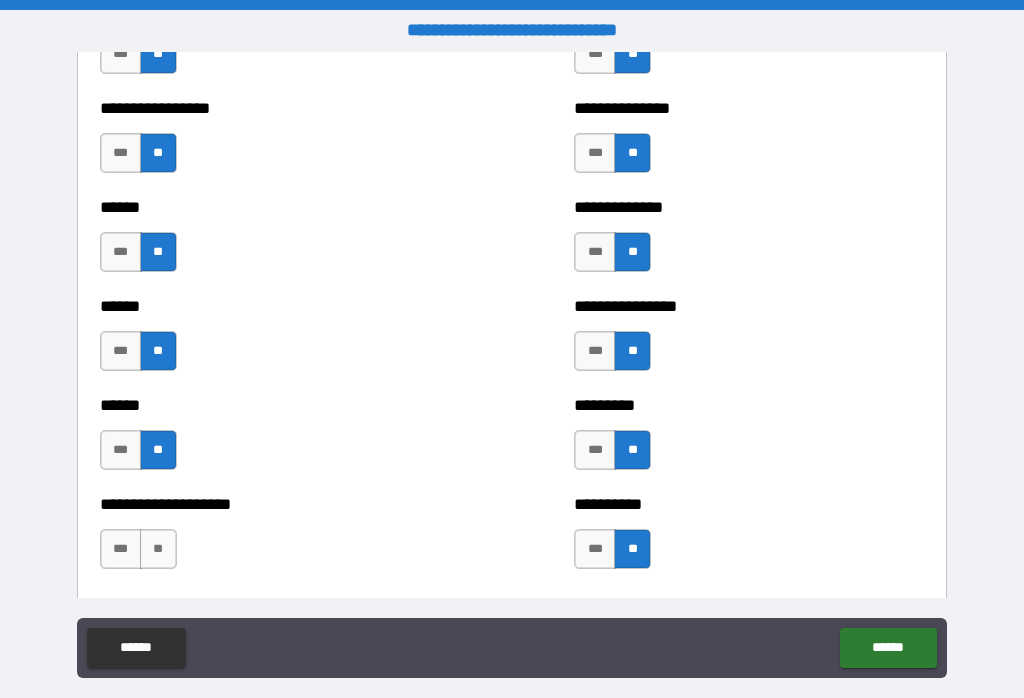 click on "**" at bounding box center [158, 549] 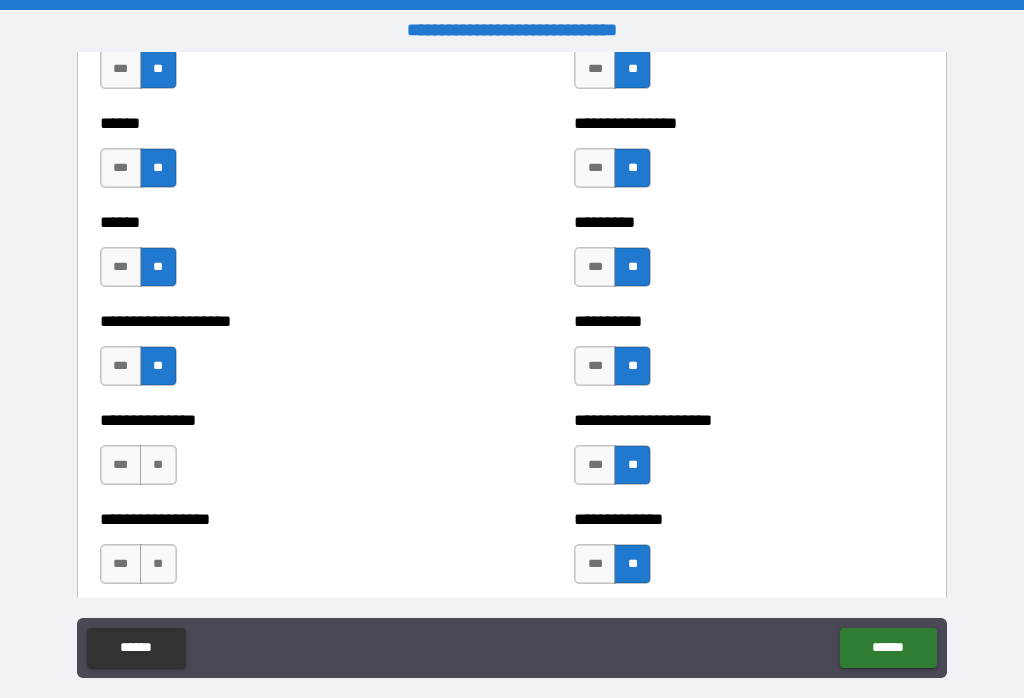 scroll, scrollTop: 3184, scrollLeft: 0, axis: vertical 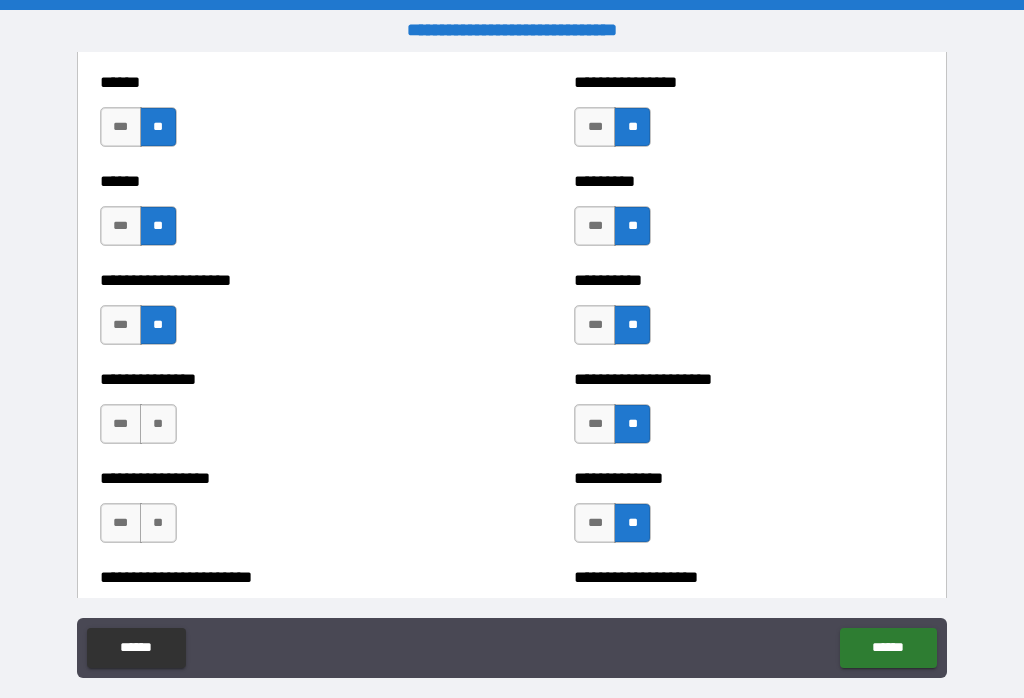 click on "**" at bounding box center (158, 424) 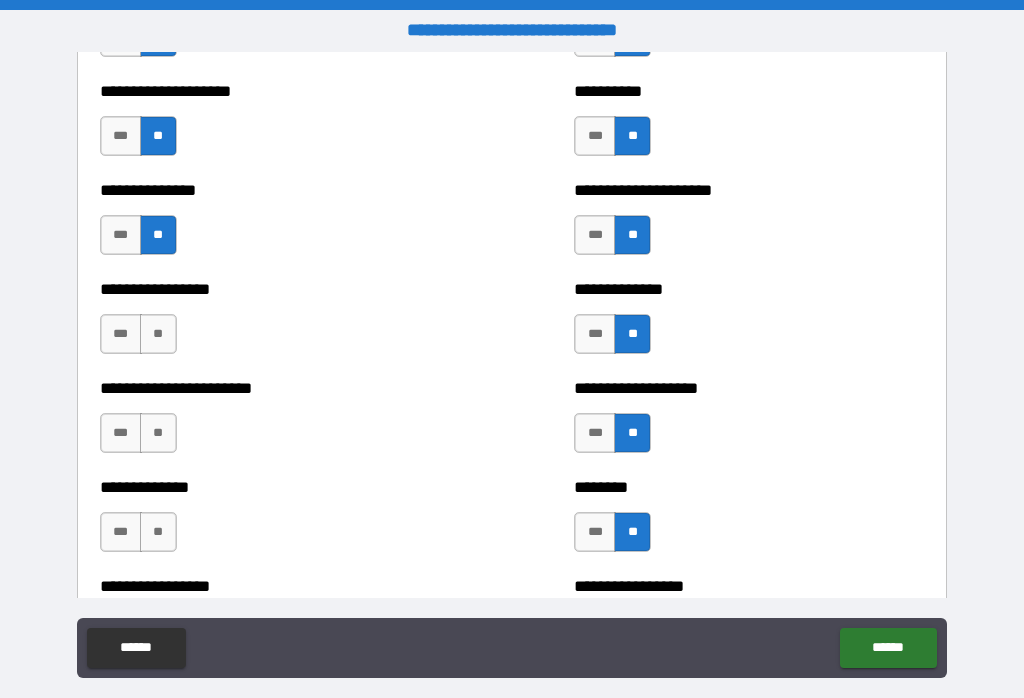 click on "**" at bounding box center [158, 334] 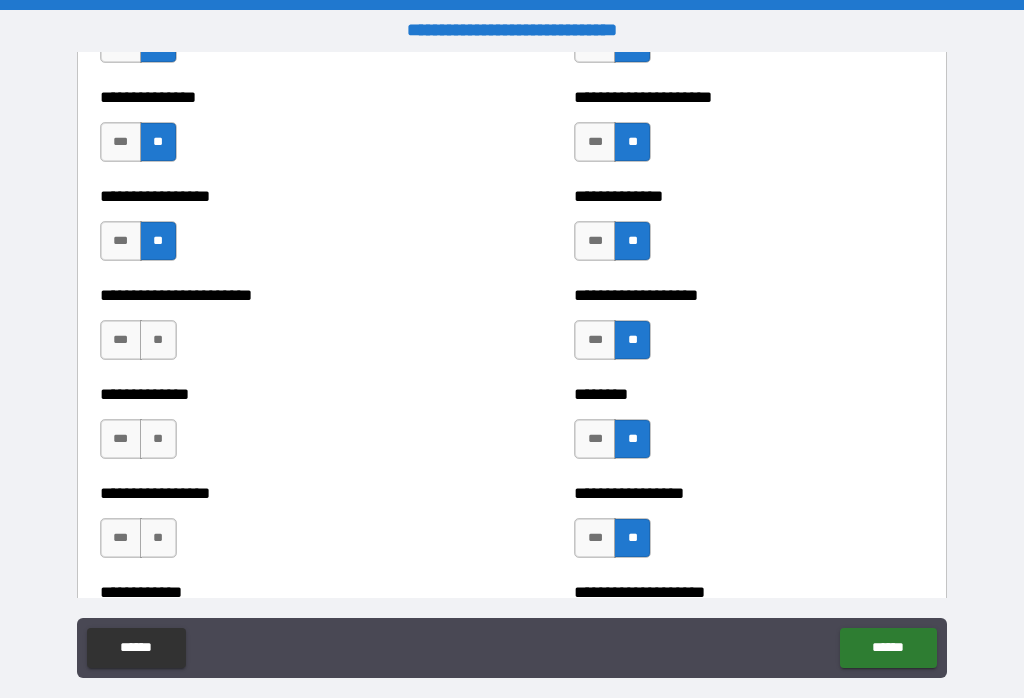 scroll, scrollTop: 3468, scrollLeft: 0, axis: vertical 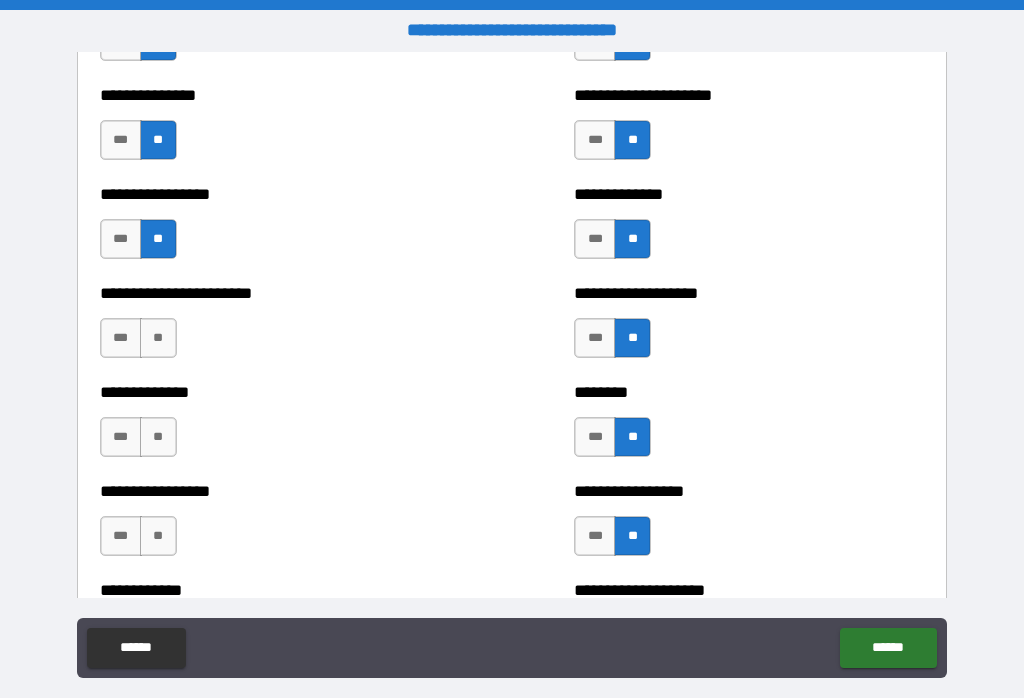 click on "**" at bounding box center [158, 338] 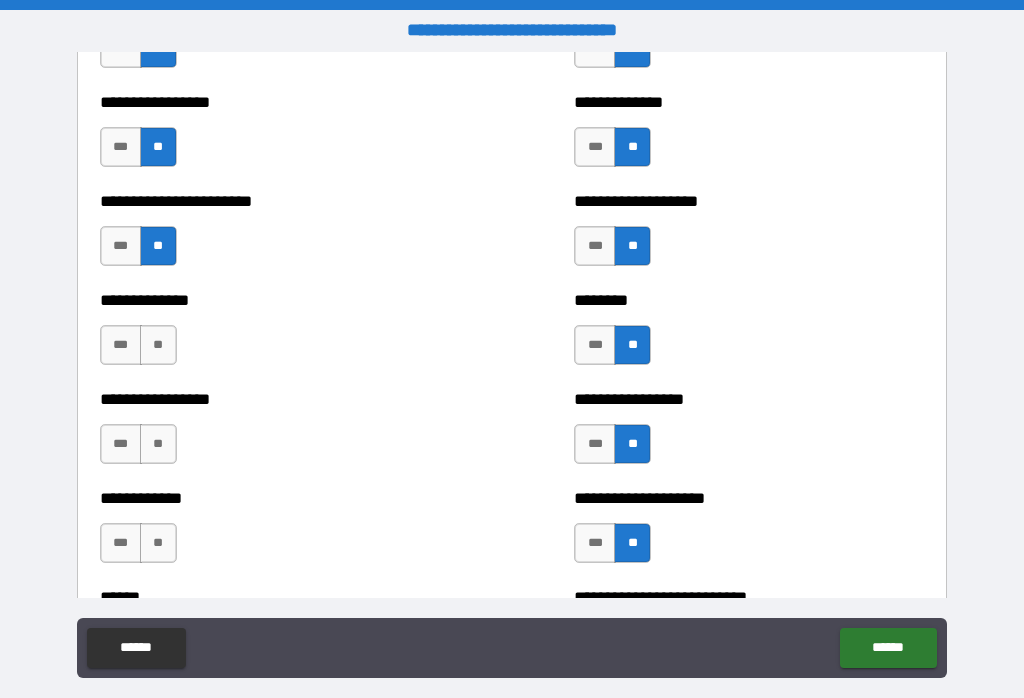scroll, scrollTop: 3563, scrollLeft: 0, axis: vertical 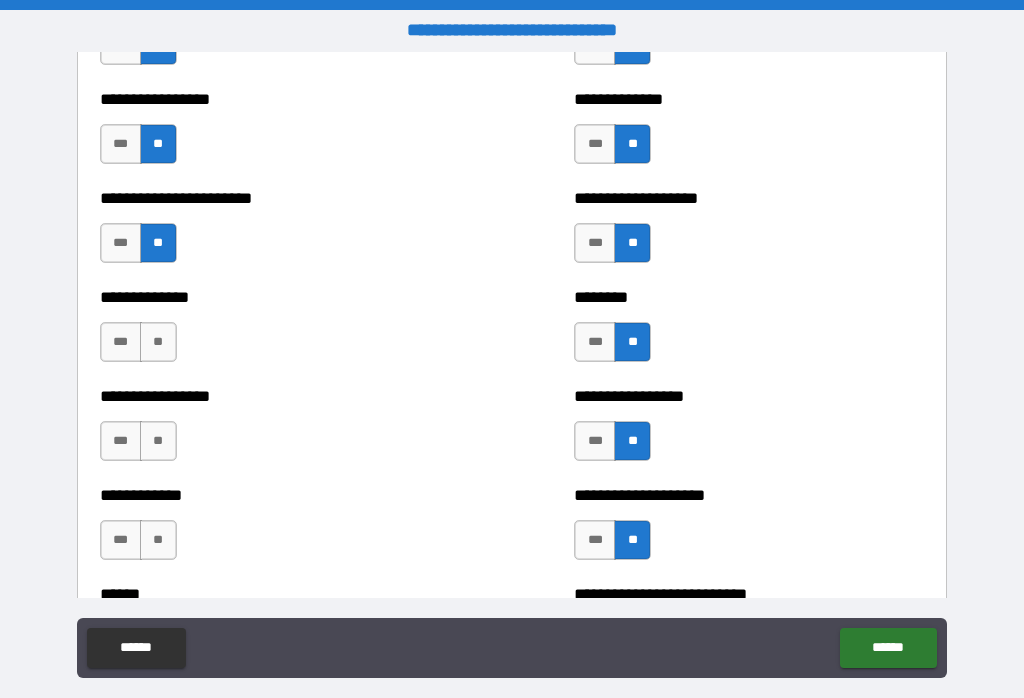 click on "**" at bounding box center (158, 342) 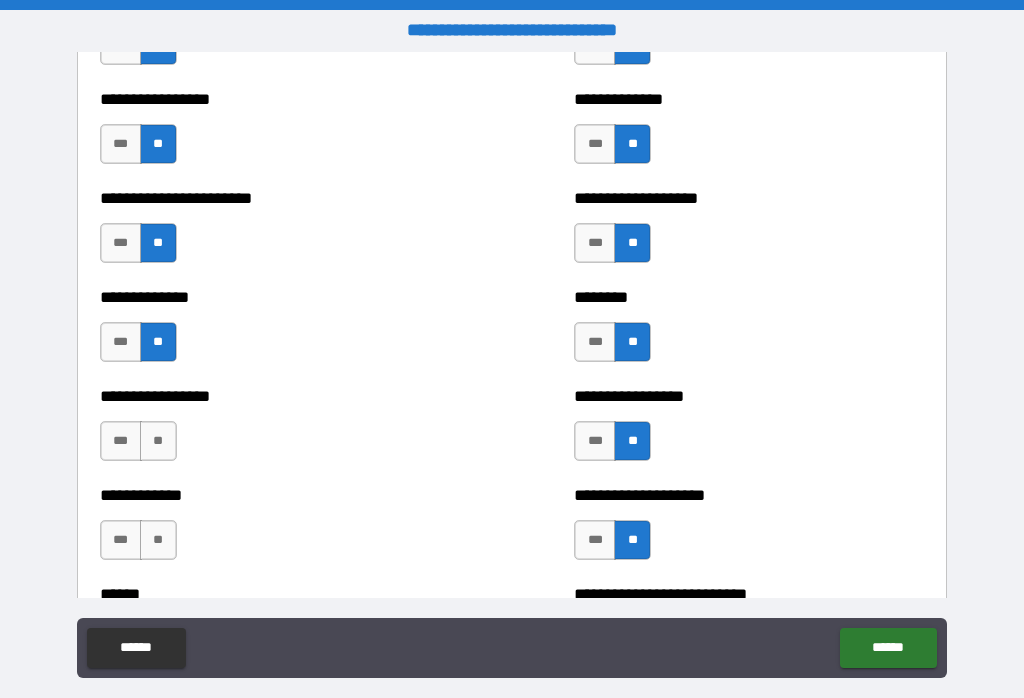 click on "**" at bounding box center [158, 441] 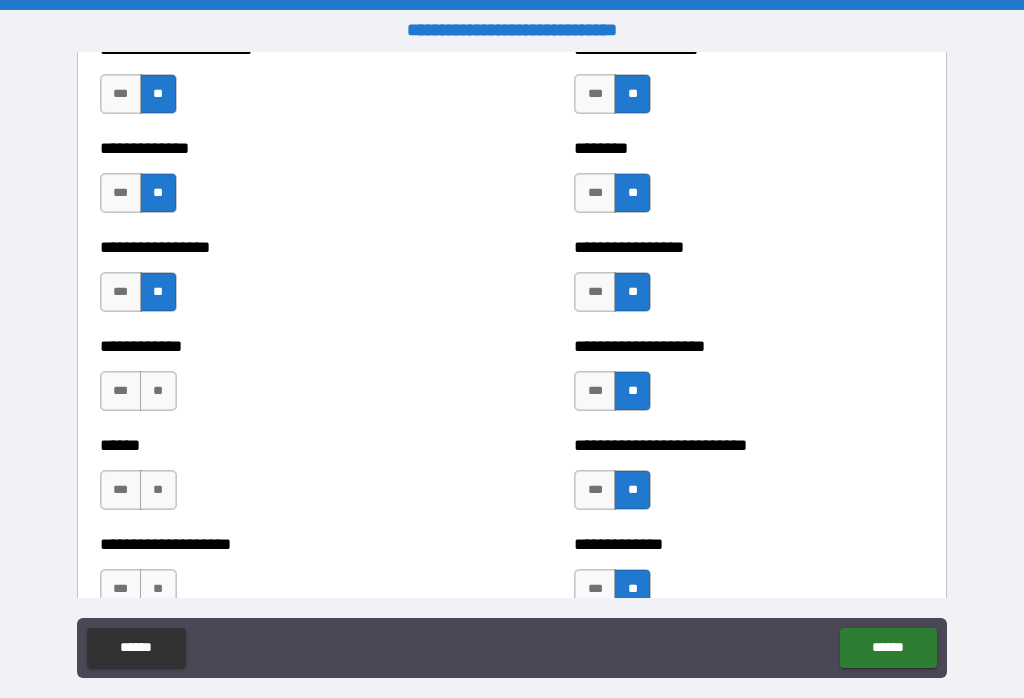 scroll, scrollTop: 3712, scrollLeft: 0, axis: vertical 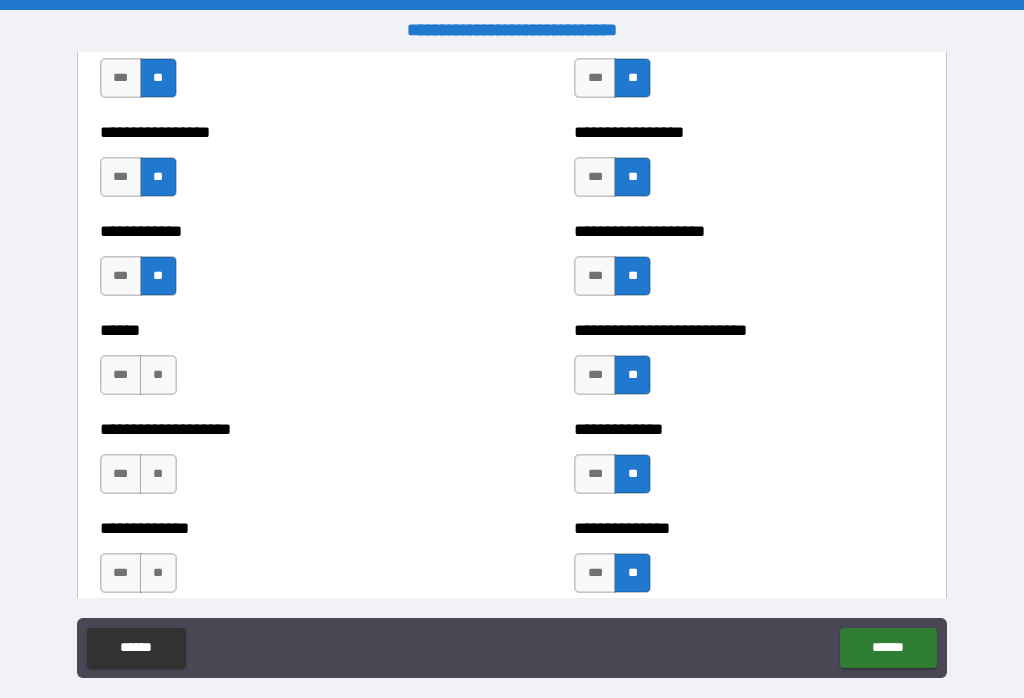 click on "**" at bounding box center (158, 375) 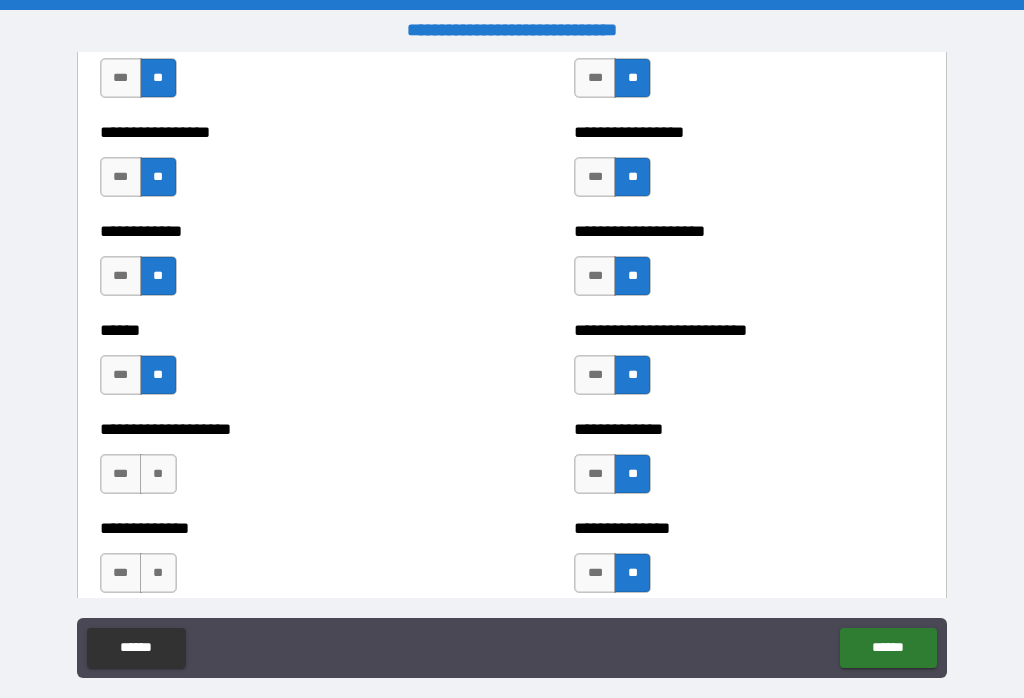 click on "**" at bounding box center [158, 474] 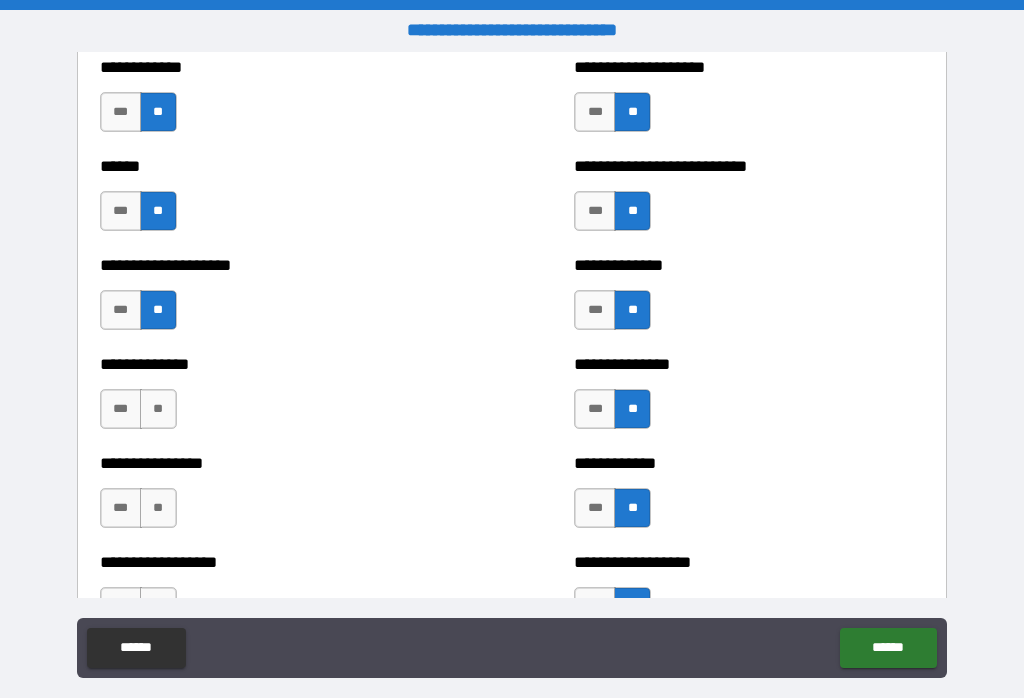 click on "**" at bounding box center [158, 409] 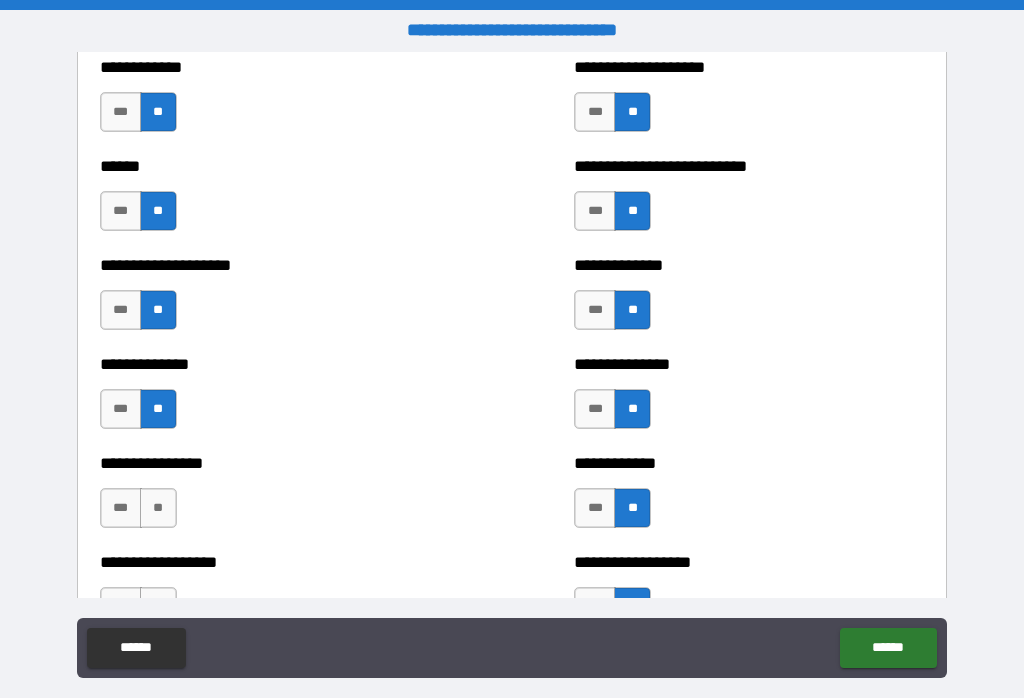 scroll, scrollTop: 4113, scrollLeft: 0, axis: vertical 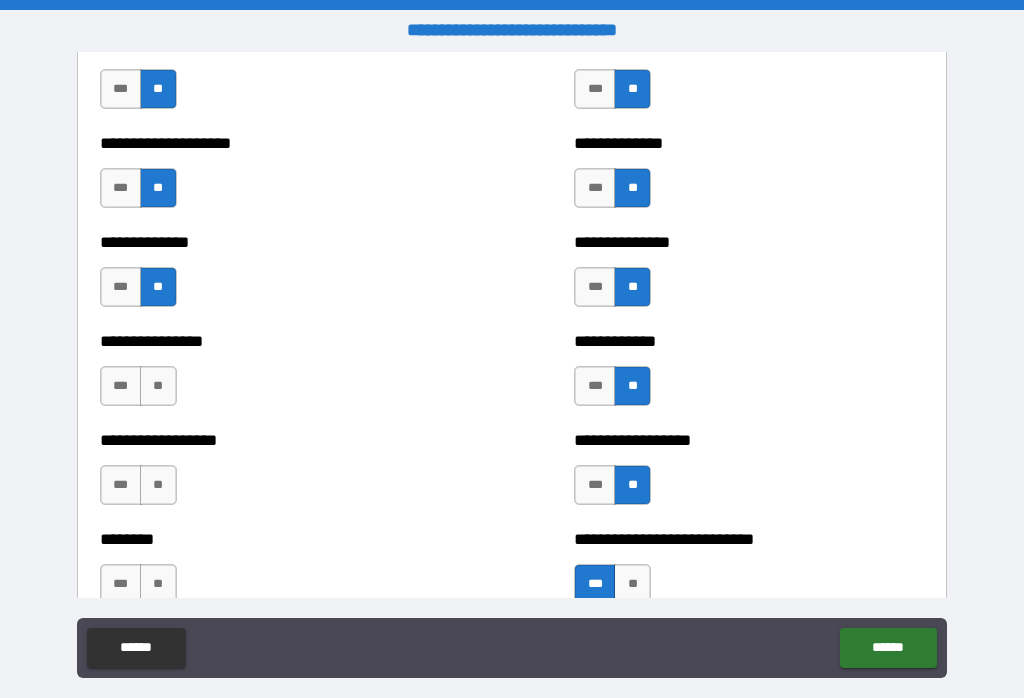 click on "**" at bounding box center [158, 386] 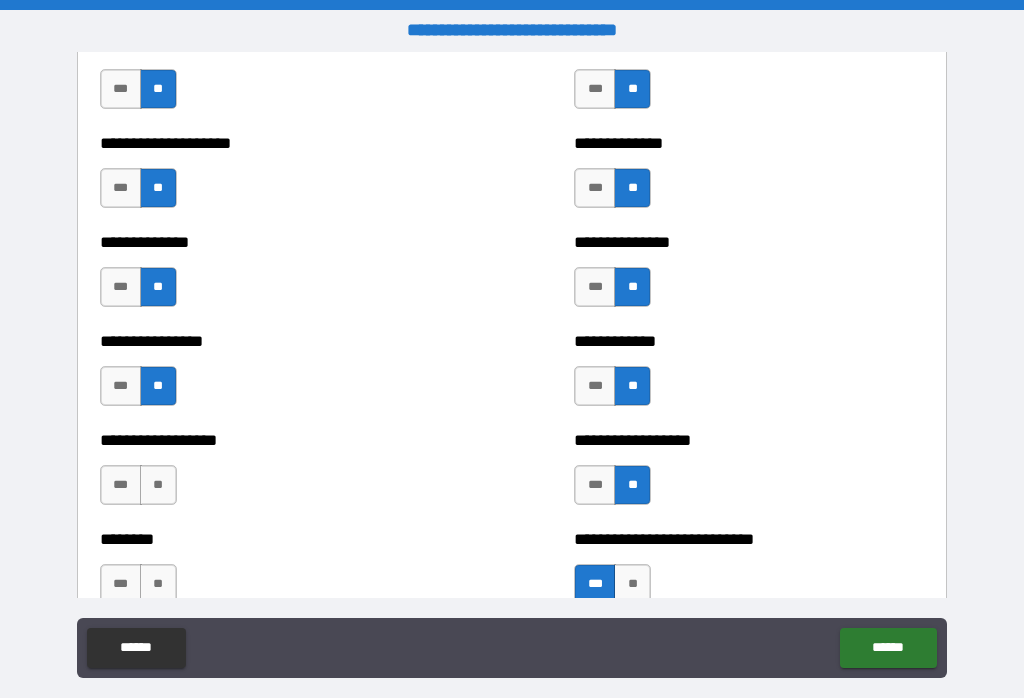 scroll, scrollTop: 4223, scrollLeft: 0, axis: vertical 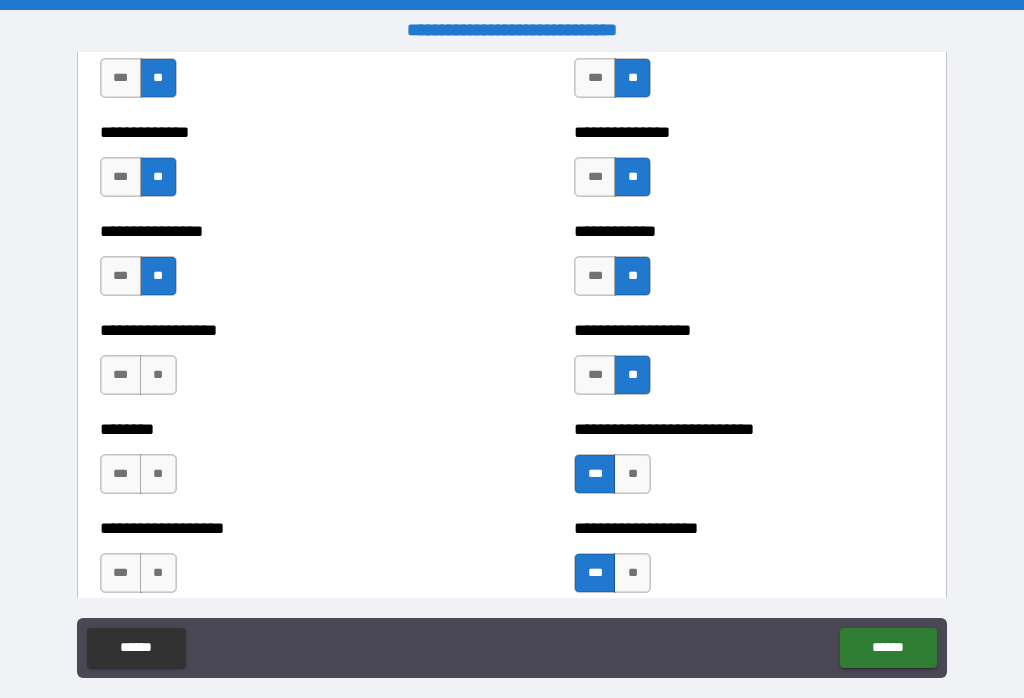 click on "**" at bounding box center (158, 375) 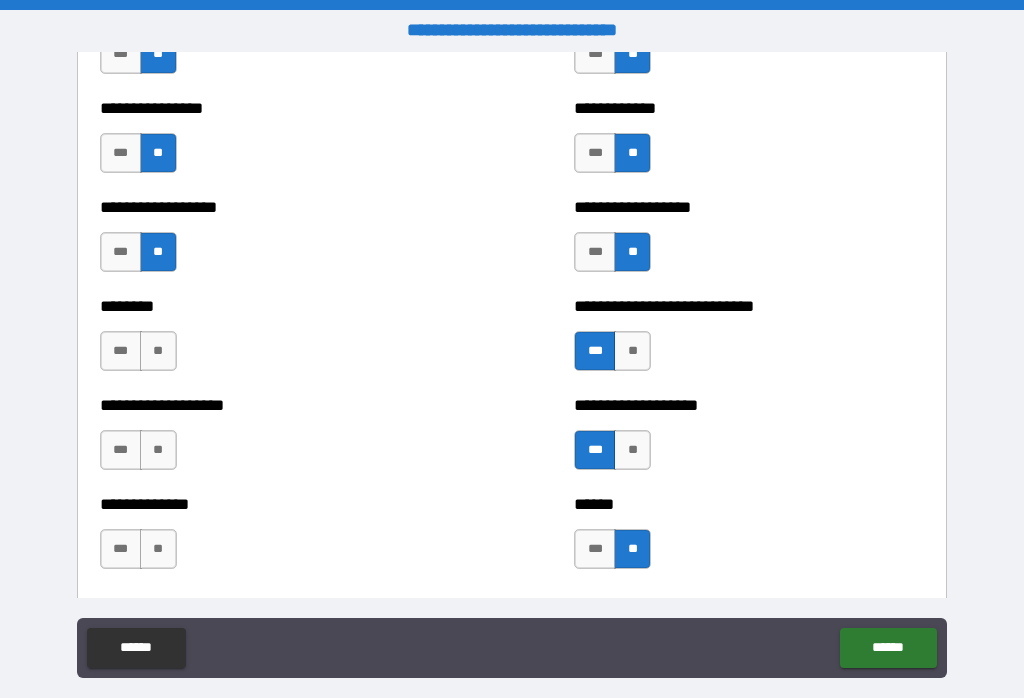 click on "**" at bounding box center [158, 351] 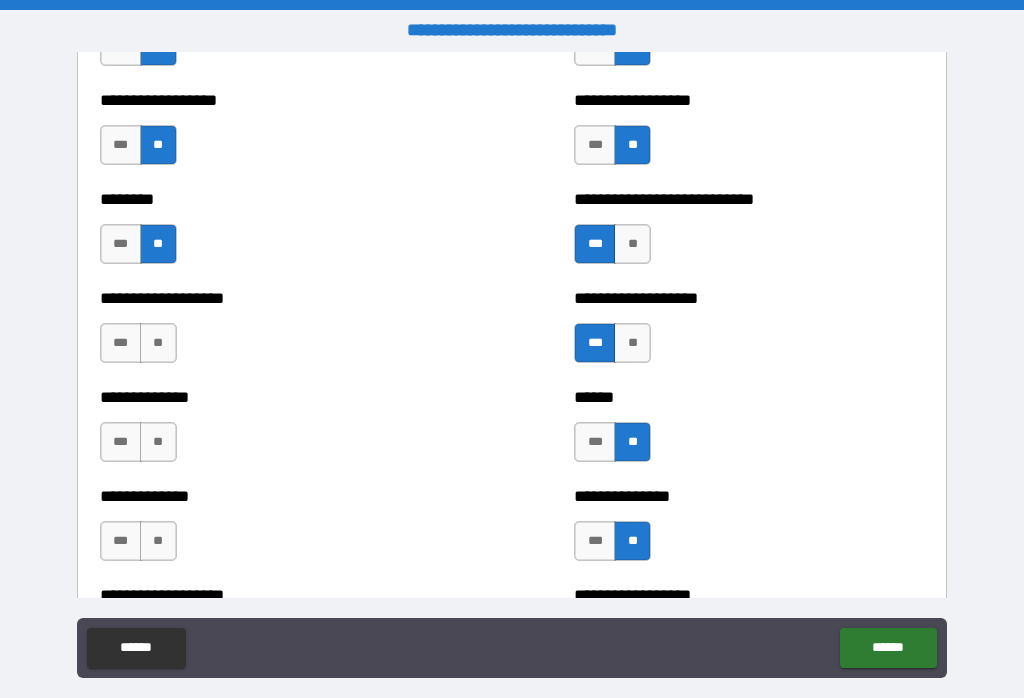 click on "**" at bounding box center (158, 343) 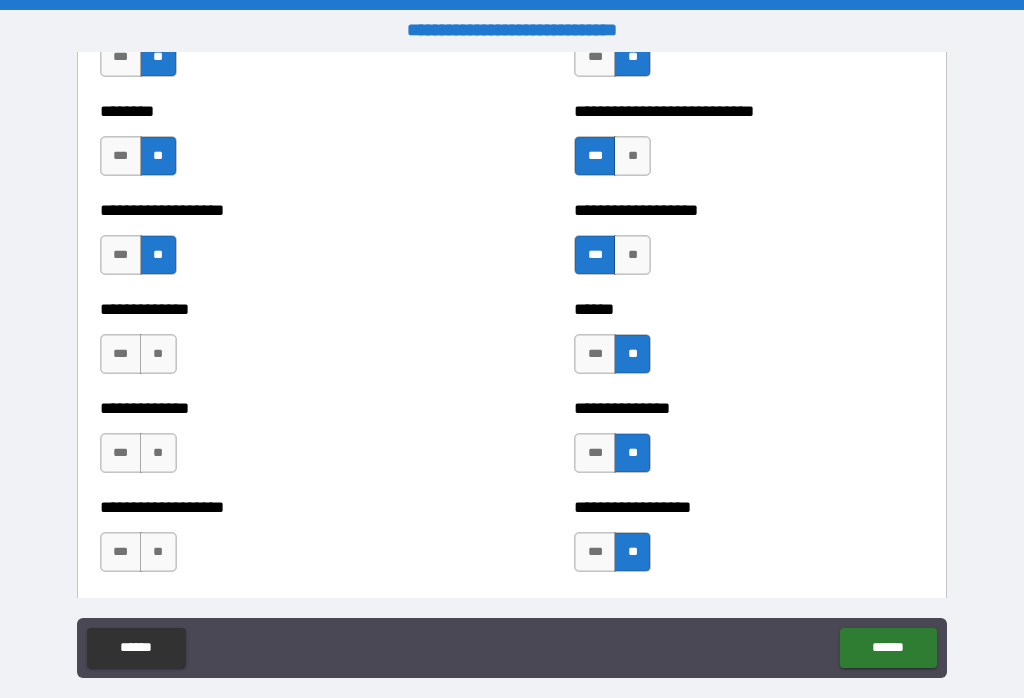 click on "**" at bounding box center (158, 354) 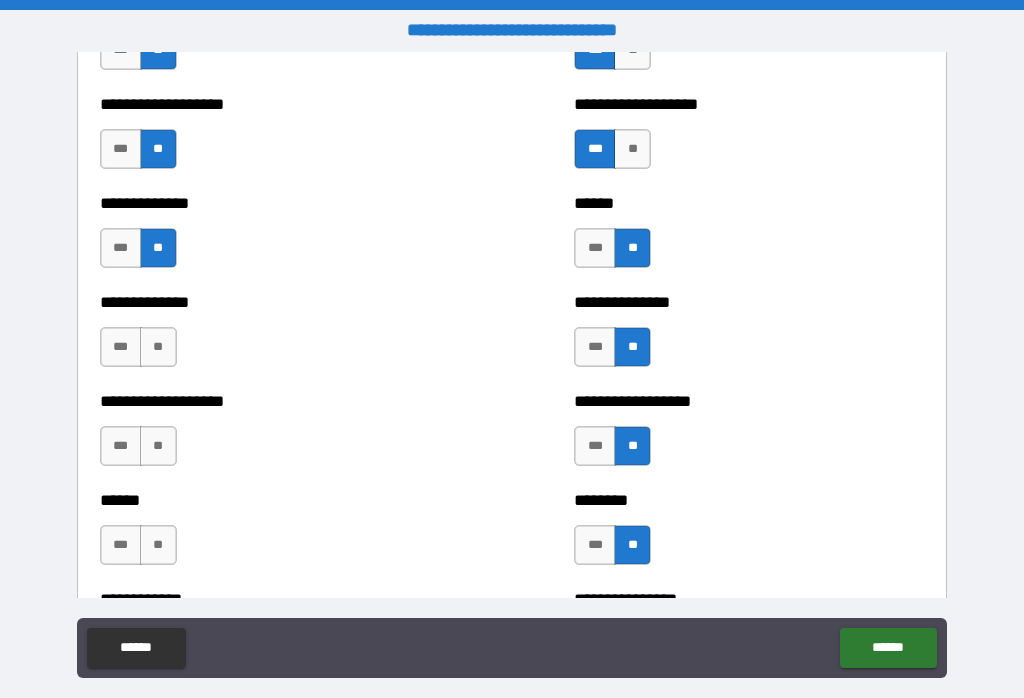click on "**" at bounding box center [158, 347] 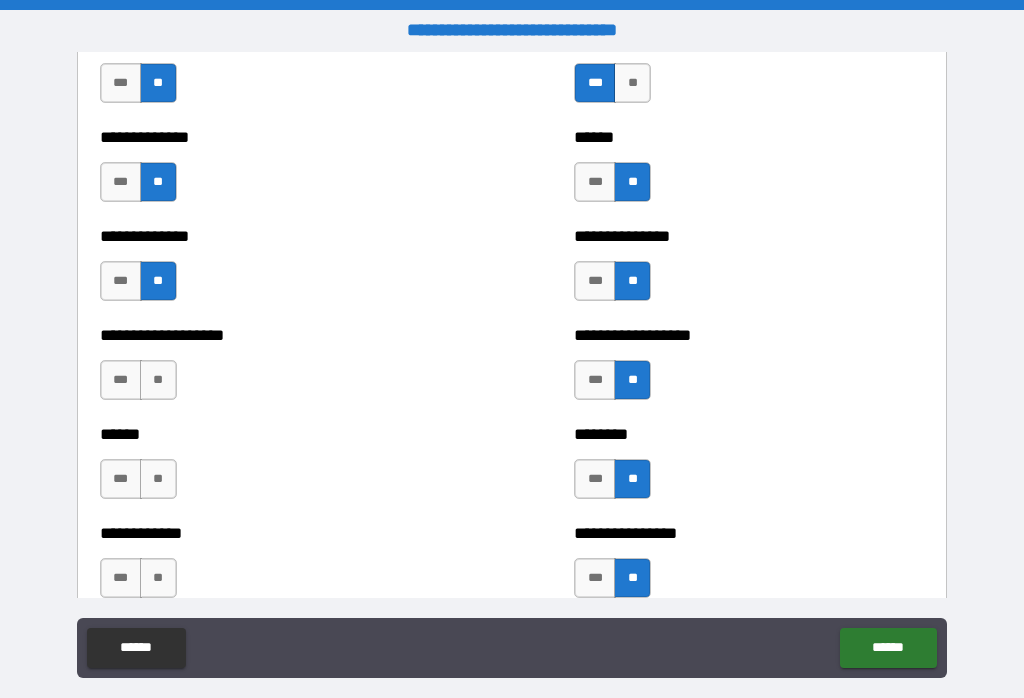 scroll, scrollTop: 4730, scrollLeft: 0, axis: vertical 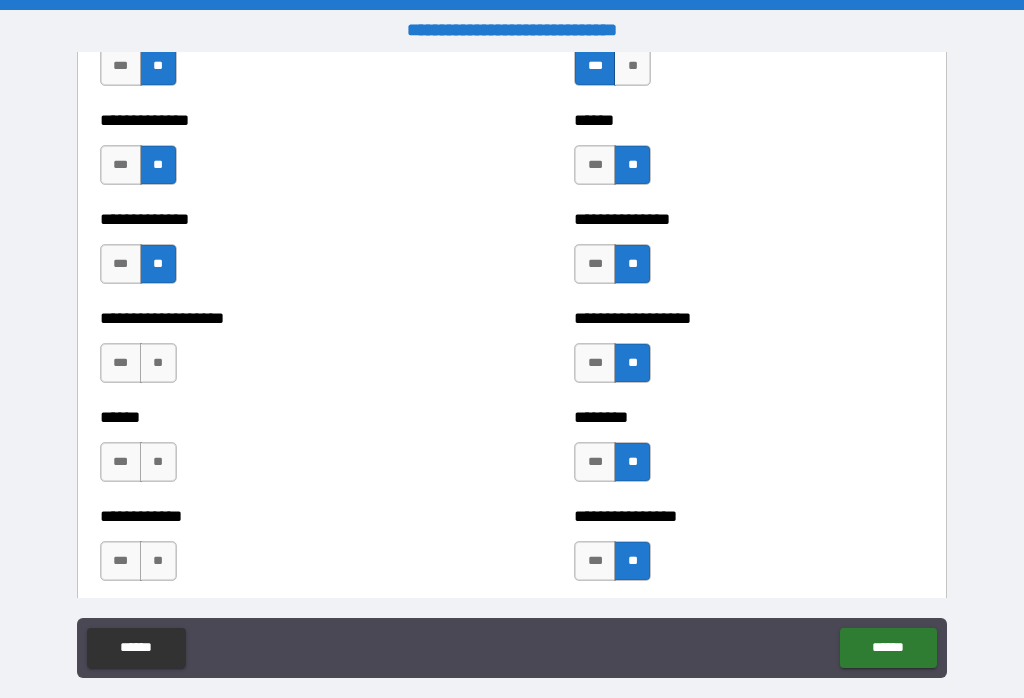 click on "**" at bounding box center [158, 363] 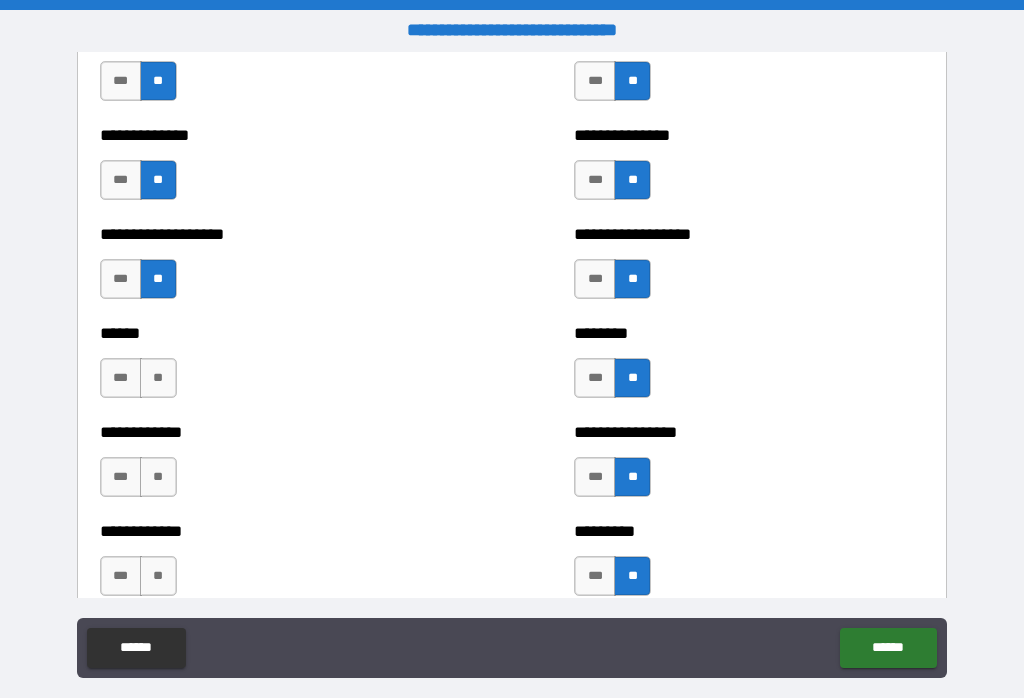 click on "**" at bounding box center [158, 378] 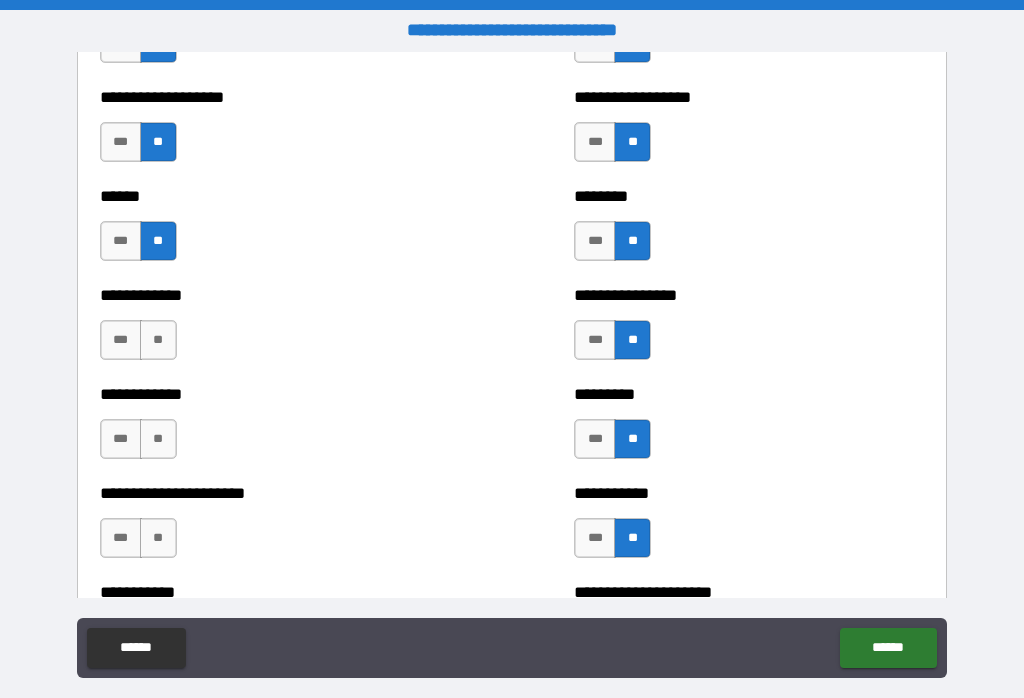 click on "**" at bounding box center (158, 340) 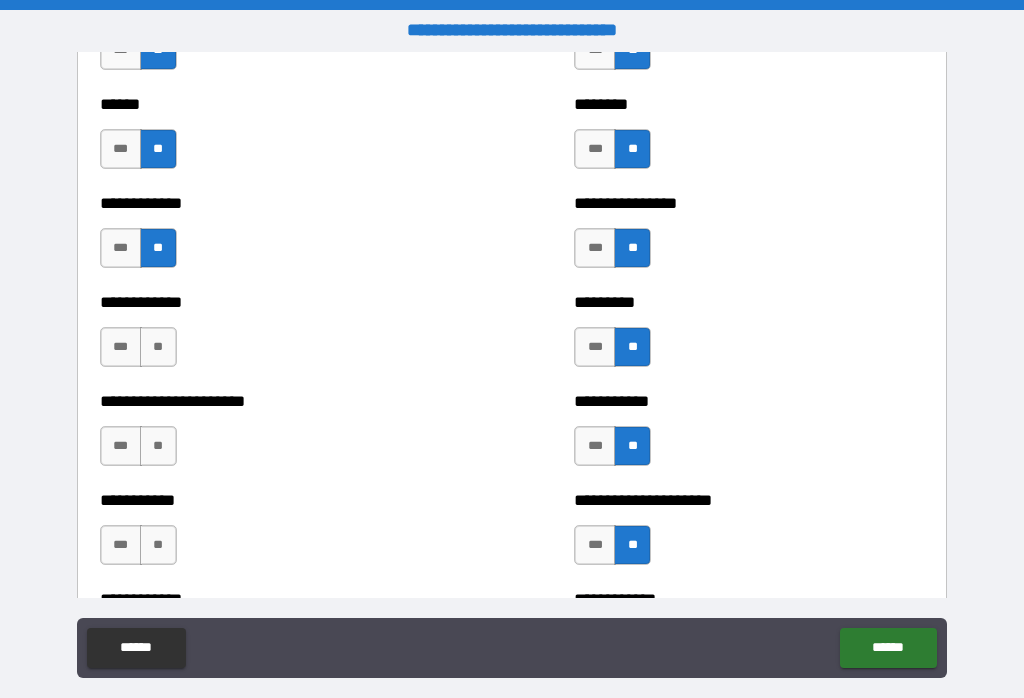 scroll, scrollTop: 5044, scrollLeft: 0, axis: vertical 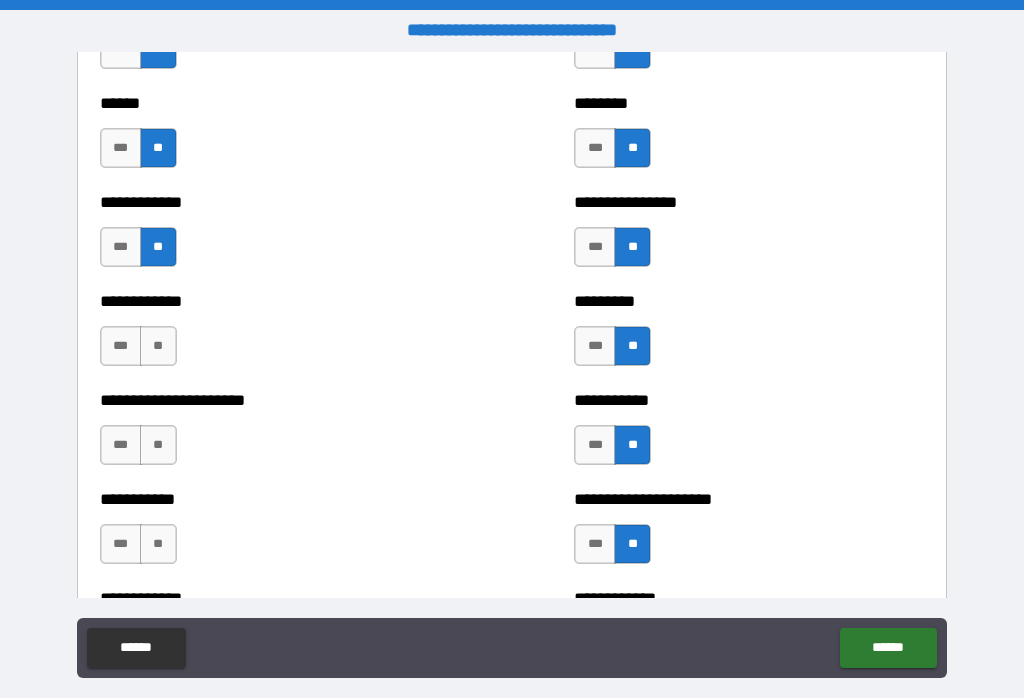 click on "**" at bounding box center [158, 346] 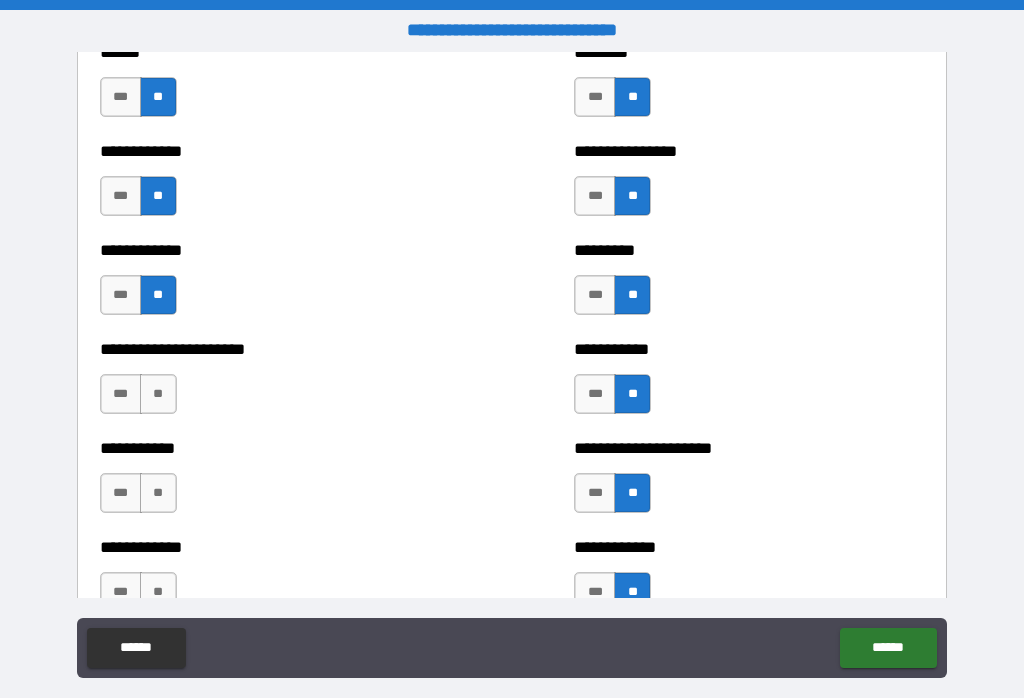scroll, scrollTop: 5138, scrollLeft: 0, axis: vertical 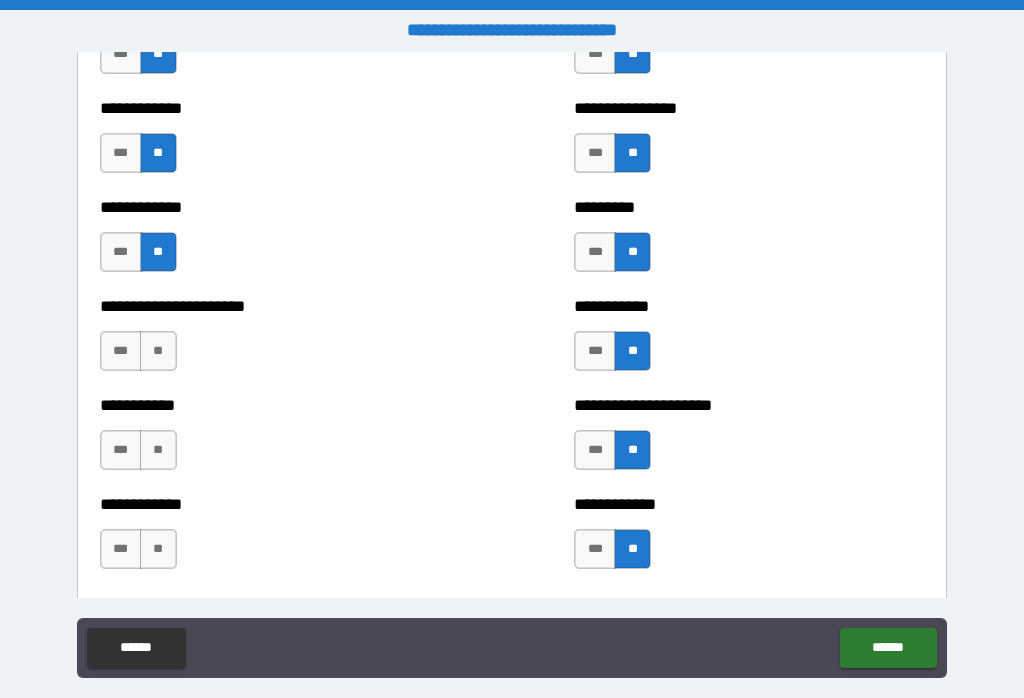 click on "**" at bounding box center (158, 351) 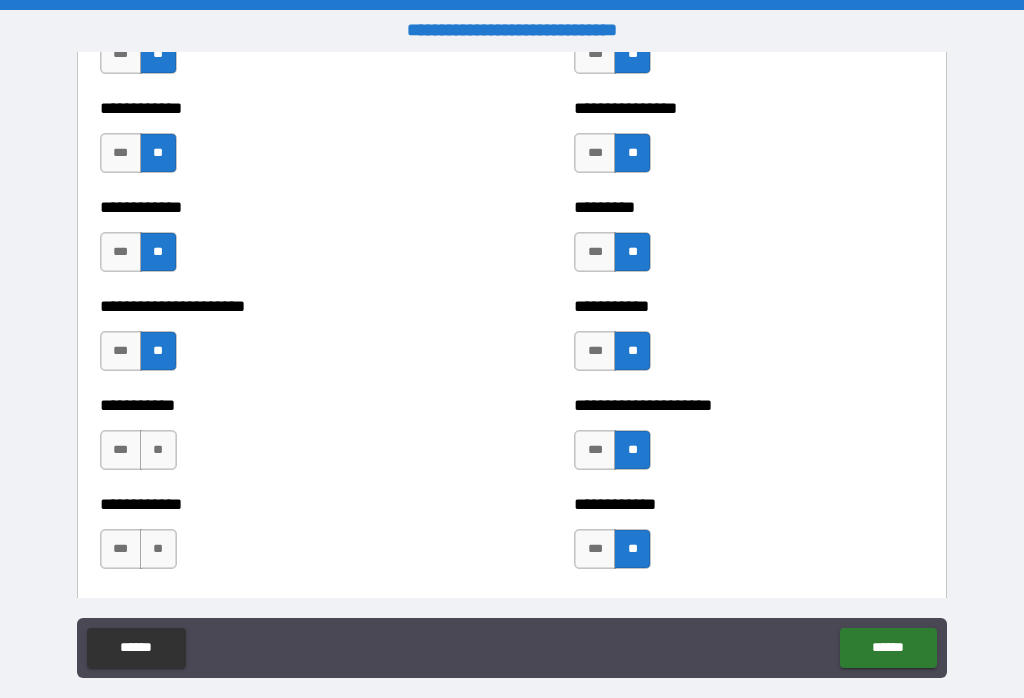 click on "**" at bounding box center [158, 450] 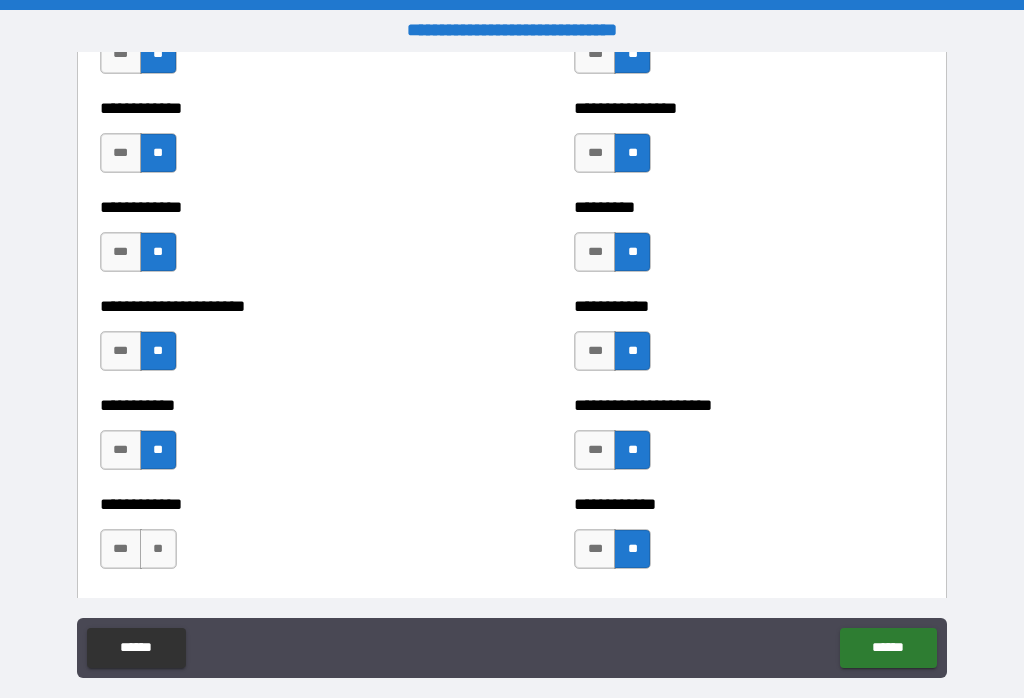 click on "*** **" at bounding box center [141, 554] 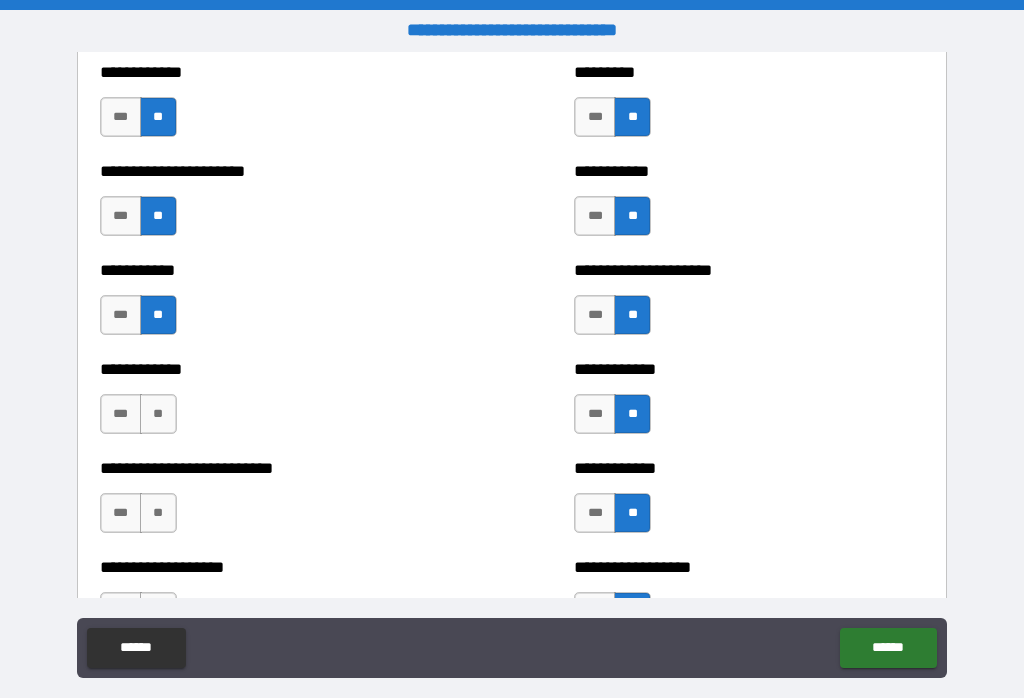 scroll, scrollTop: 5297, scrollLeft: 0, axis: vertical 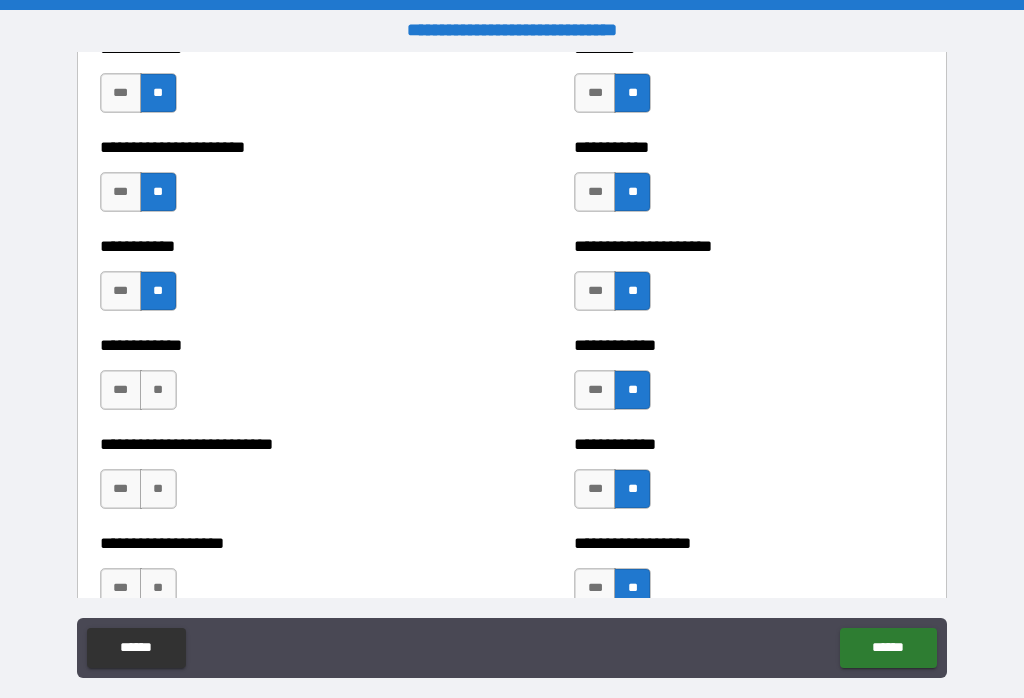 click on "**" at bounding box center [158, 390] 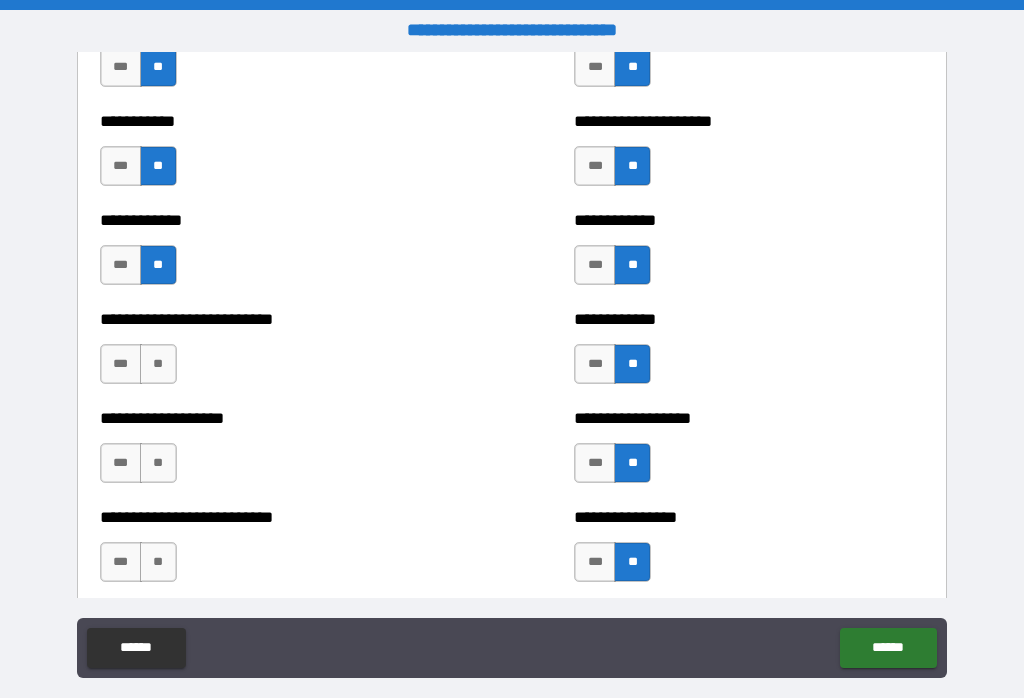 click on "**" at bounding box center [158, 364] 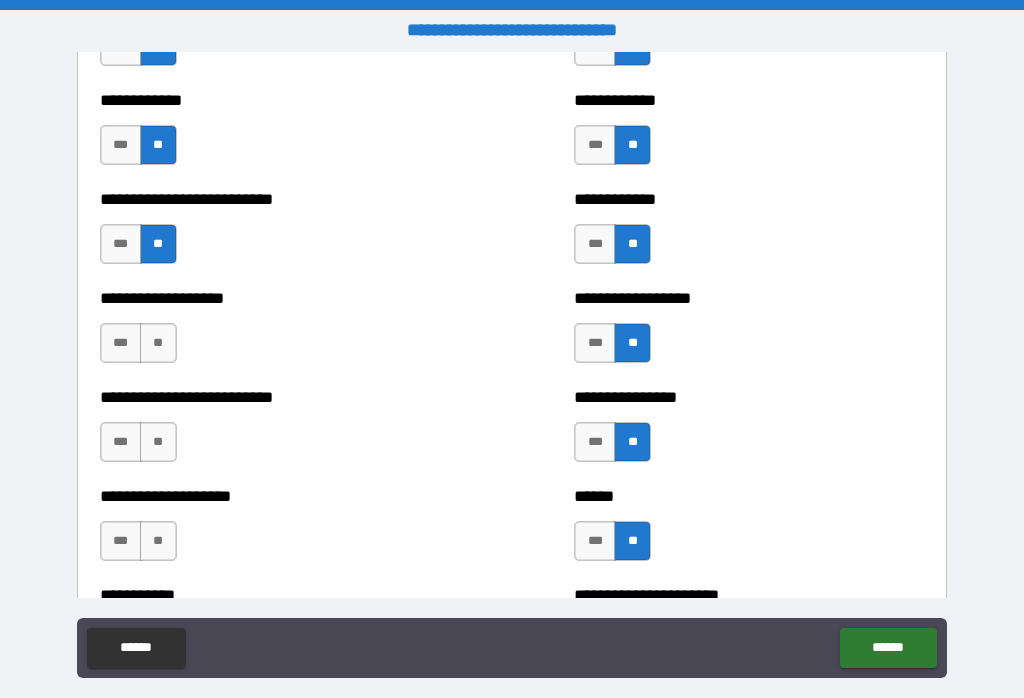 click on "**" at bounding box center (158, 343) 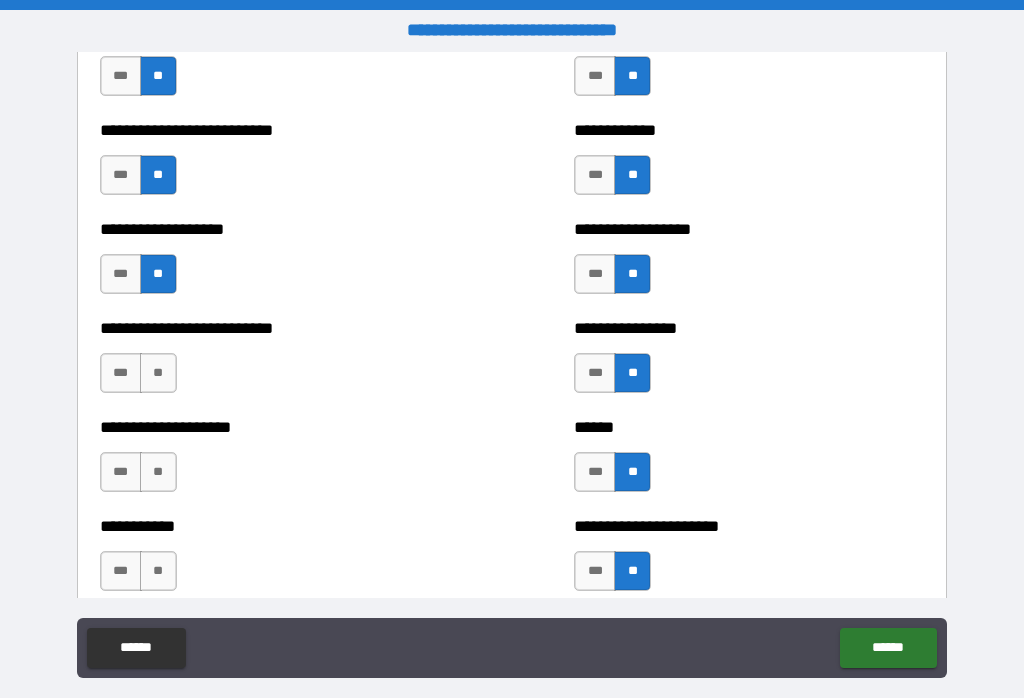 scroll, scrollTop: 5633, scrollLeft: 0, axis: vertical 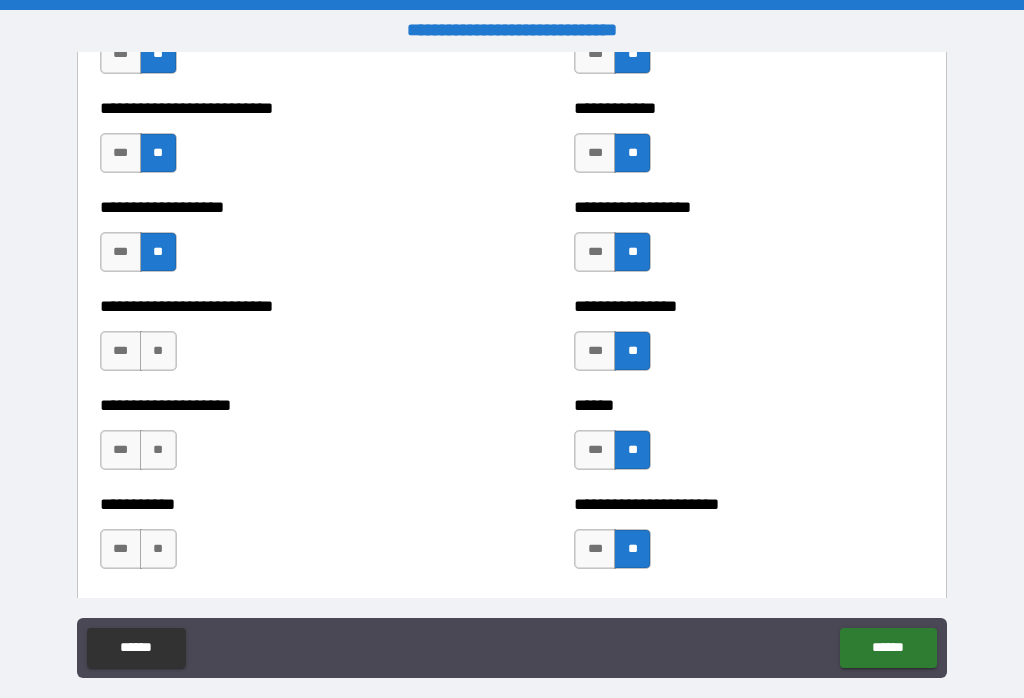 click on "**" at bounding box center [158, 351] 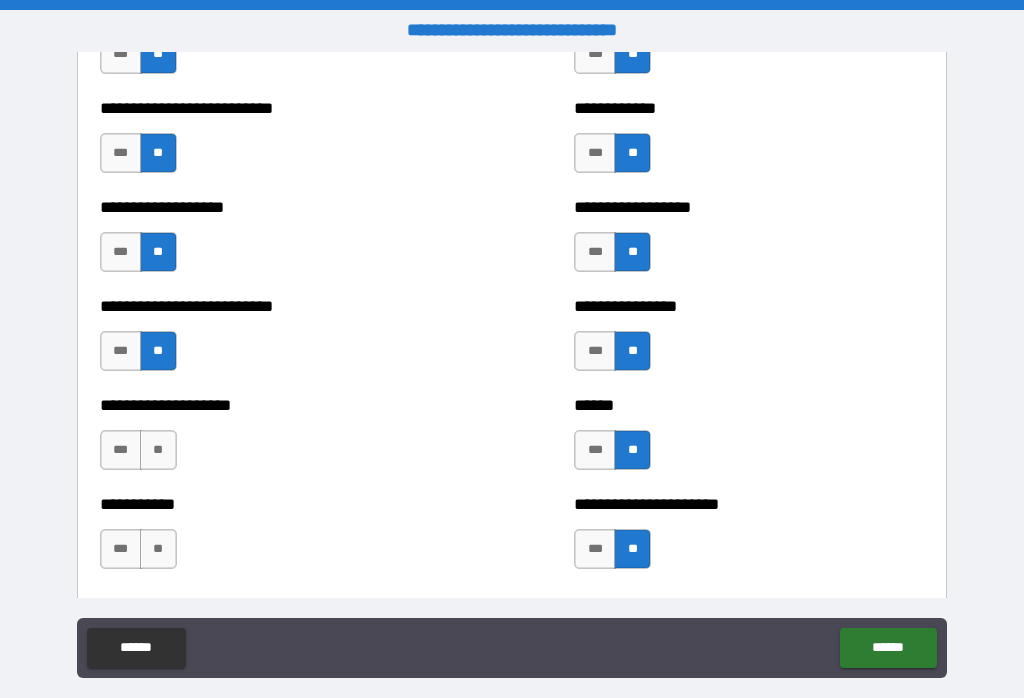 click on "**" at bounding box center [158, 450] 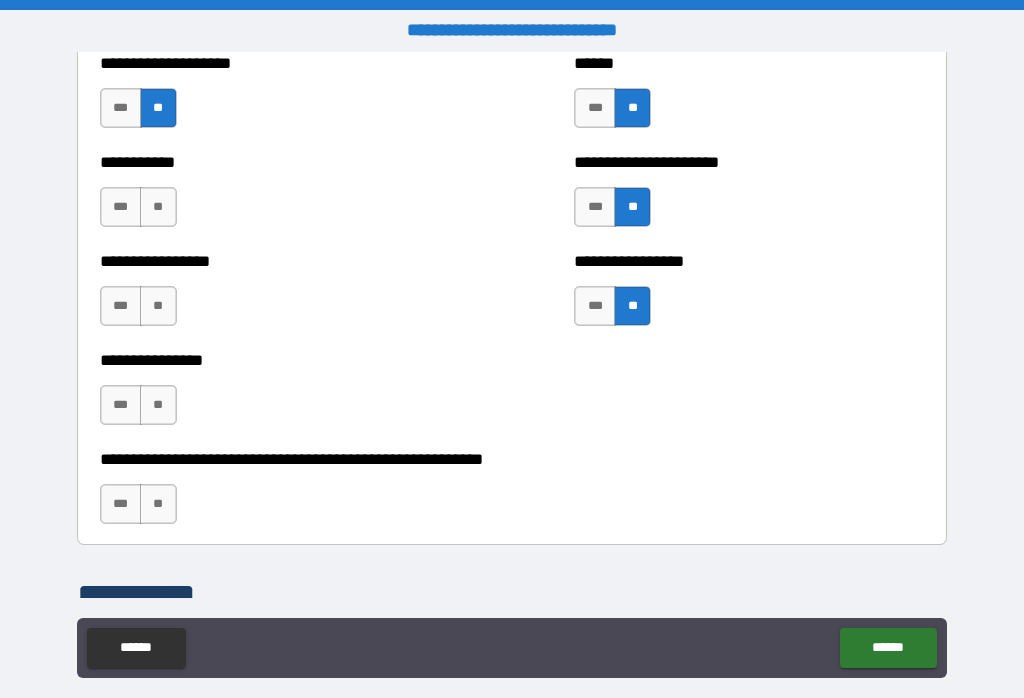 scroll, scrollTop: 5986, scrollLeft: 0, axis: vertical 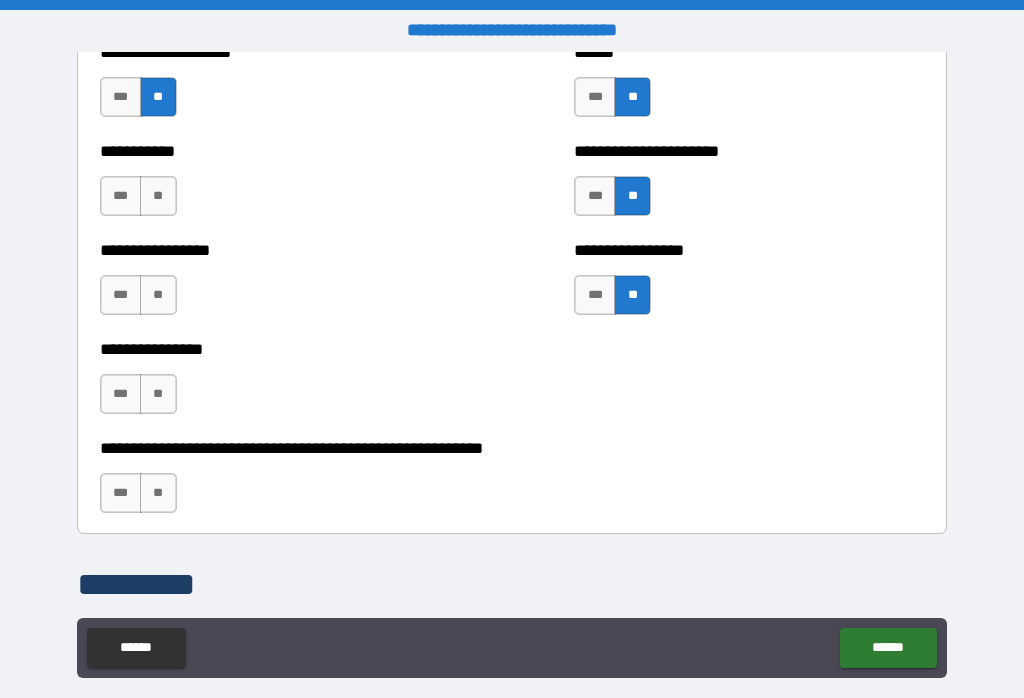 click on "**" at bounding box center (158, 196) 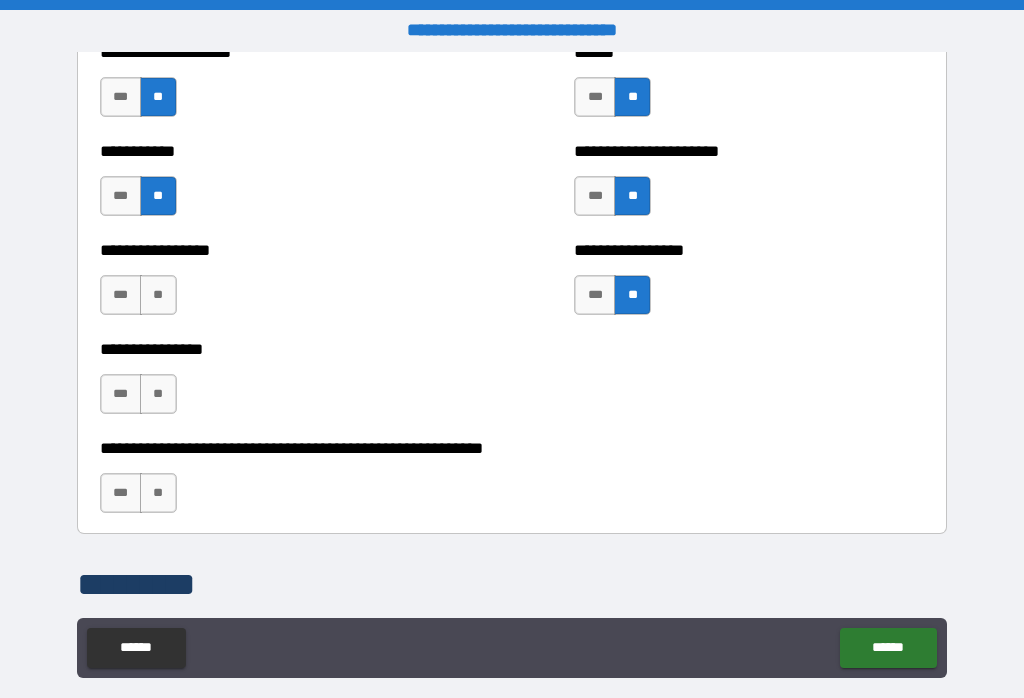 click on "**" at bounding box center (158, 295) 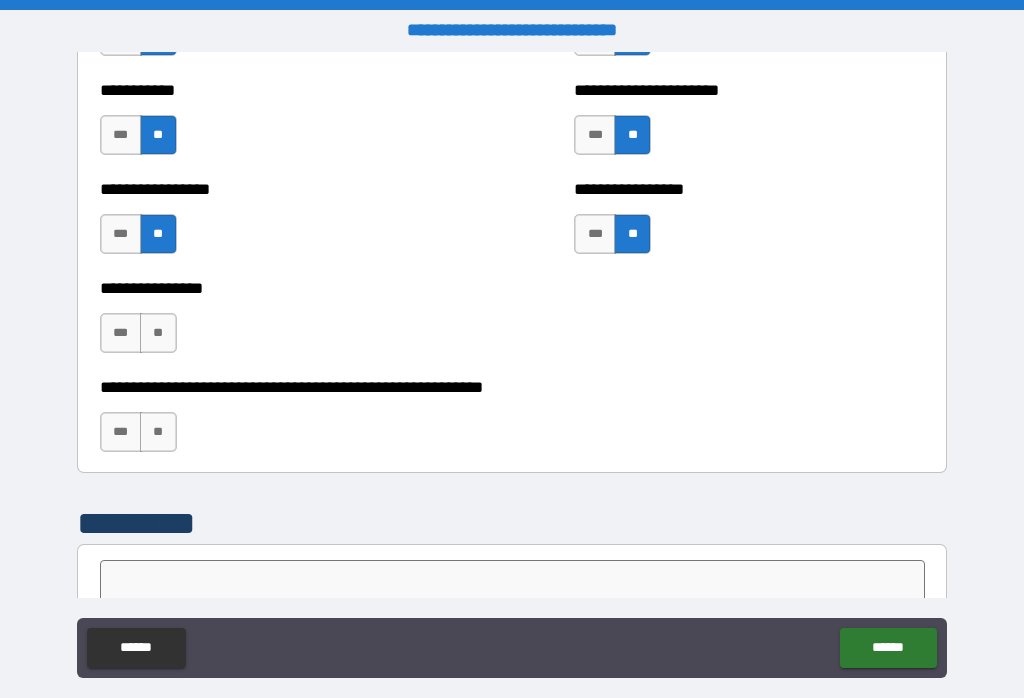 scroll, scrollTop: 6089, scrollLeft: 0, axis: vertical 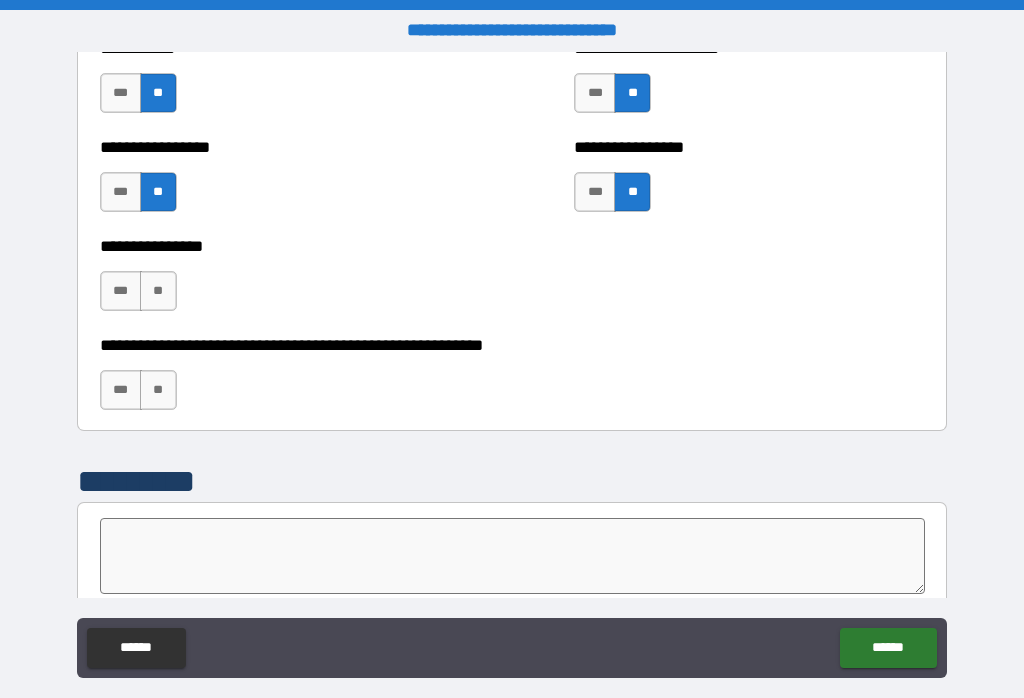 click on "**" at bounding box center (158, 291) 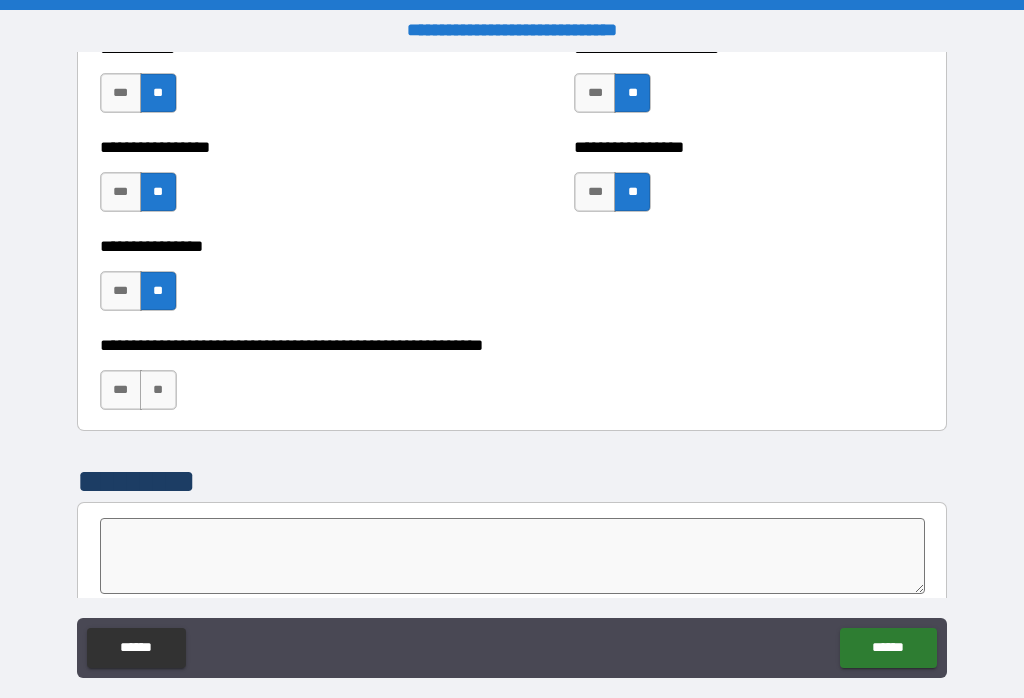 click on "**" at bounding box center (158, 390) 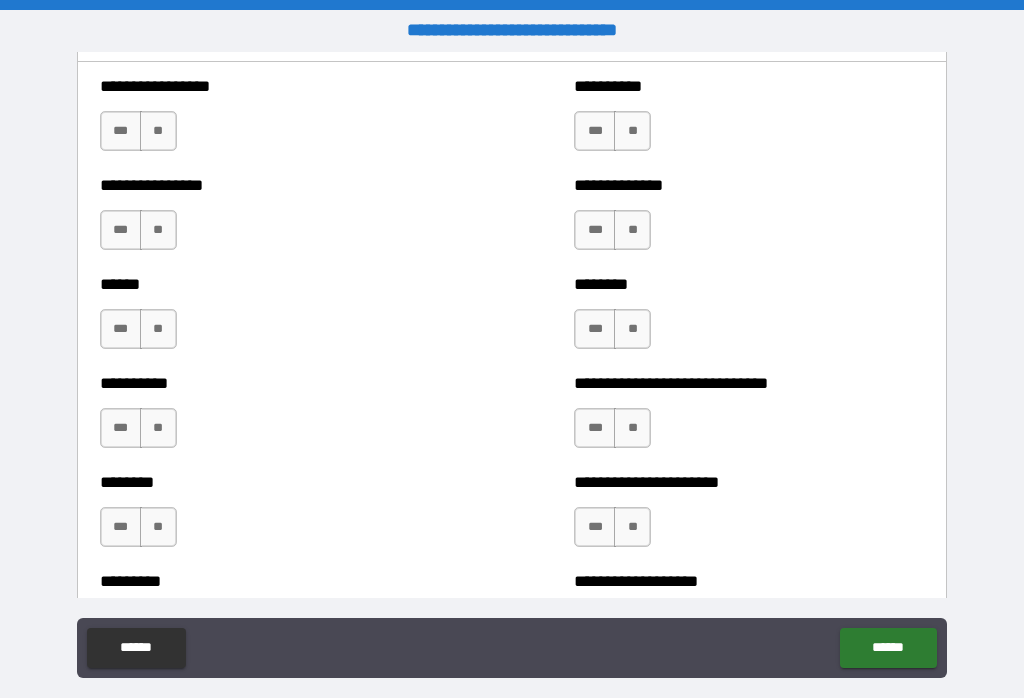 scroll, scrollTop: 6769, scrollLeft: 0, axis: vertical 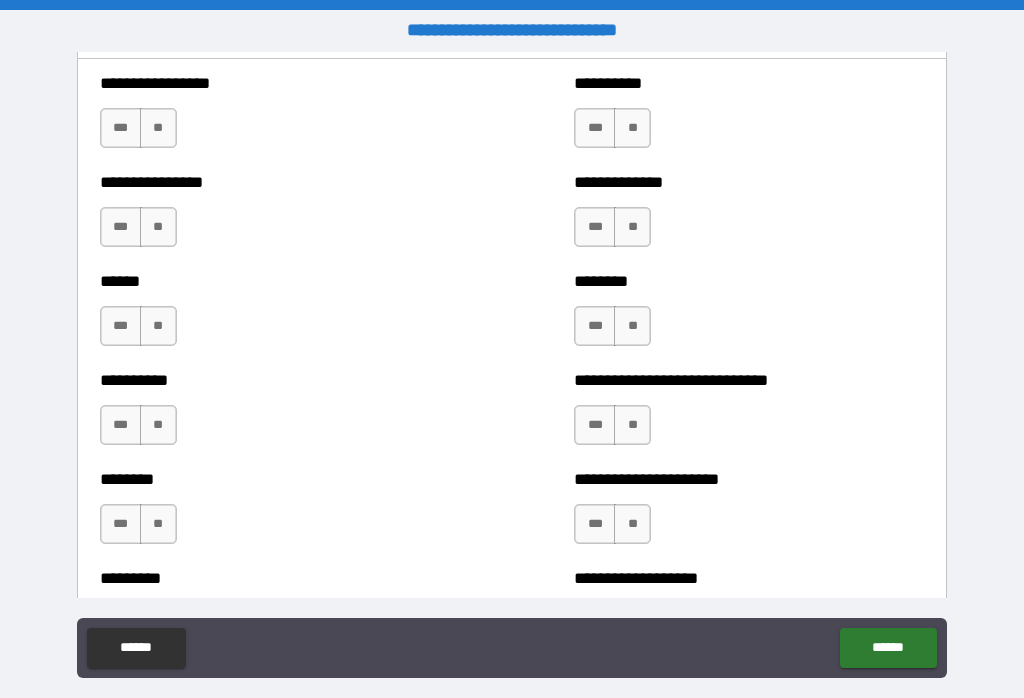 click on "**" at bounding box center [632, 425] 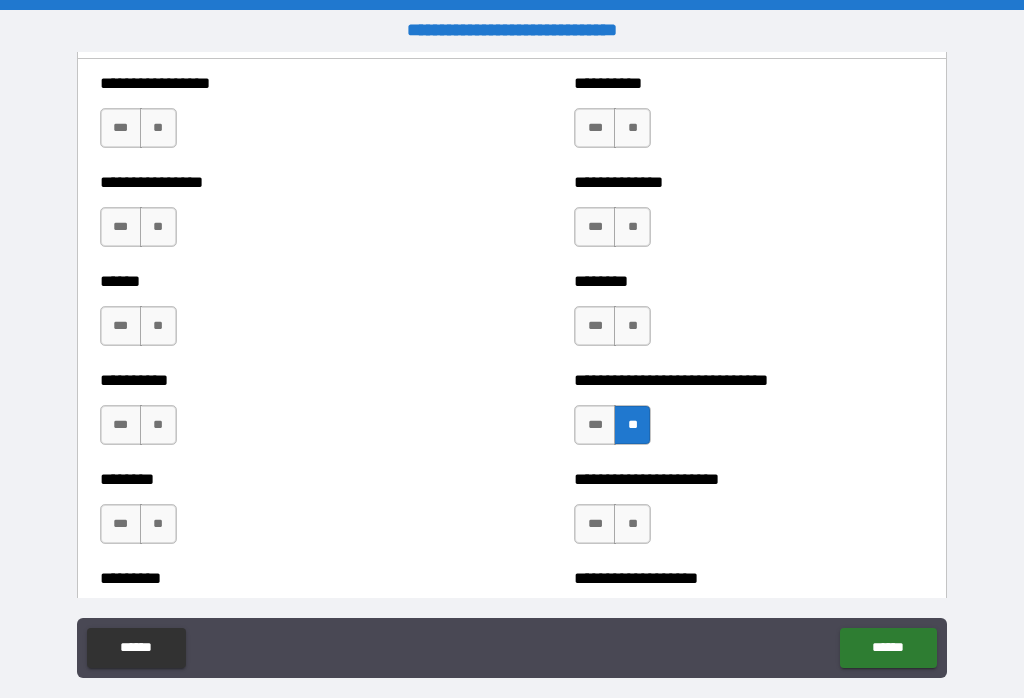 click on "***" at bounding box center [595, 524] 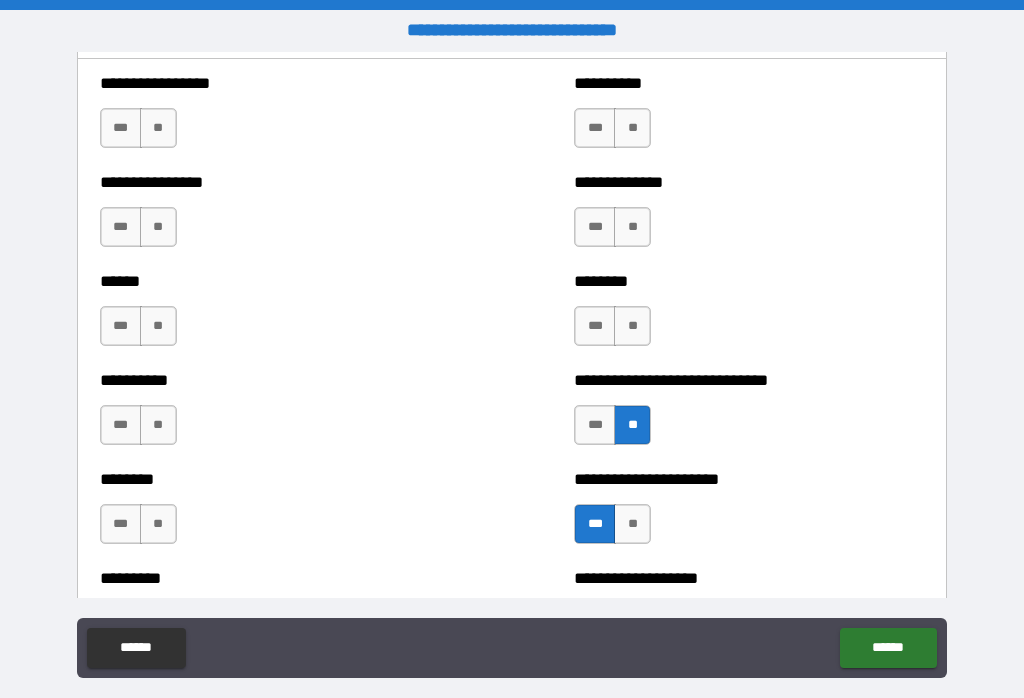 scroll, scrollTop: 6731, scrollLeft: 0, axis: vertical 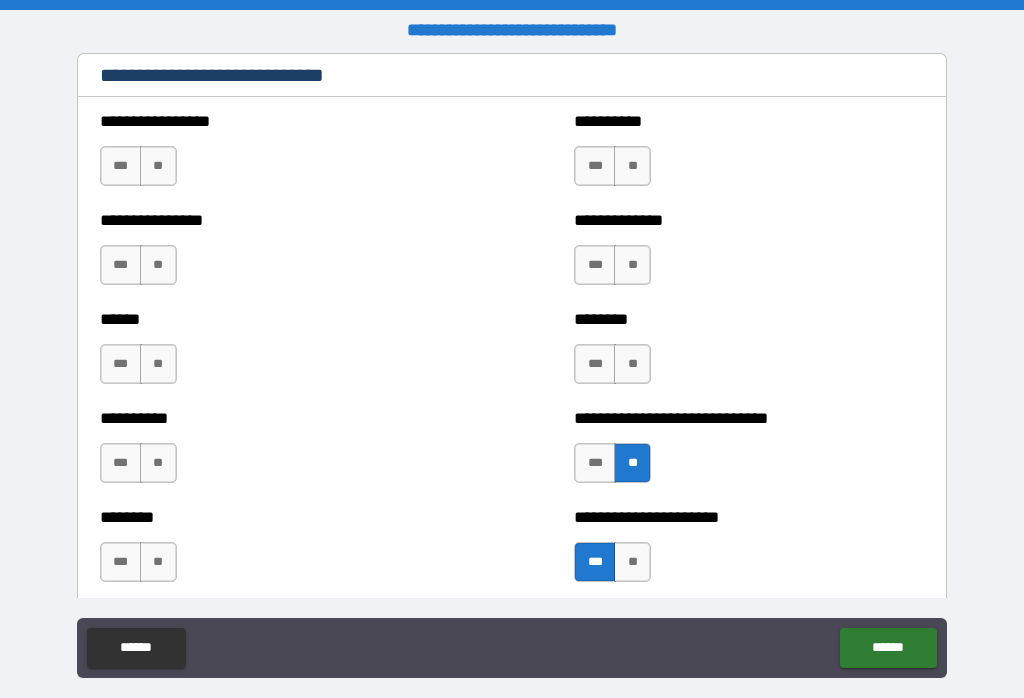 click on "**" at bounding box center [632, 364] 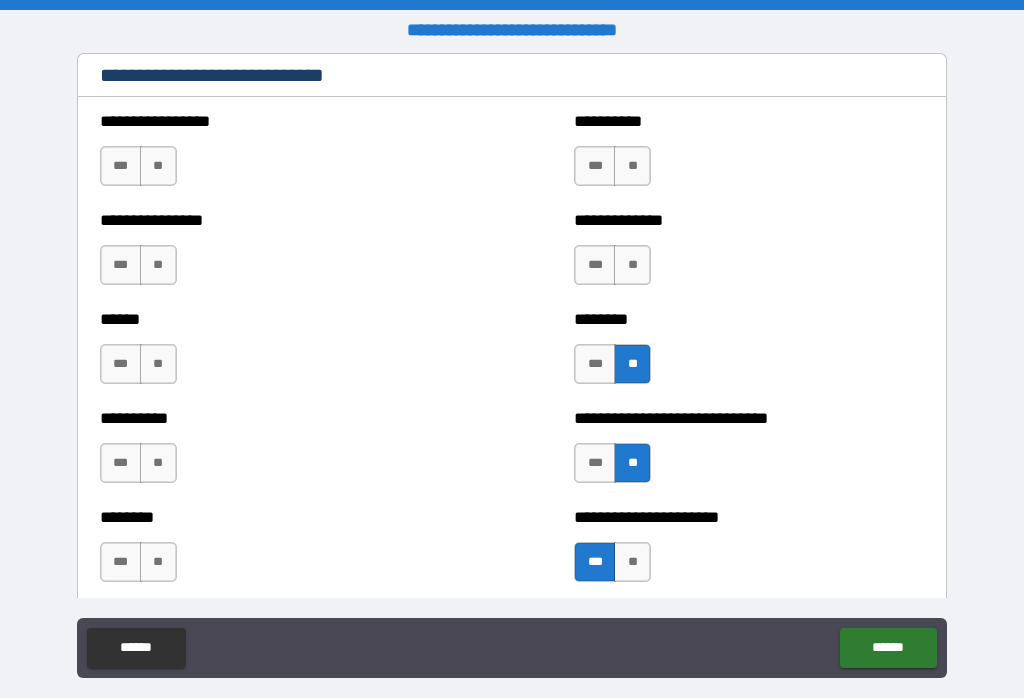 click on "**" at bounding box center [632, 265] 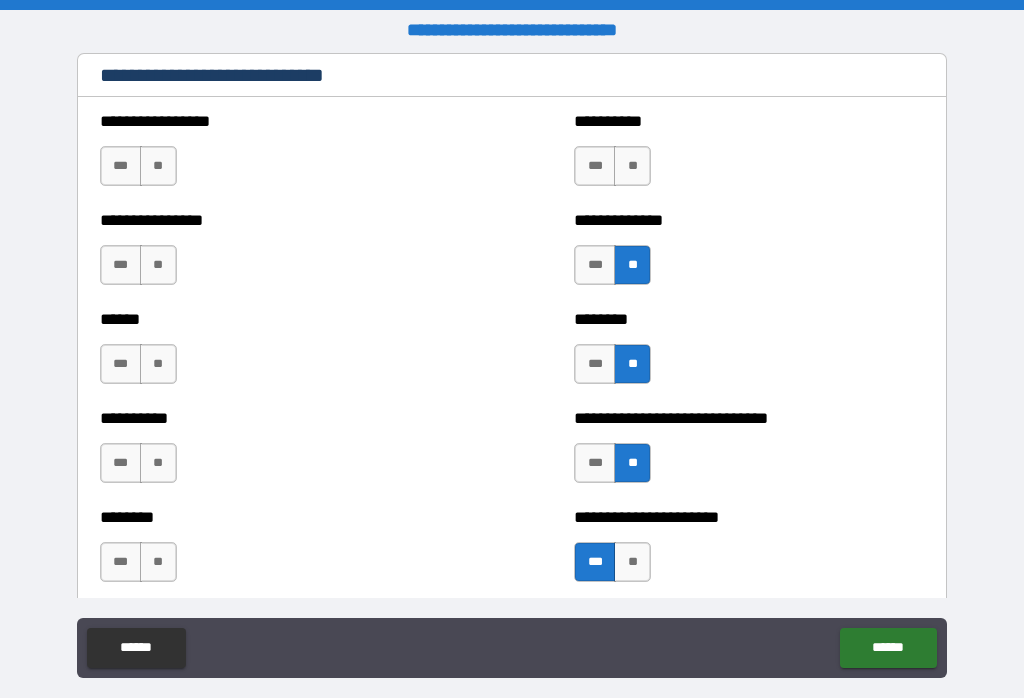 click on "**********" at bounding box center [749, 156] 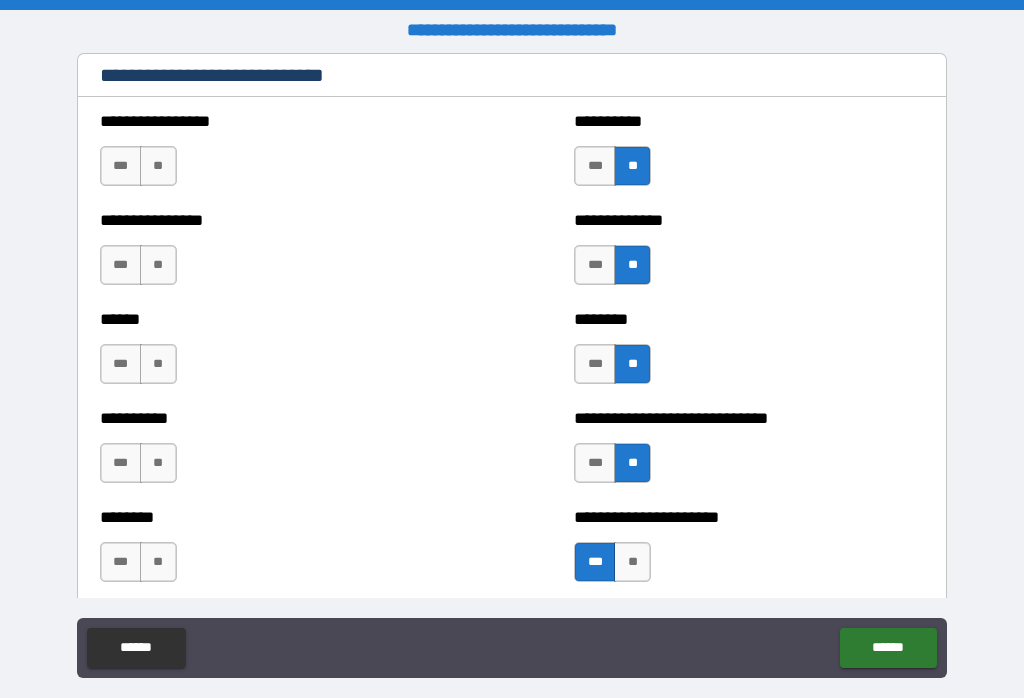 click on "**" at bounding box center [158, 166] 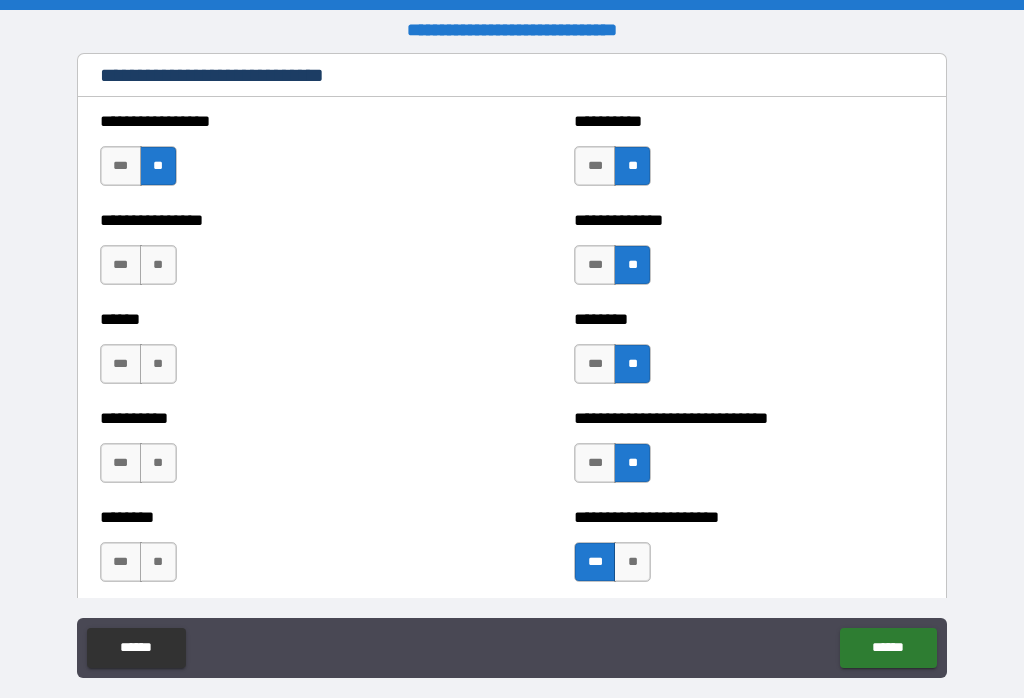 click on "***" at bounding box center [121, 166] 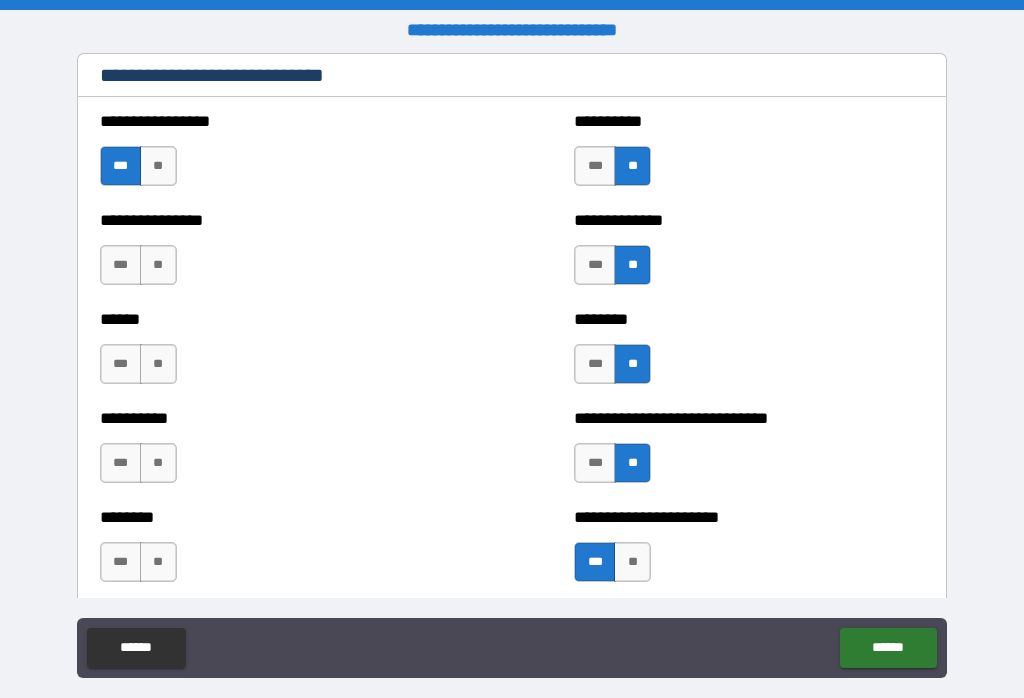 click on "**" at bounding box center [158, 265] 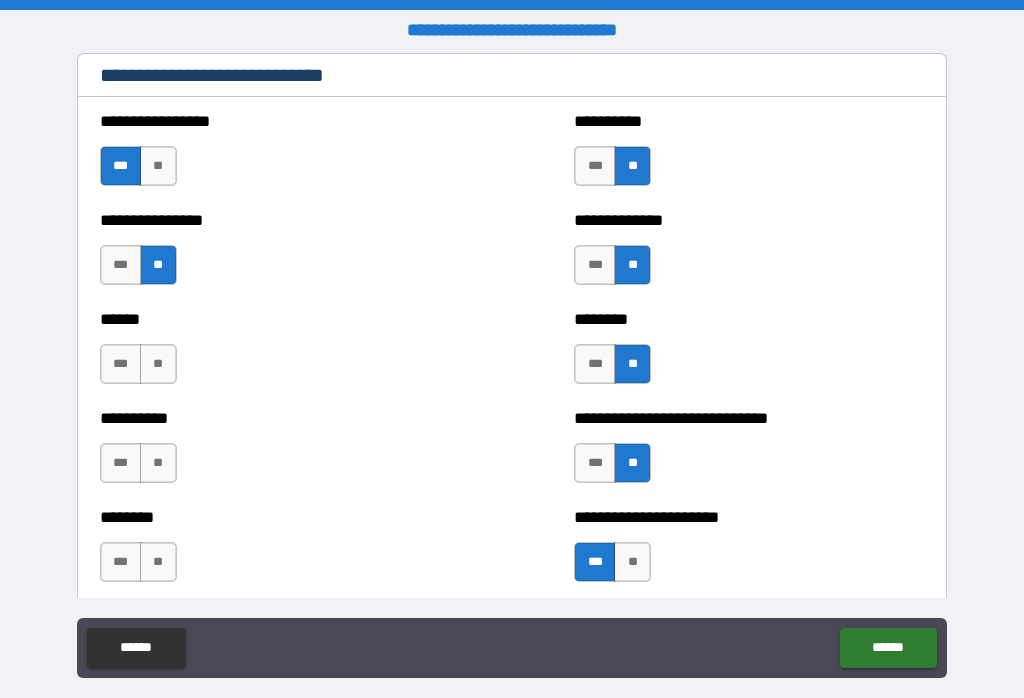 click on "**" at bounding box center [158, 364] 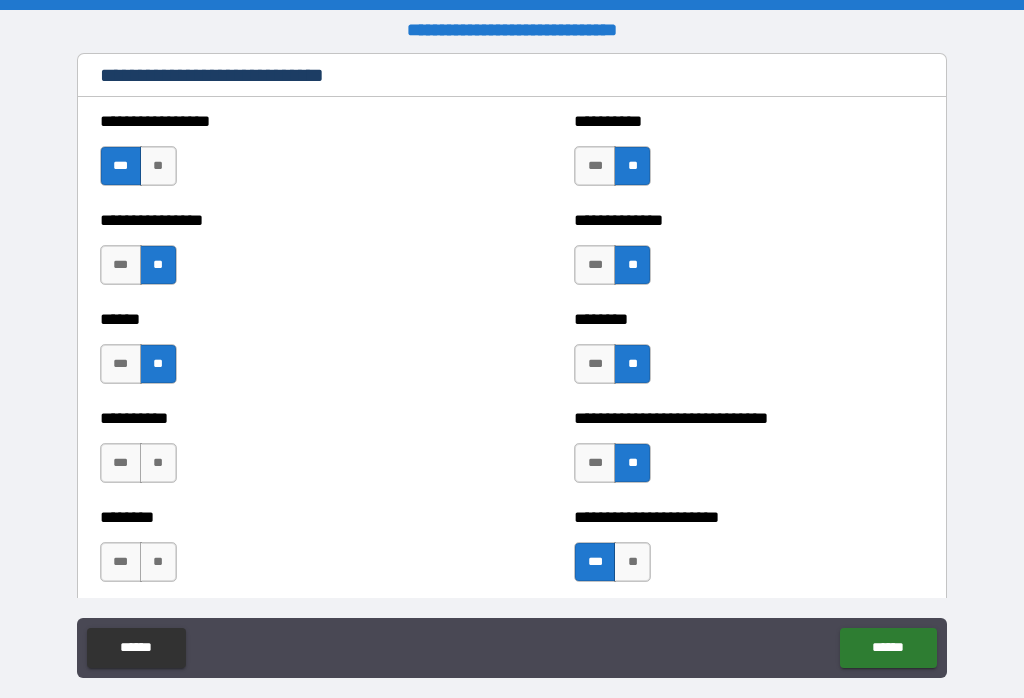 click on "**" at bounding box center [158, 463] 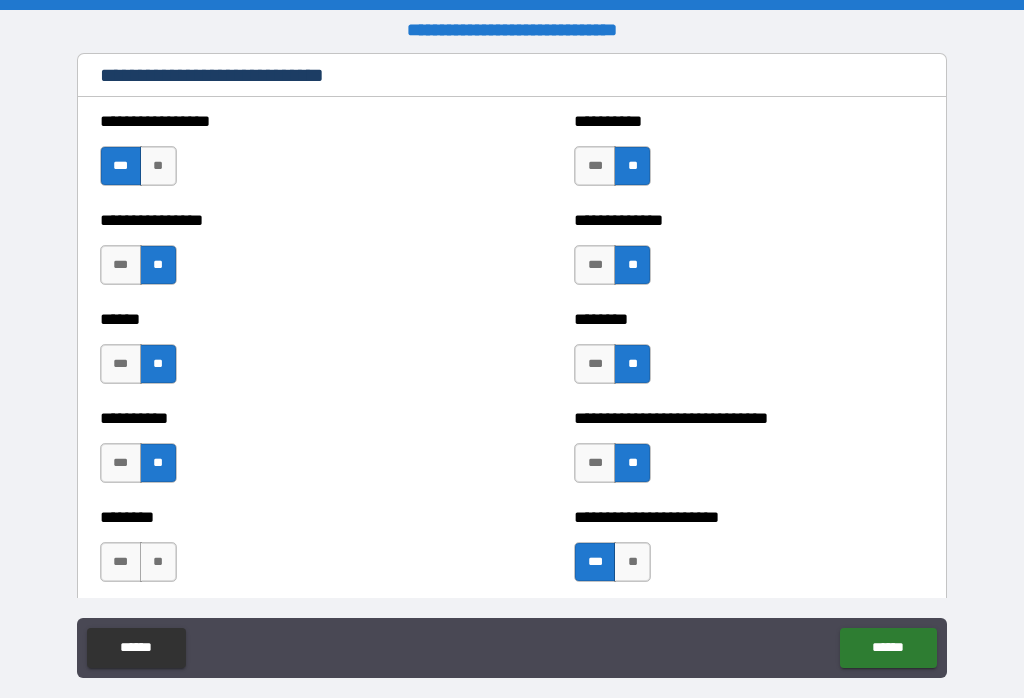 click on "******** *** **" at bounding box center [275, 552] 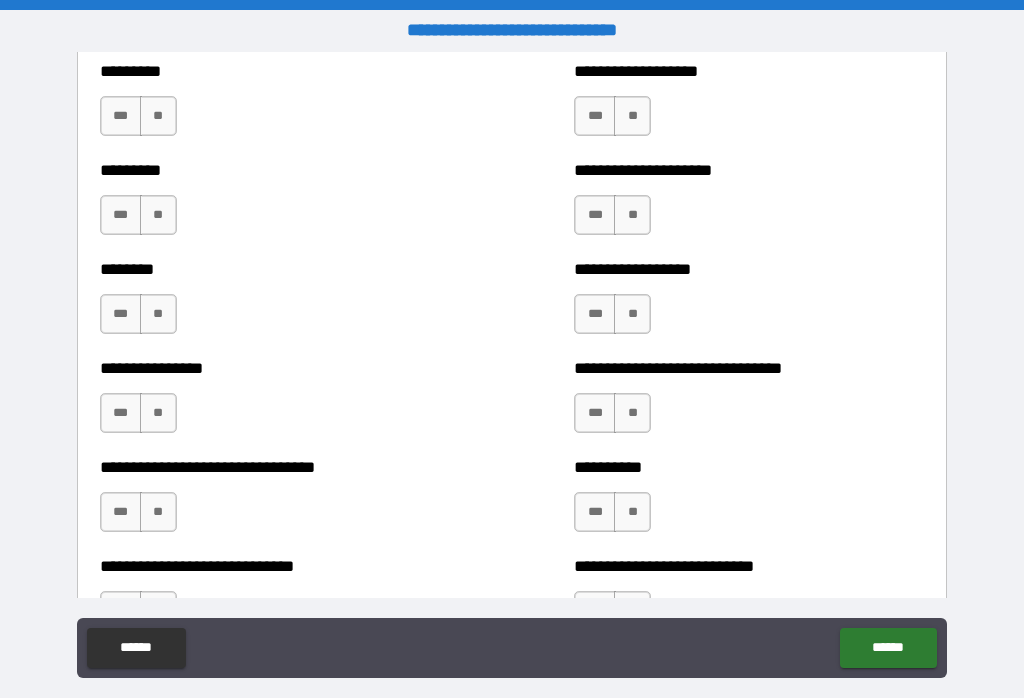 scroll, scrollTop: 7275, scrollLeft: 0, axis: vertical 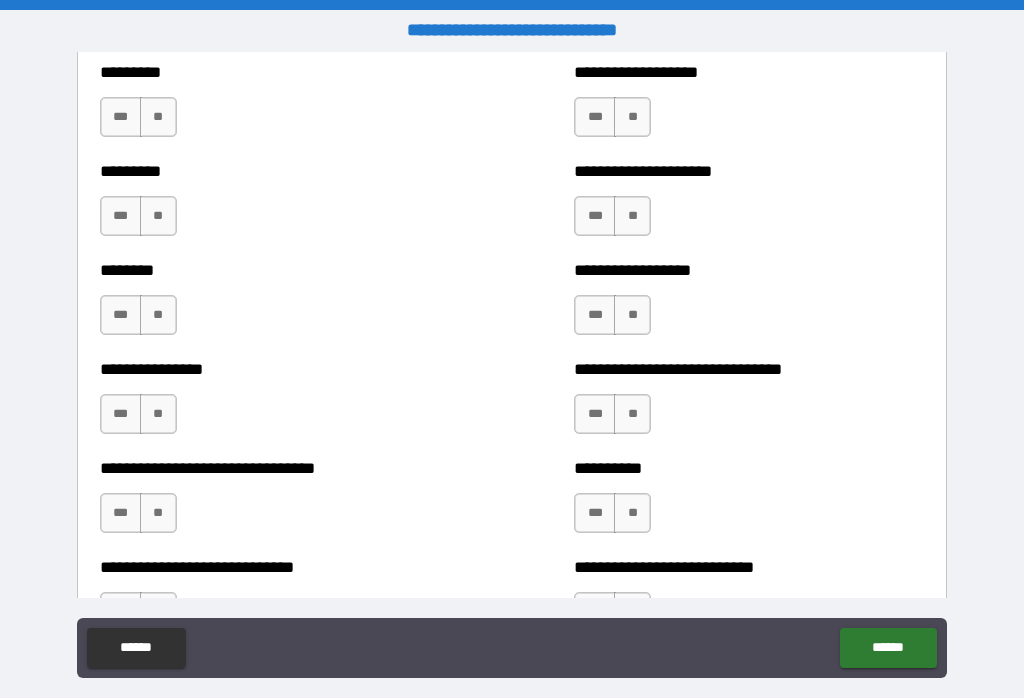 click on "***" at bounding box center [121, 513] 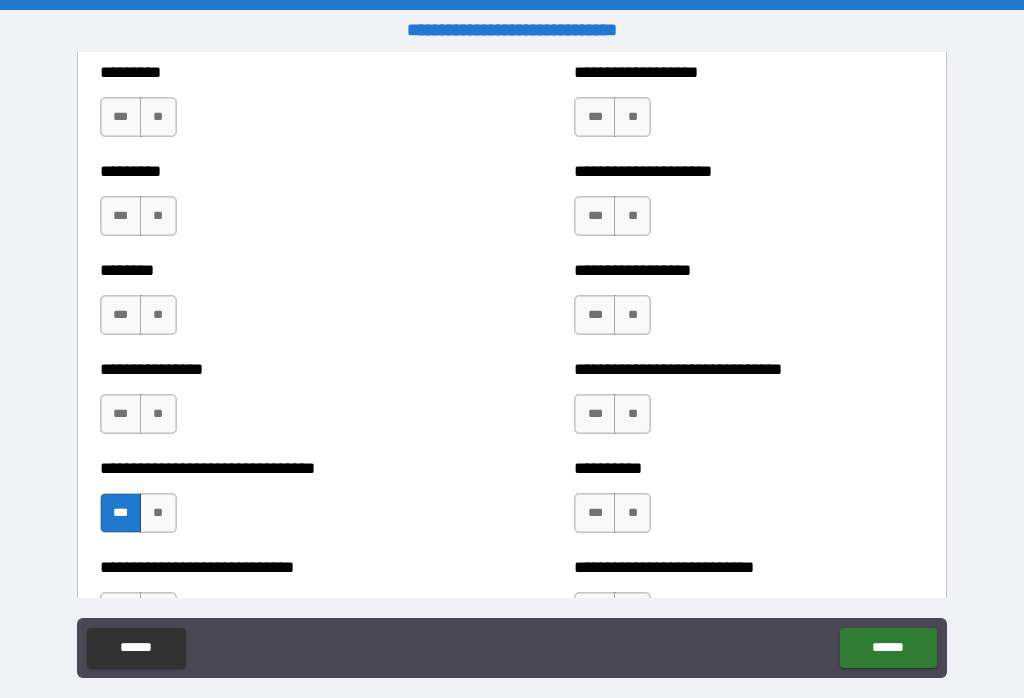 click on "**" at bounding box center (158, 414) 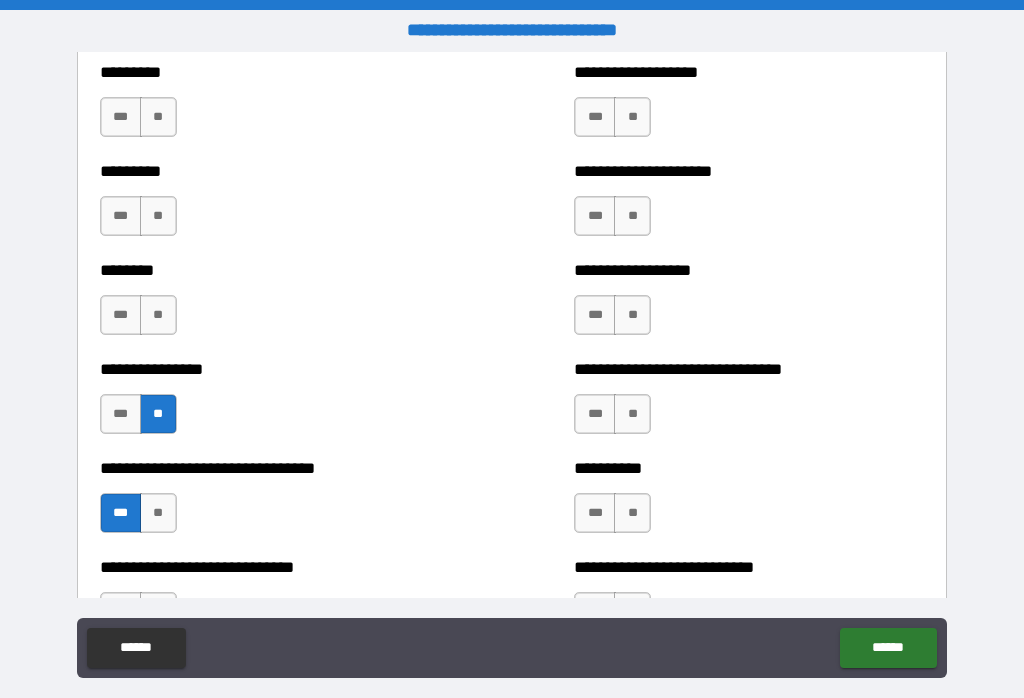 click on "**" at bounding box center (158, 315) 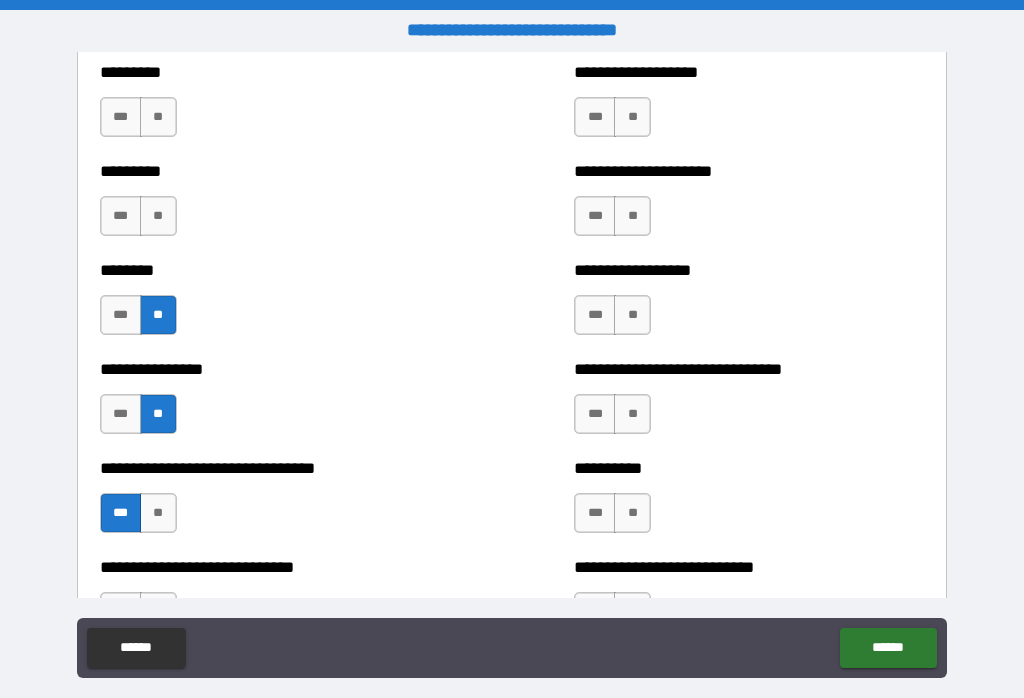 click on "**" at bounding box center [158, 216] 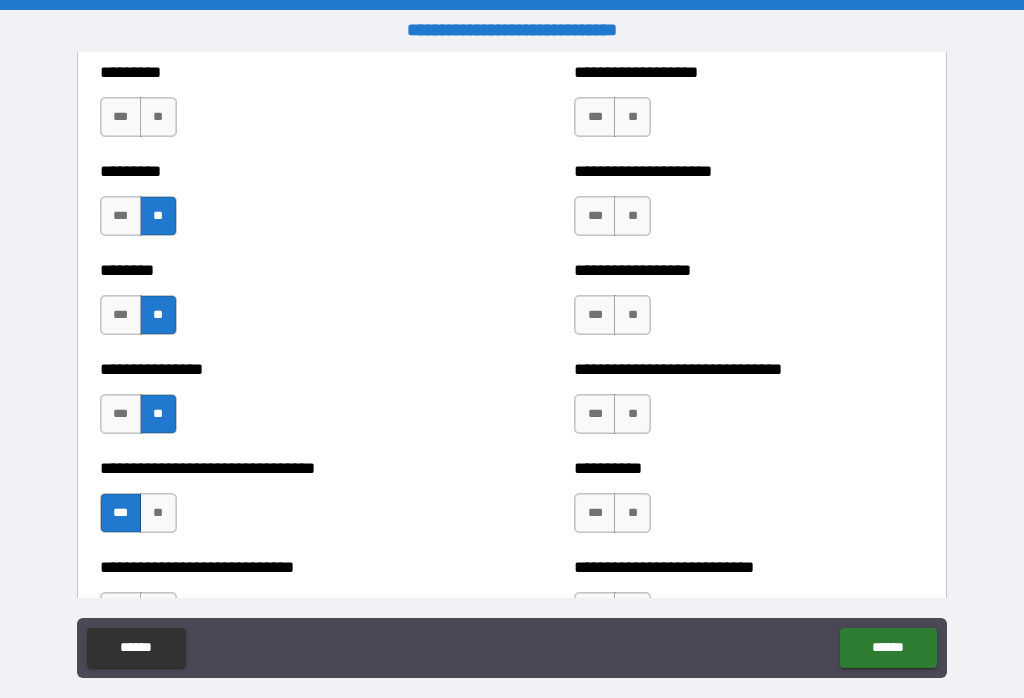 click on "********* *** **" at bounding box center (275, 107) 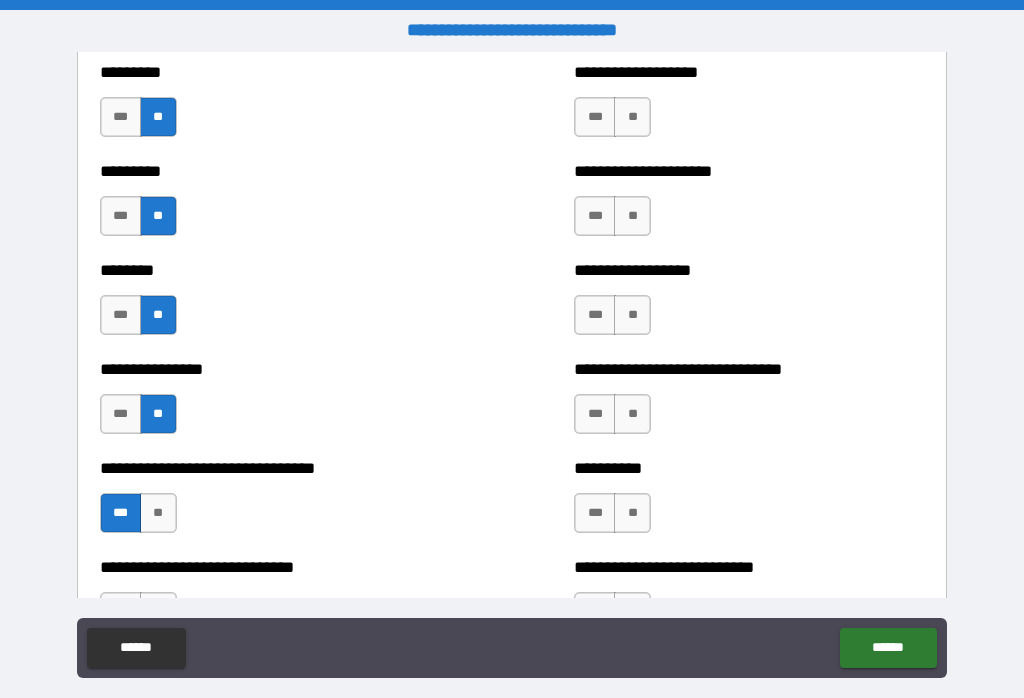 click on "**" at bounding box center (632, 117) 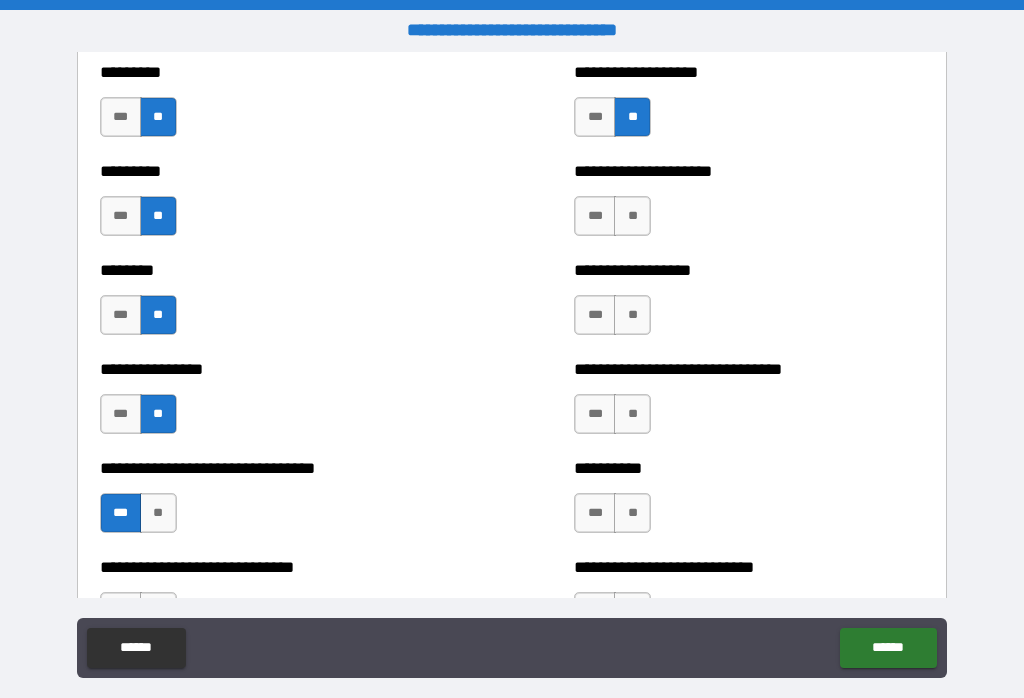 click on "**" at bounding box center [632, 216] 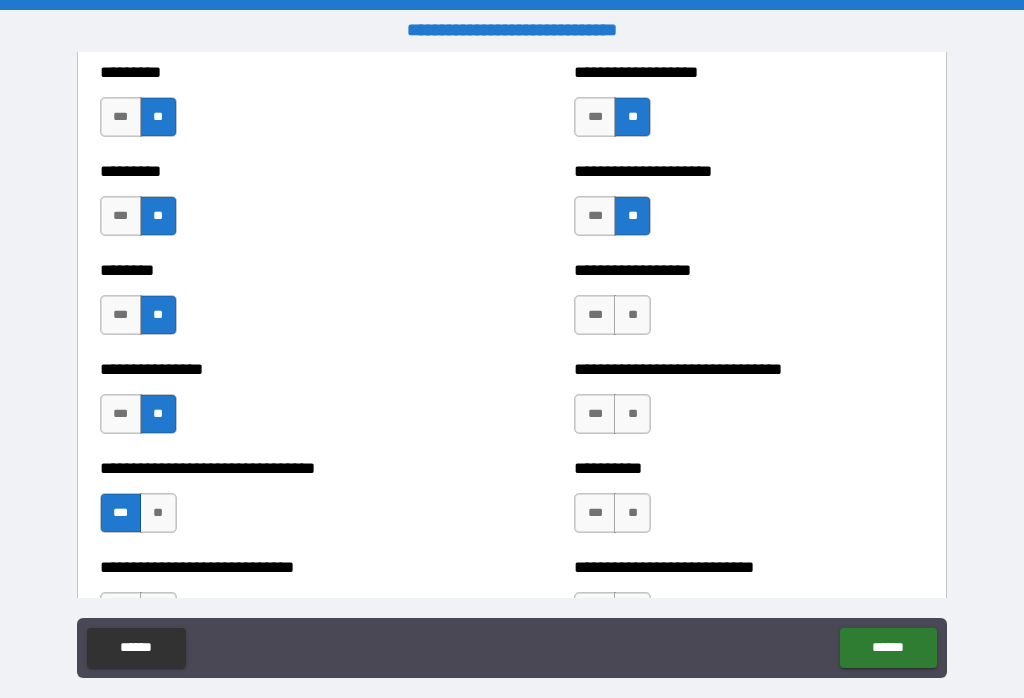 click on "**" at bounding box center (632, 315) 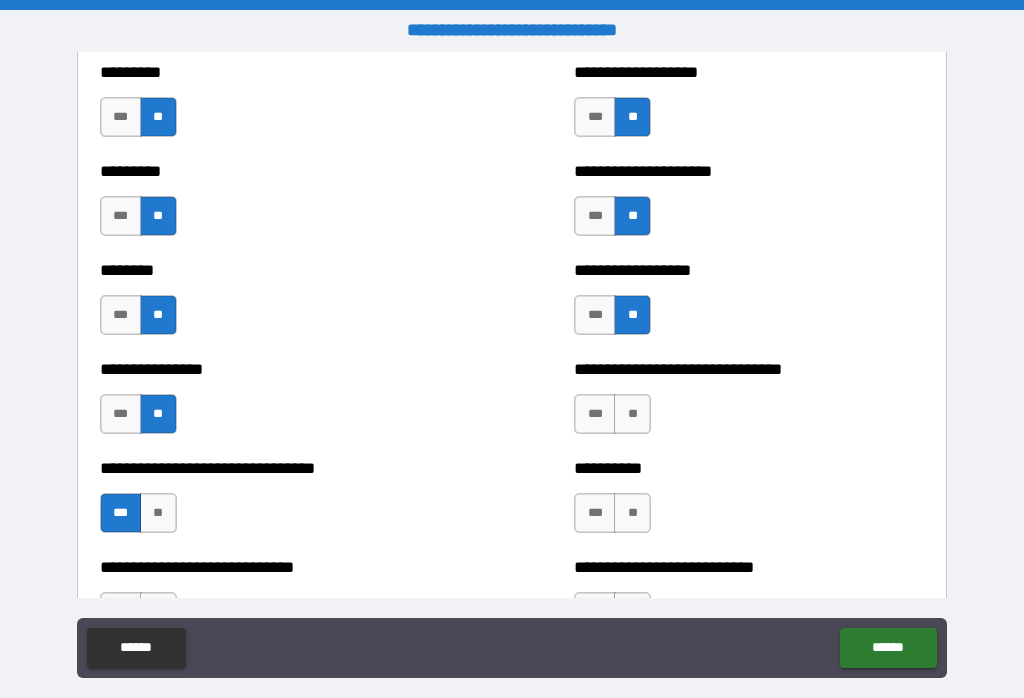 click on "**" at bounding box center [632, 414] 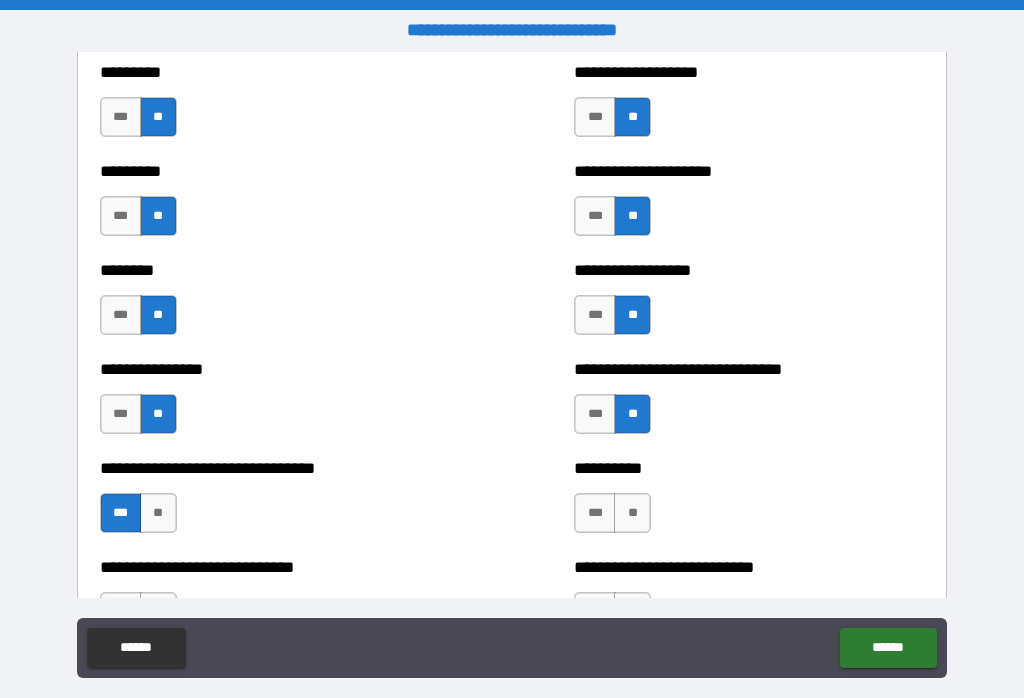 click on "**" at bounding box center [632, 513] 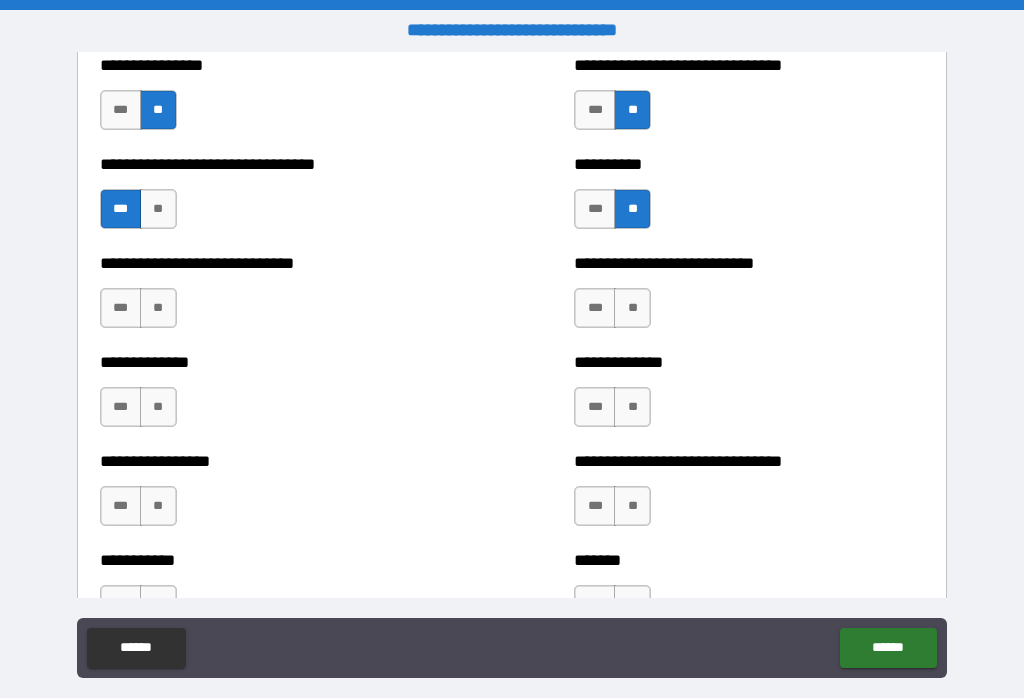 scroll, scrollTop: 7581, scrollLeft: 0, axis: vertical 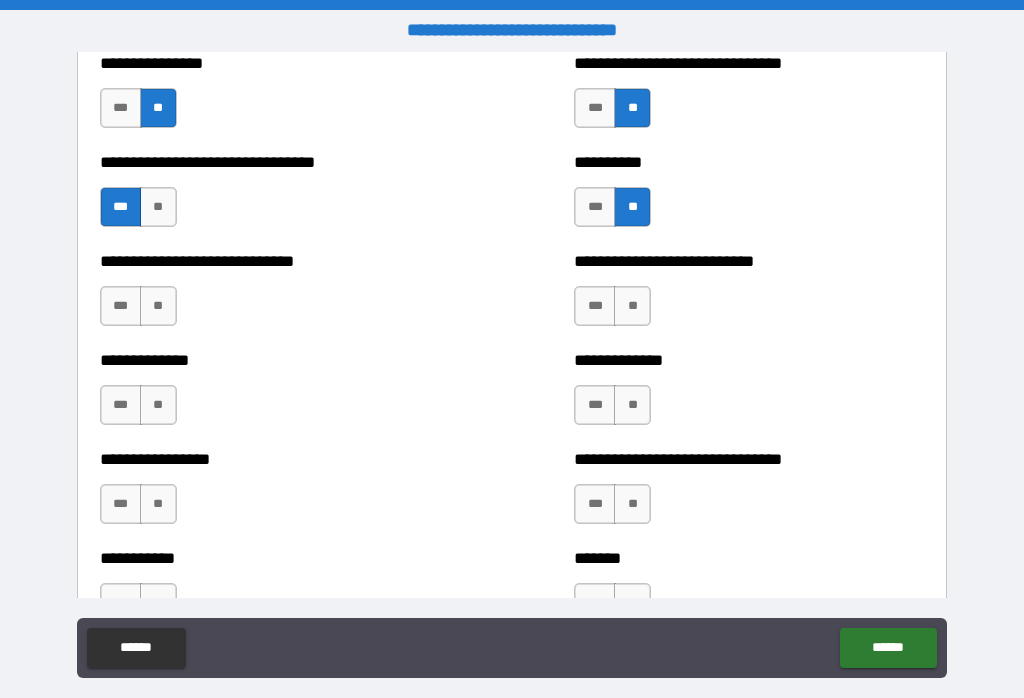 click on "**" at bounding box center (158, 306) 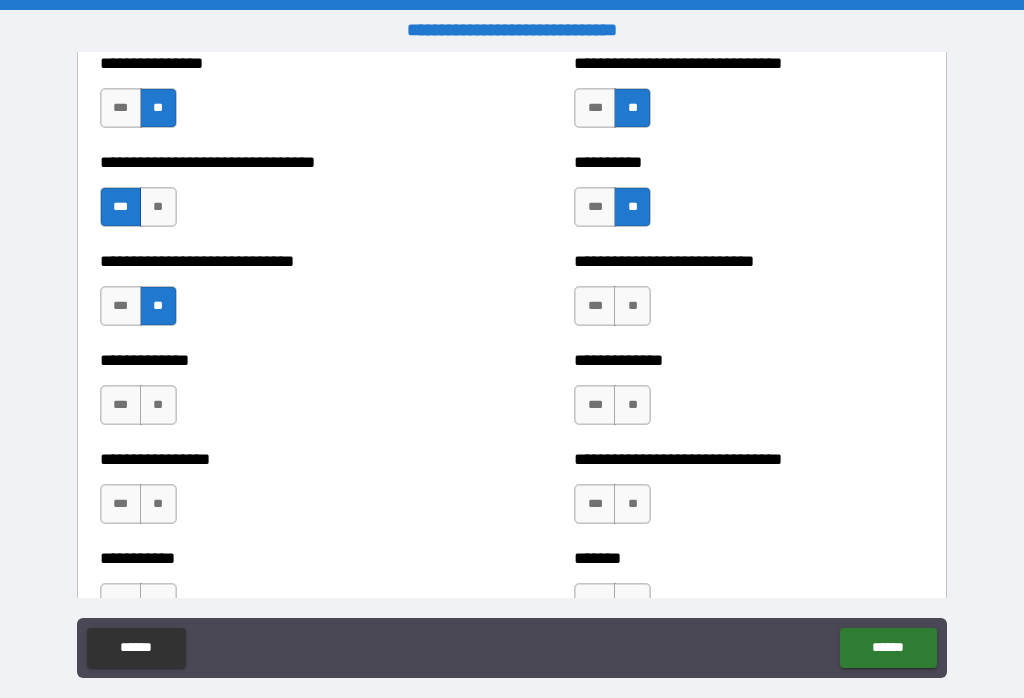 click on "**" at bounding box center [158, 405] 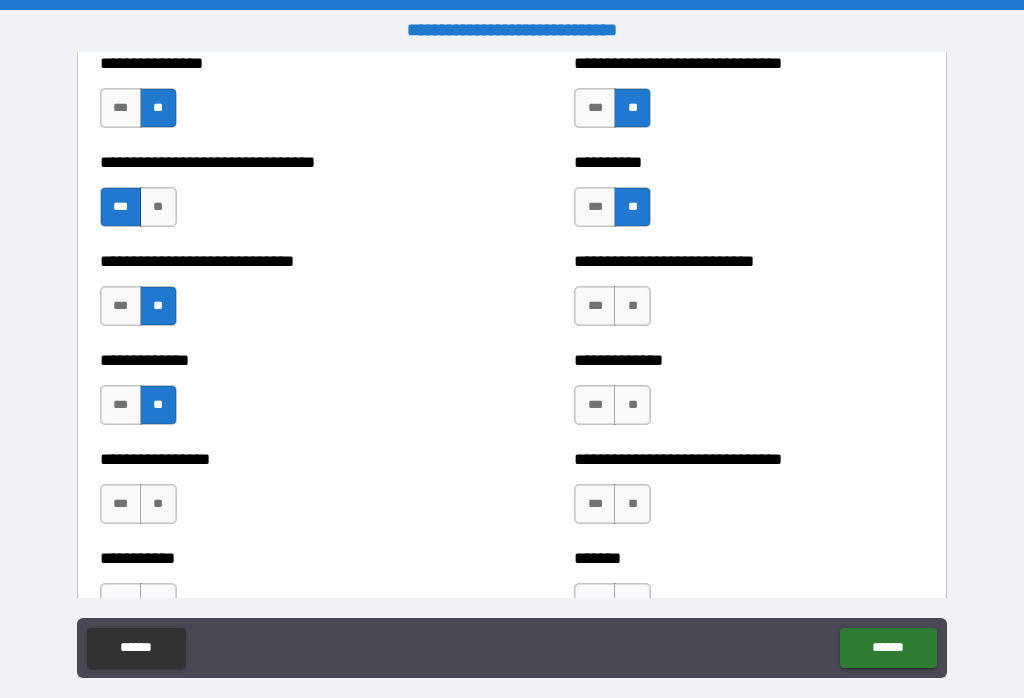 click on "**" at bounding box center [158, 504] 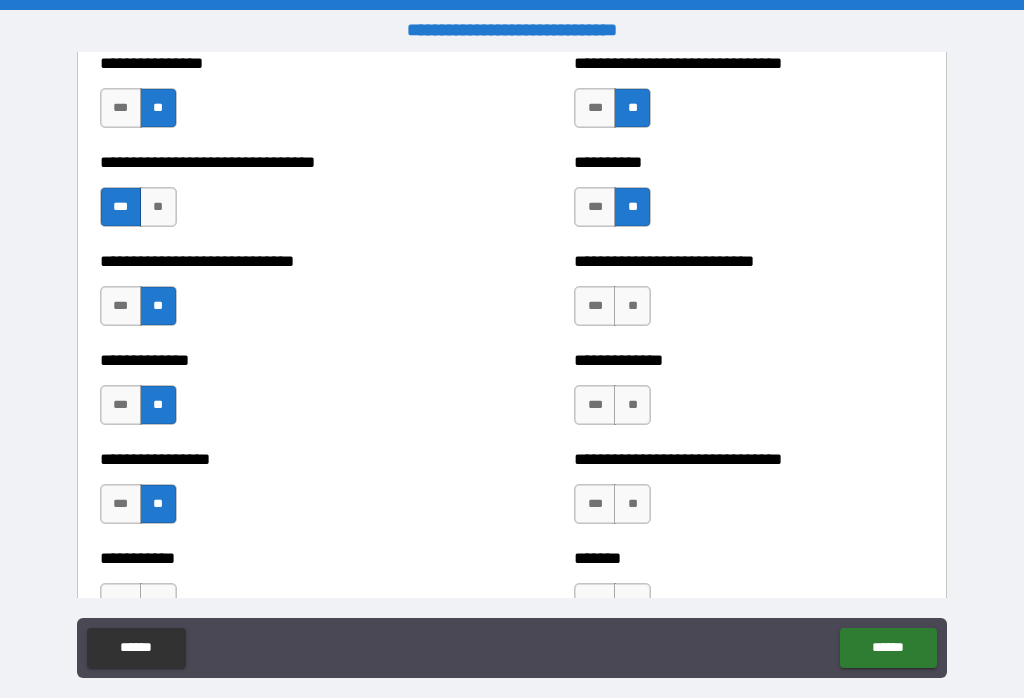 scroll, scrollTop: 7764, scrollLeft: 0, axis: vertical 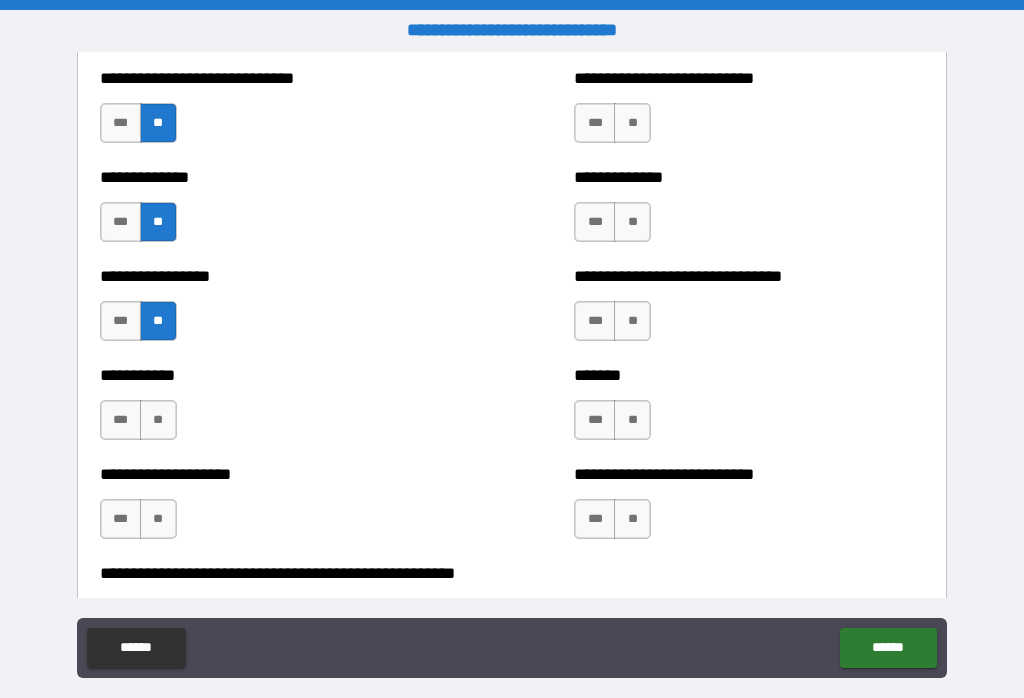 click on "**" at bounding box center (158, 420) 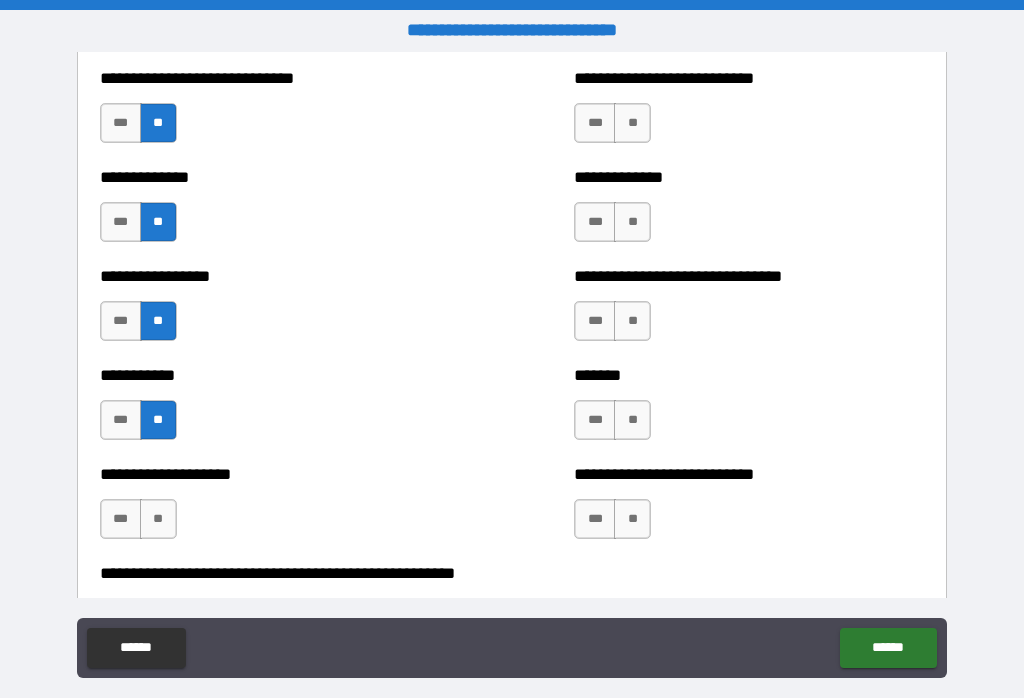 click on "**" at bounding box center [158, 519] 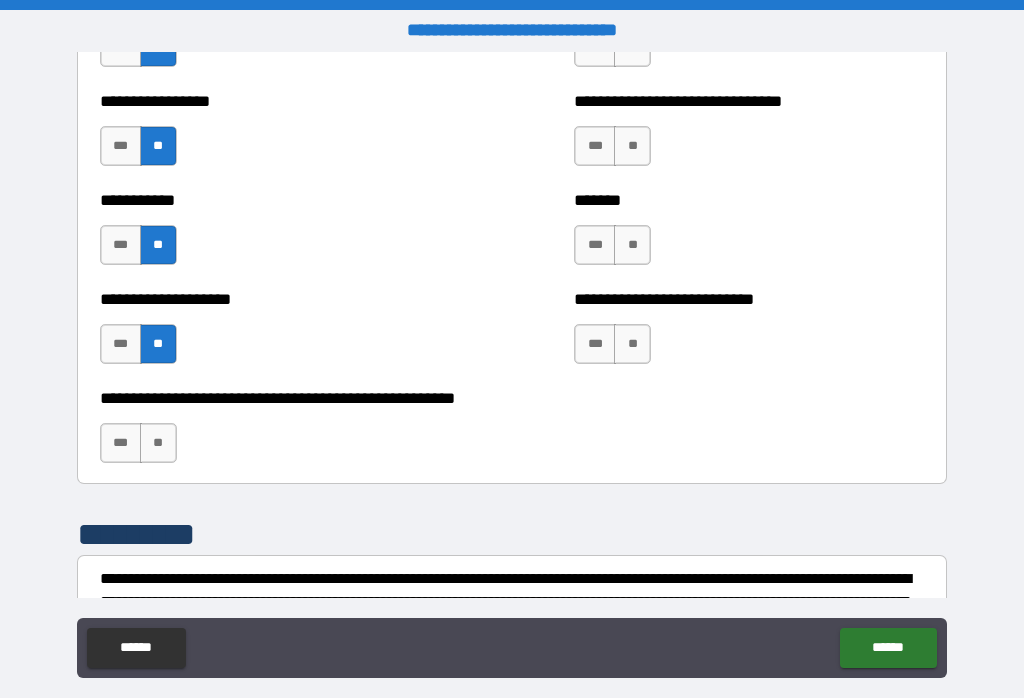 scroll, scrollTop: 7950, scrollLeft: 0, axis: vertical 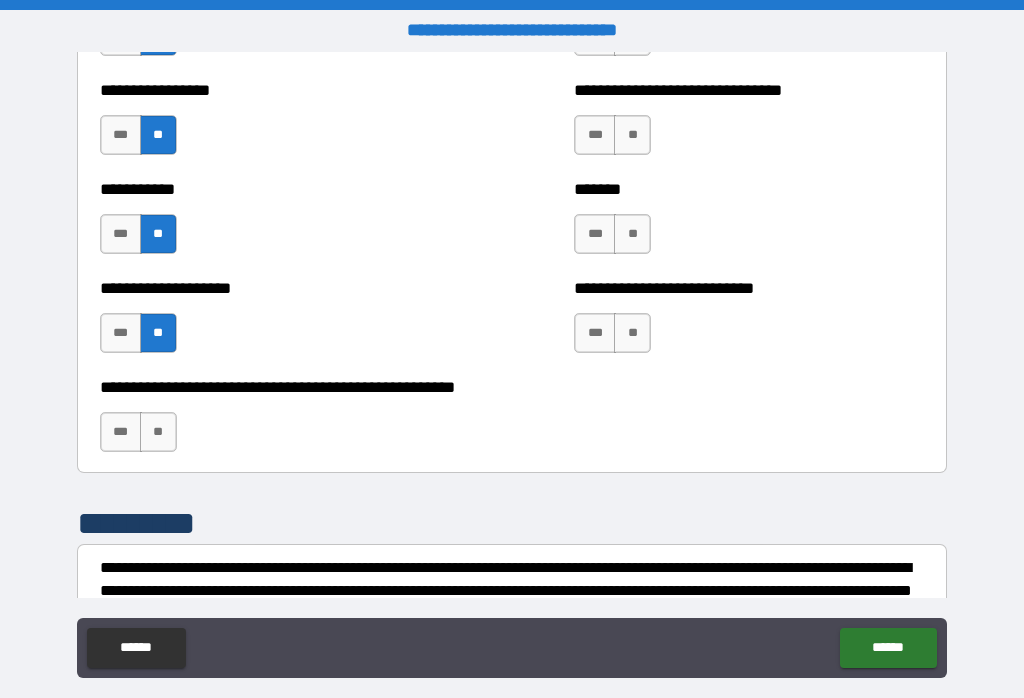 click on "**" at bounding box center [158, 432] 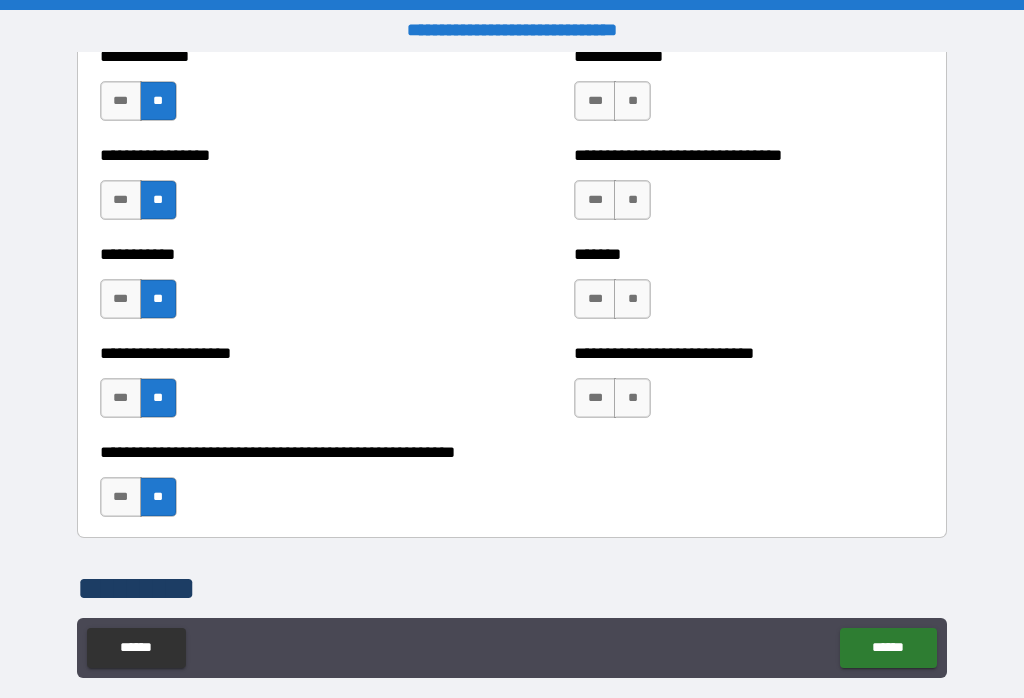 scroll, scrollTop: 7883, scrollLeft: 0, axis: vertical 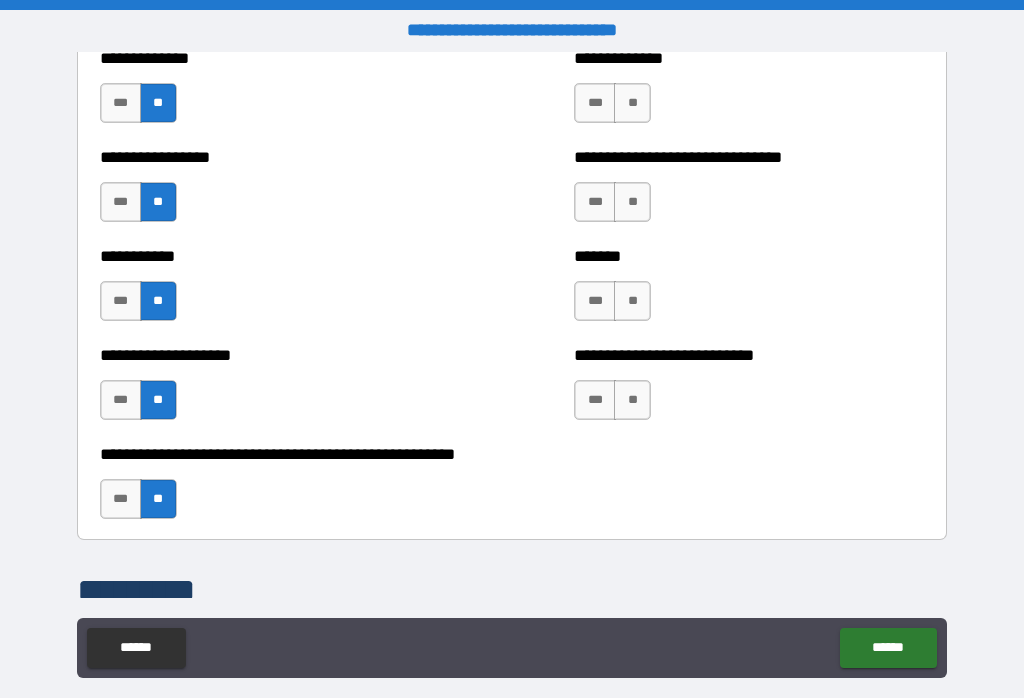 click on "**" at bounding box center [632, 400] 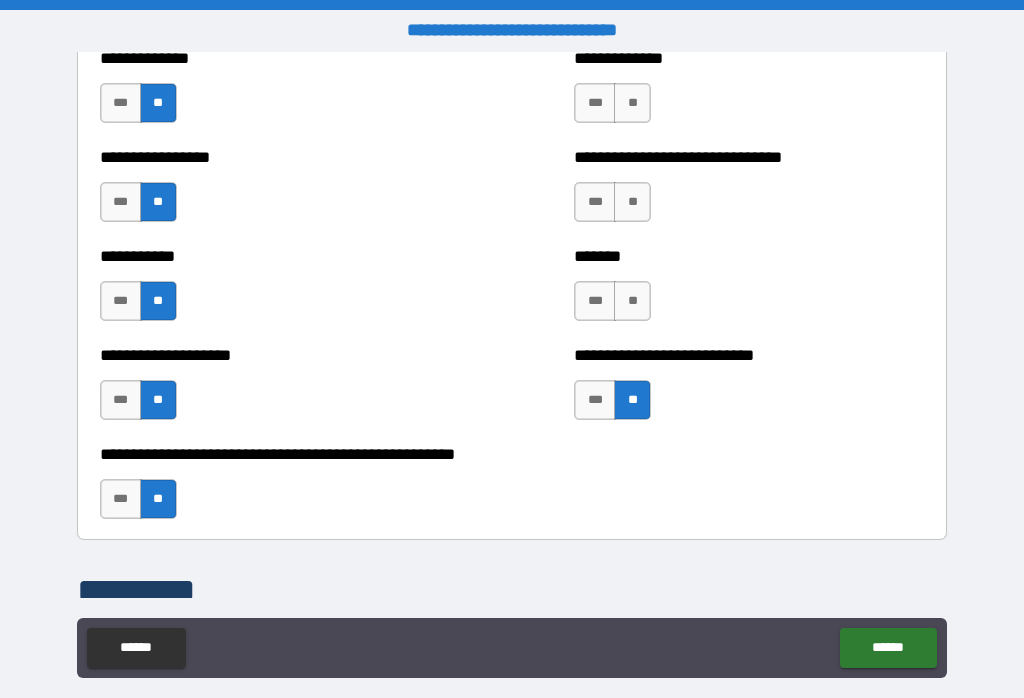 click on "**" at bounding box center (632, 301) 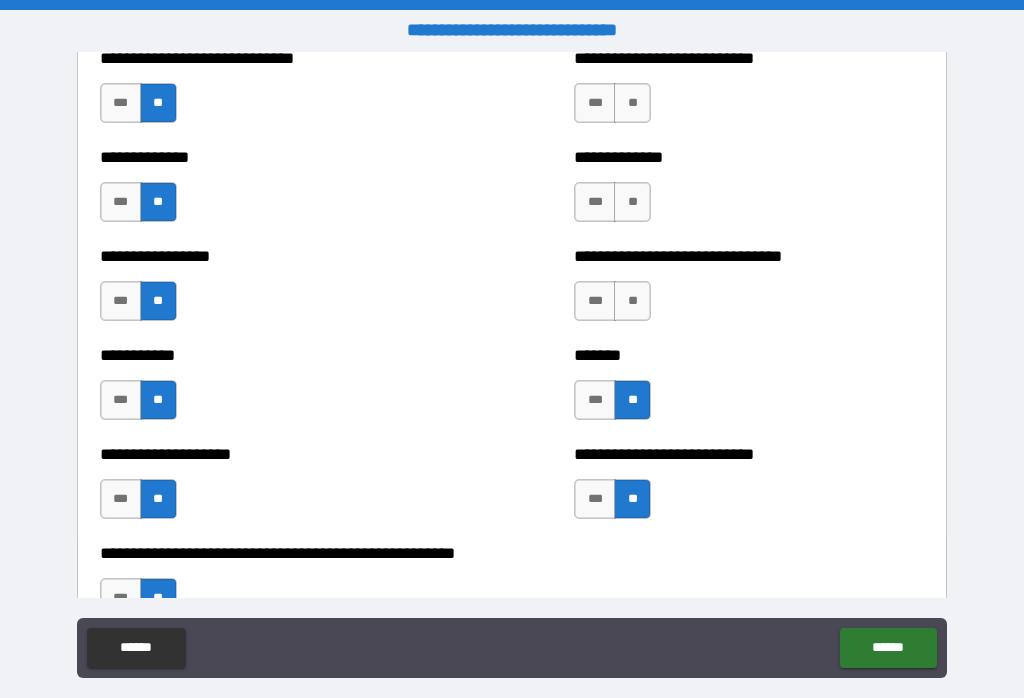 scroll, scrollTop: 7784, scrollLeft: 0, axis: vertical 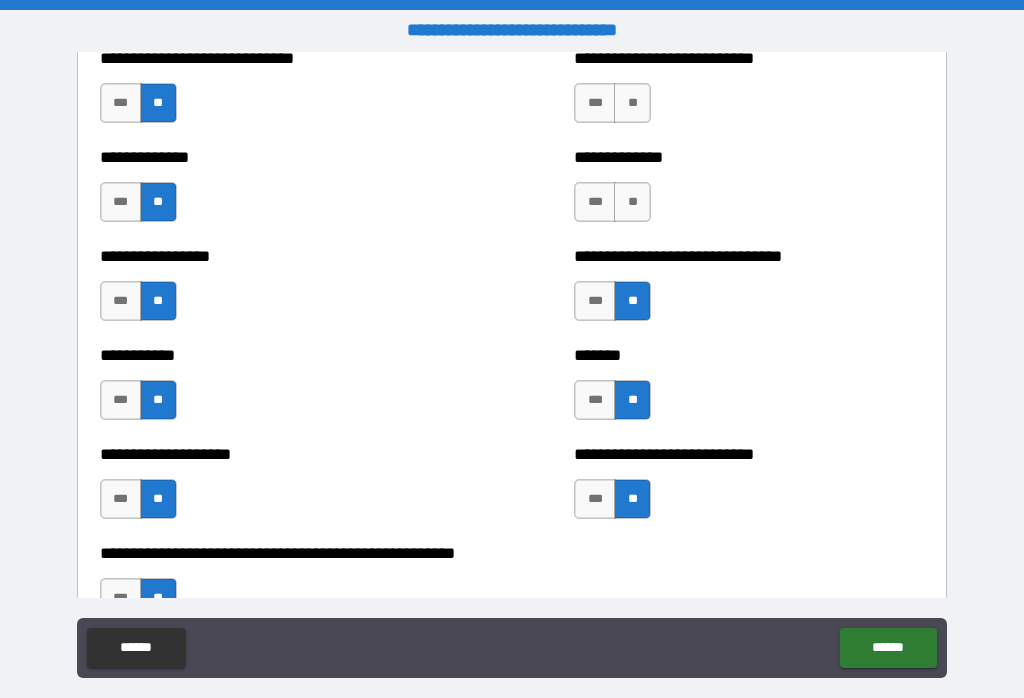 click on "**" at bounding box center [632, 202] 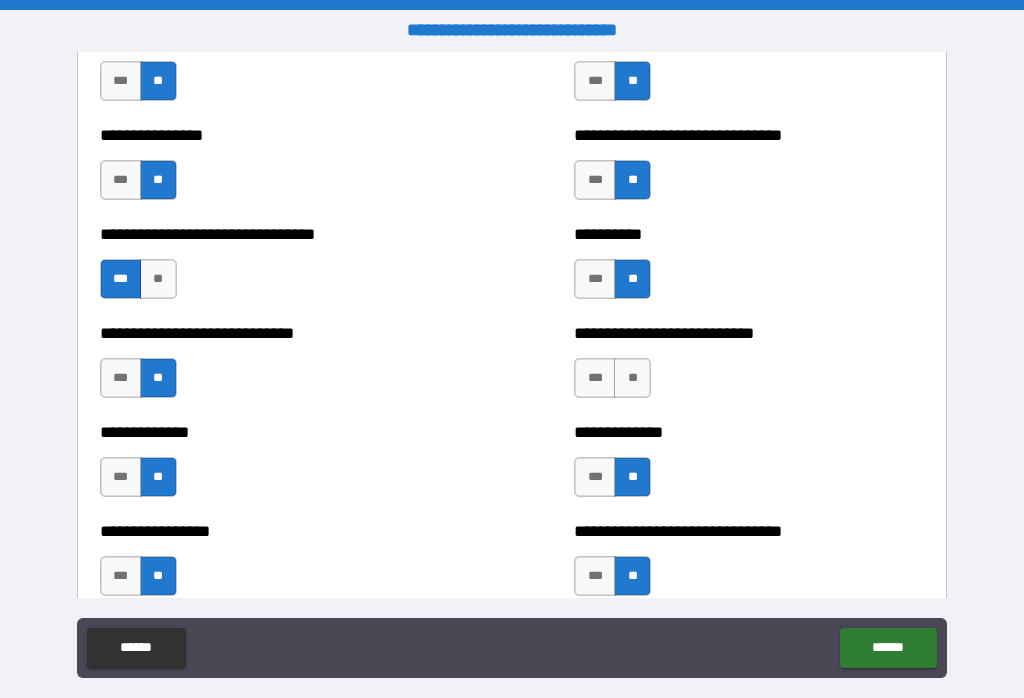 scroll, scrollTop: 7554, scrollLeft: 0, axis: vertical 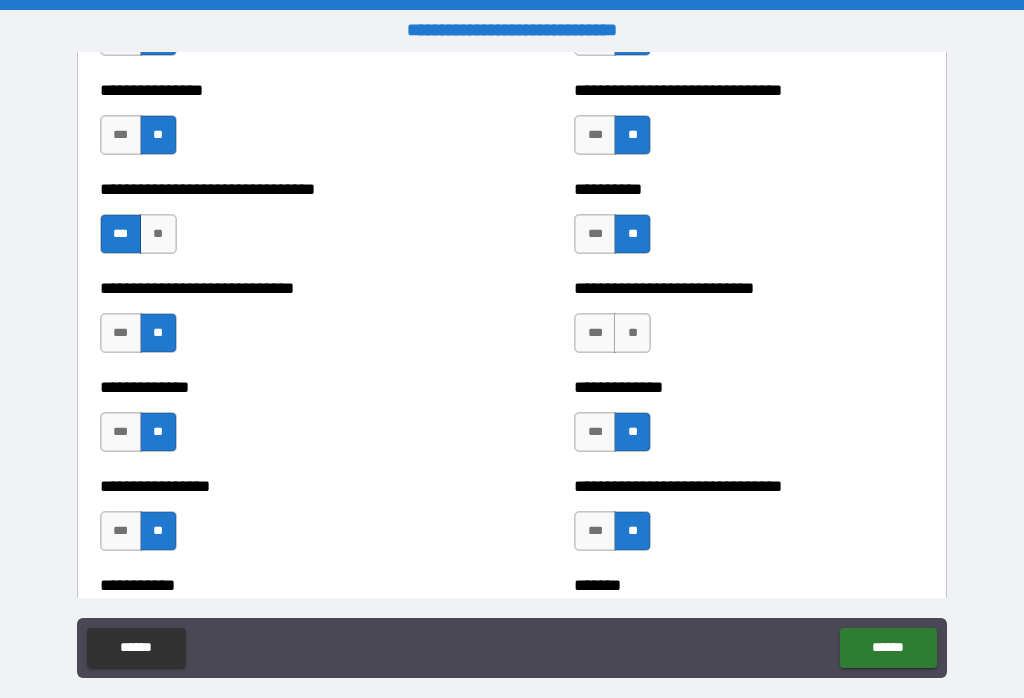 click on "**" at bounding box center (632, 333) 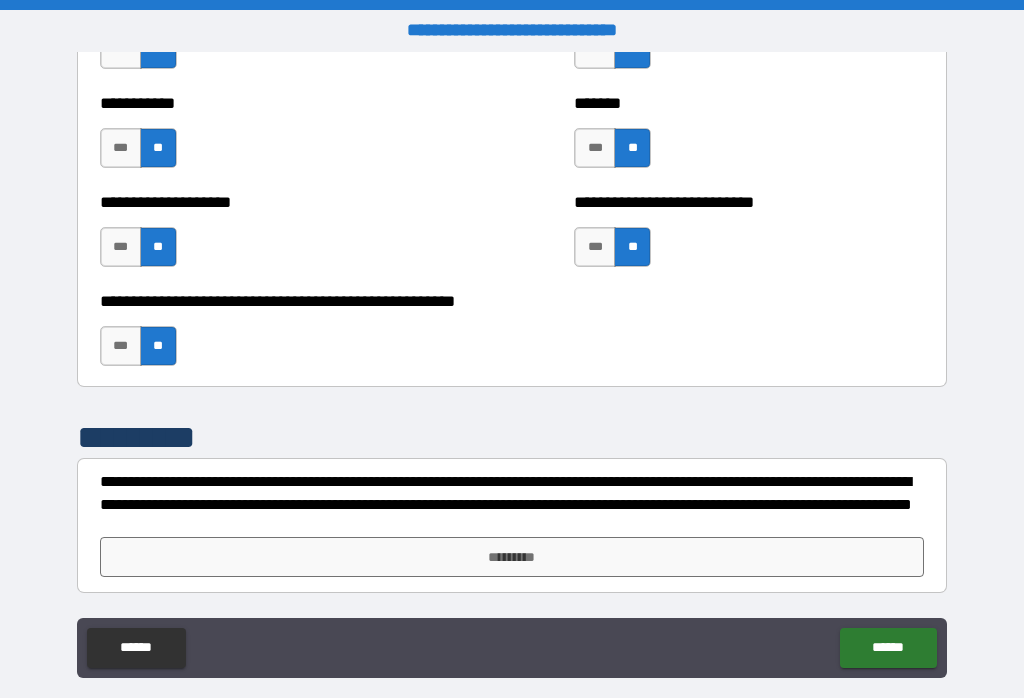 scroll, scrollTop: 8036, scrollLeft: 0, axis: vertical 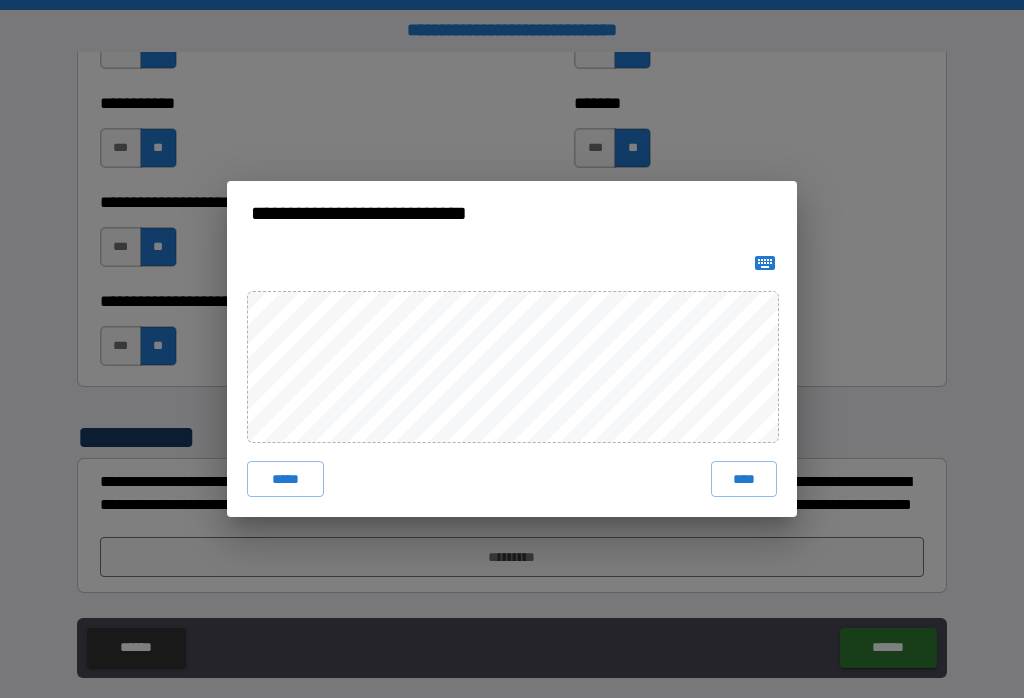 click on "****" at bounding box center (744, 479) 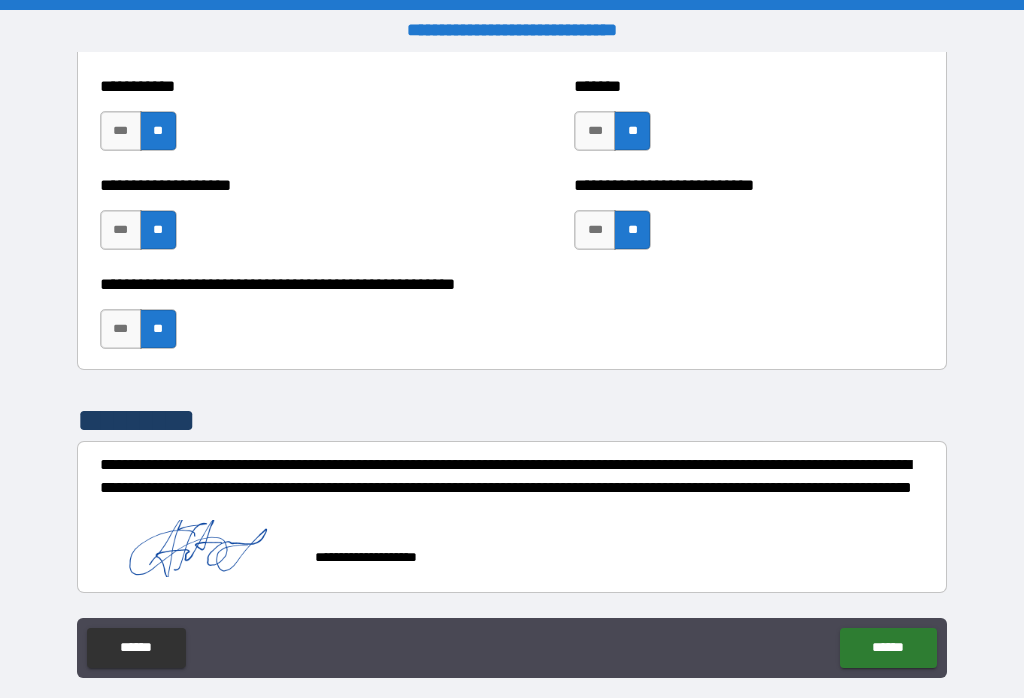 scroll, scrollTop: 8053, scrollLeft: 0, axis: vertical 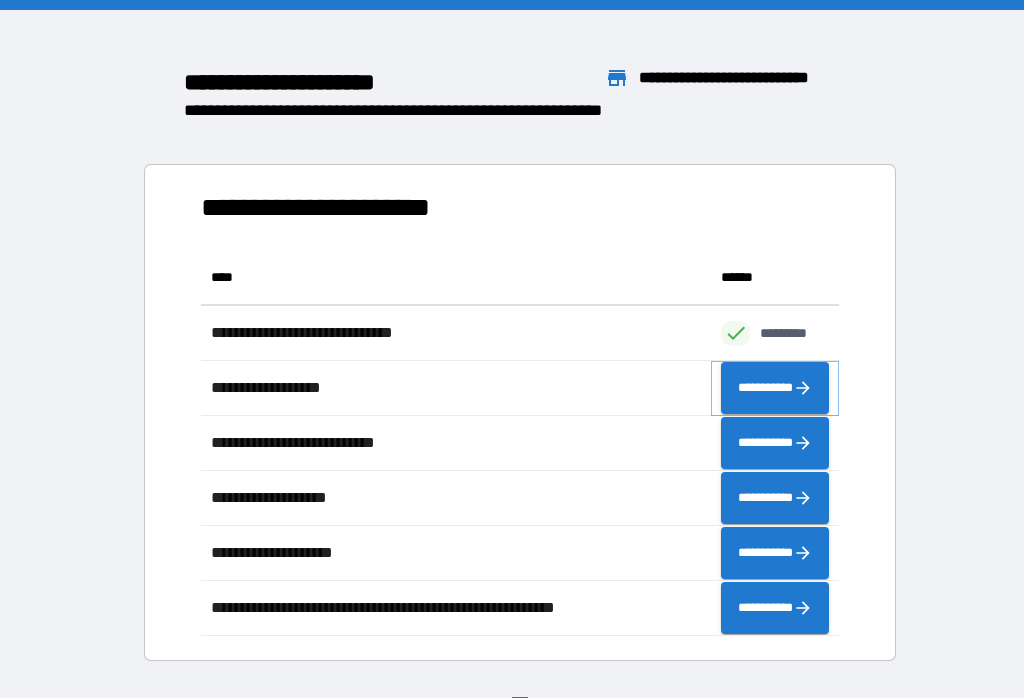 click on "**********" at bounding box center [775, 388] 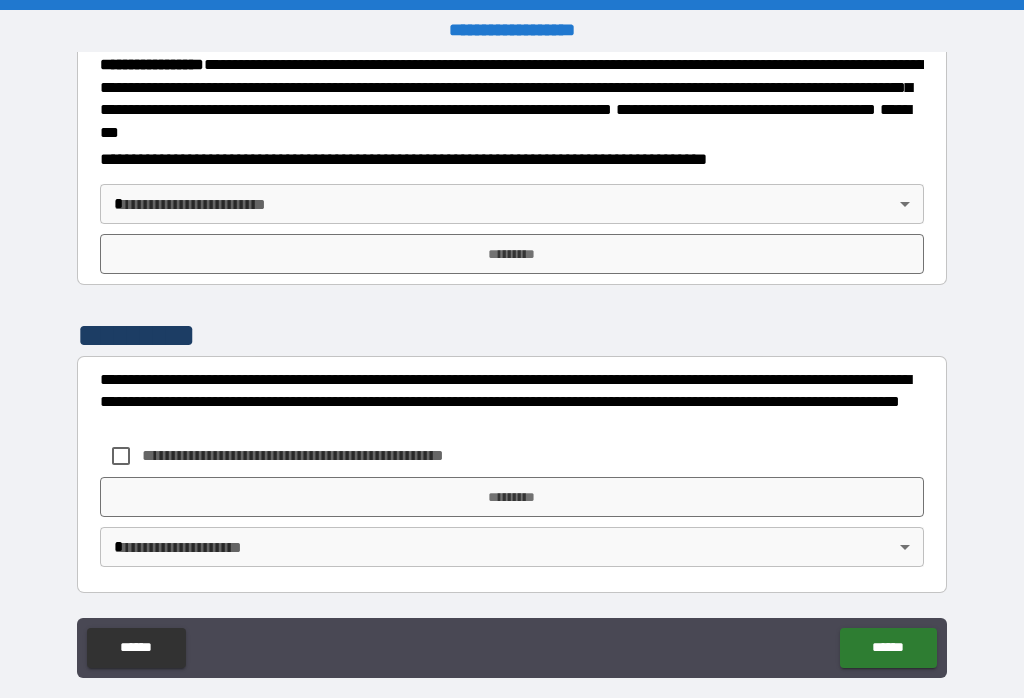 scroll, scrollTop: 2288, scrollLeft: 0, axis: vertical 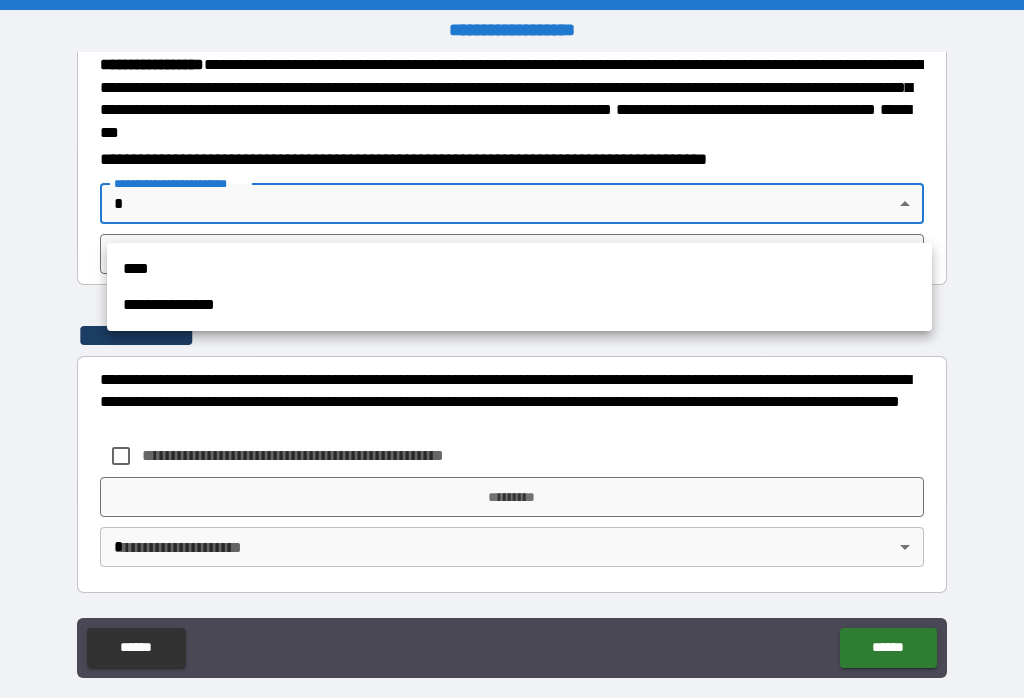 click on "****" at bounding box center (519, 269) 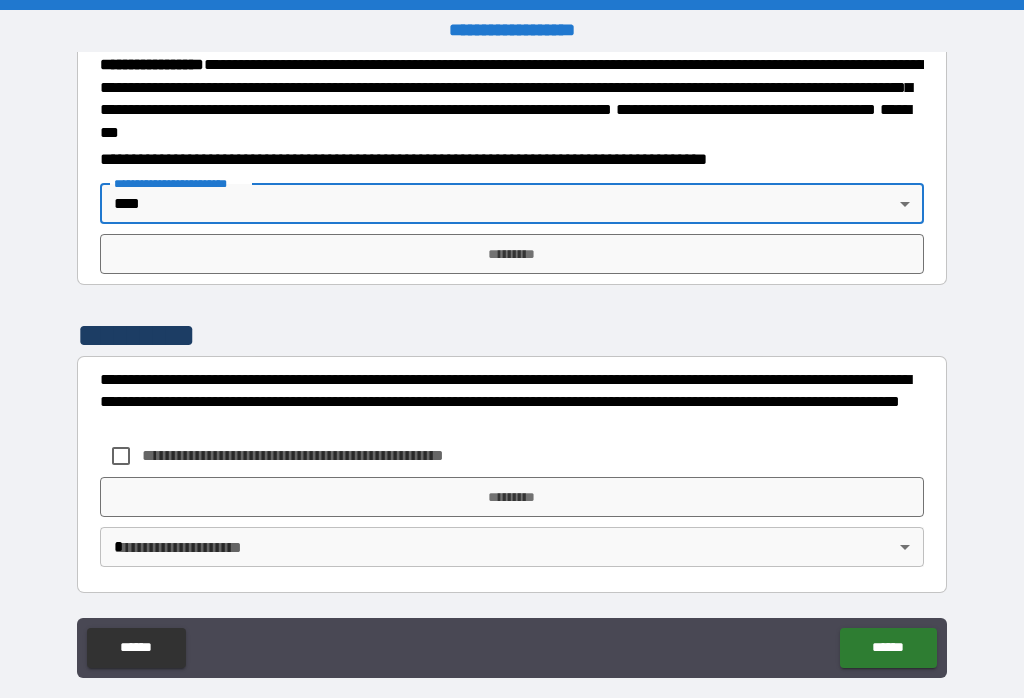 click on "*********" at bounding box center [512, 254] 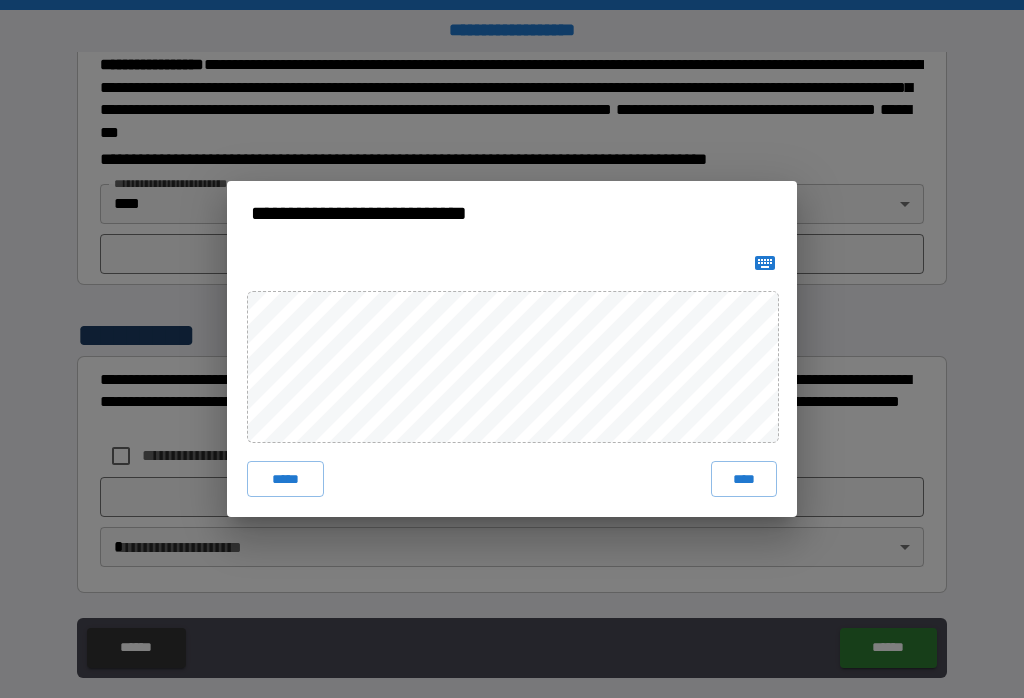 click on "****" at bounding box center [744, 479] 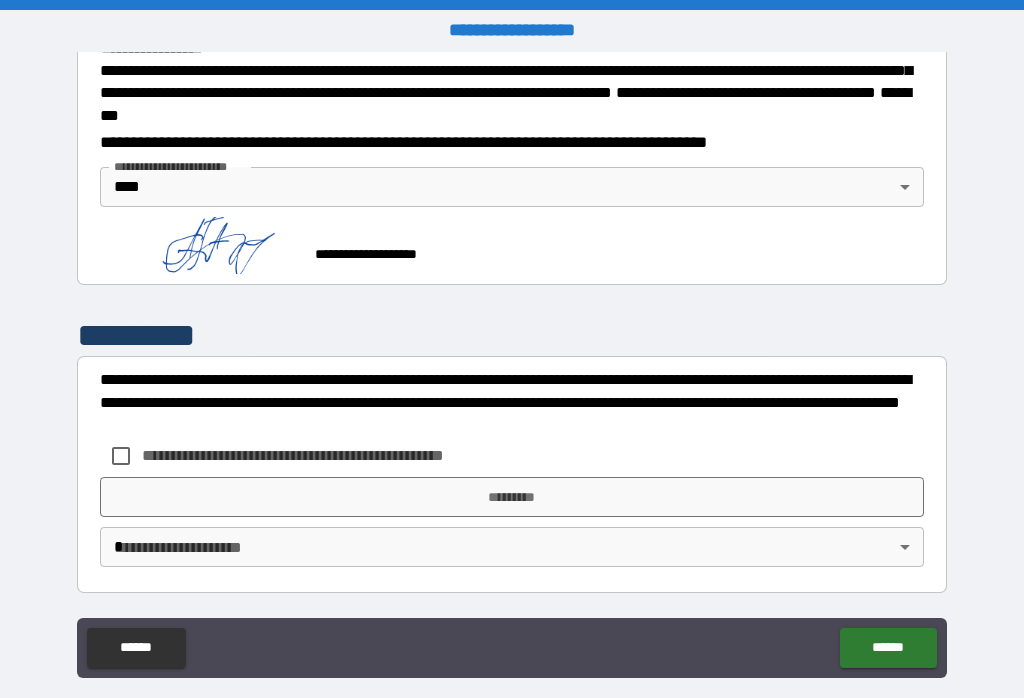 scroll, scrollTop: 2316, scrollLeft: 0, axis: vertical 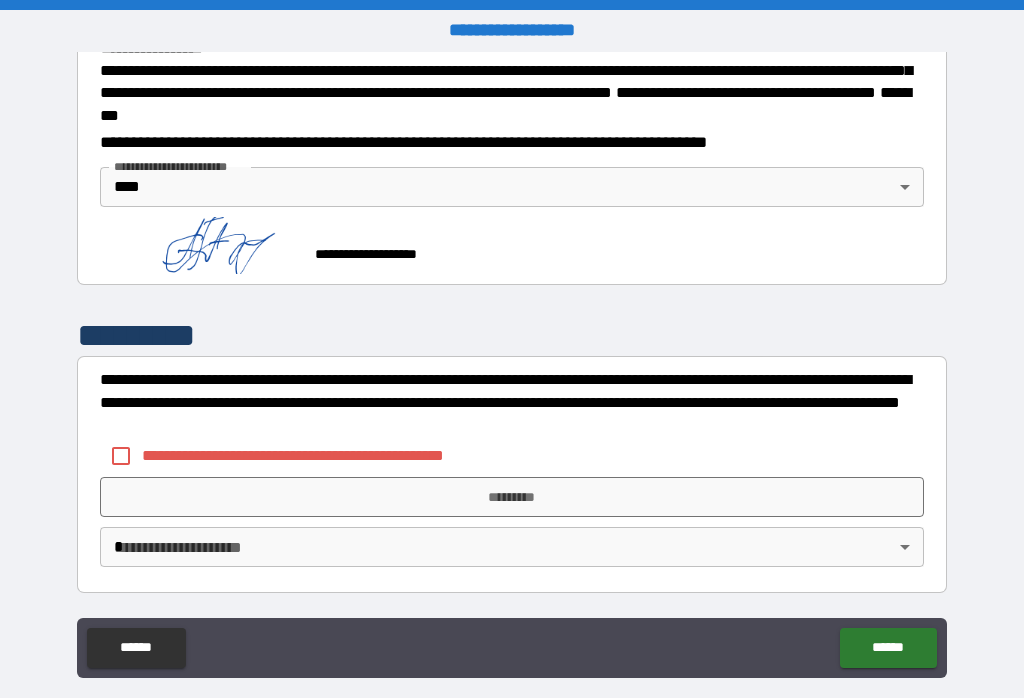 click on "*********" at bounding box center (512, 497) 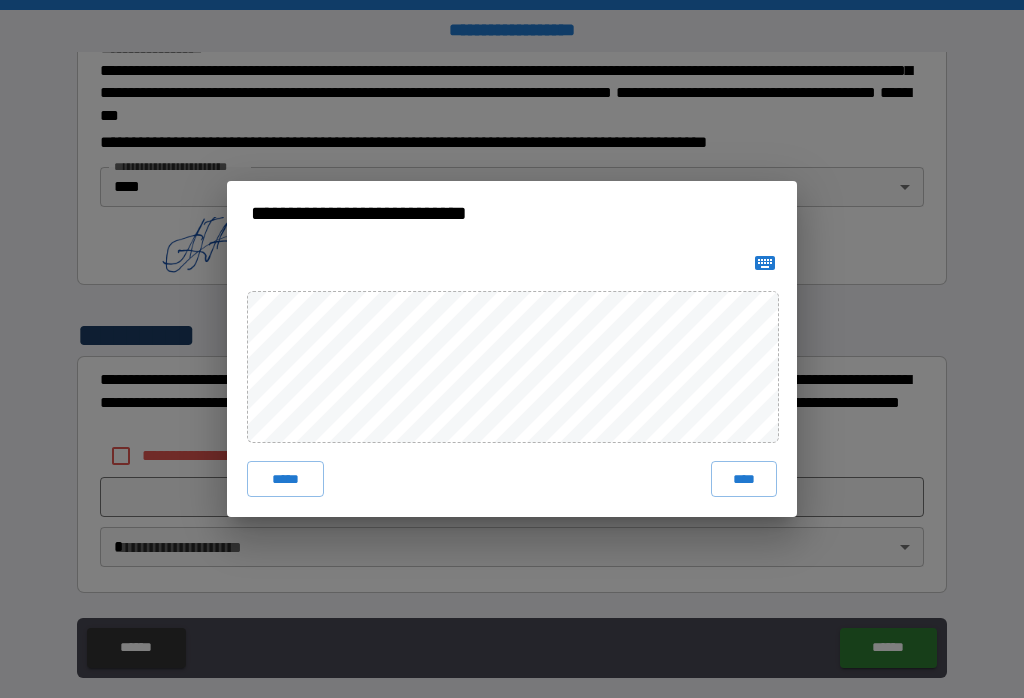 click on "****" at bounding box center (744, 479) 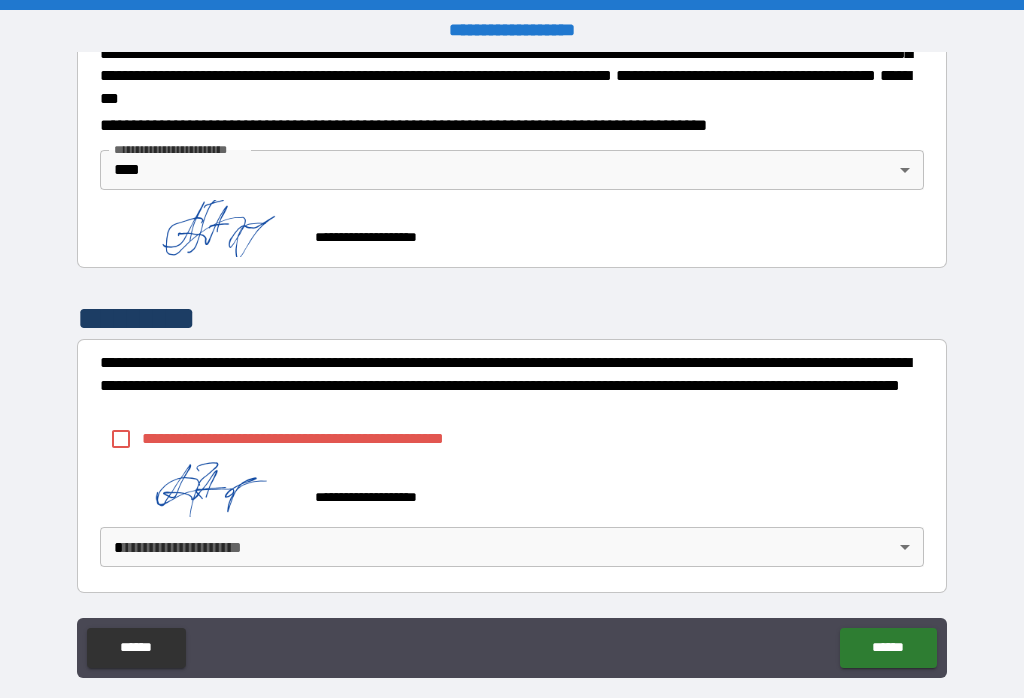 scroll, scrollTop: 2333, scrollLeft: 0, axis: vertical 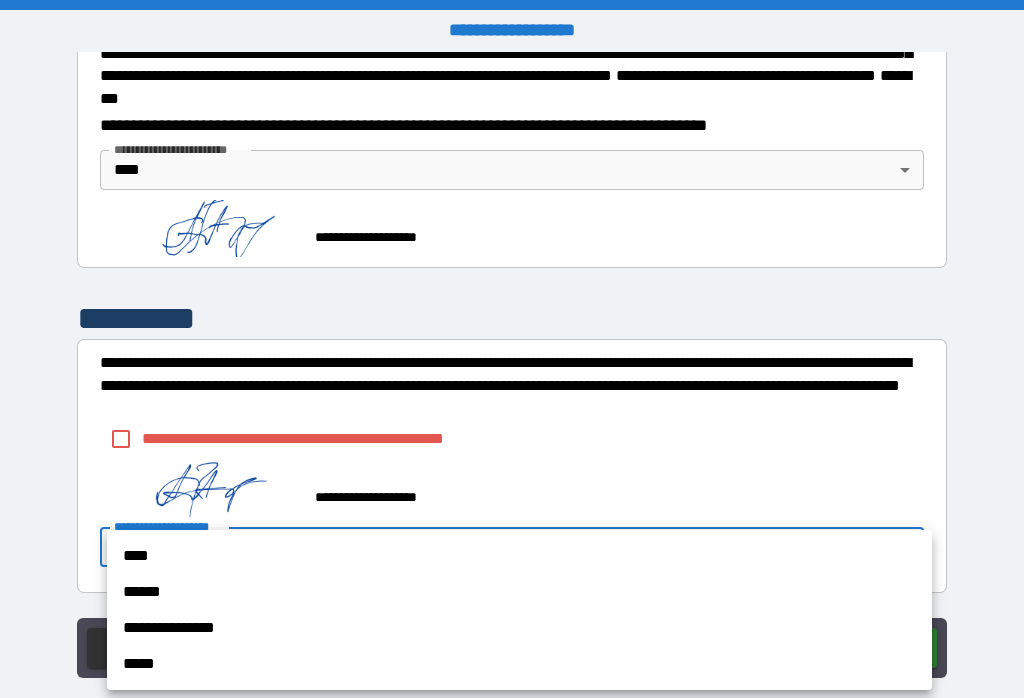 click on "****" at bounding box center (519, 556) 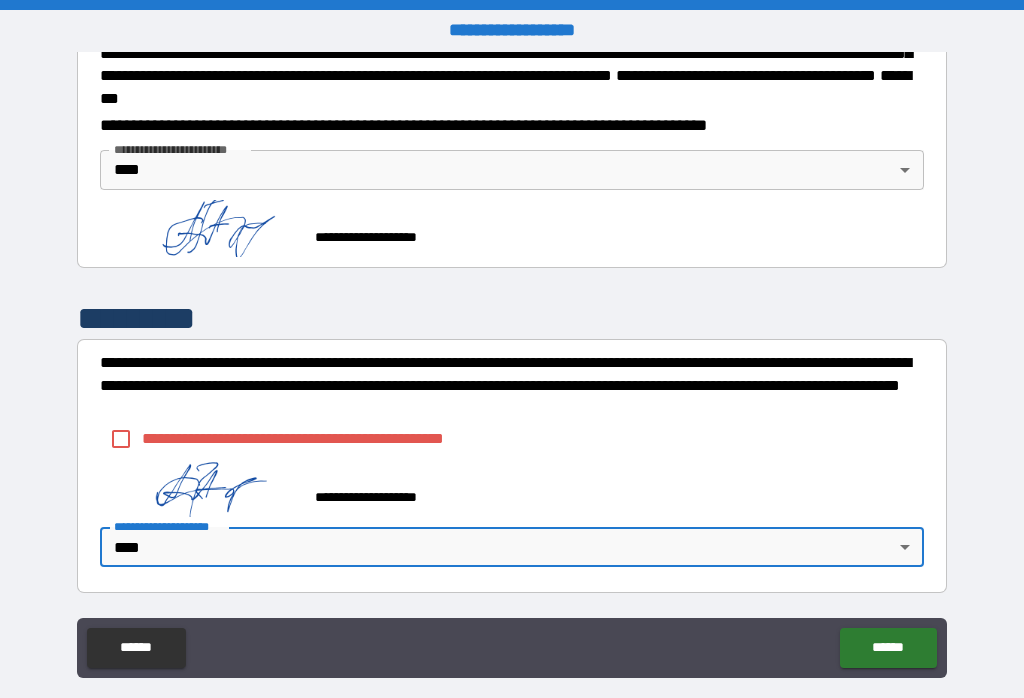 scroll, scrollTop: 2333, scrollLeft: 0, axis: vertical 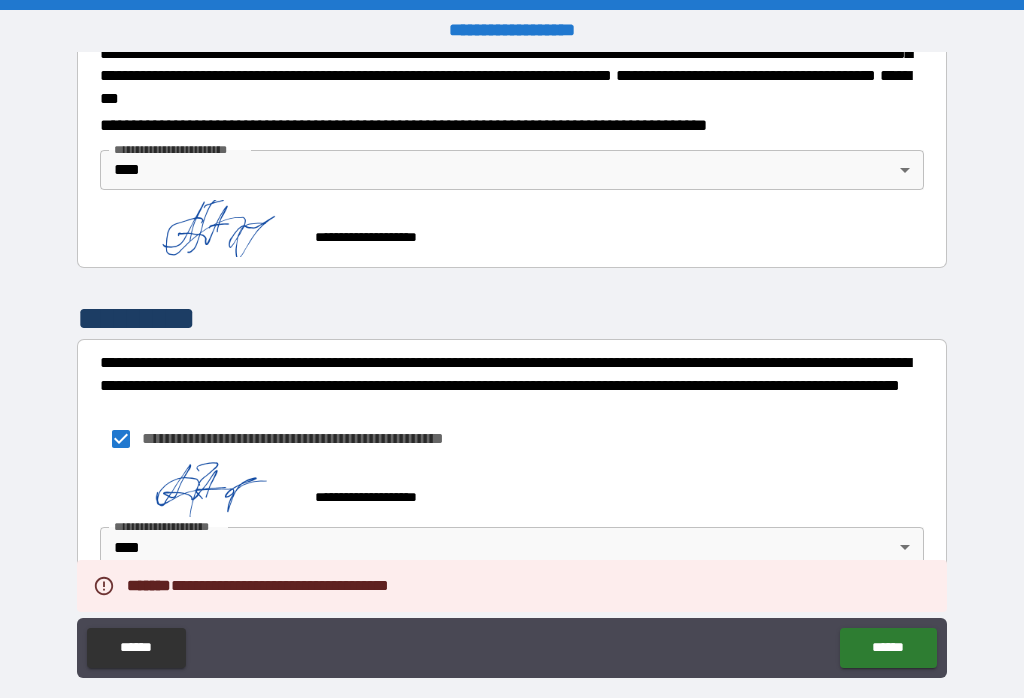 click on "******" at bounding box center (888, 648) 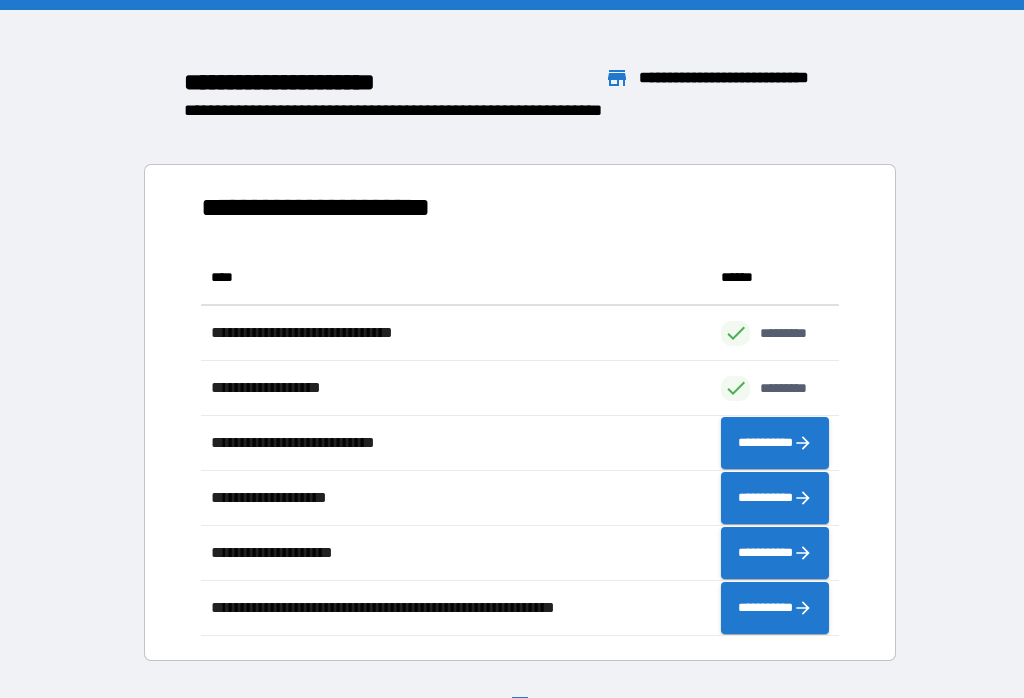scroll, scrollTop: 1, scrollLeft: 1, axis: both 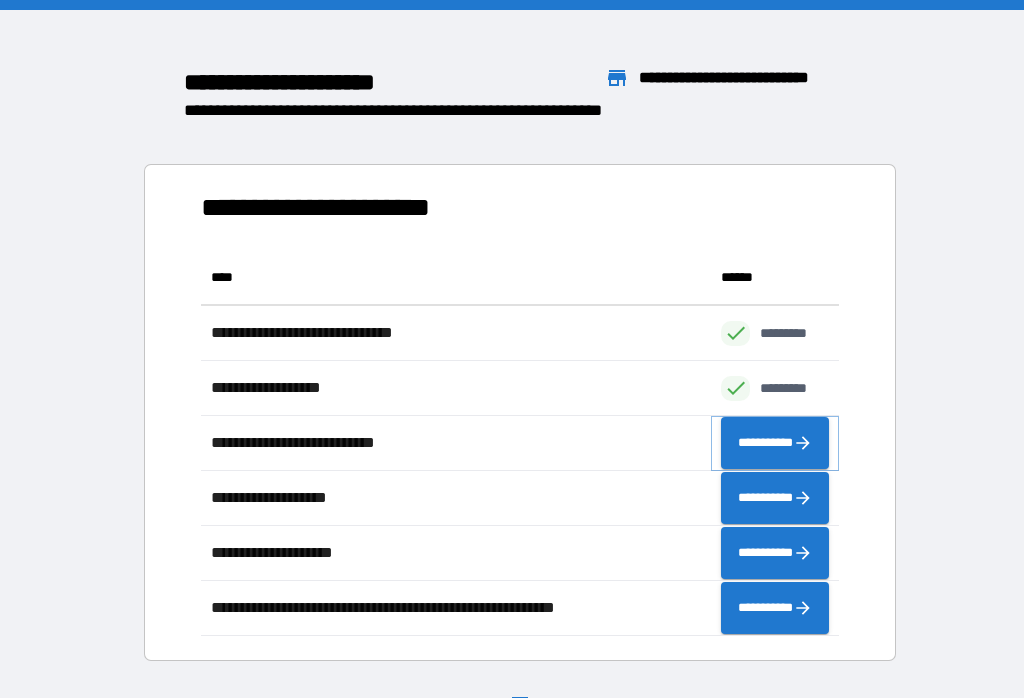 click on "**********" at bounding box center (775, 443) 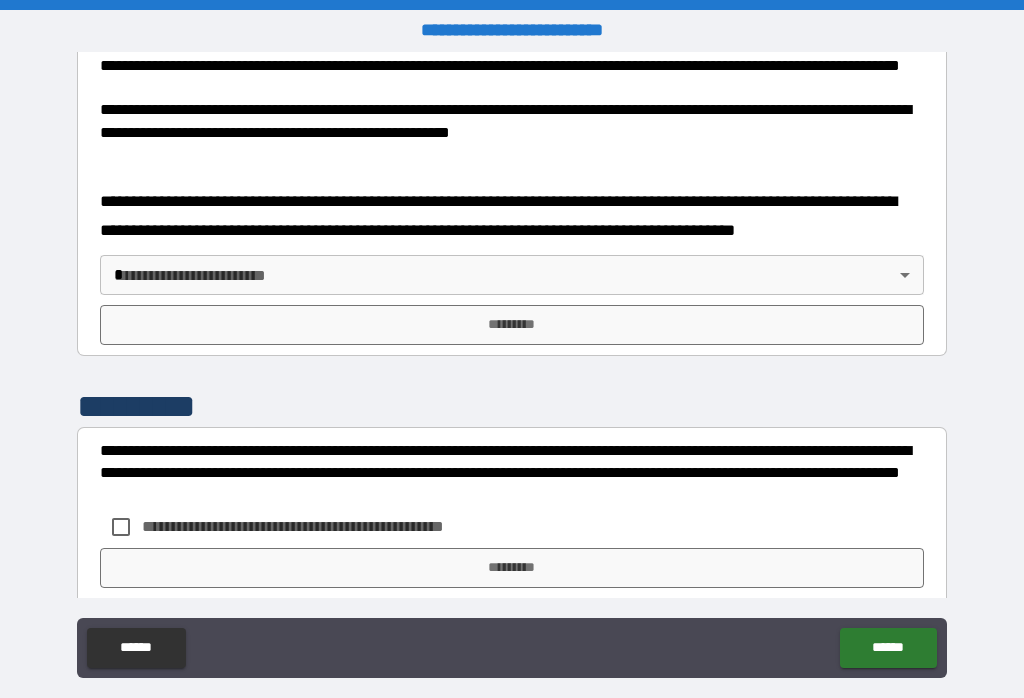 scroll, scrollTop: 714, scrollLeft: 0, axis: vertical 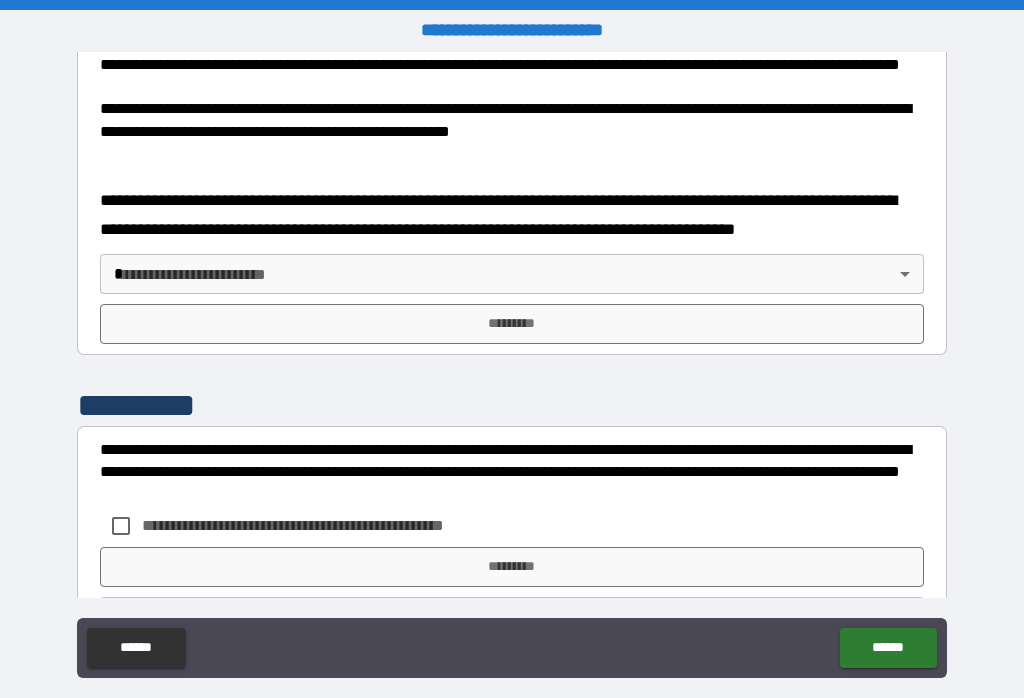 click on "**********" at bounding box center [512, 364] 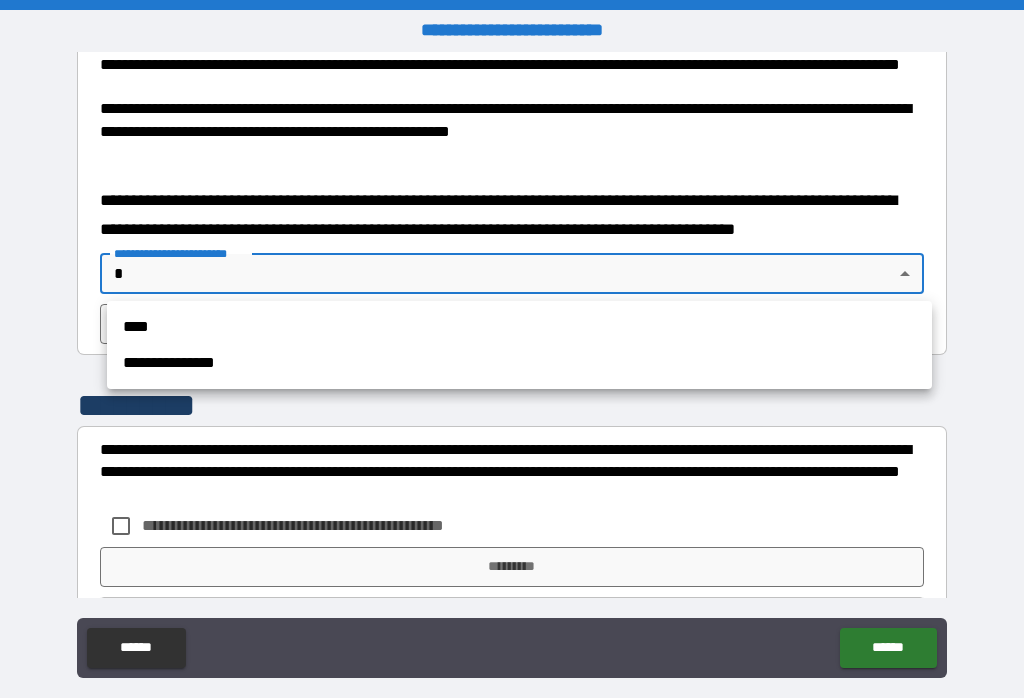 click on "****" at bounding box center (519, 327) 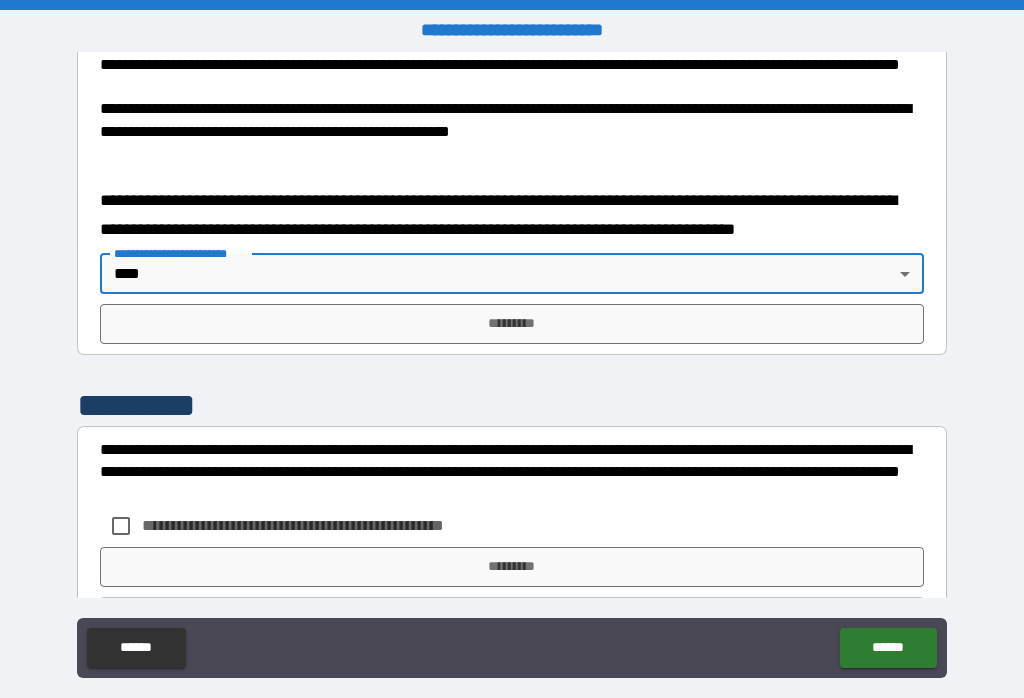 click on "*********" at bounding box center (512, 324) 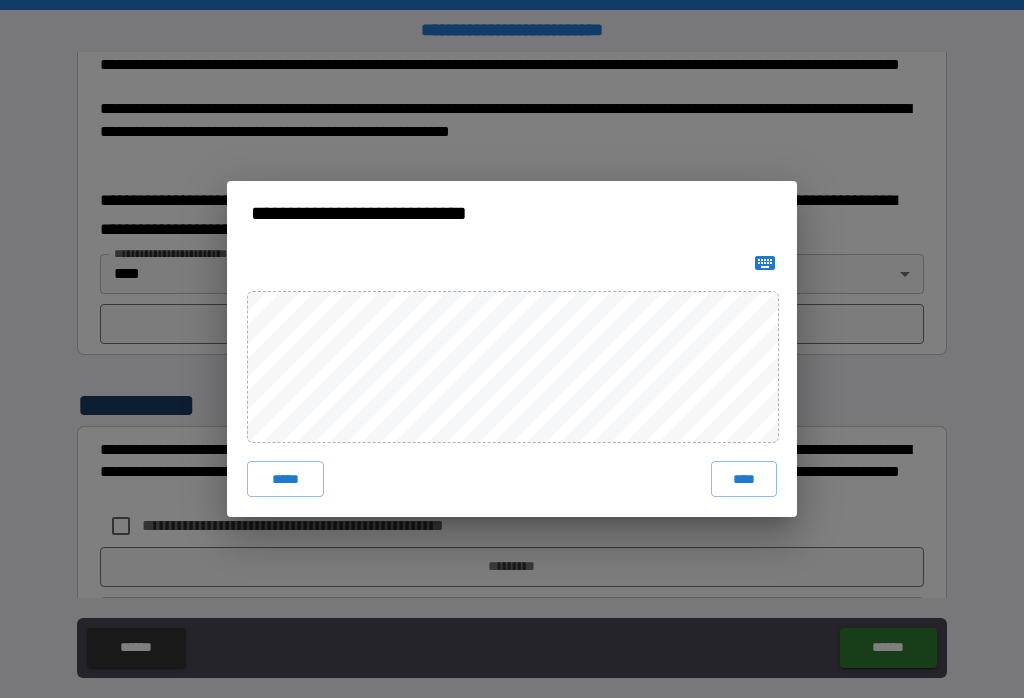 click on "****" at bounding box center (744, 479) 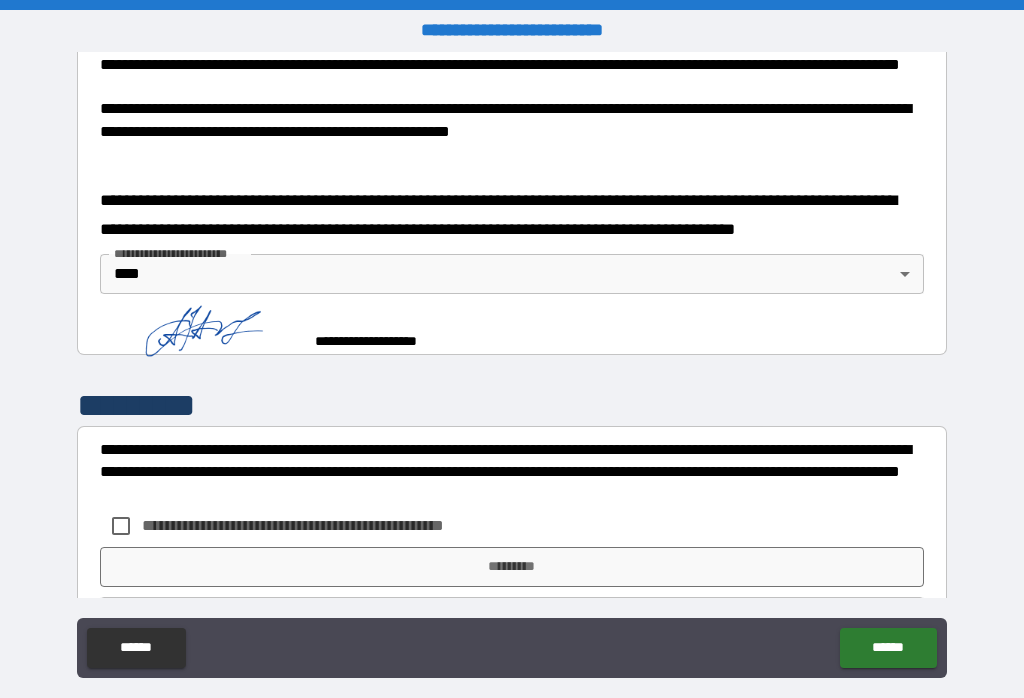 click on "**********" at bounding box center (512, 472) 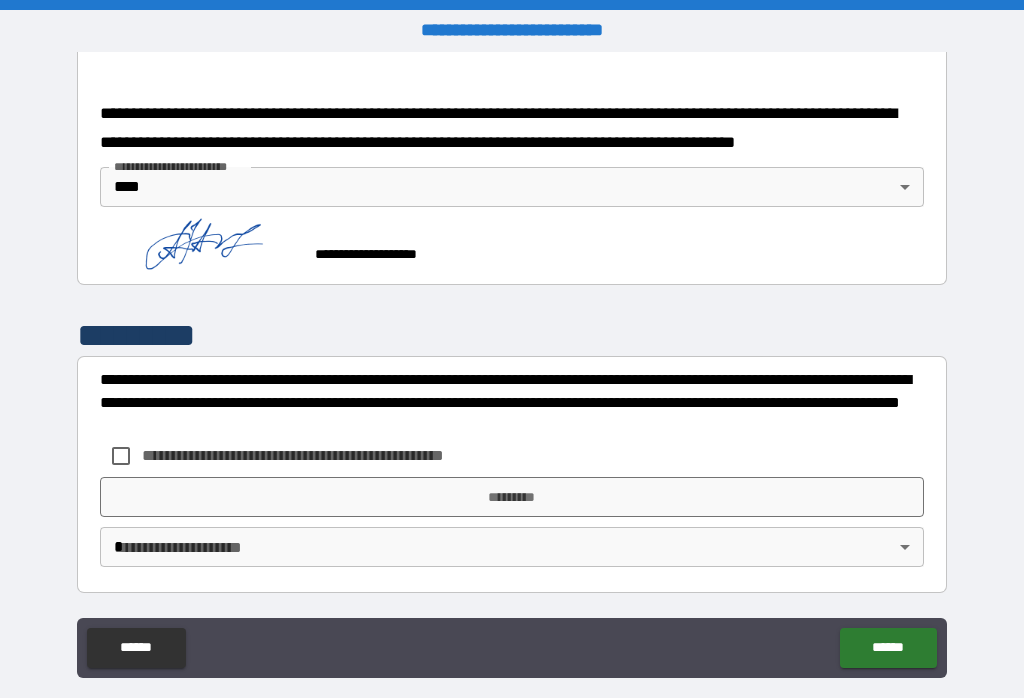 scroll, scrollTop: 800, scrollLeft: 0, axis: vertical 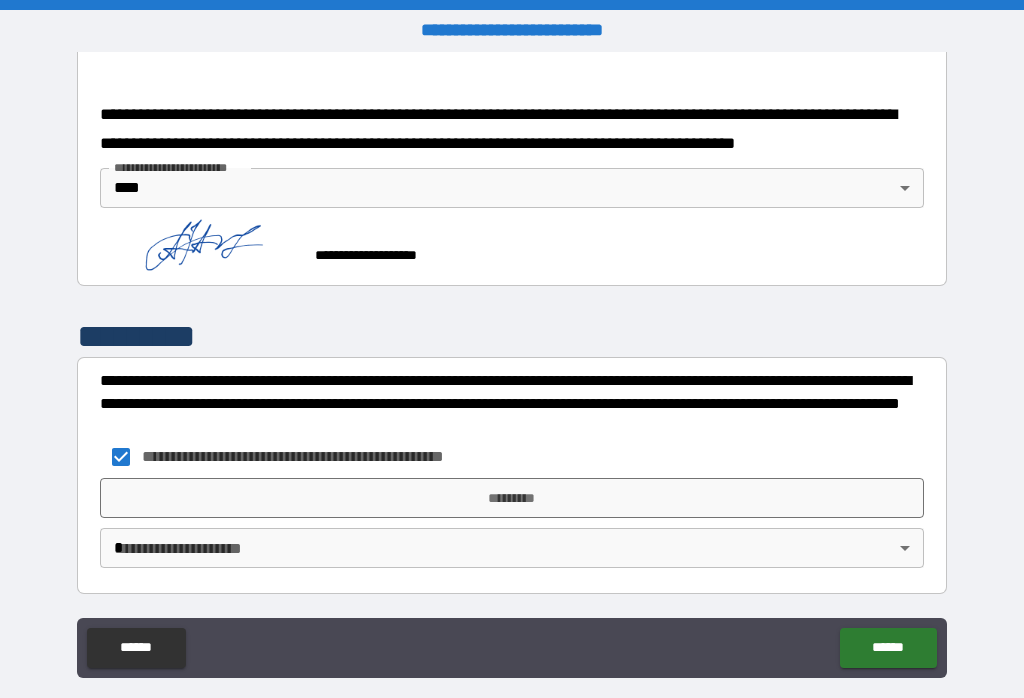 click on "*********" at bounding box center [512, 498] 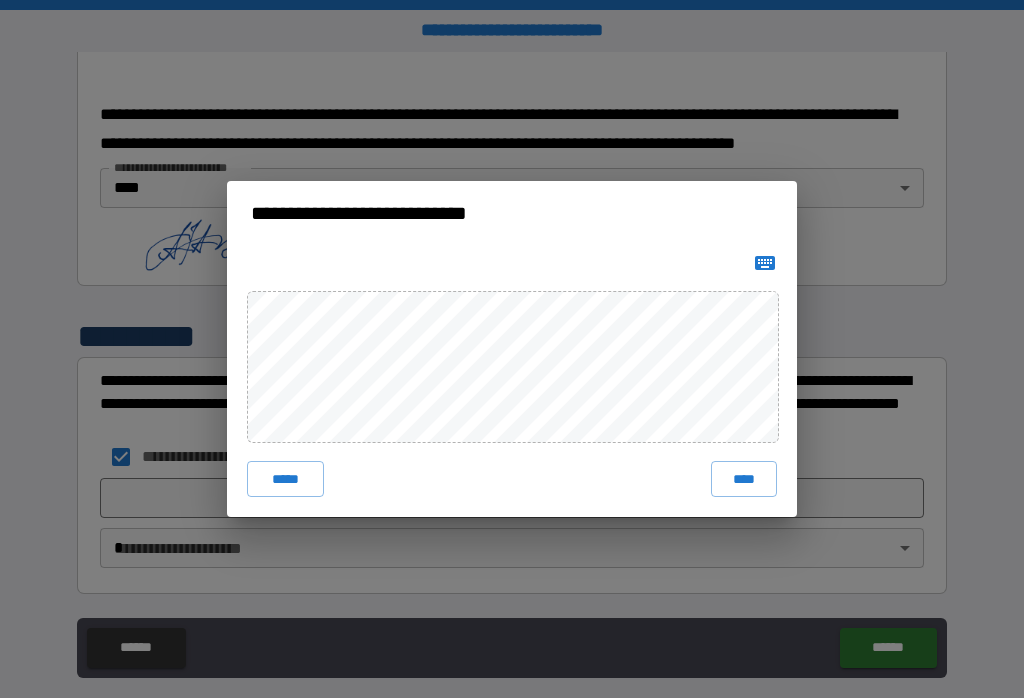 click on "****" at bounding box center (744, 479) 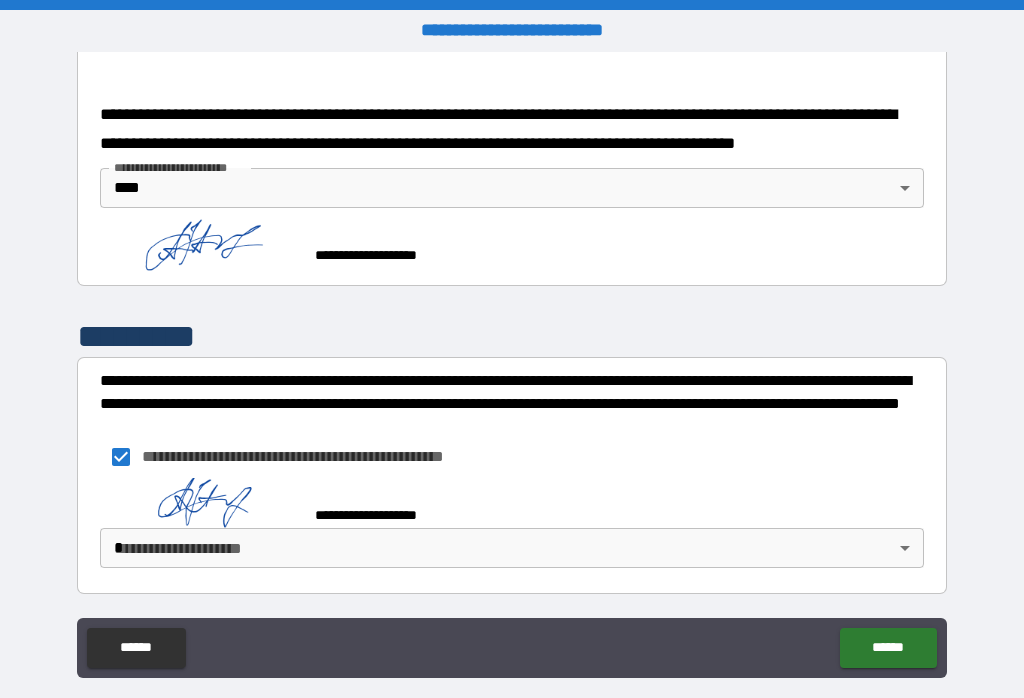 scroll, scrollTop: 790, scrollLeft: 0, axis: vertical 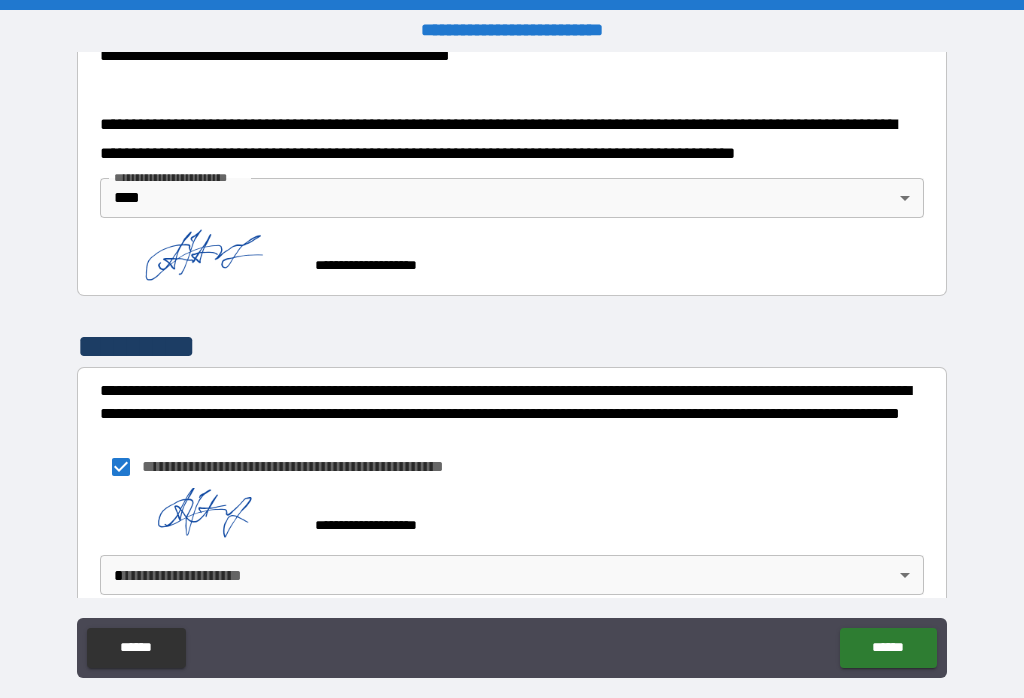 click on "**********" at bounding box center (512, 364) 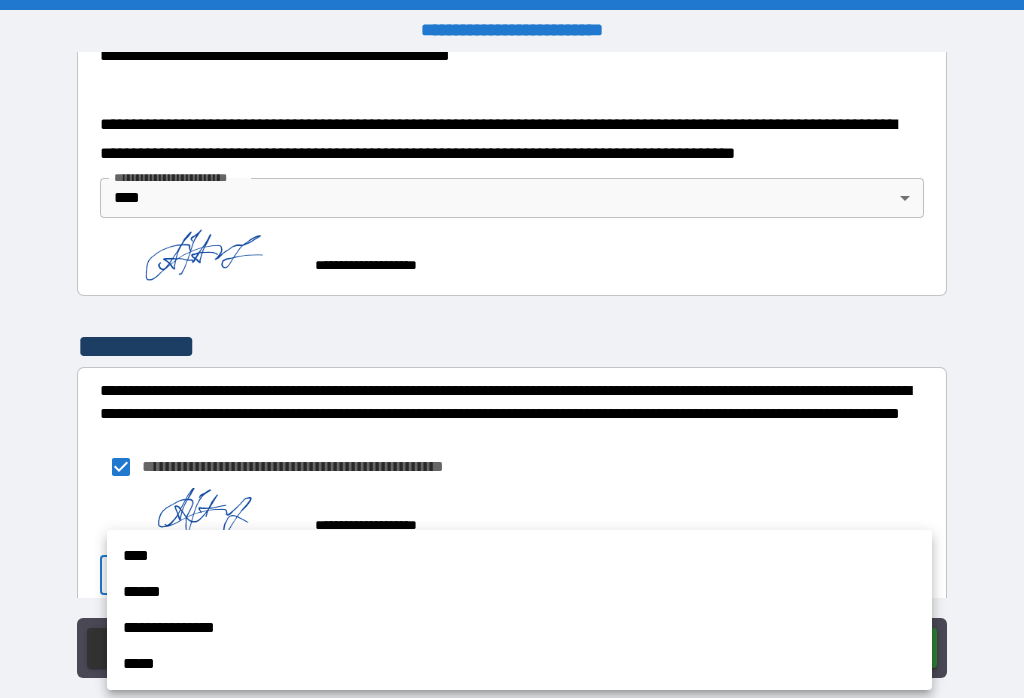 click on "****" at bounding box center [519, 556] 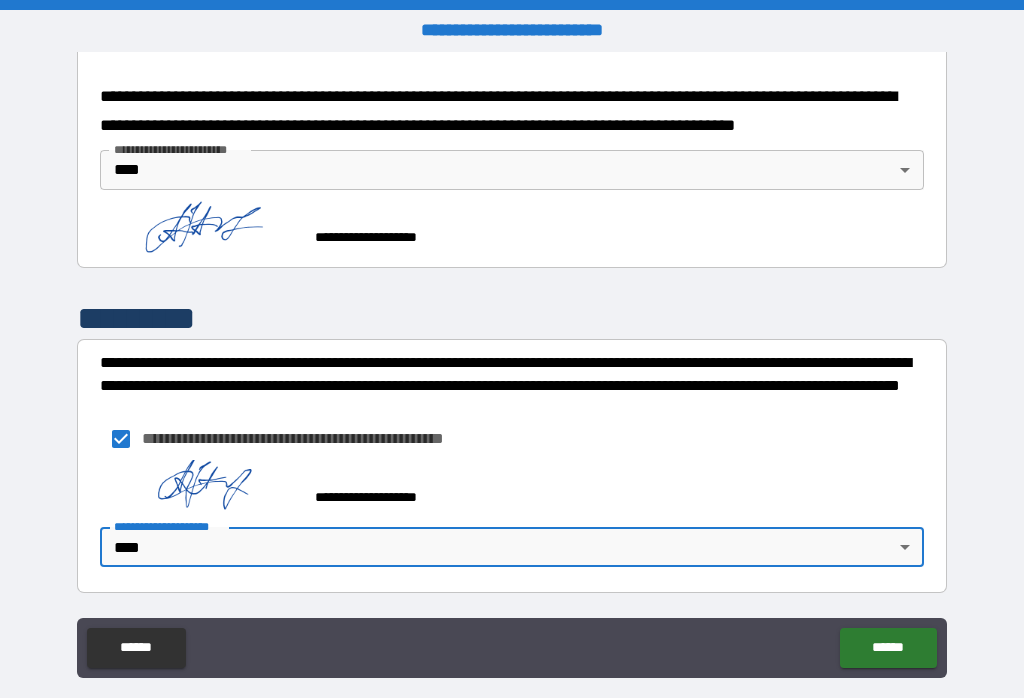 scroll, scrollTop: 817, scrollLeft: 0, axis: vertical 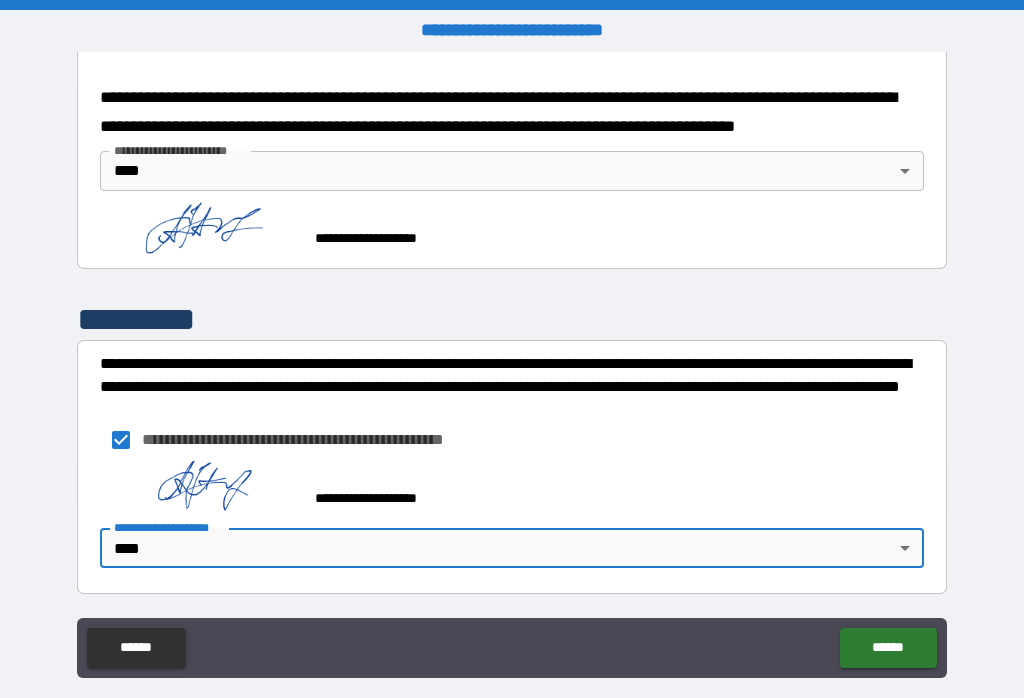 click on "******" at bounding box center (888, 648) 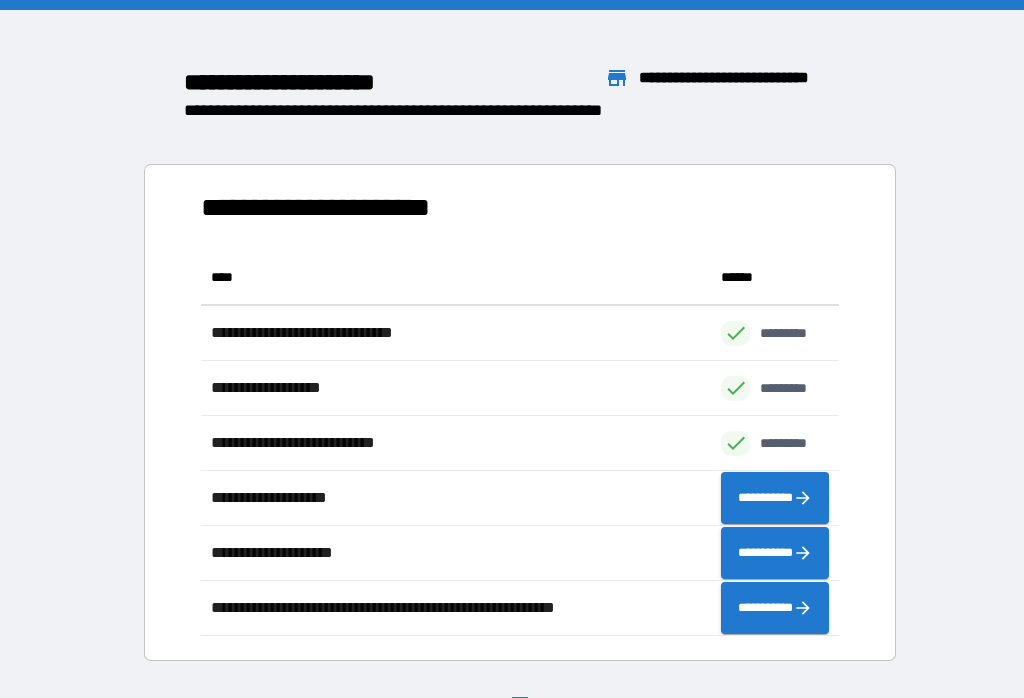scroll, scrollTop: 1, scrollLeft: 1, axis: both 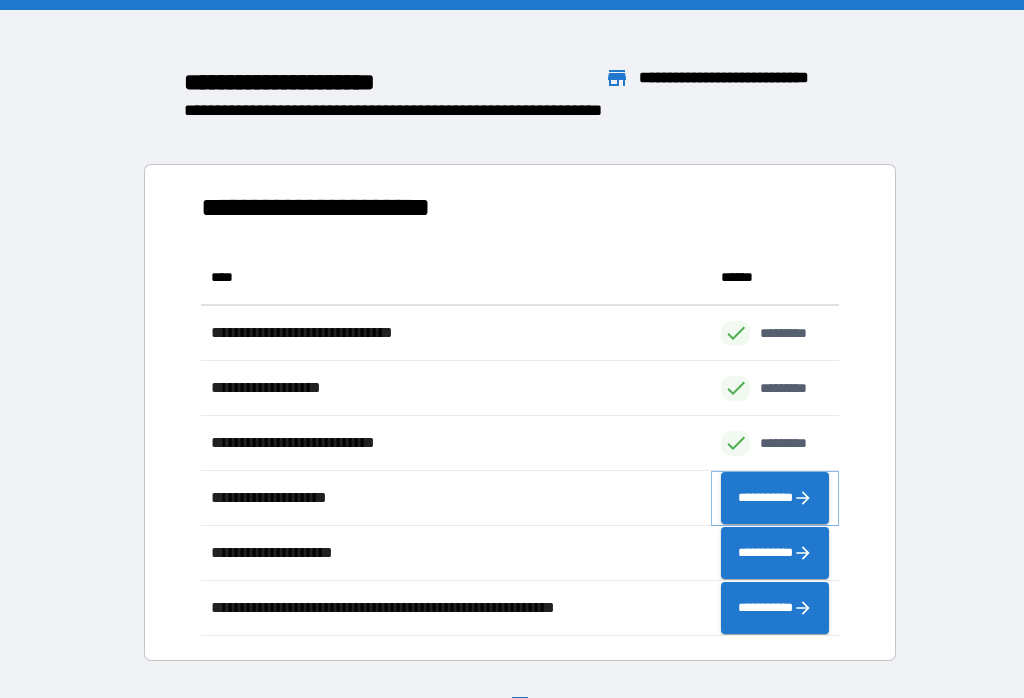 click on "**********" at bounding box center [775, 498] 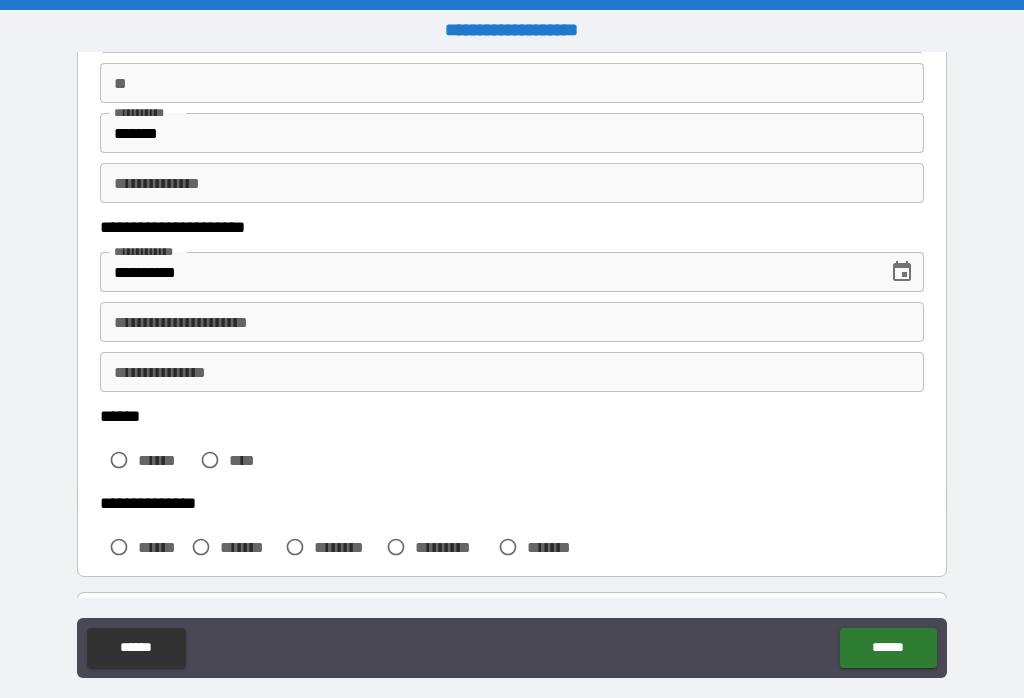 scroll, scrollTop: 195, scrollLeft: 0, axis: vertical 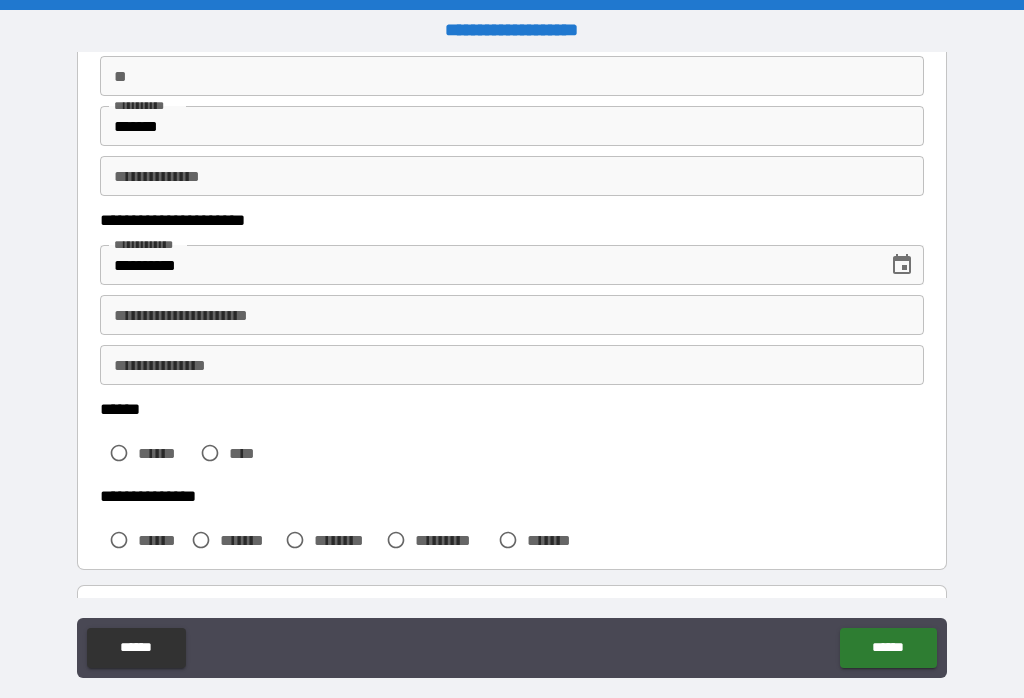 click on "**********" at bounding box center [512, 315] 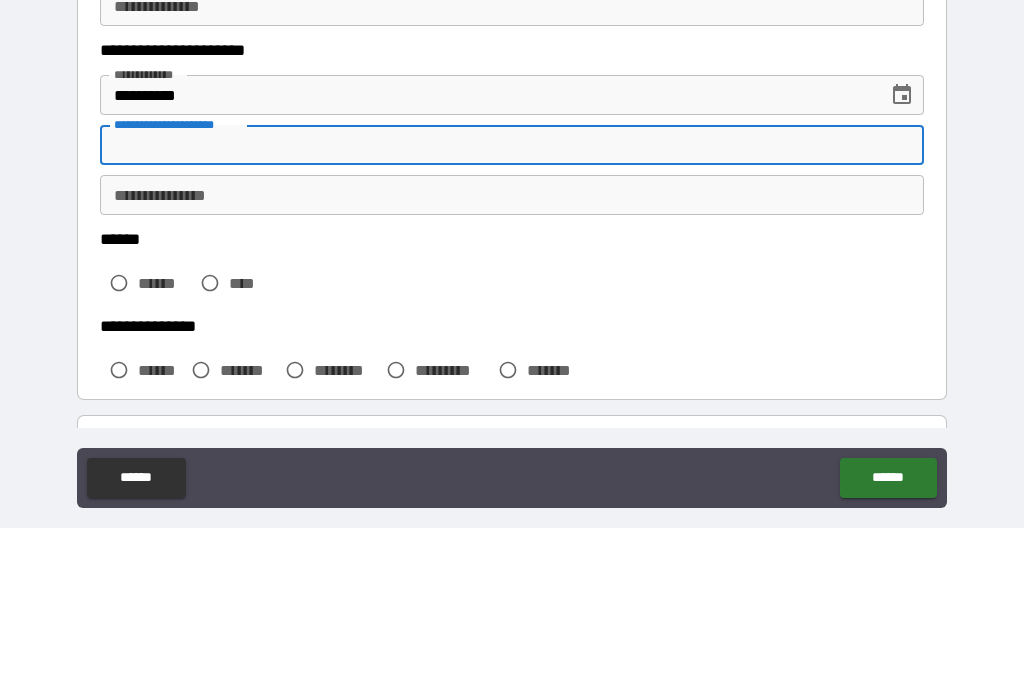 click on "**********" at bounding box center (512, 367) 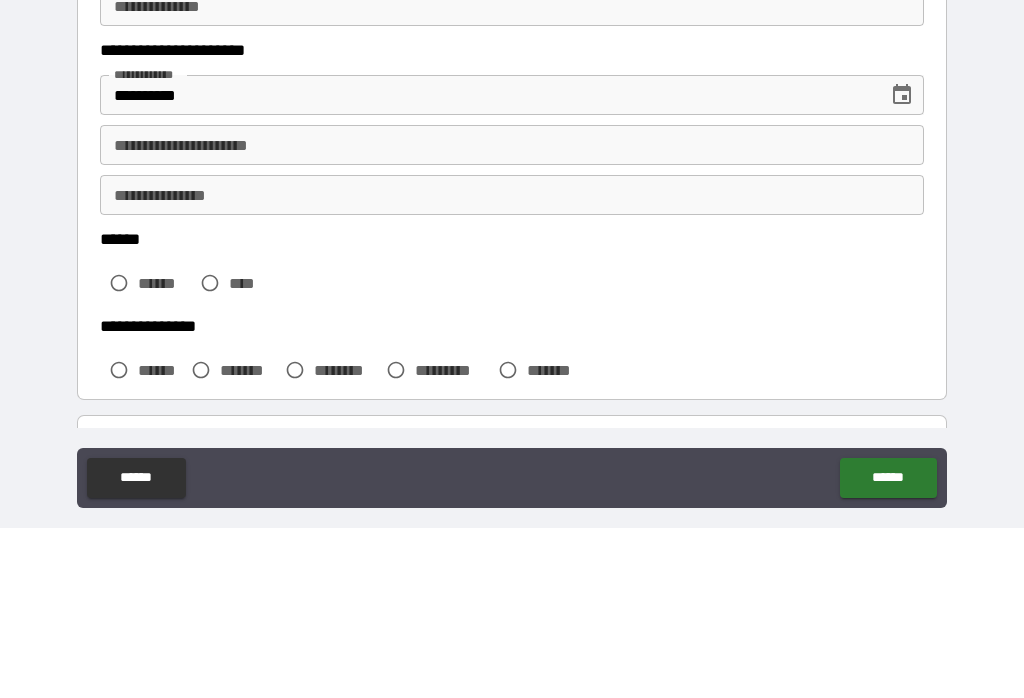 scroll, scrollTop: 31, scrollLeft: 0, axis: vertical 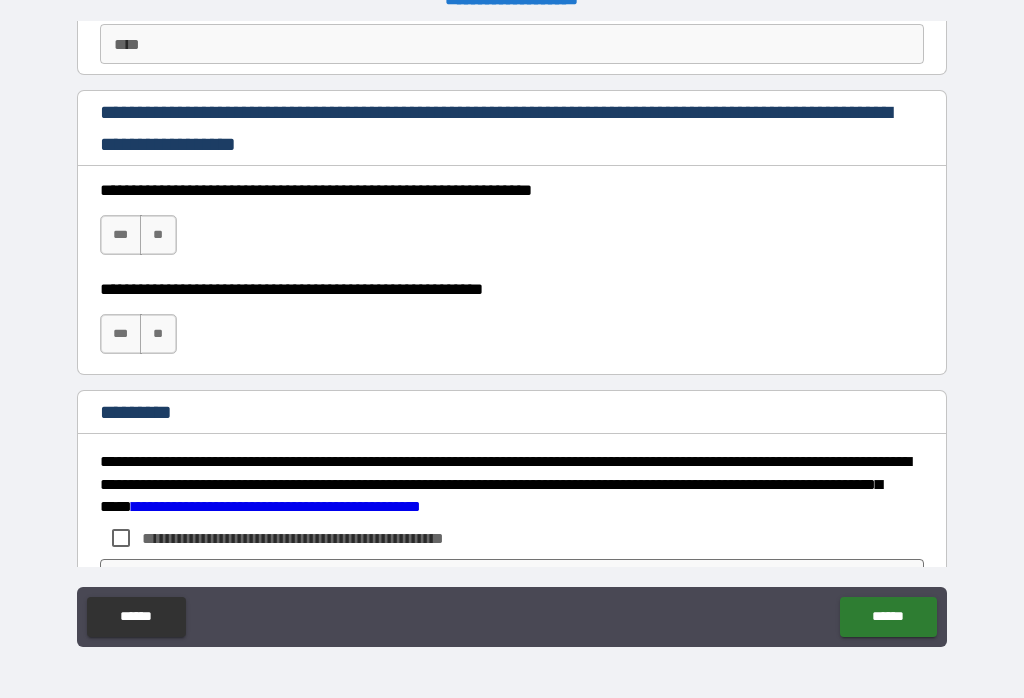 click on "***" at bounding box center [121, 235] 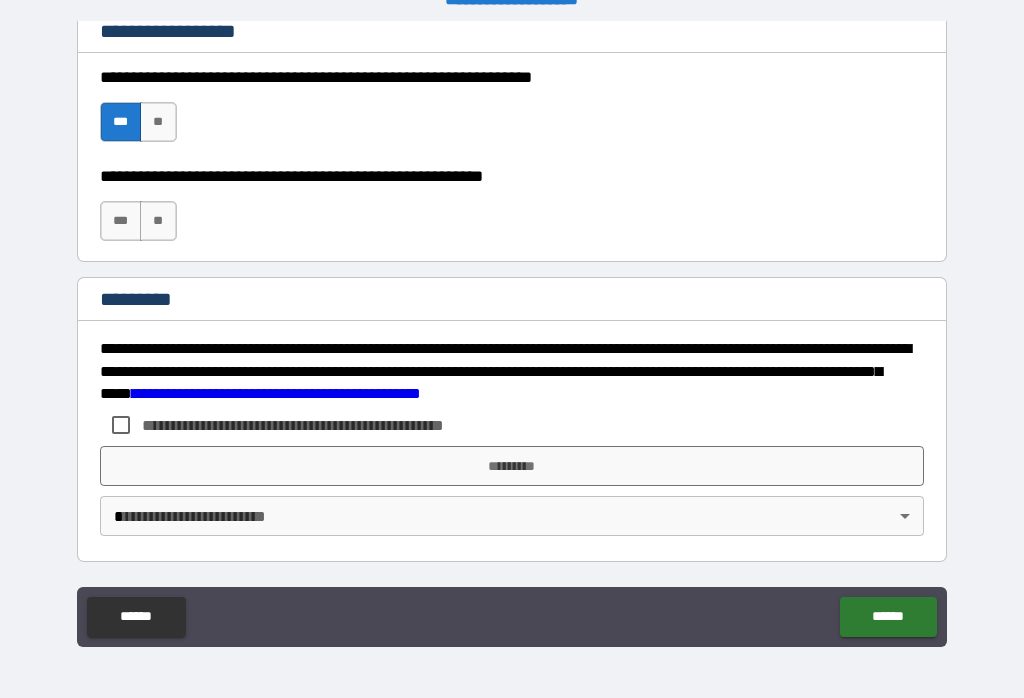scroll, scrollTop: 3038, scrollLeft: 0, axis: vertical 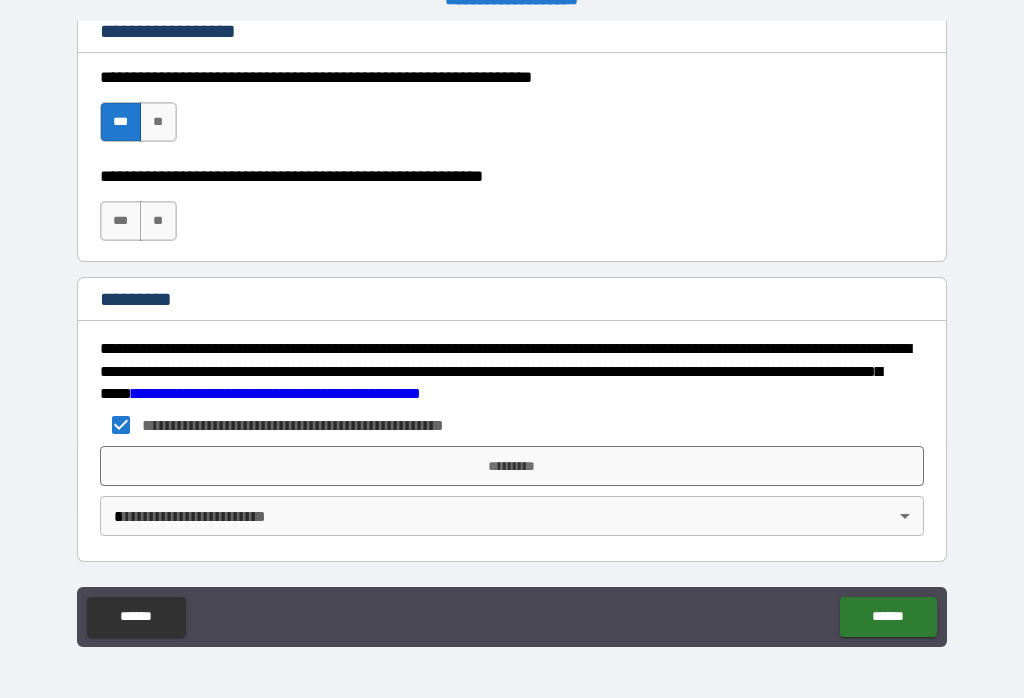 click on "*********" at bounding box center (512, 466) 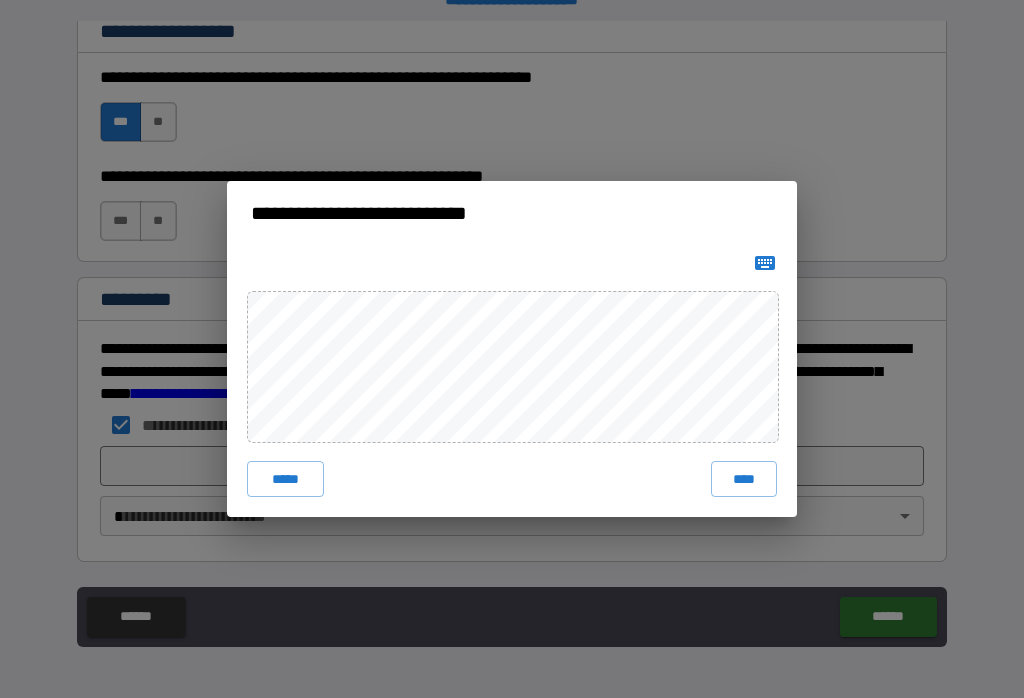 click on "****" at bounding box center [744, 479] 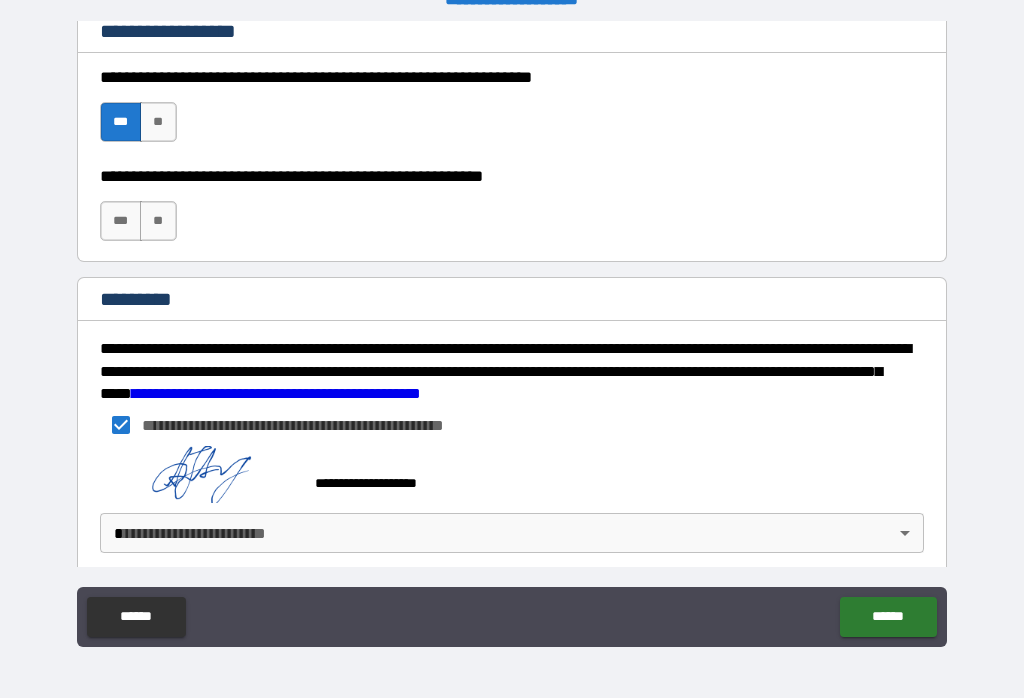 click on "**********" at bounding box center (512, 333) 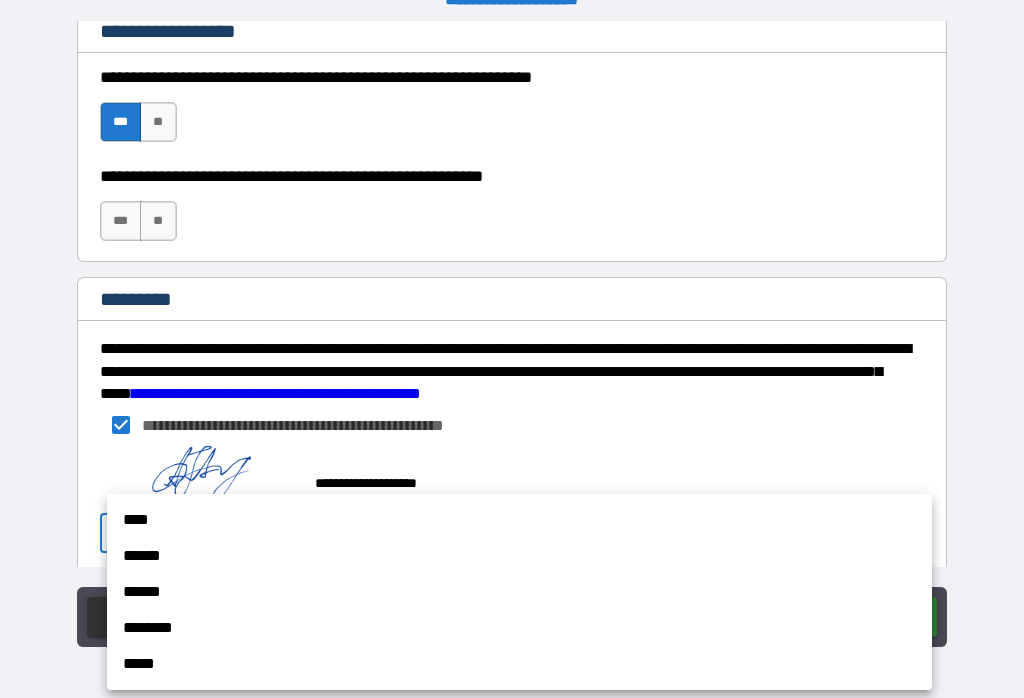 click on "****" at bounding box center [519, 520] 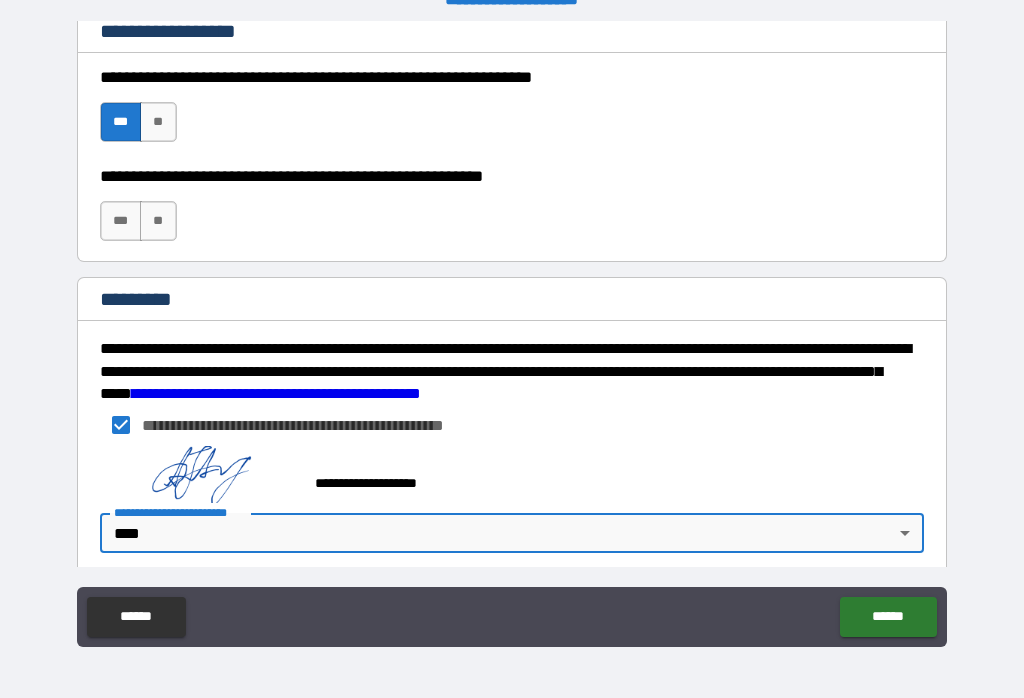 type on "*" 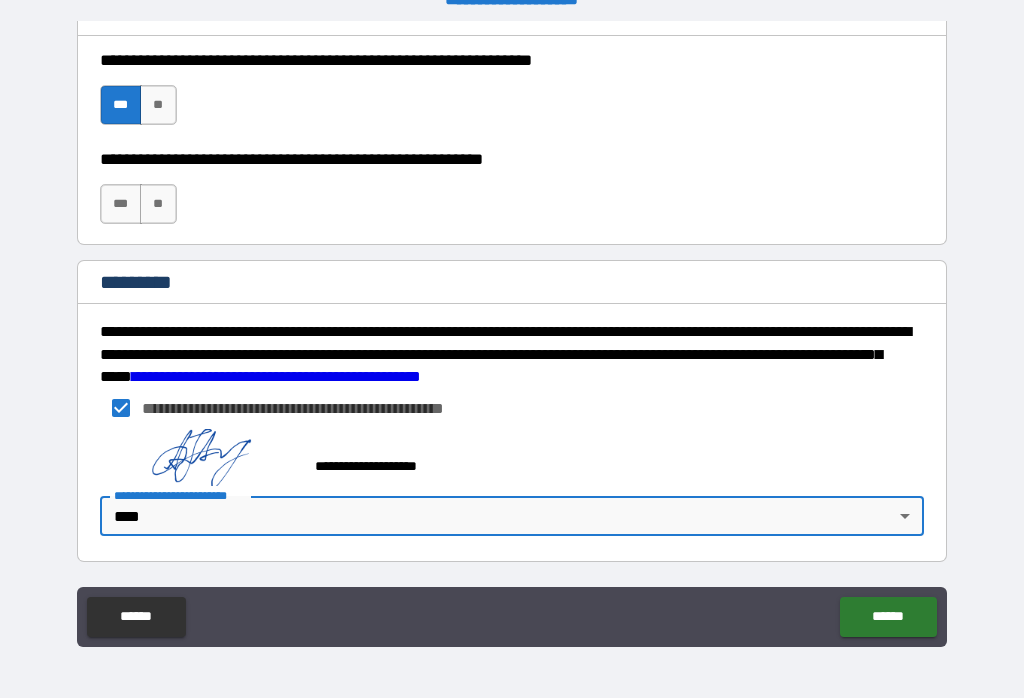 scroll, scrollTop: 3056, scrollLeft: 0, axis: vertical 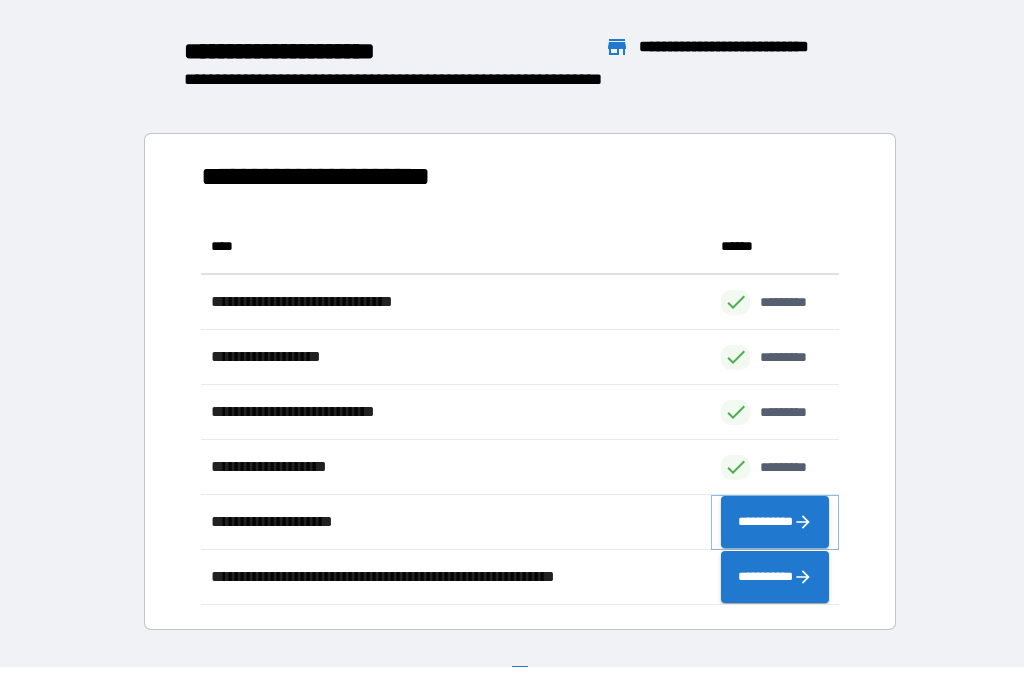 click on "**********" at bounding box center (775, 522) 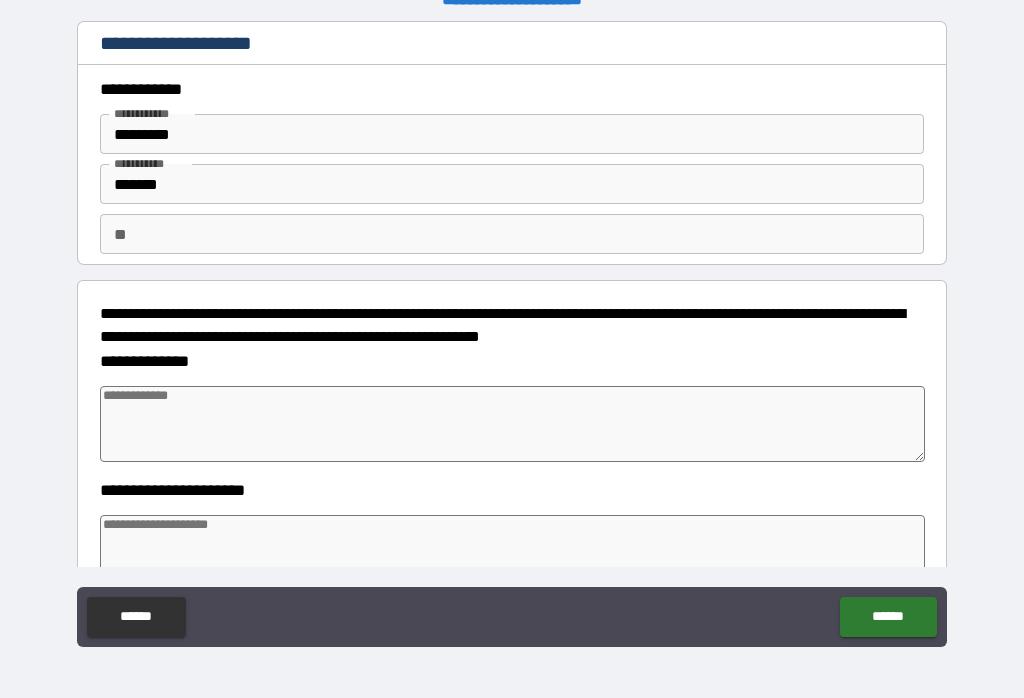 type on "*" 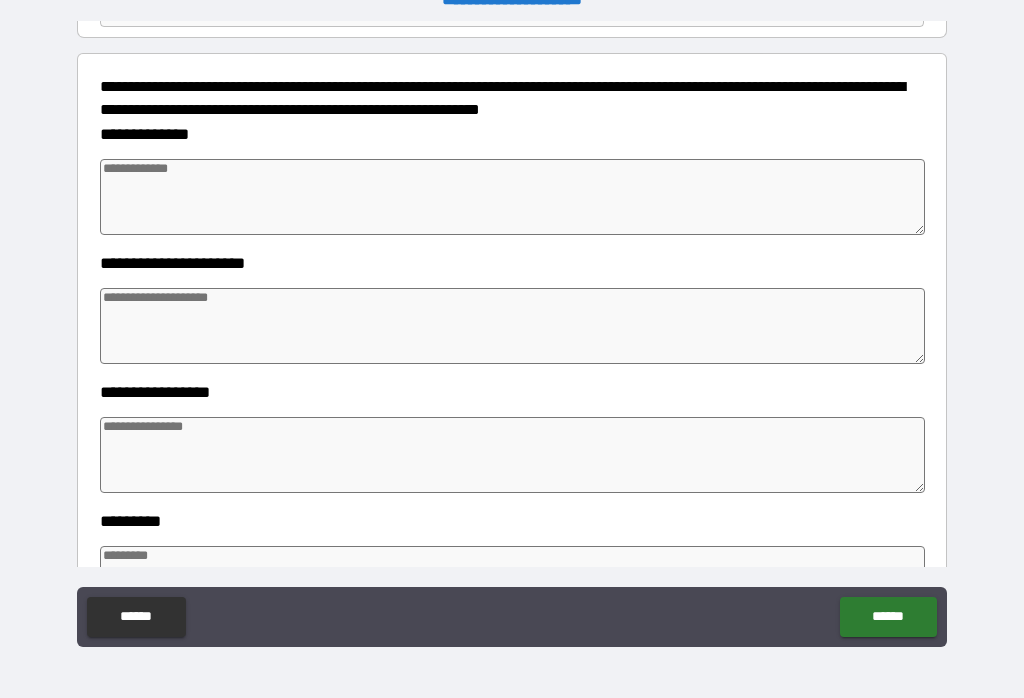 scroll, scrollTop: 225, scrollLeft: 0, axis: vertical 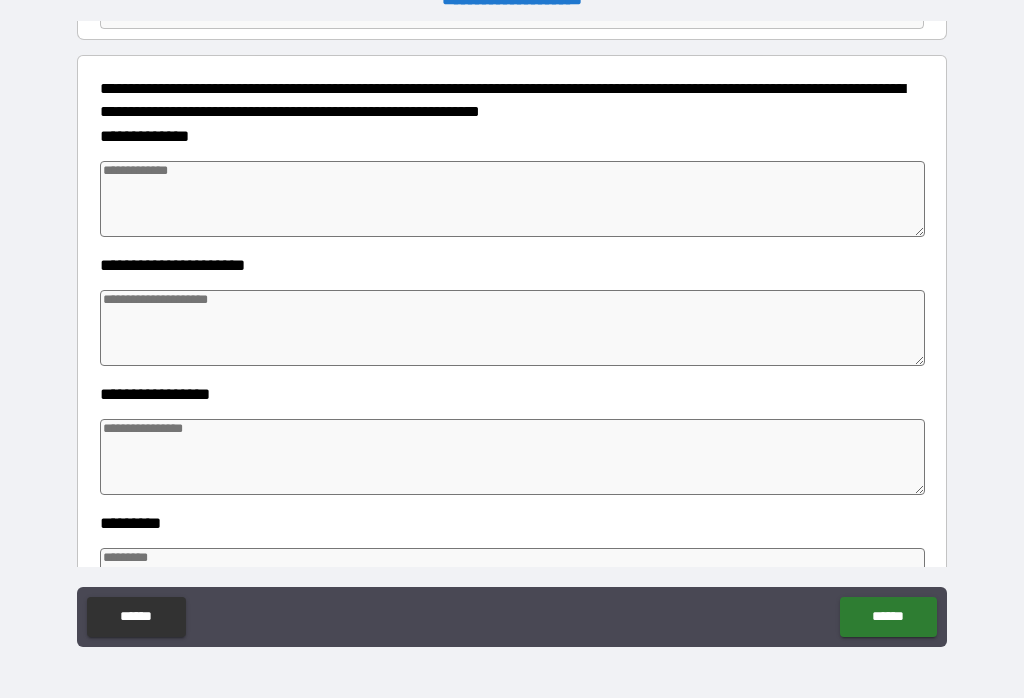 click at bounding box center [513, 199] 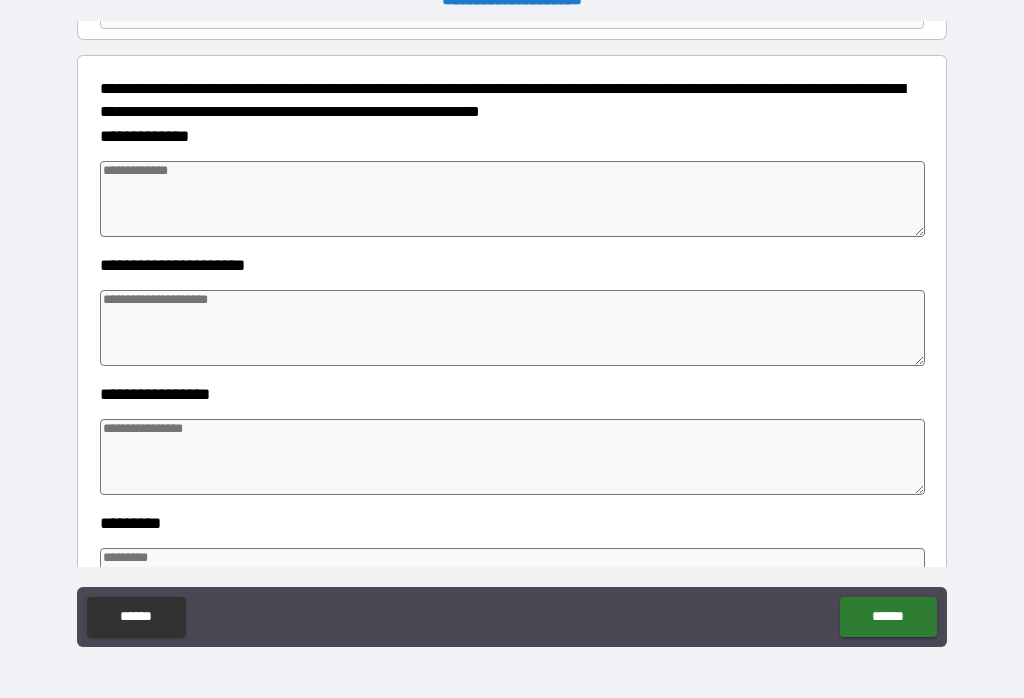 type on "*" 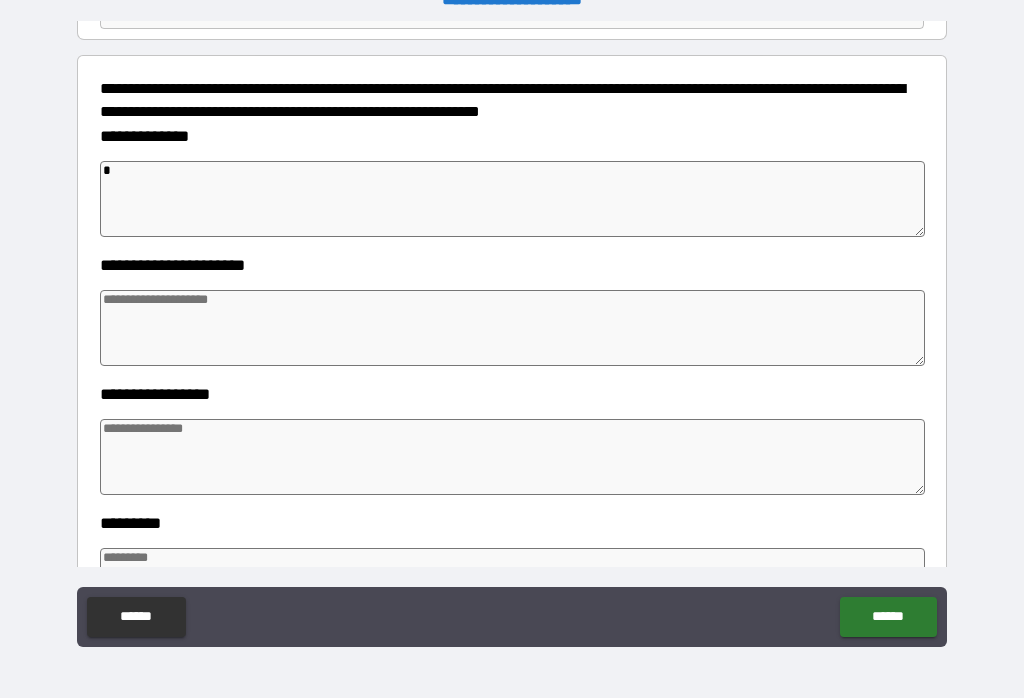 type on "*" 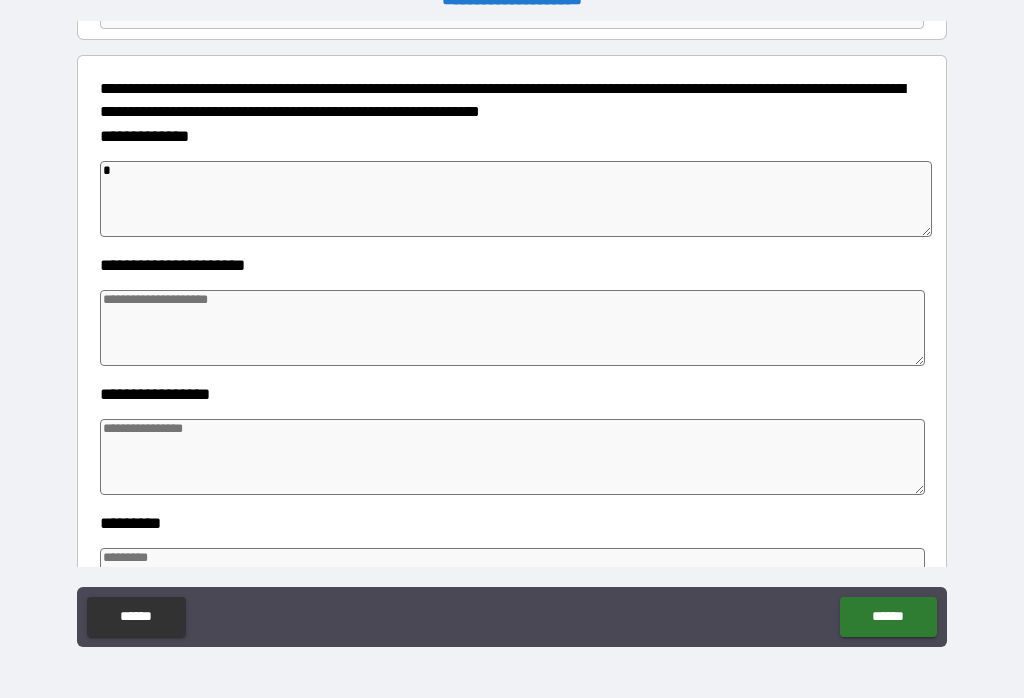 type on "*" 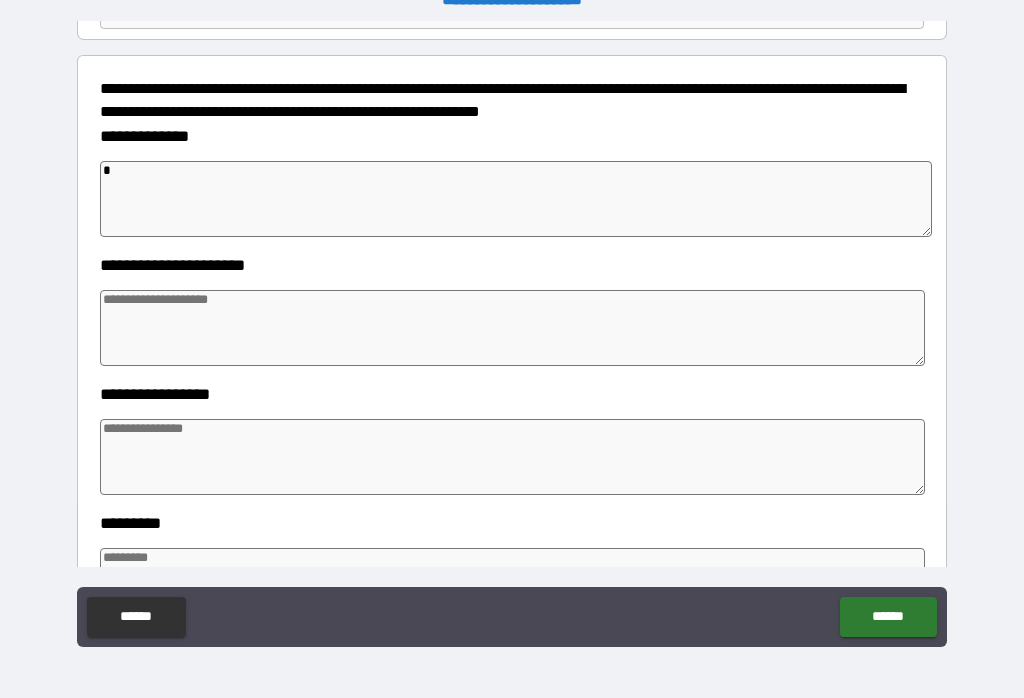 type on "*" 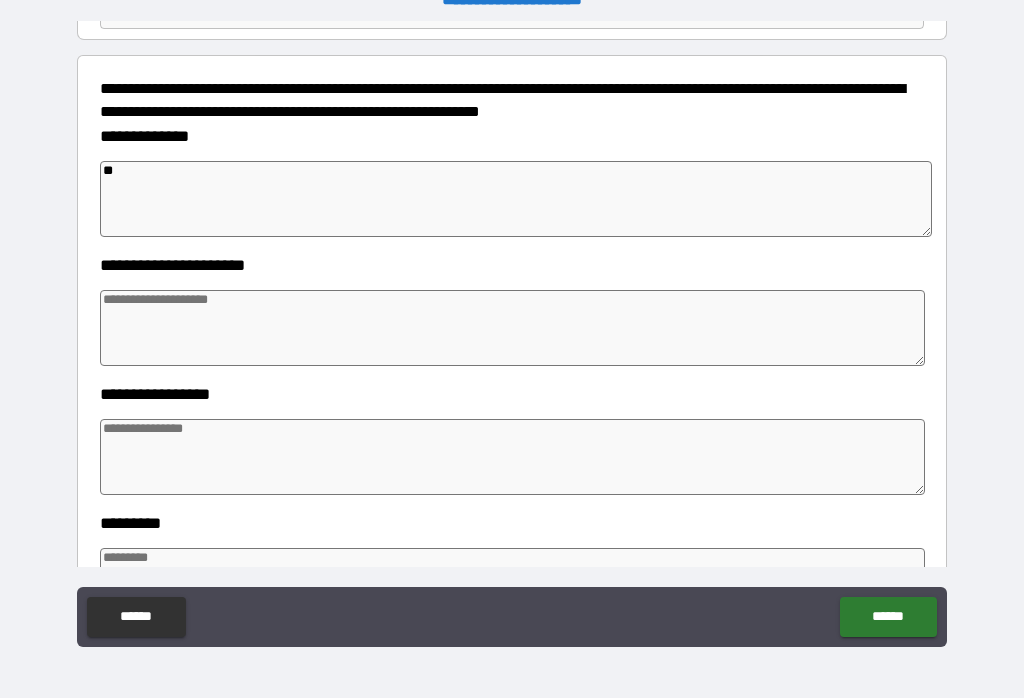 type on "*" 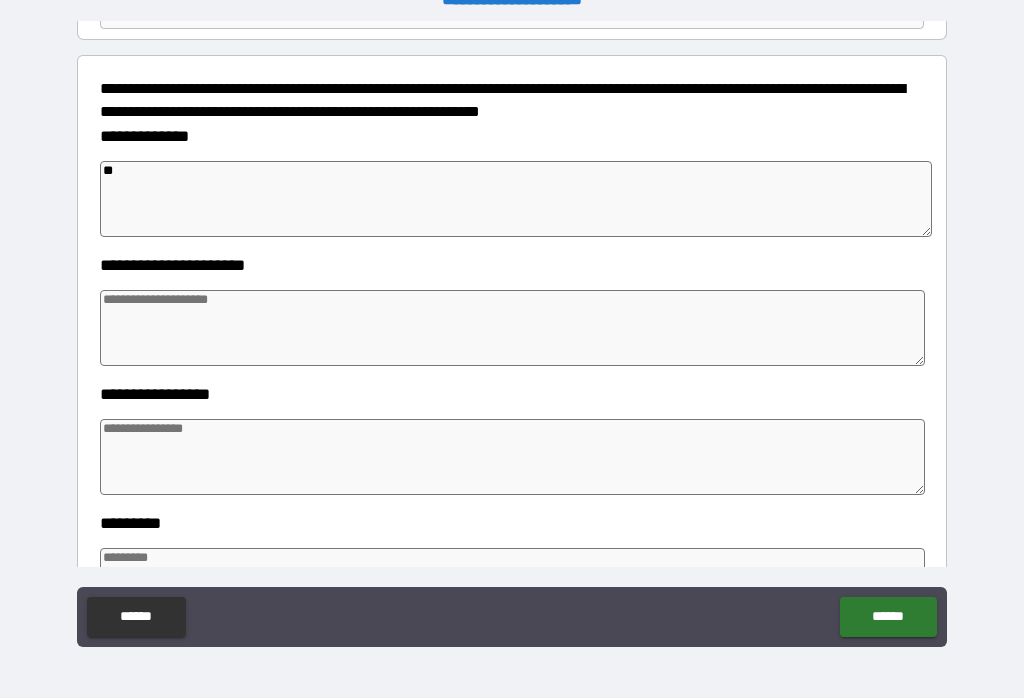 type on "***" 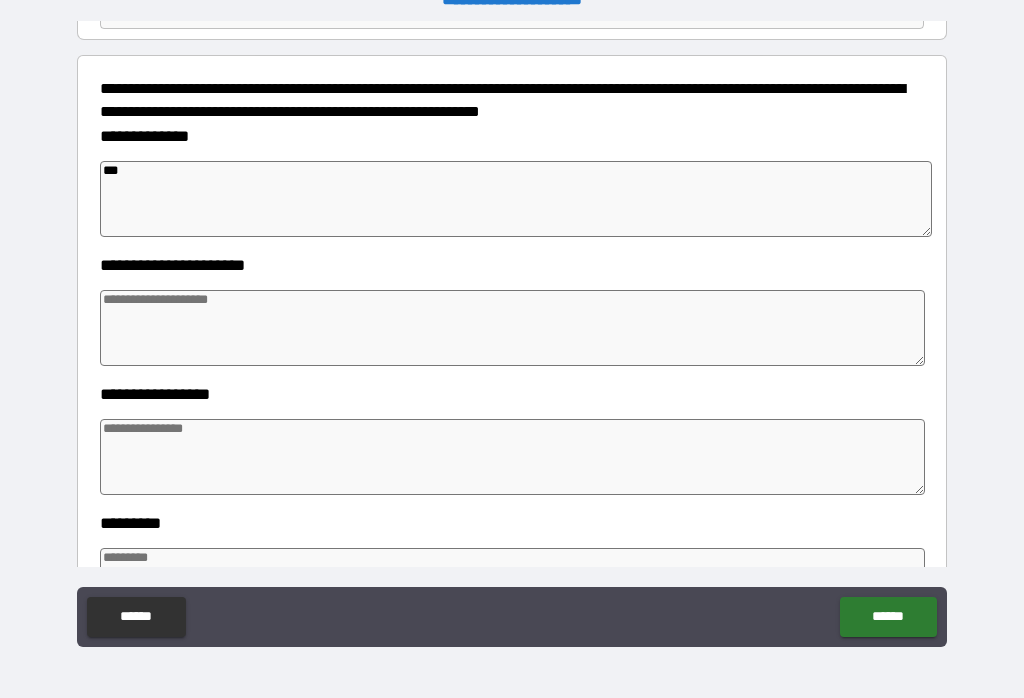 type on "*" 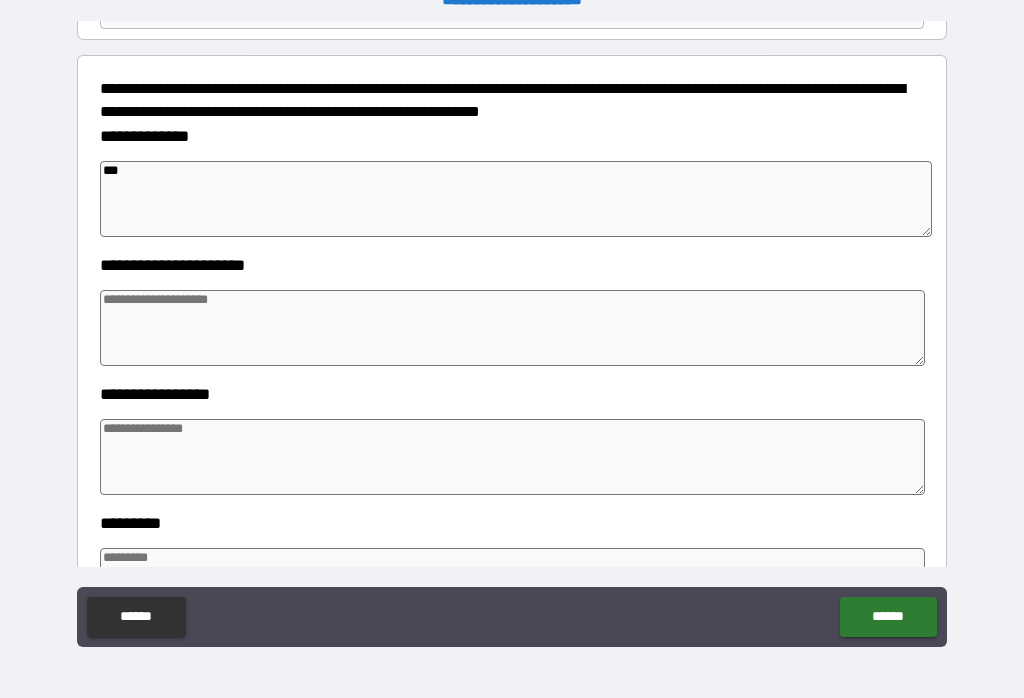 type on "*" 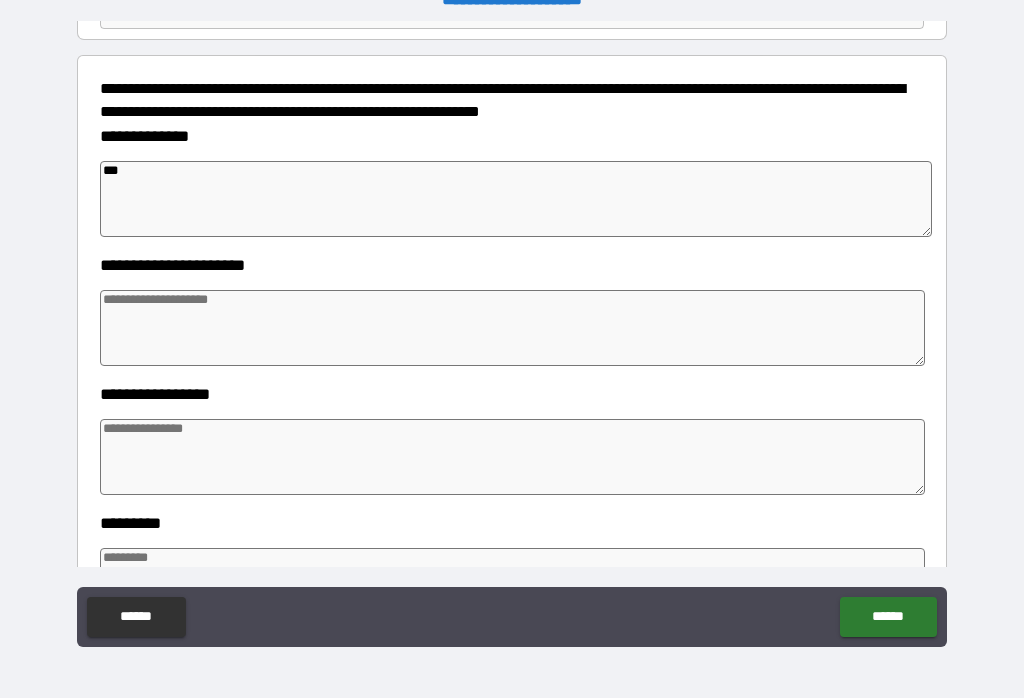 type on "*" 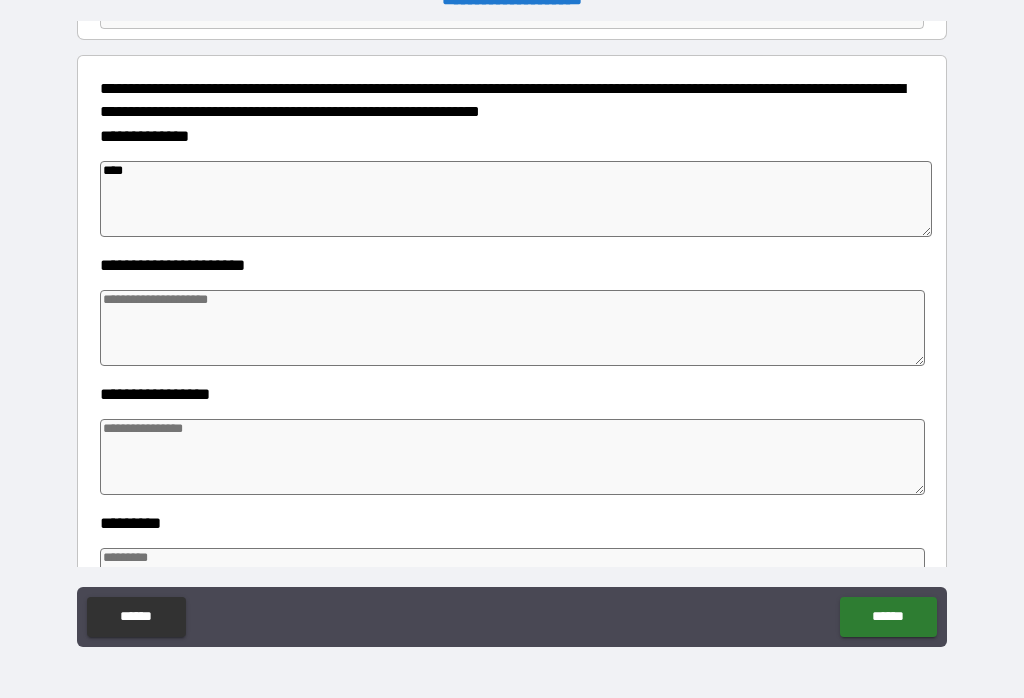 type on "*" 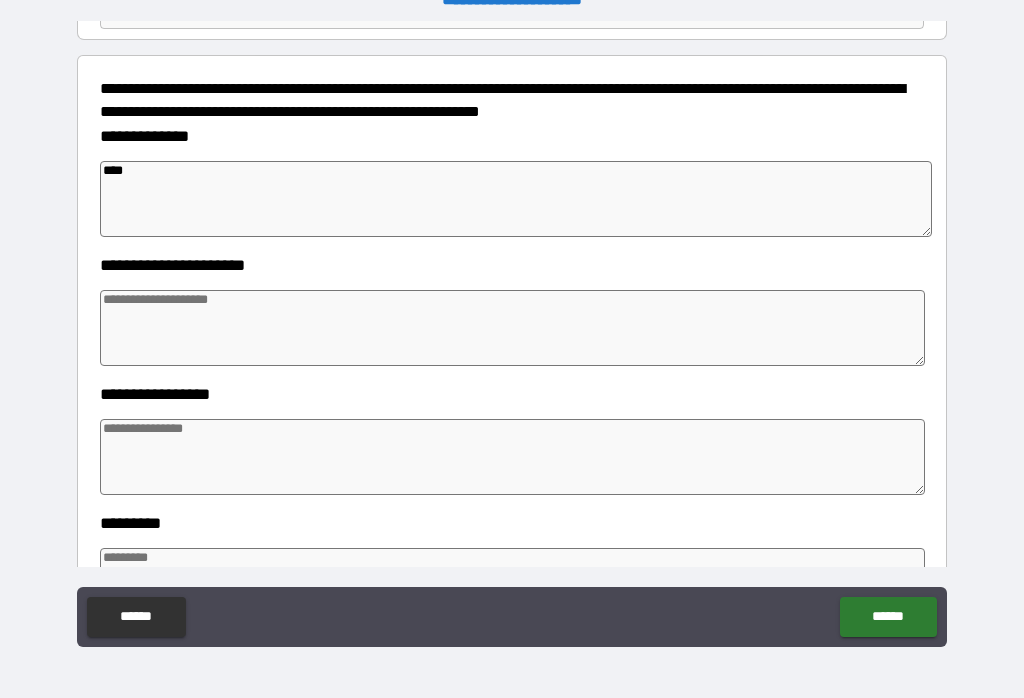 type on "*" 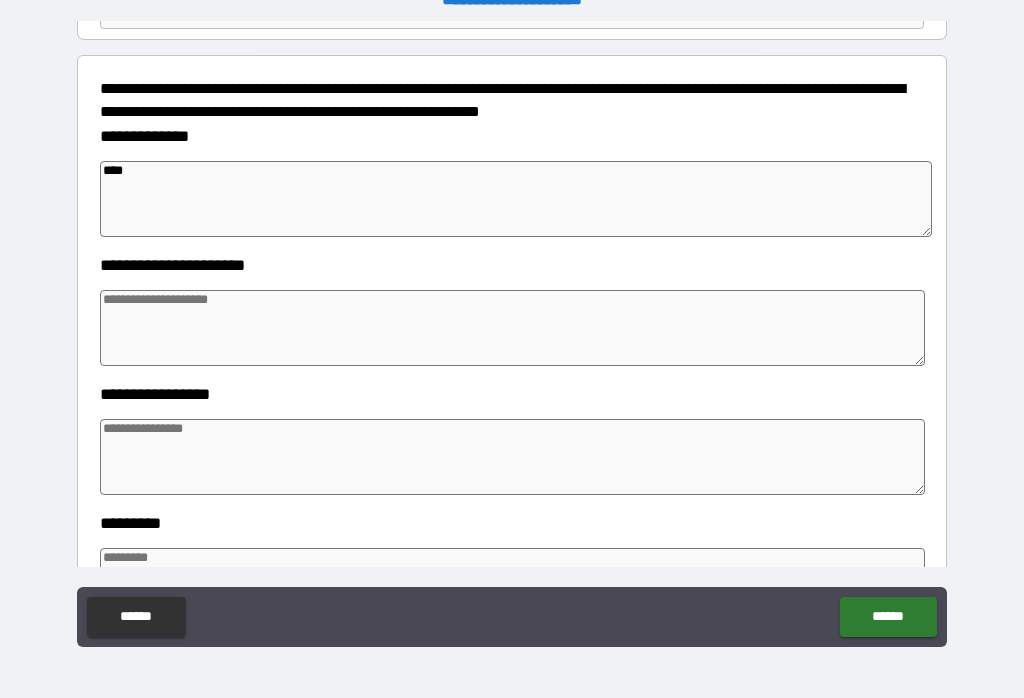 type on "*" 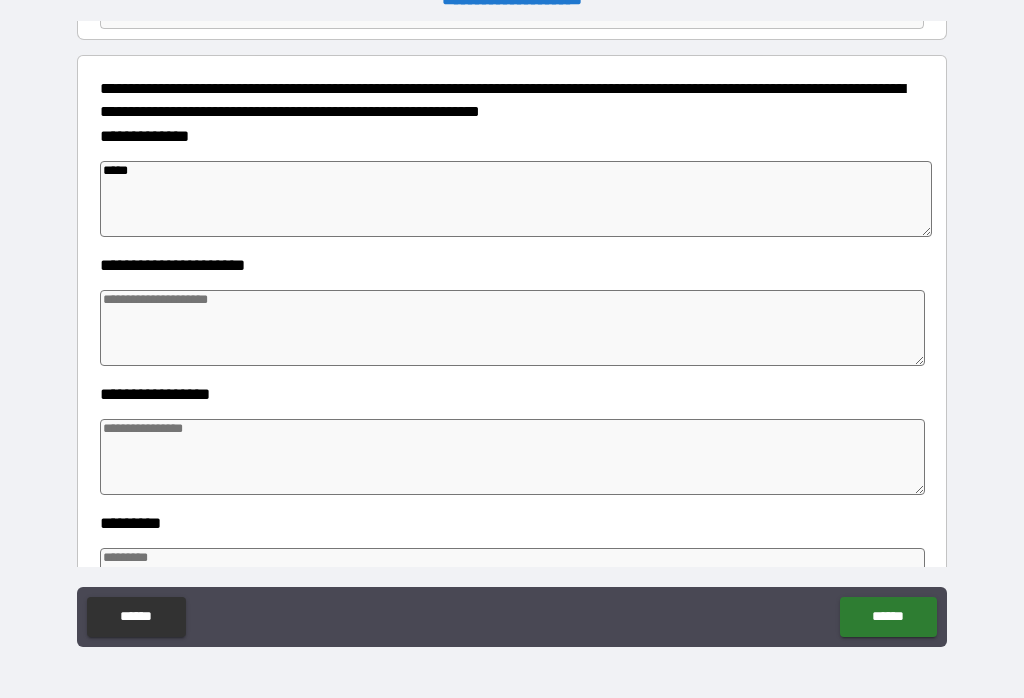 type on "*" 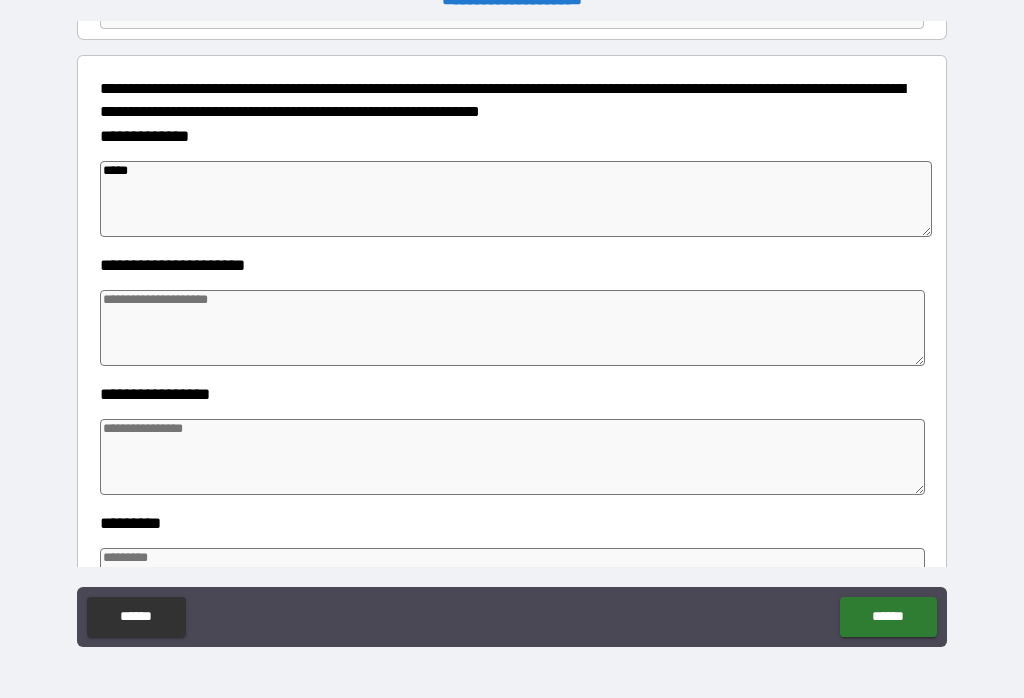 type on "*" 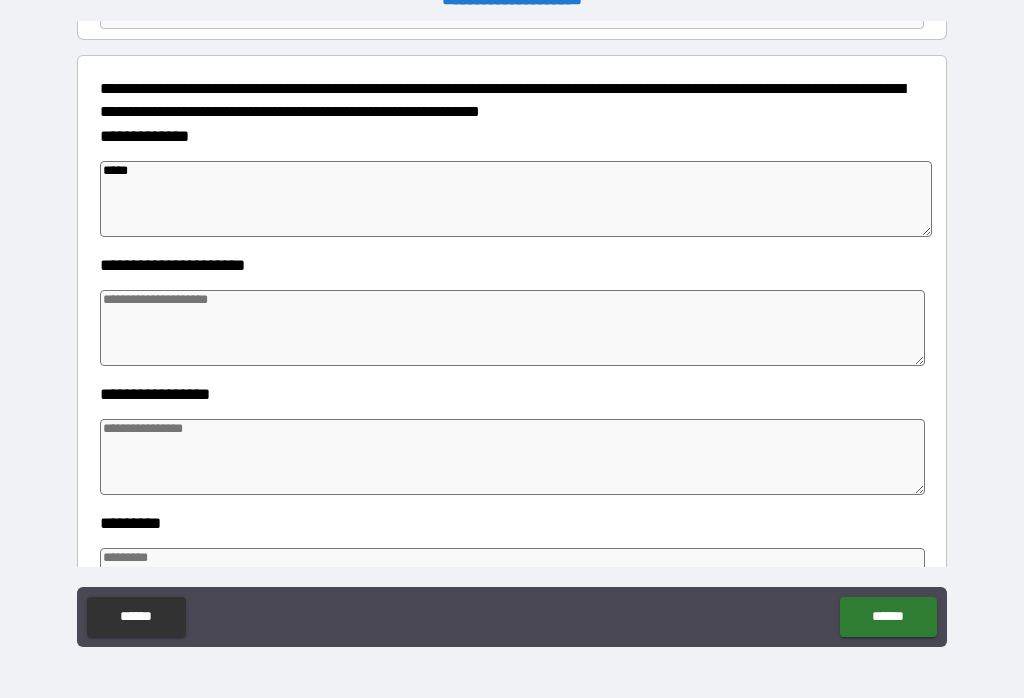 type on "*" 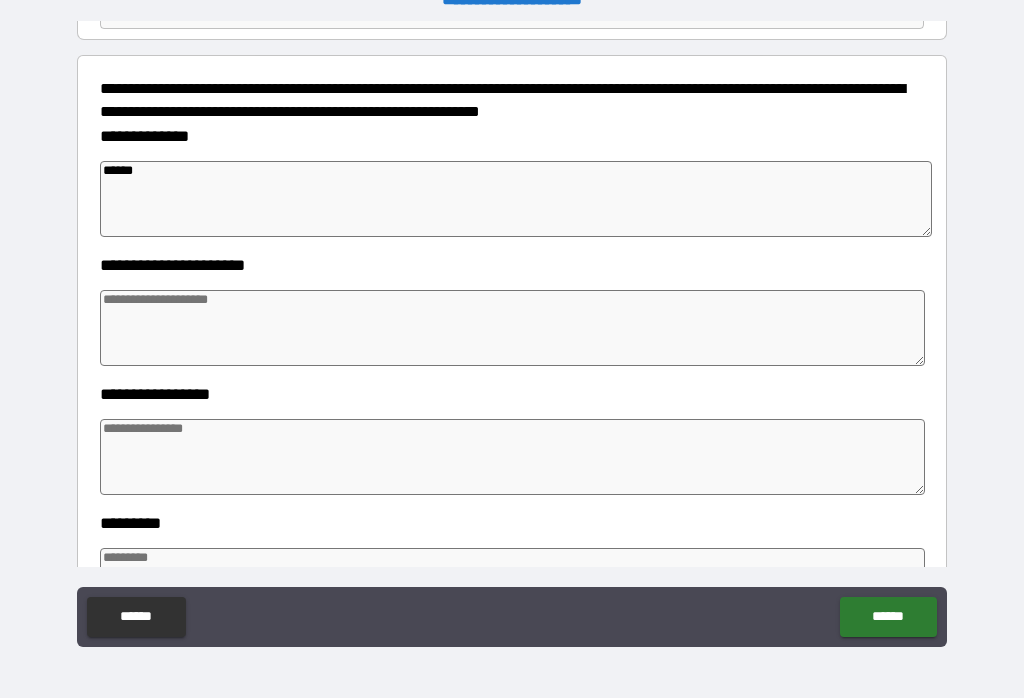 type on "*" 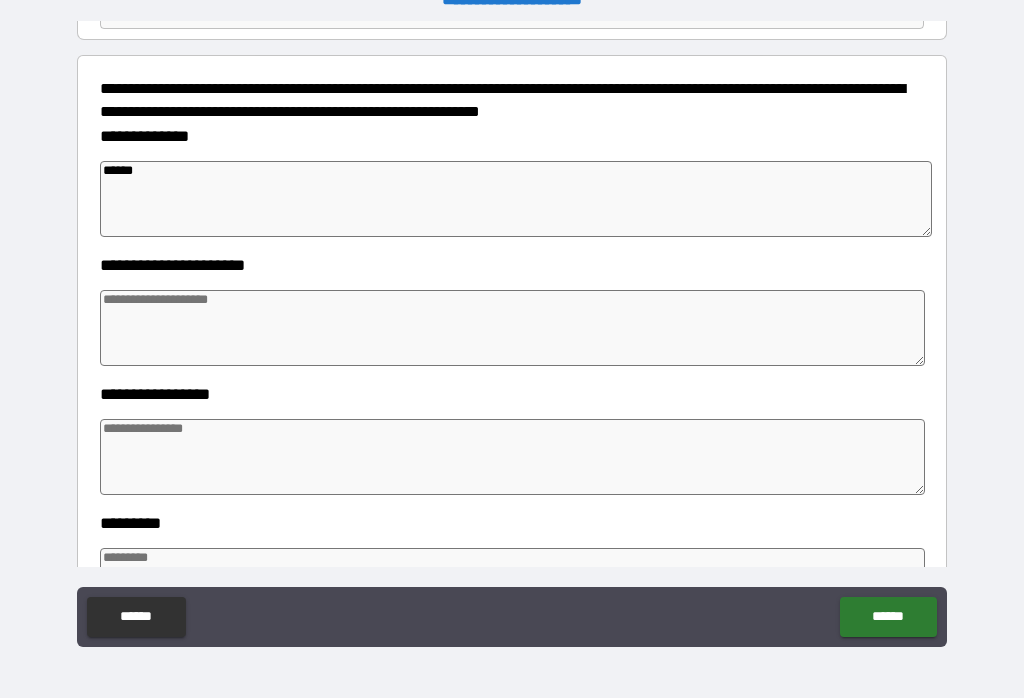 type on "*******" 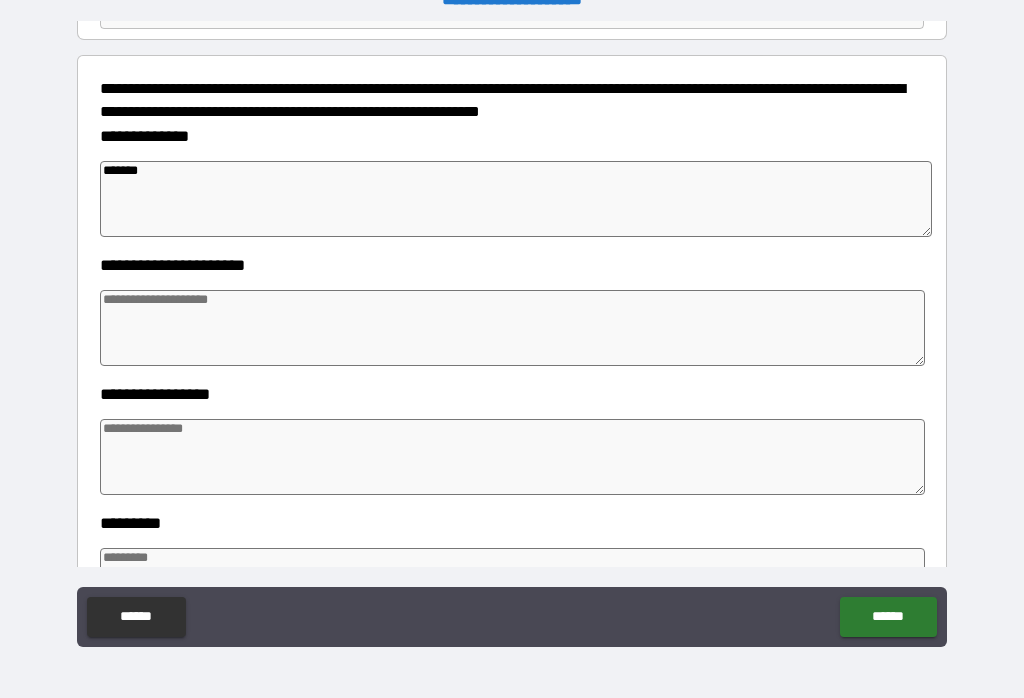 type on "*" 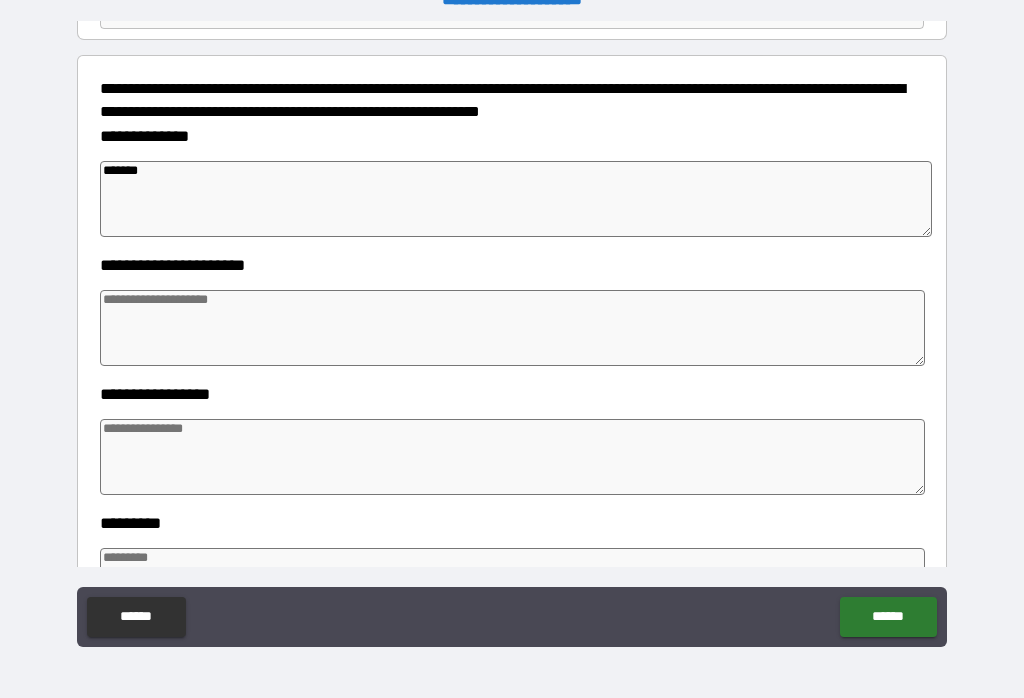 type on "*******" 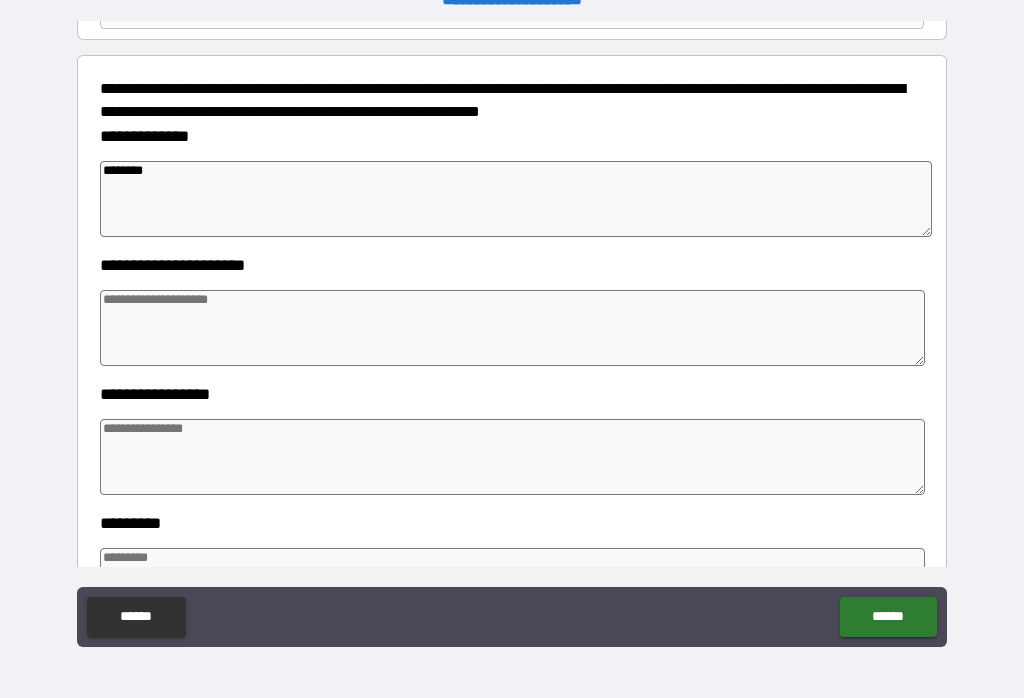 type on "*" 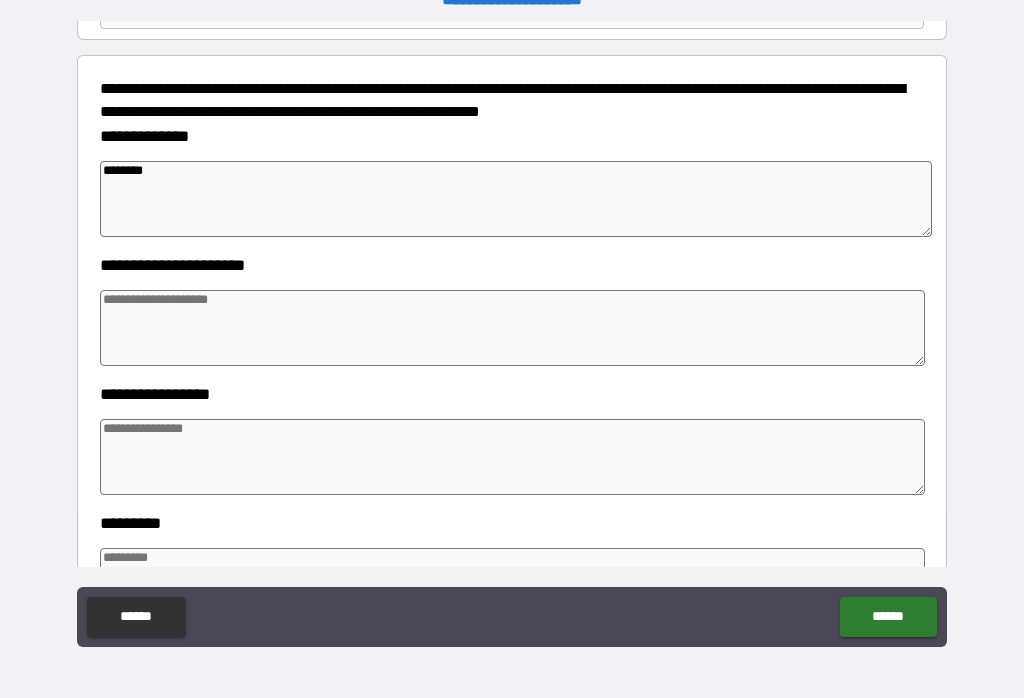 type on "*" 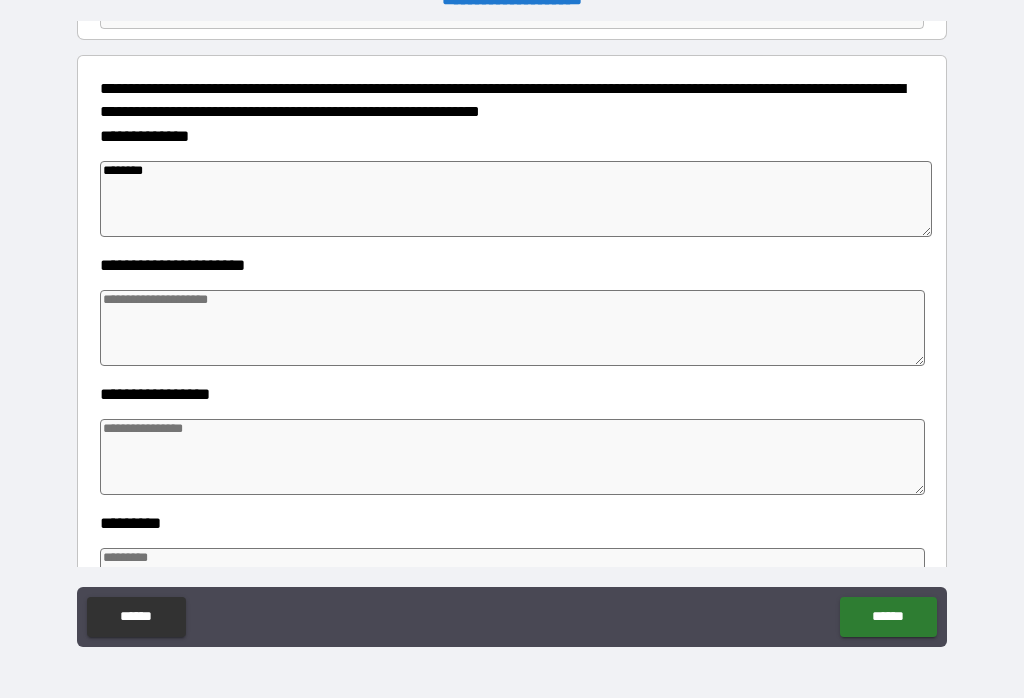 type on "*" 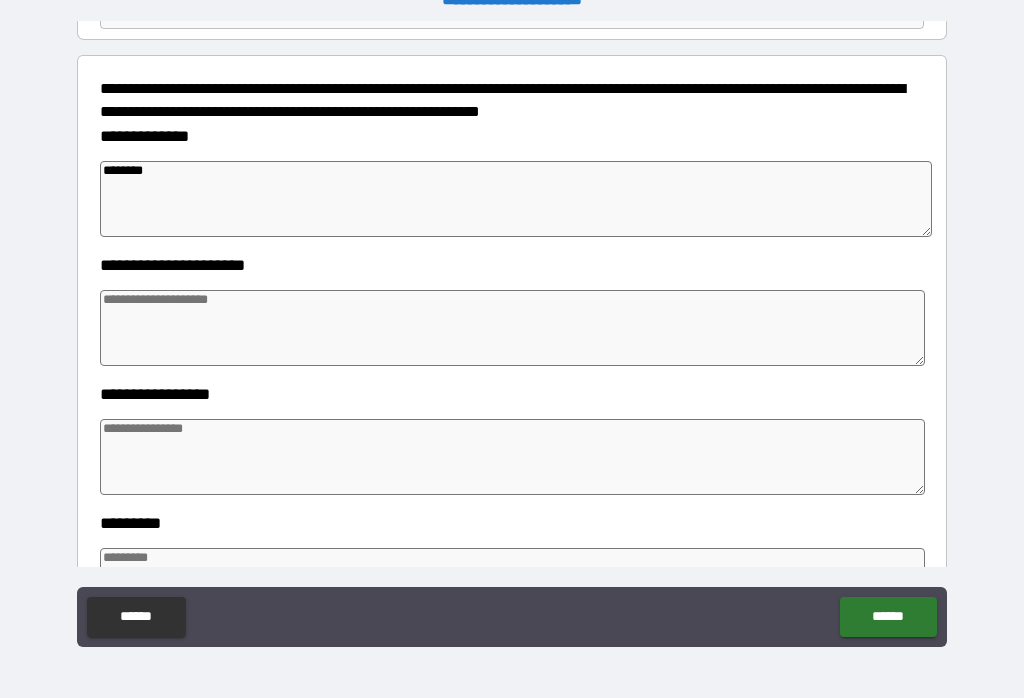 type on "*********" 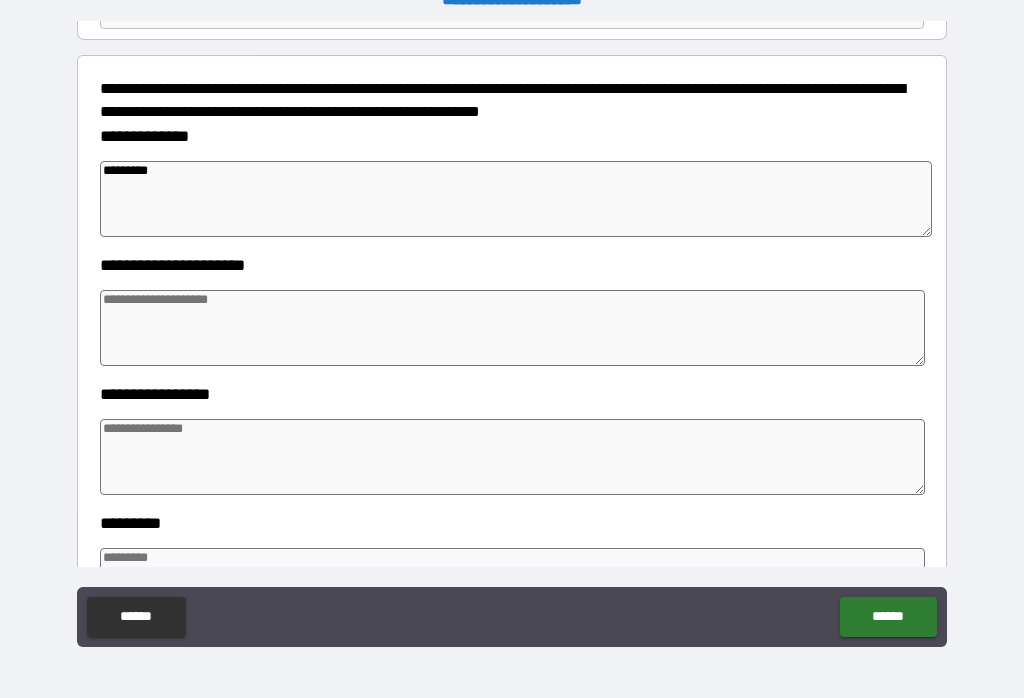 type on "*" 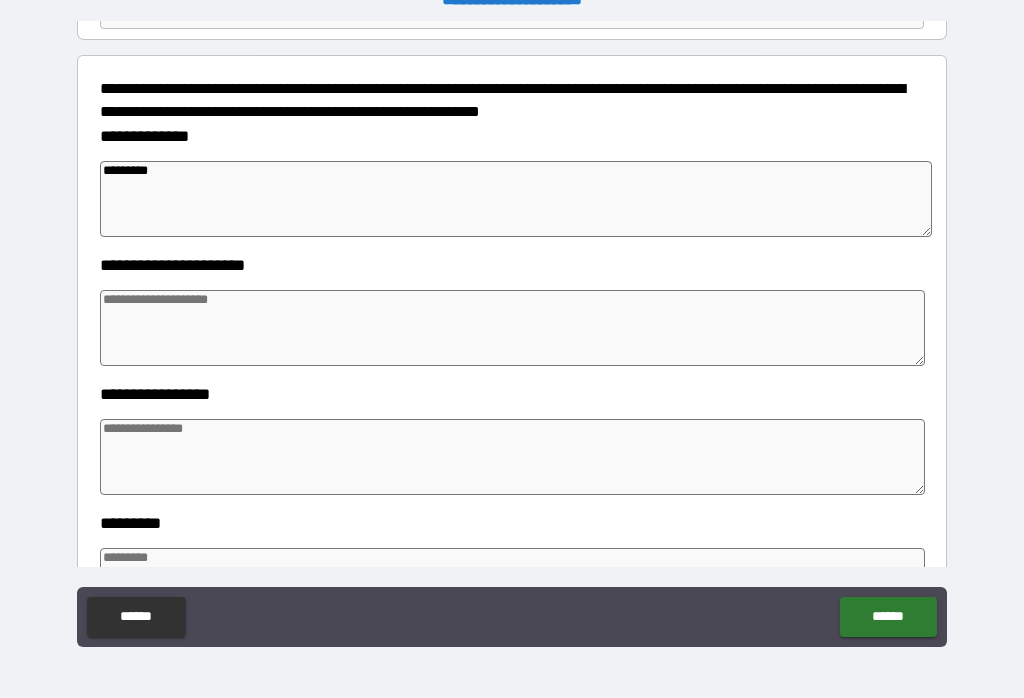 type on "*" 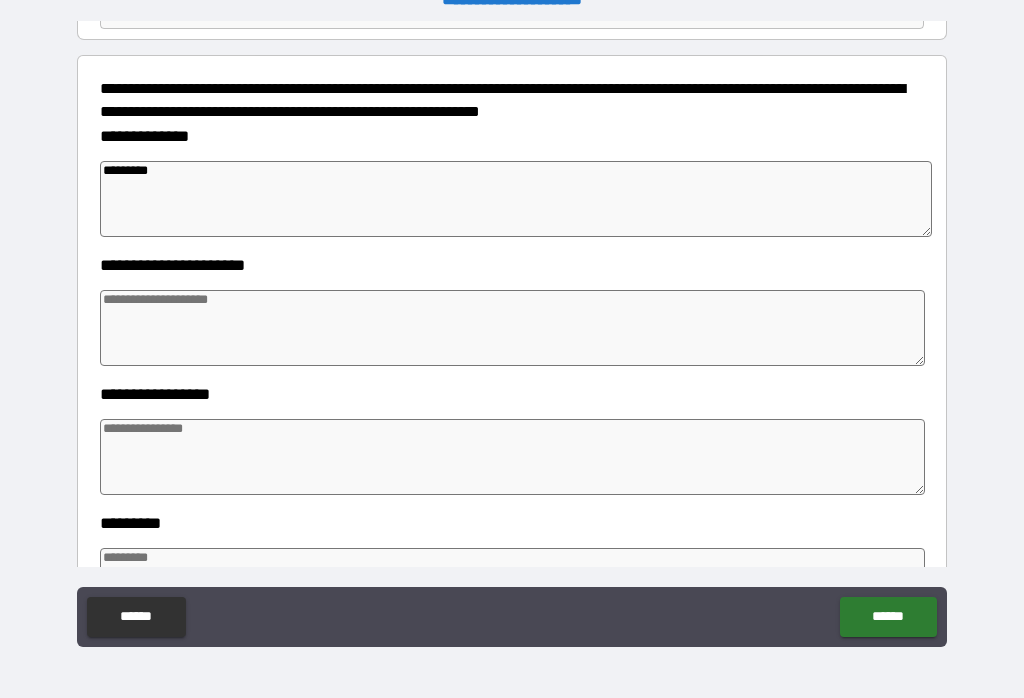 type on "*" 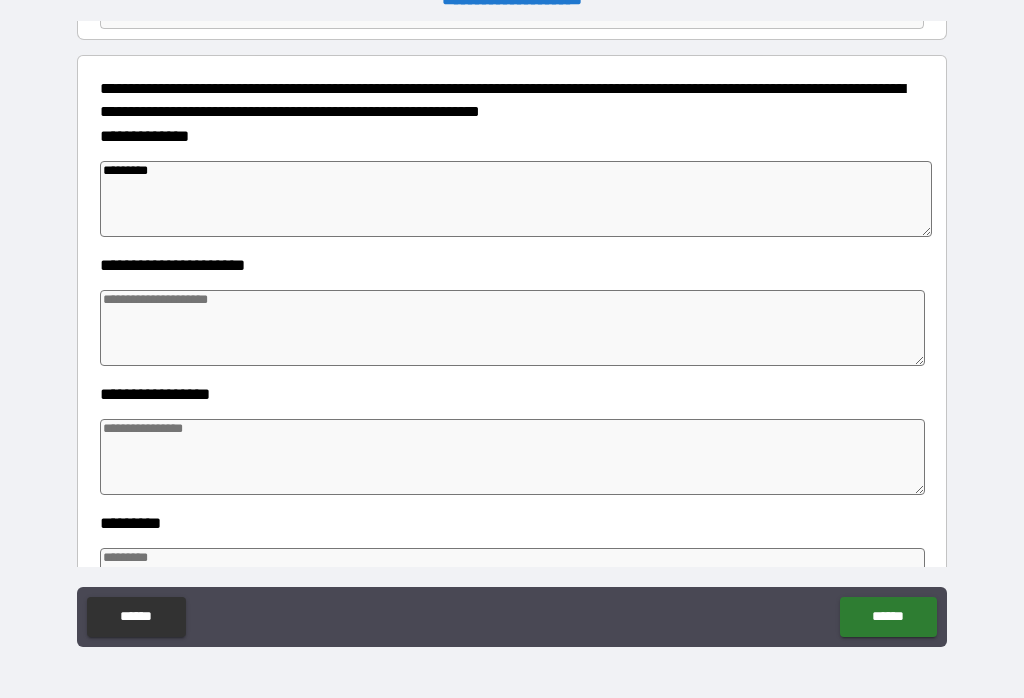 type on "**********" 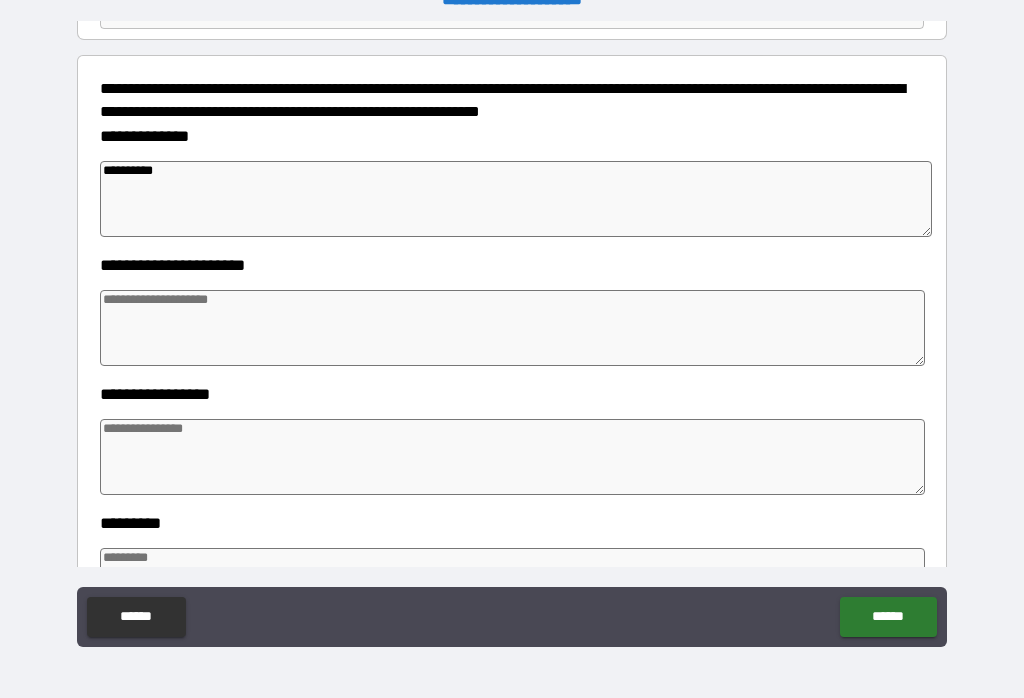 type on "*" 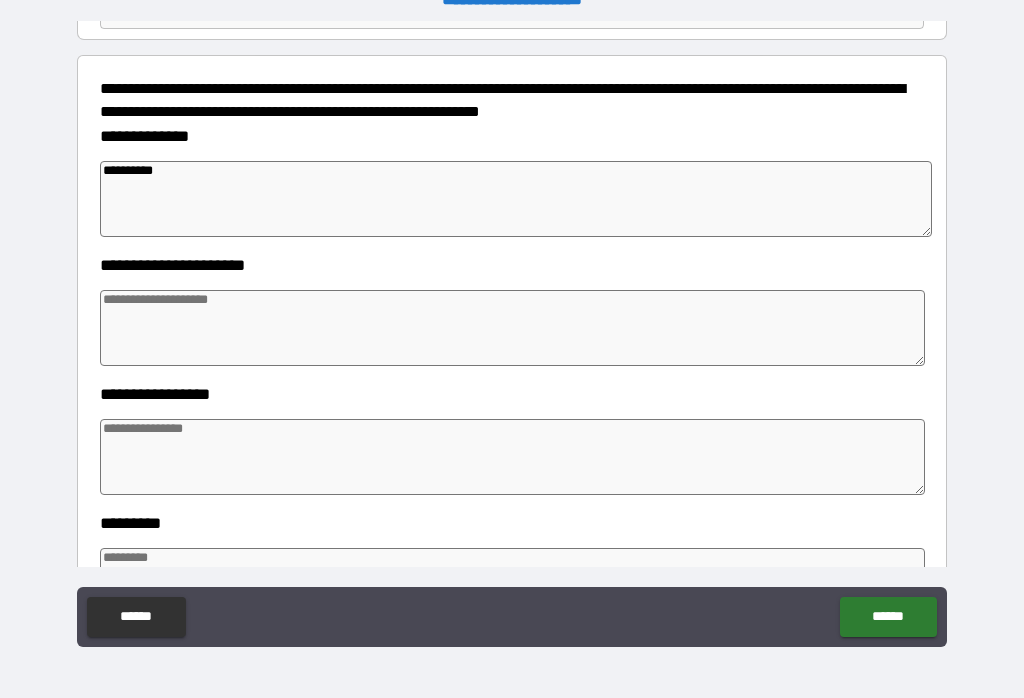 type on "*" 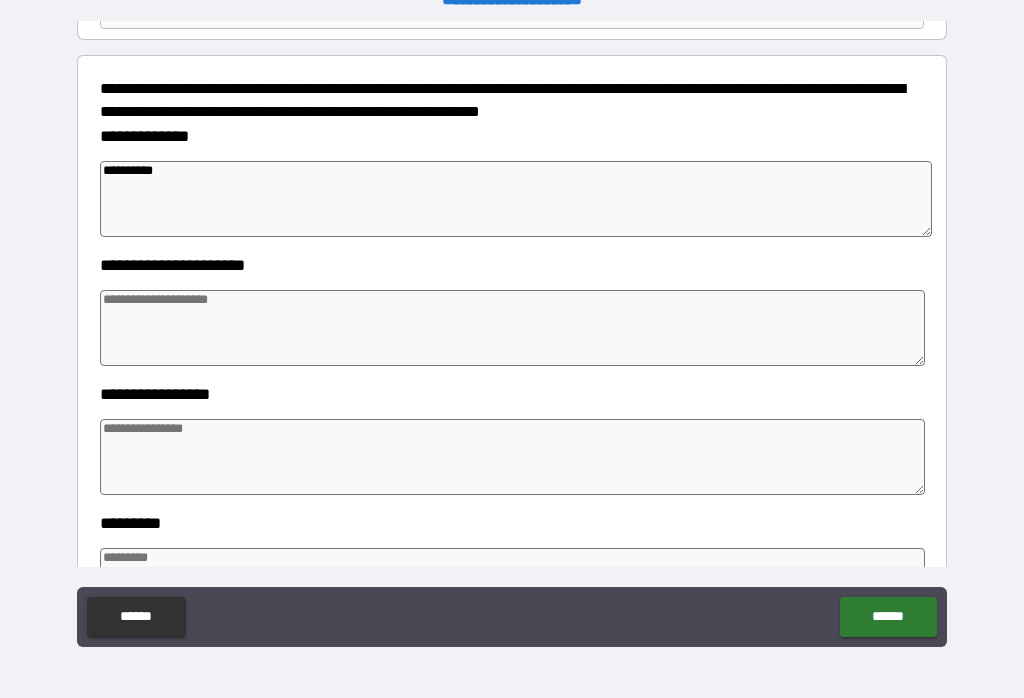 type on "*" 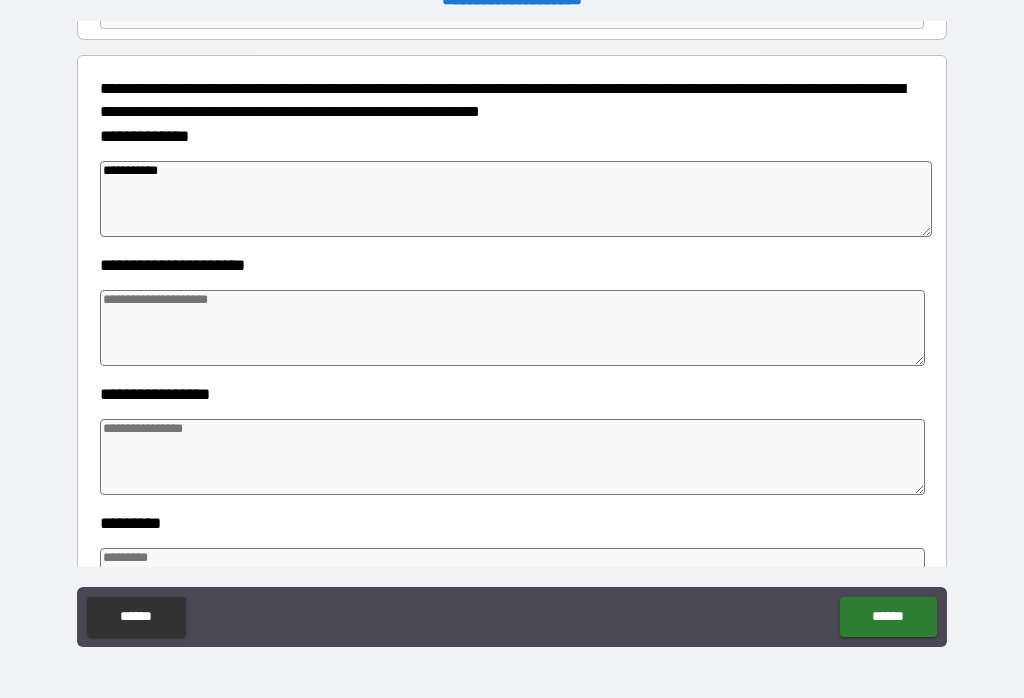 type on "*" 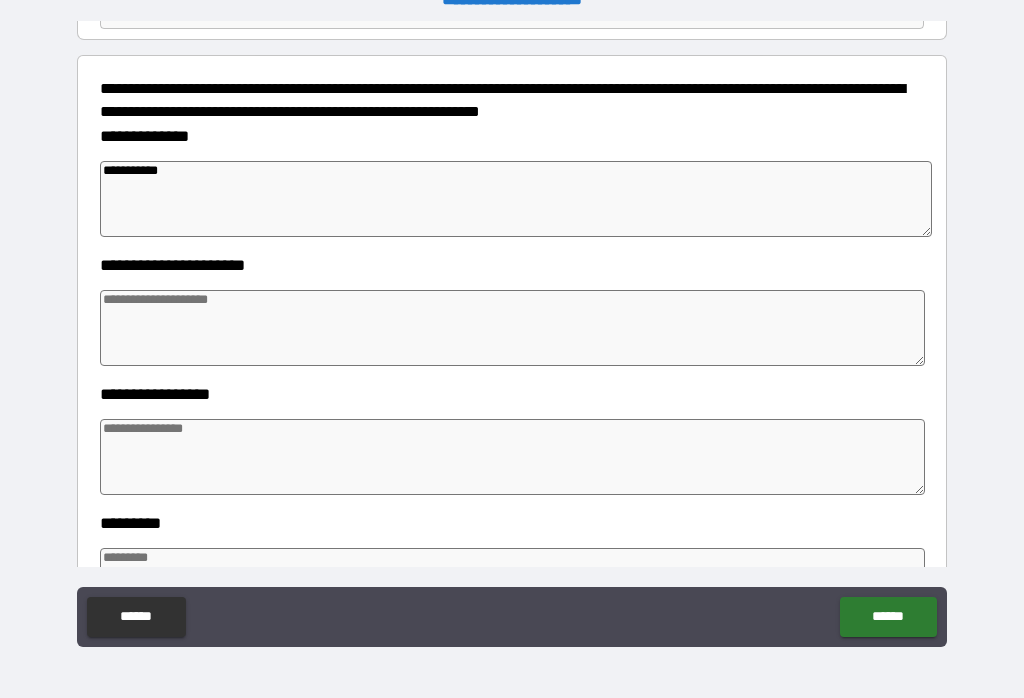 type on "*" 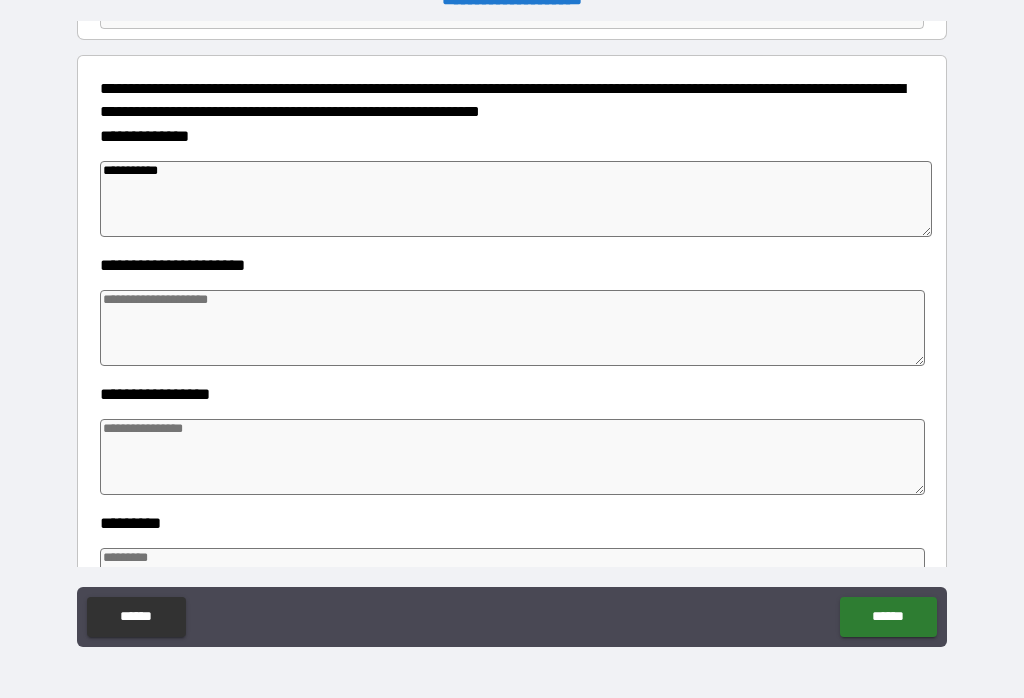type on "*" 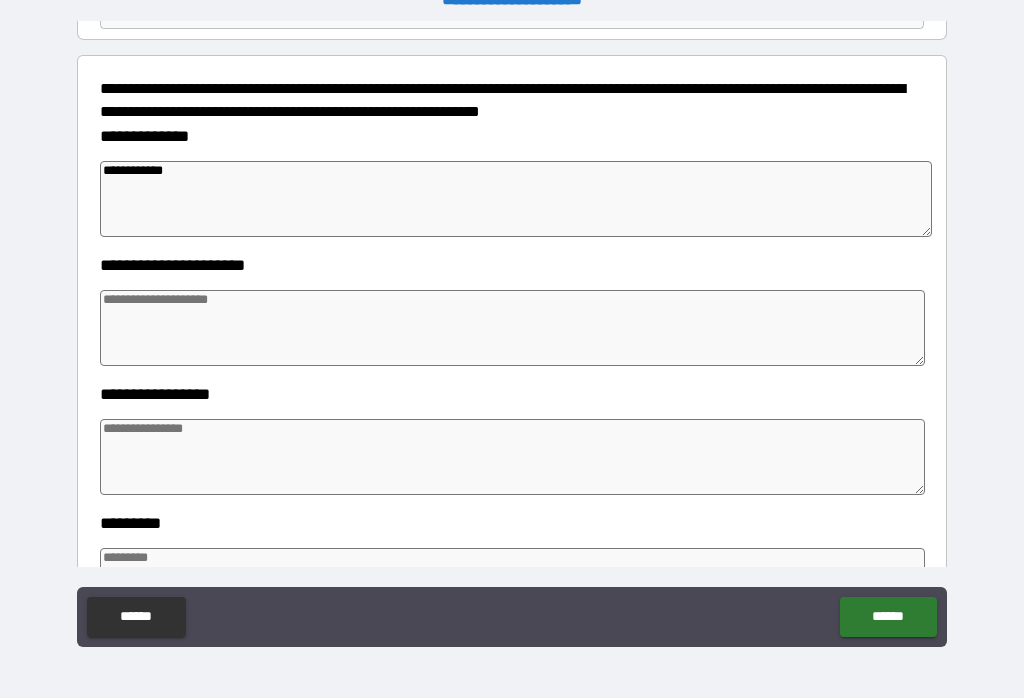 type on "*" 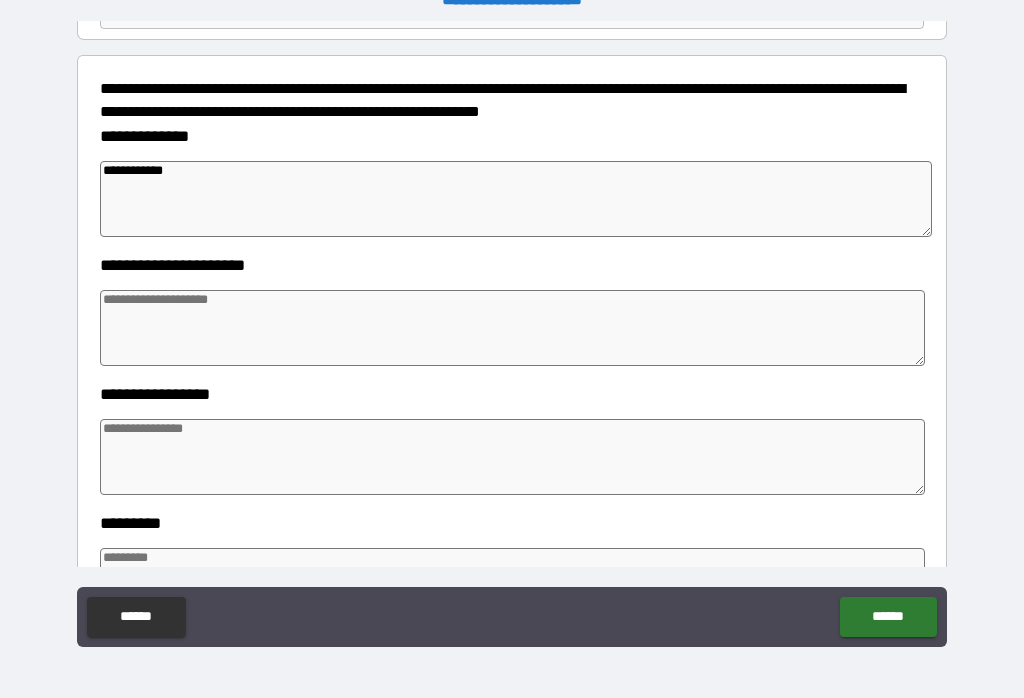 type on "*" 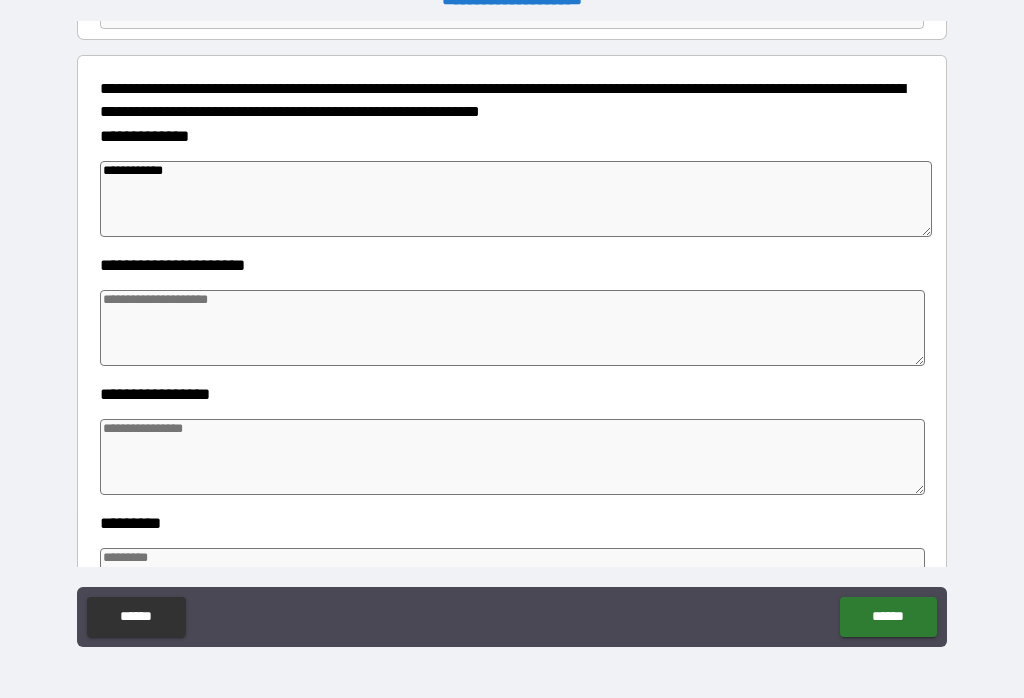 type on "*" 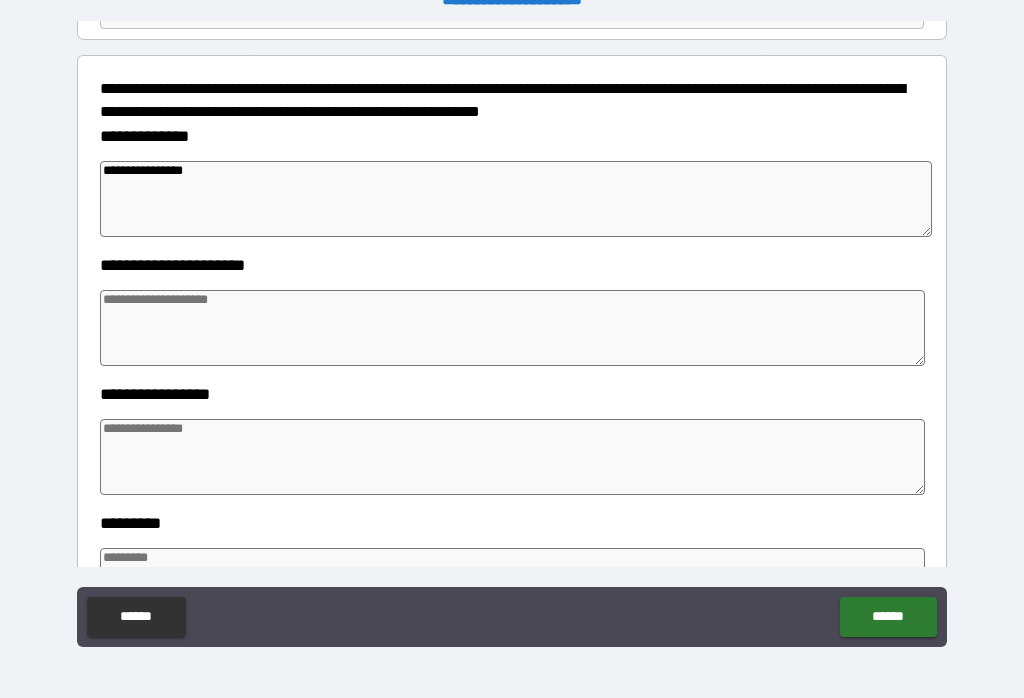 type on "**********" 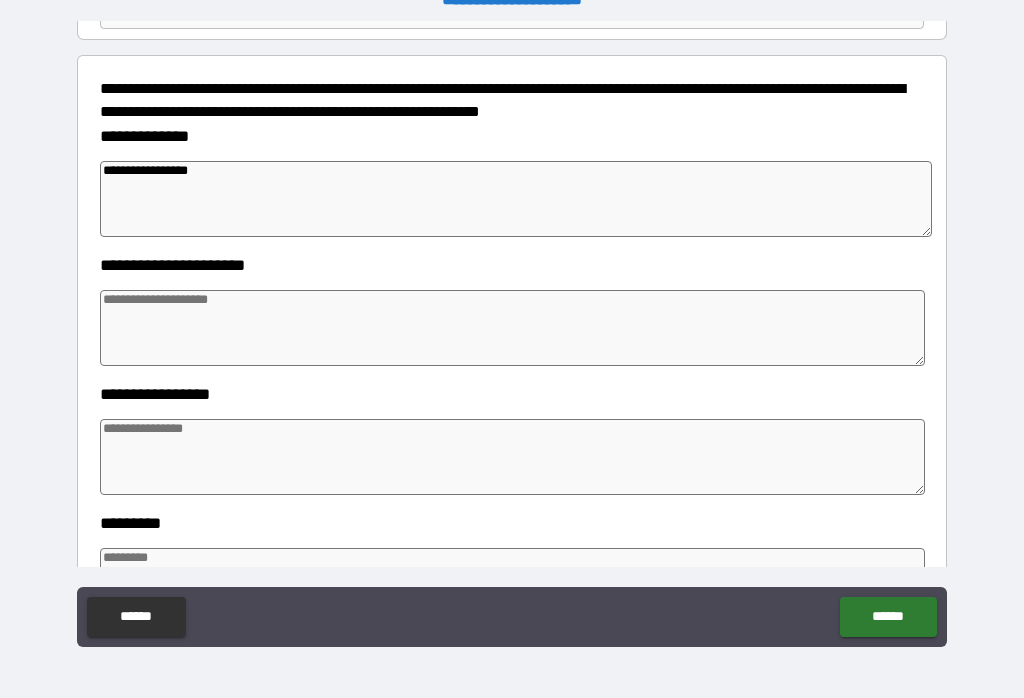 type on "*" 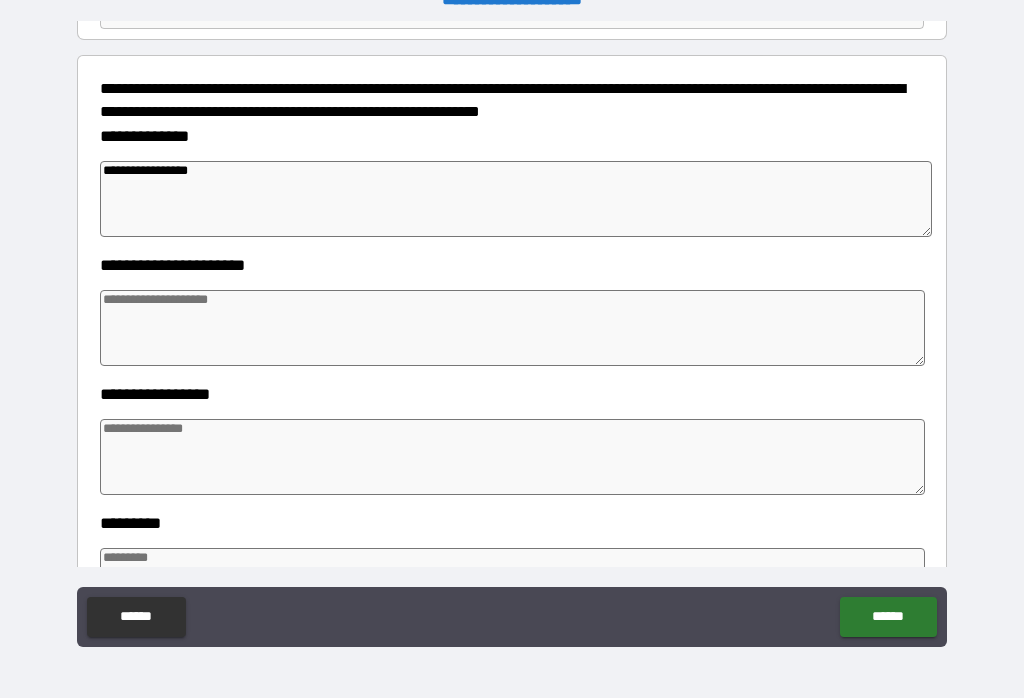type on "*" 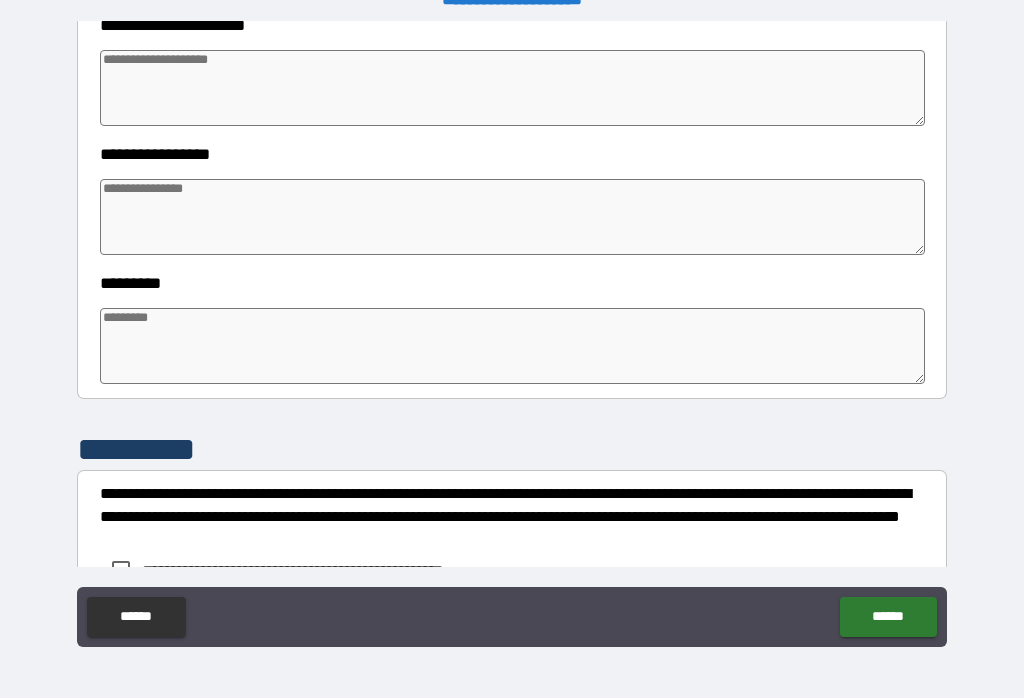 scroll, scrollTop: 466, scrollLeft: 0, axis: vertical 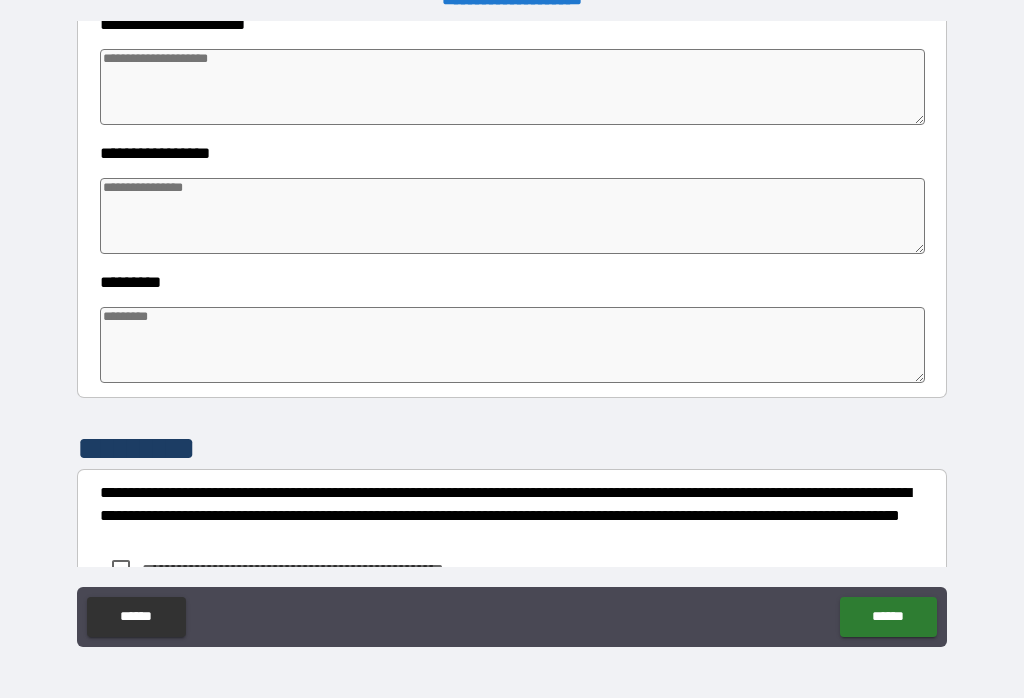 type on "**********" 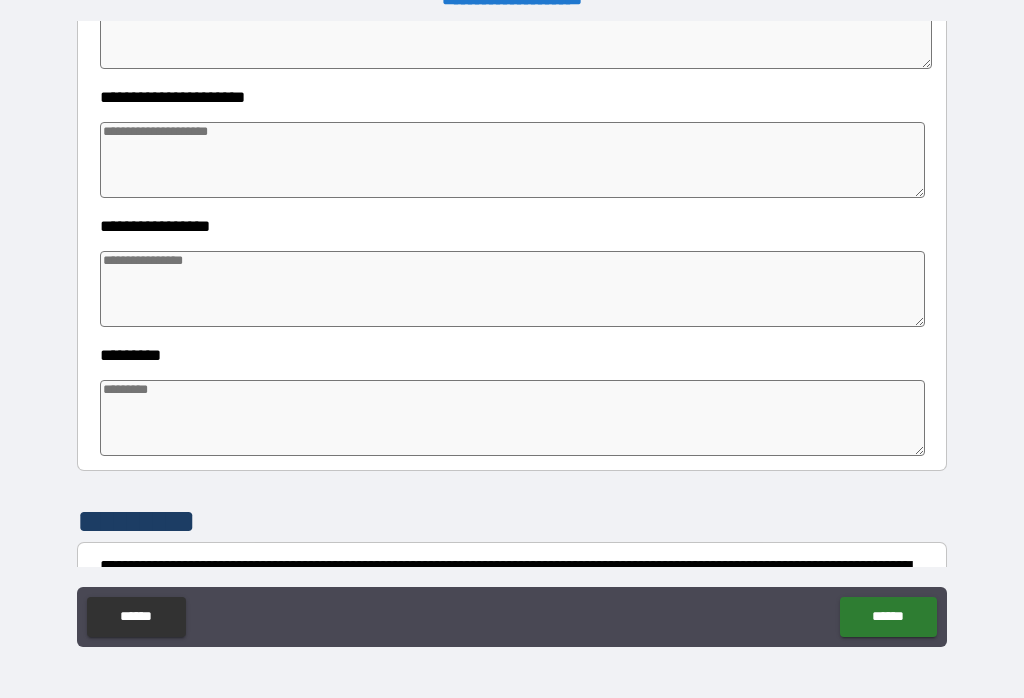 scroll, scrollTop: 396, scrollLeft: 0, axis: vertical 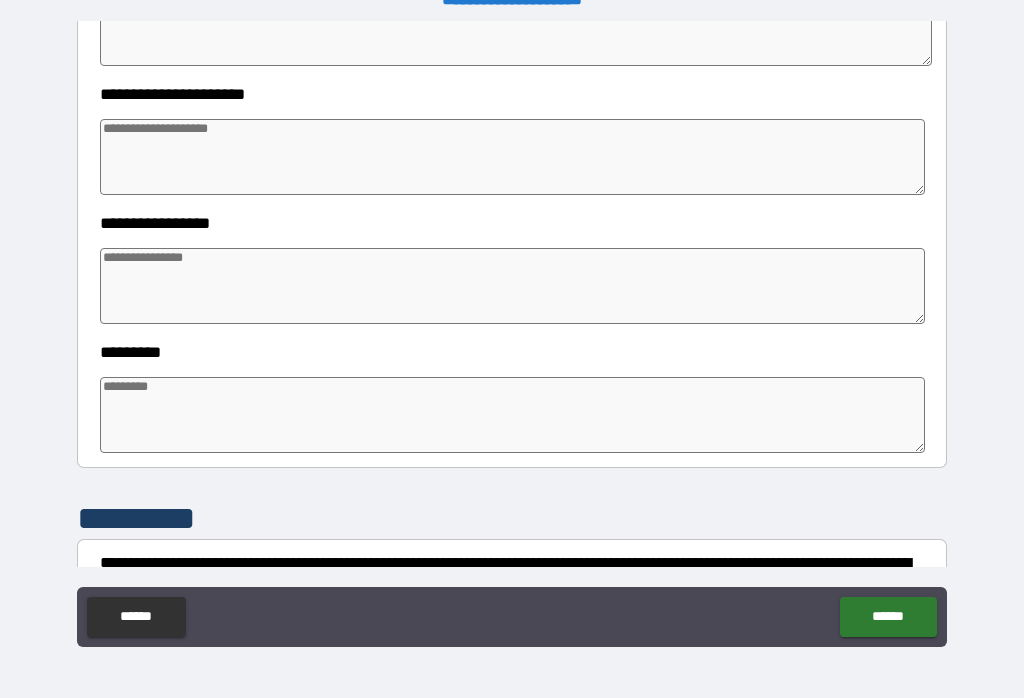 click at bounding box center [513, 157] 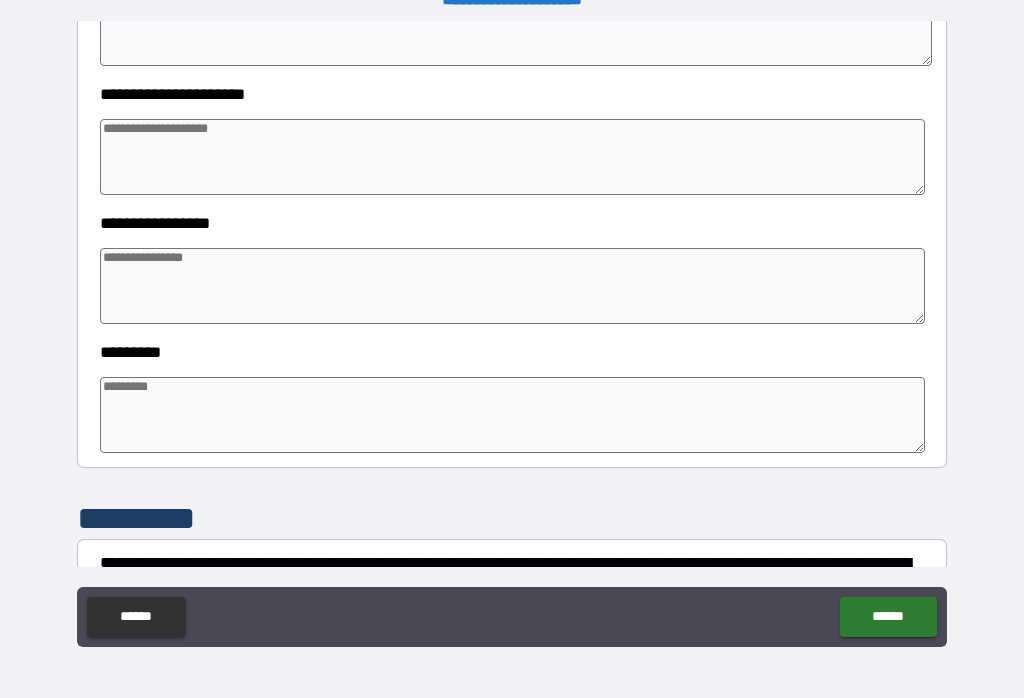 type on "*" 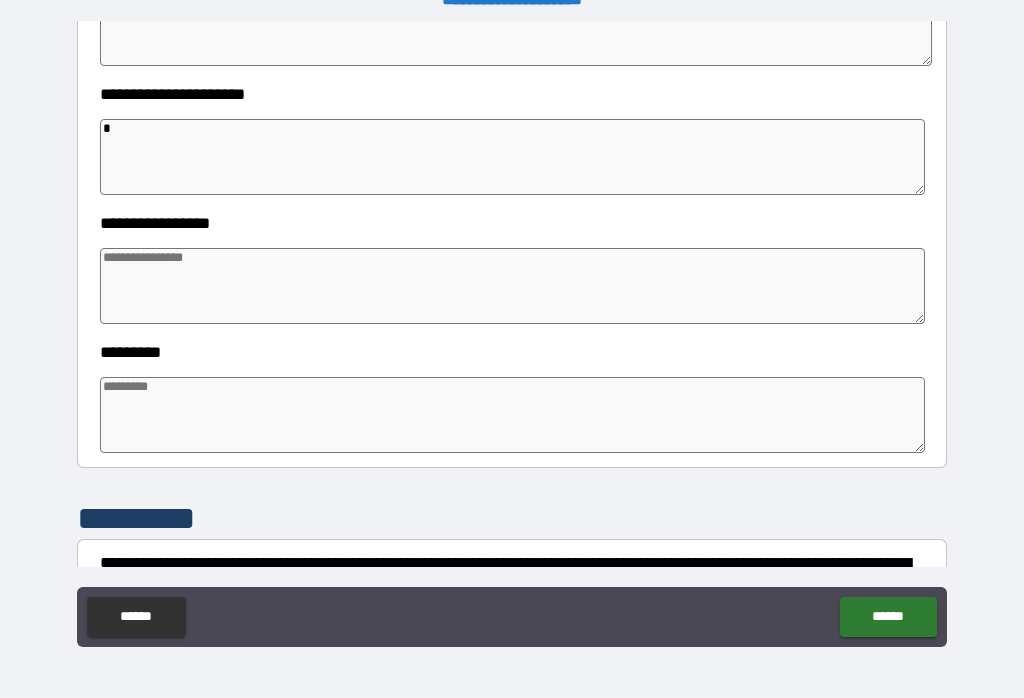 type on "*" 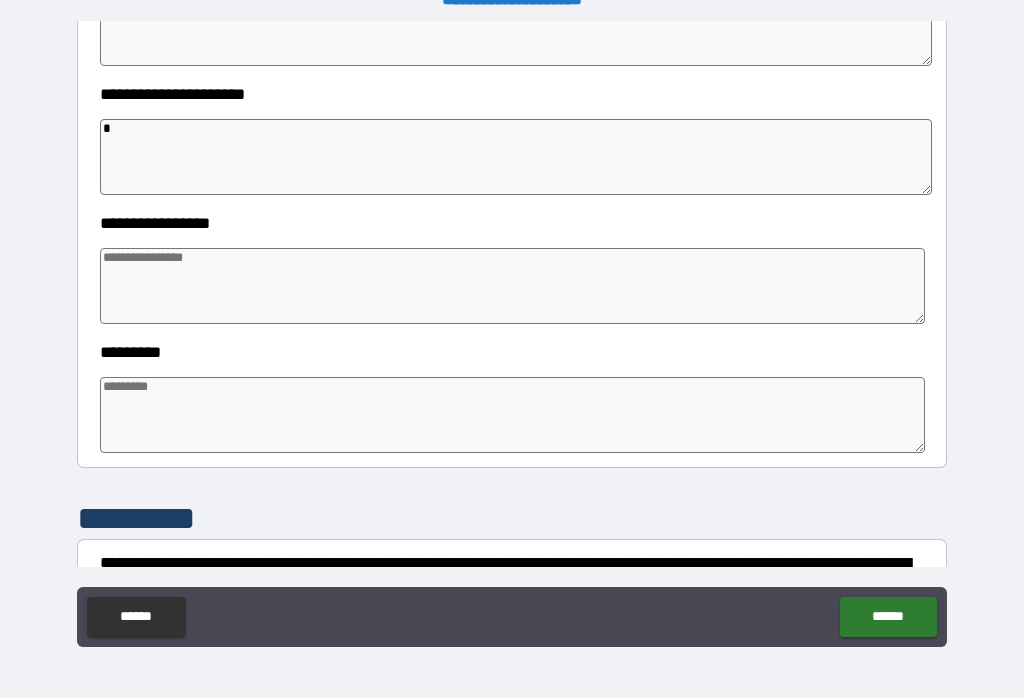 type on "*" 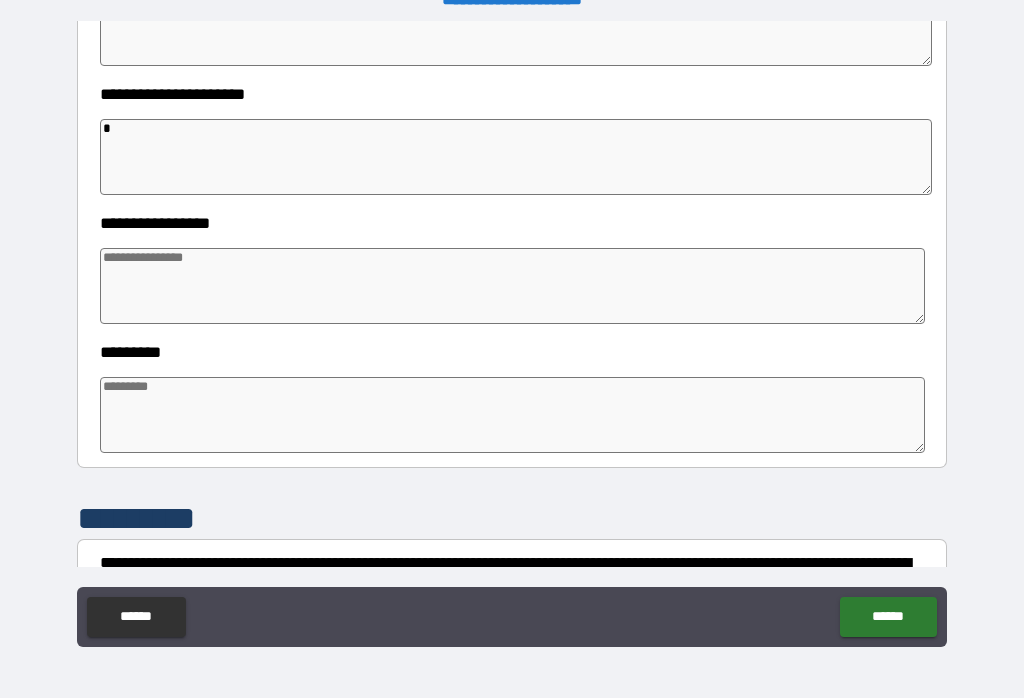 type on "*" 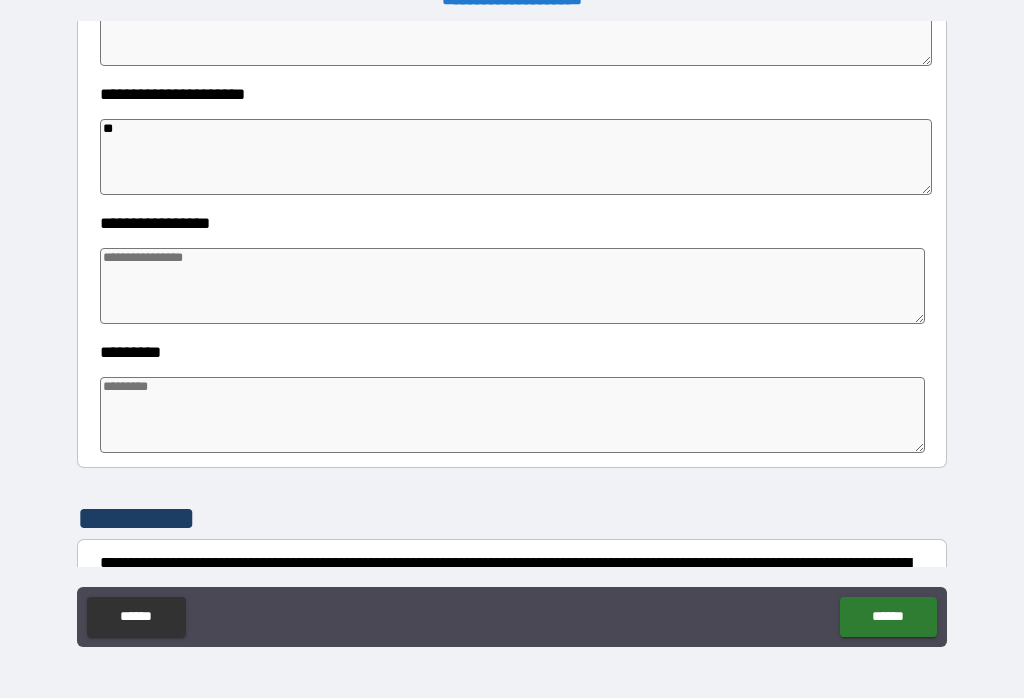type on "*" 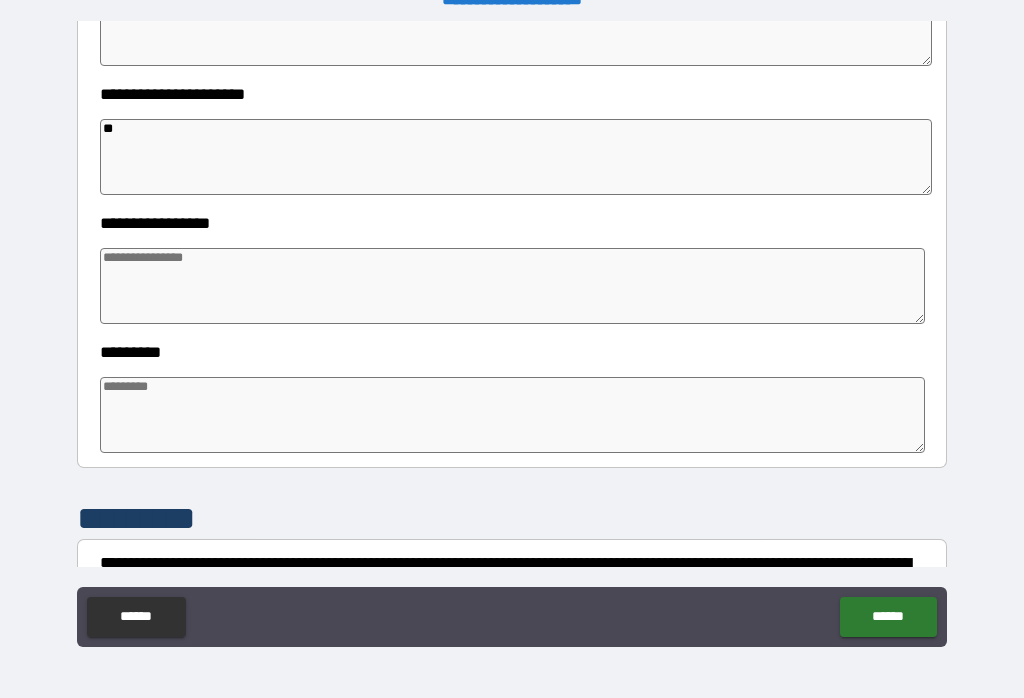 type on "*" 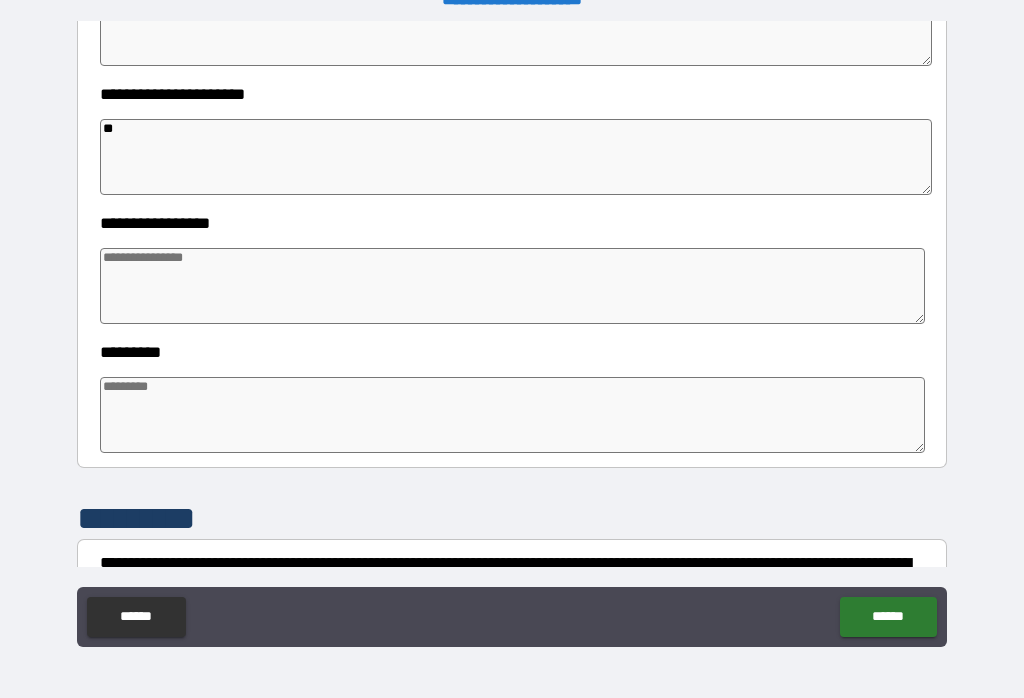 type on "*" 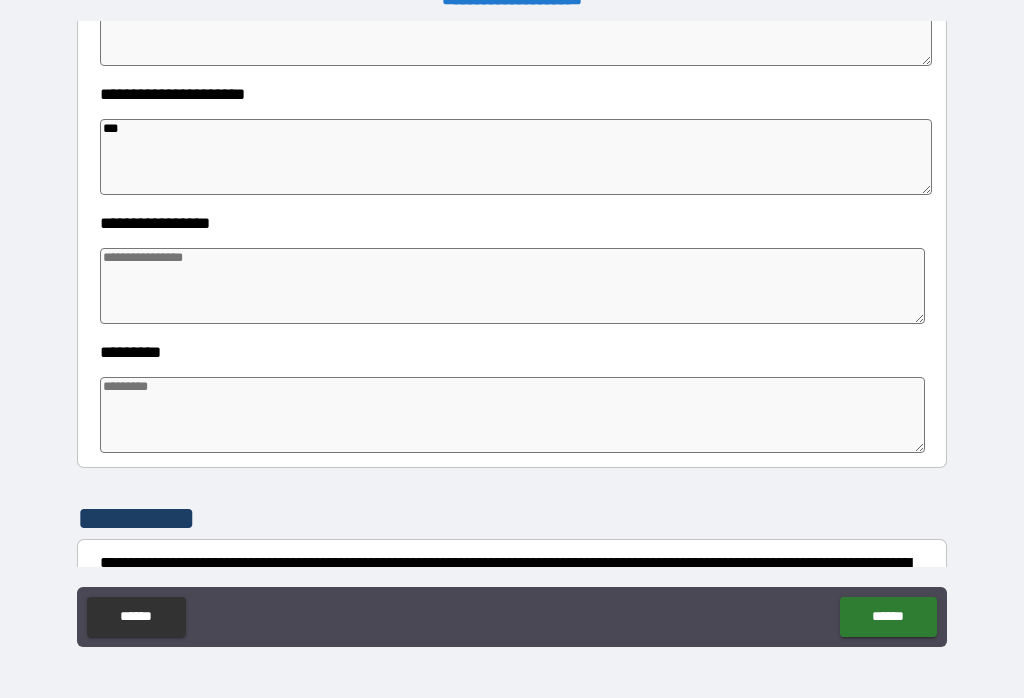 type on "*" 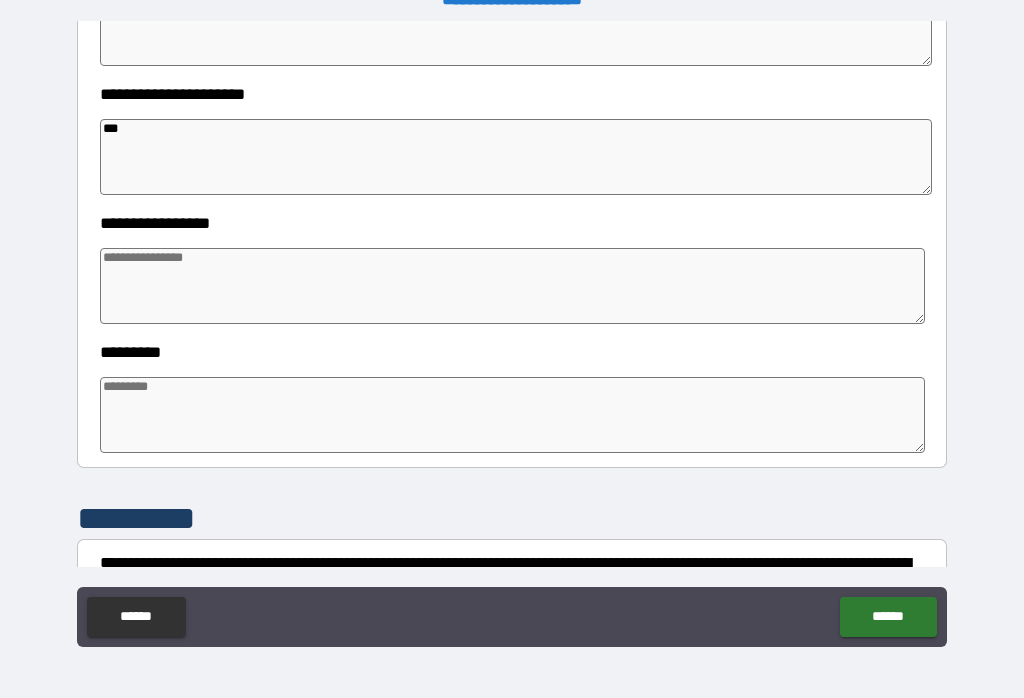 type on "*" 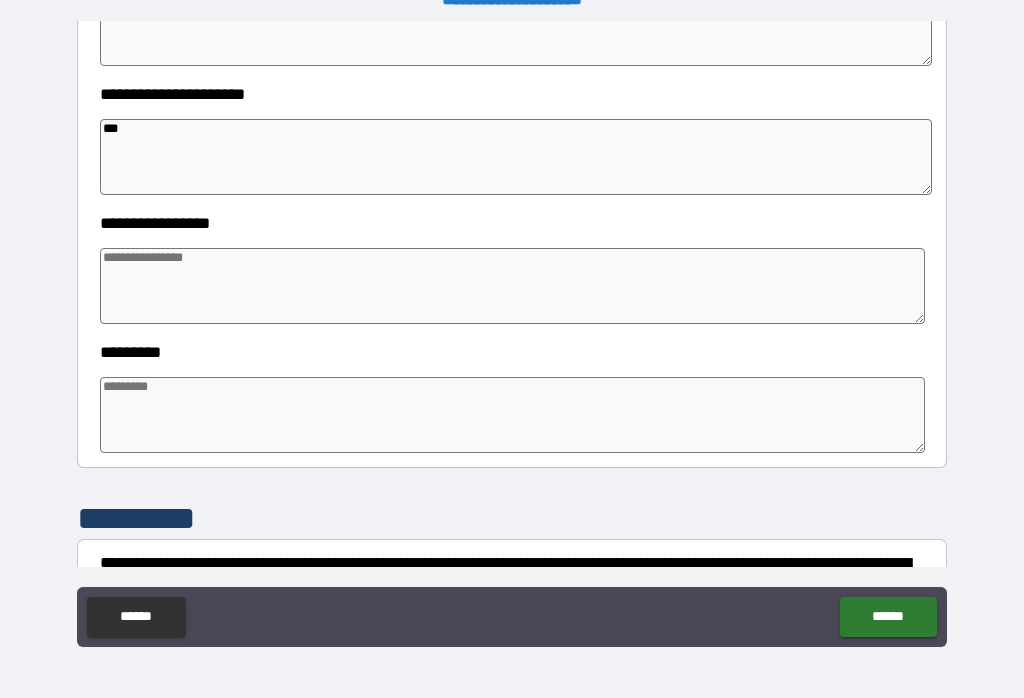 type on "*" 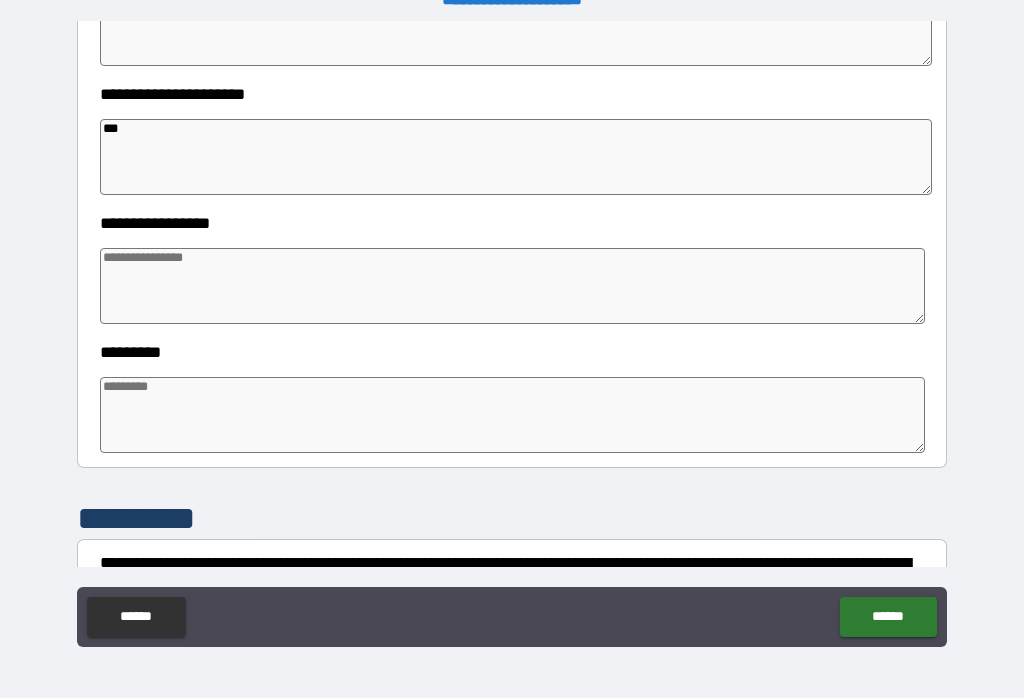 type on "****" 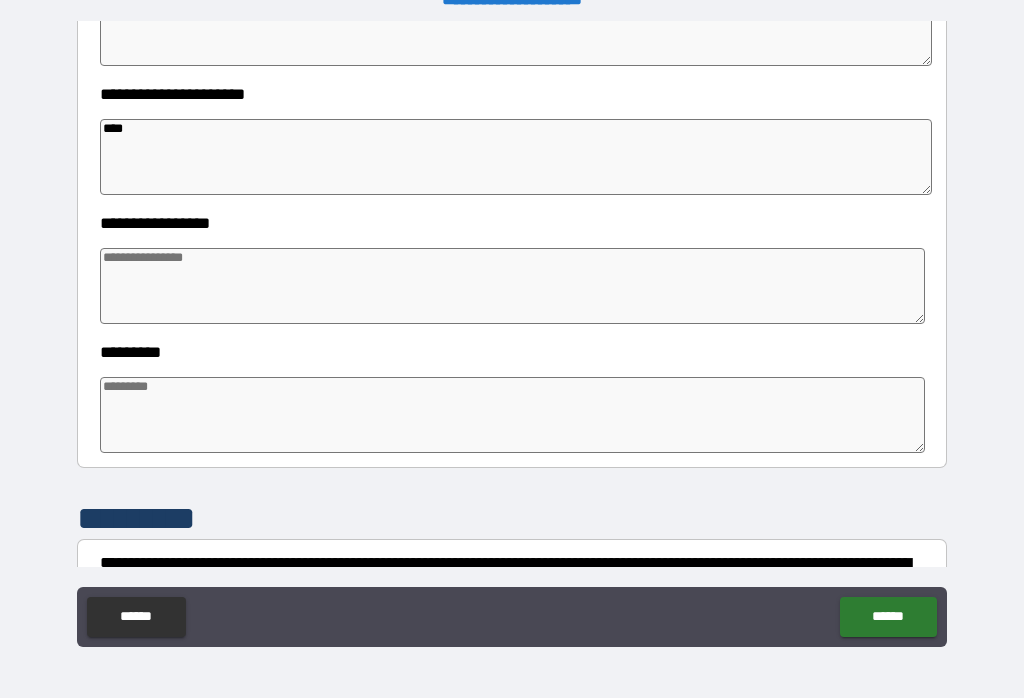 type on "*" 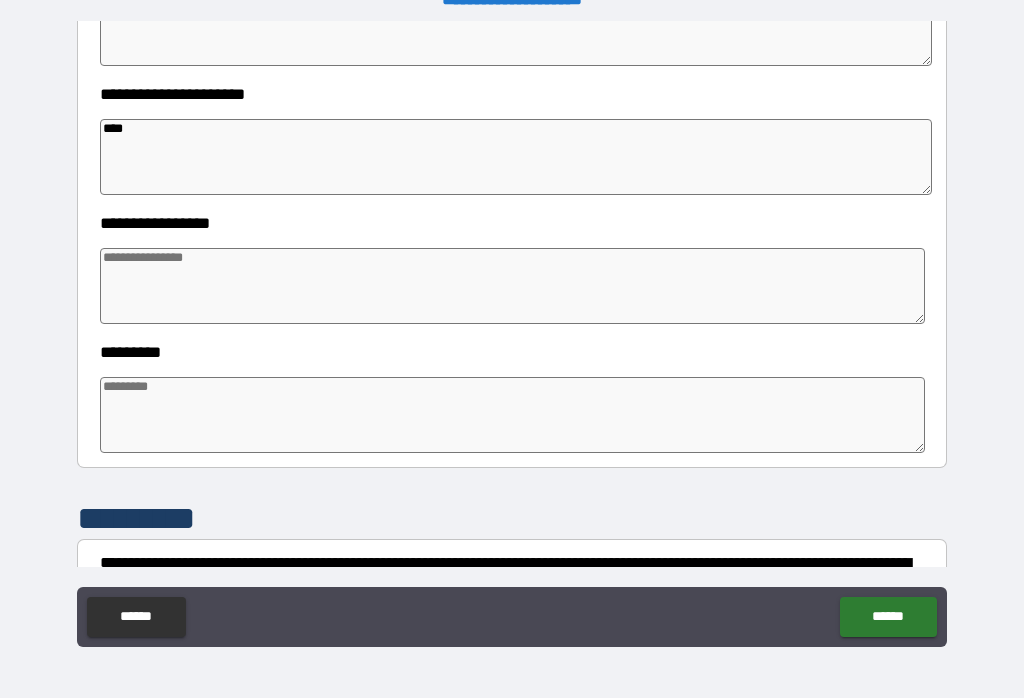 type on "*" 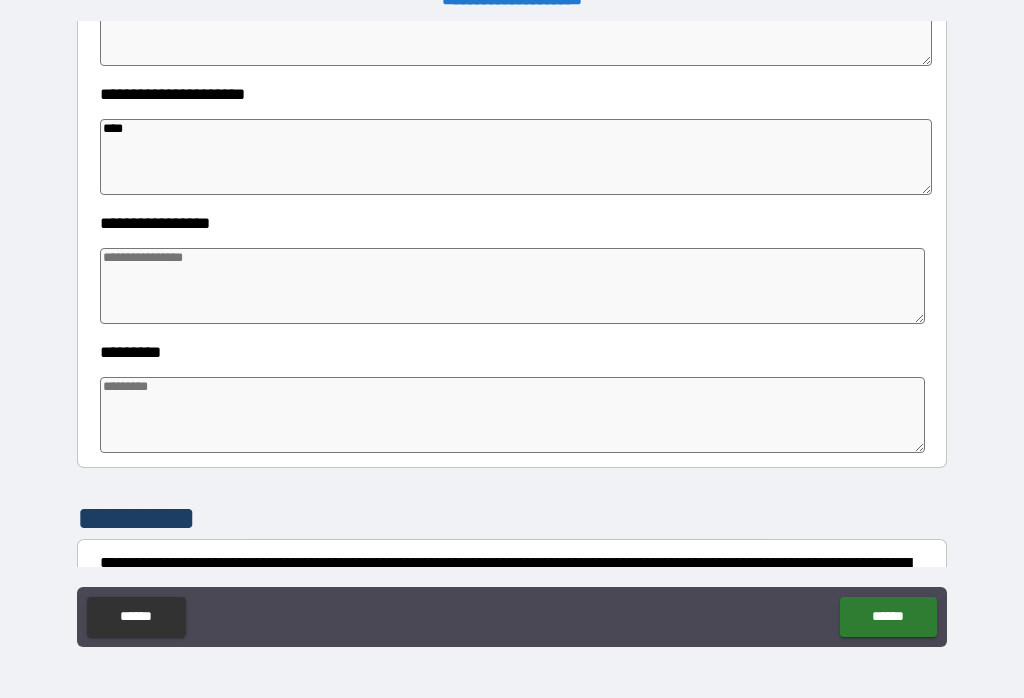 type on "*" 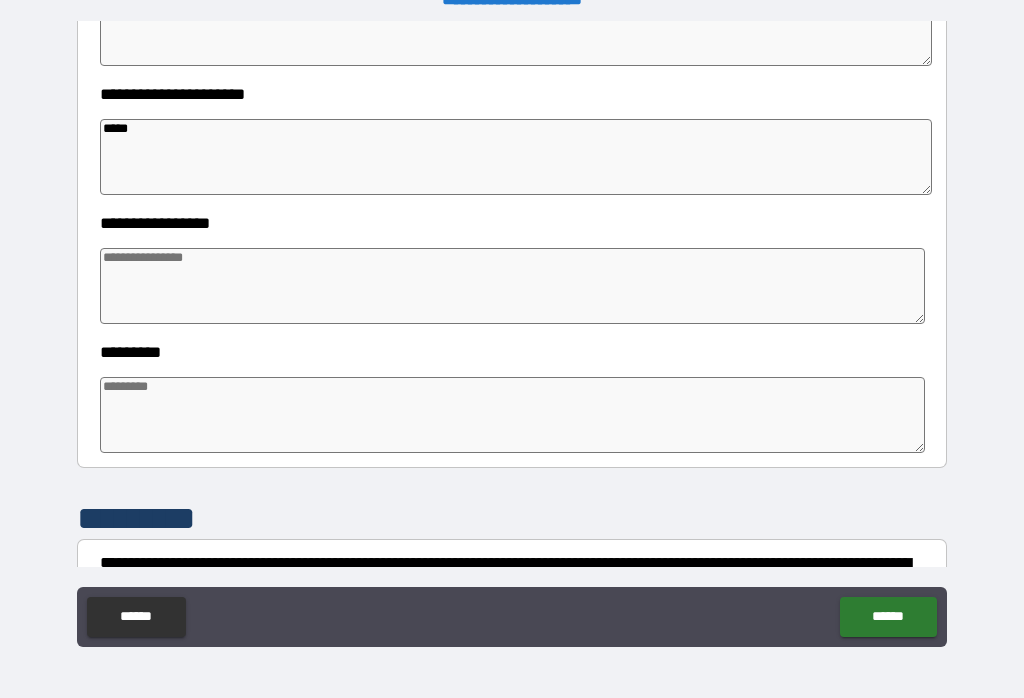 type on "*" 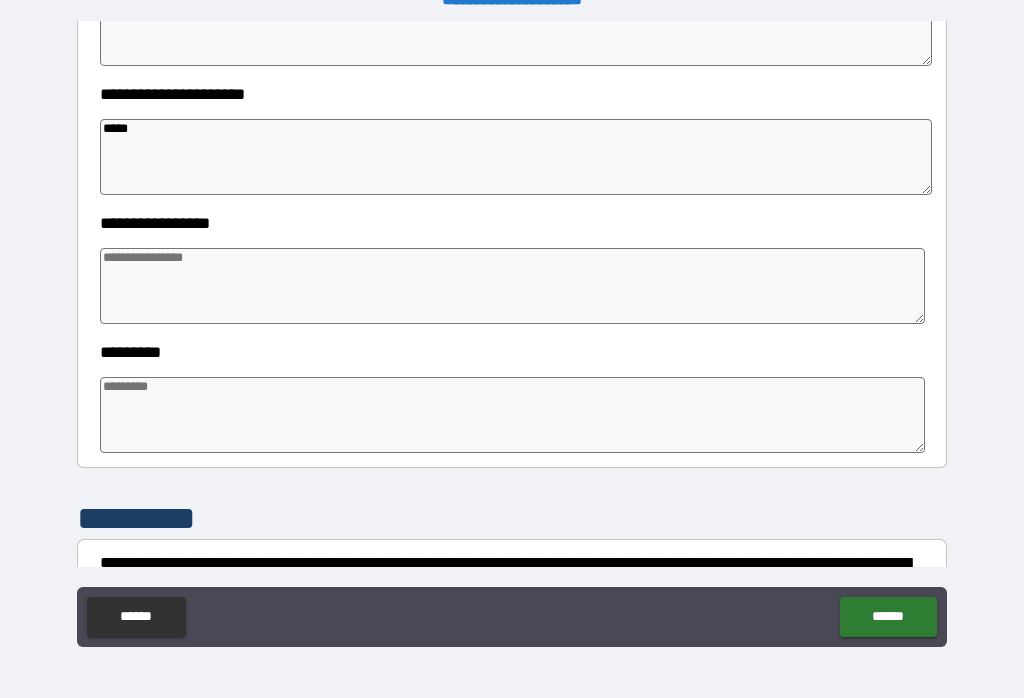 type on "******" 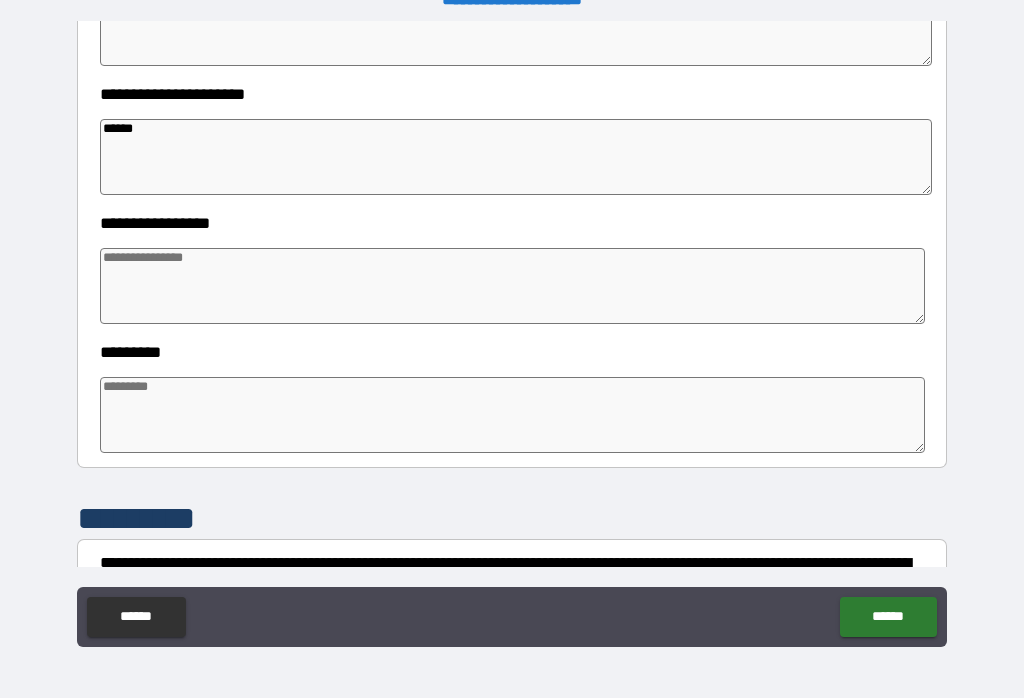 type on "*" 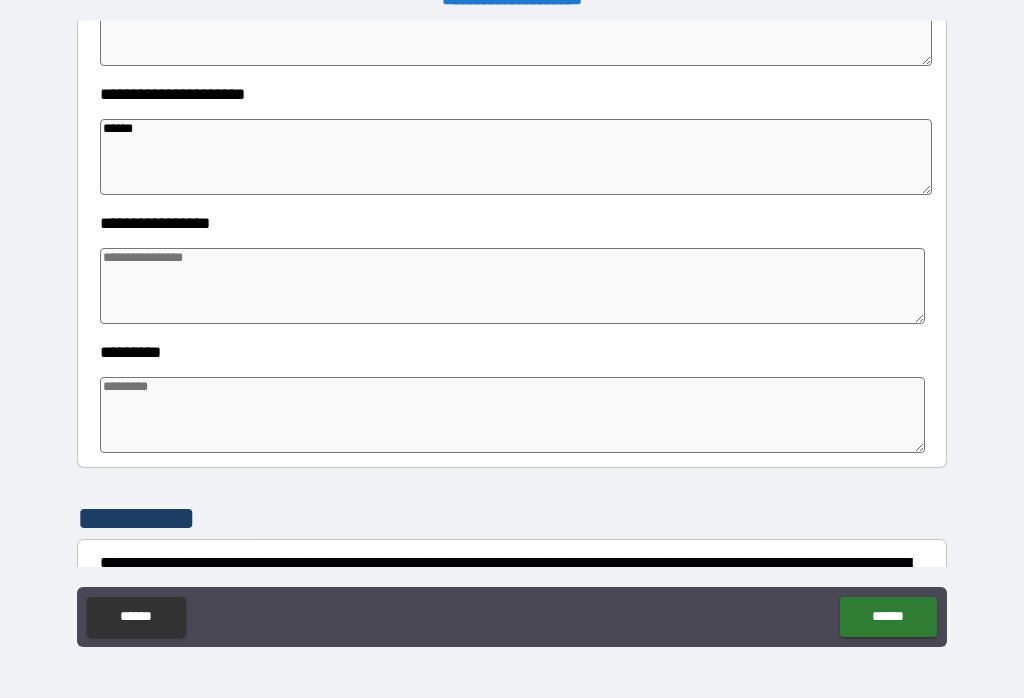 type on "*" 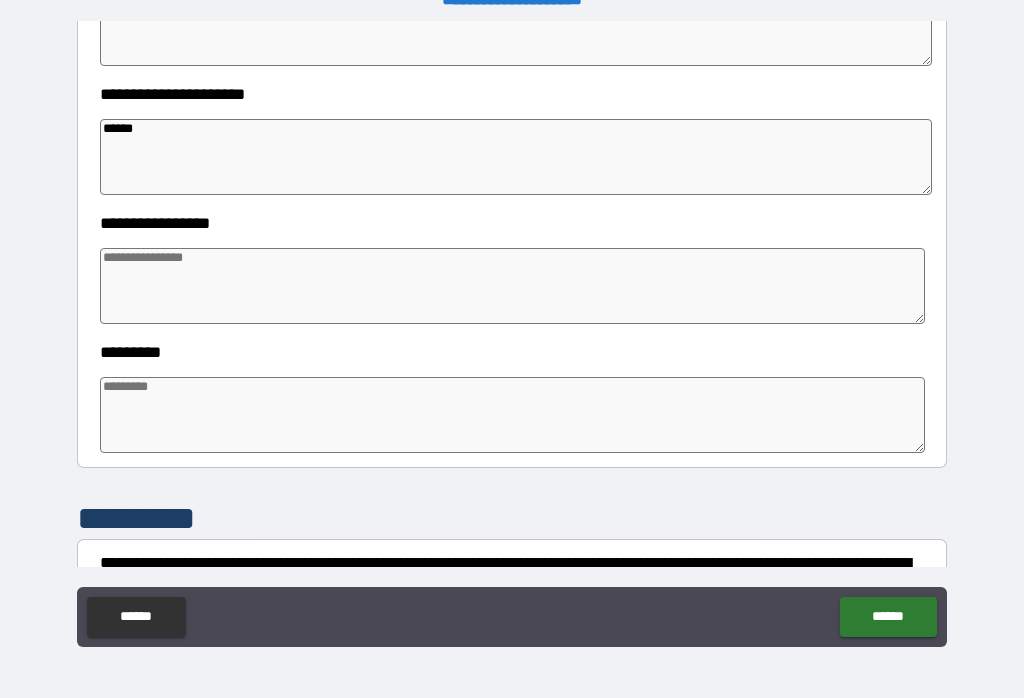 type on "*" 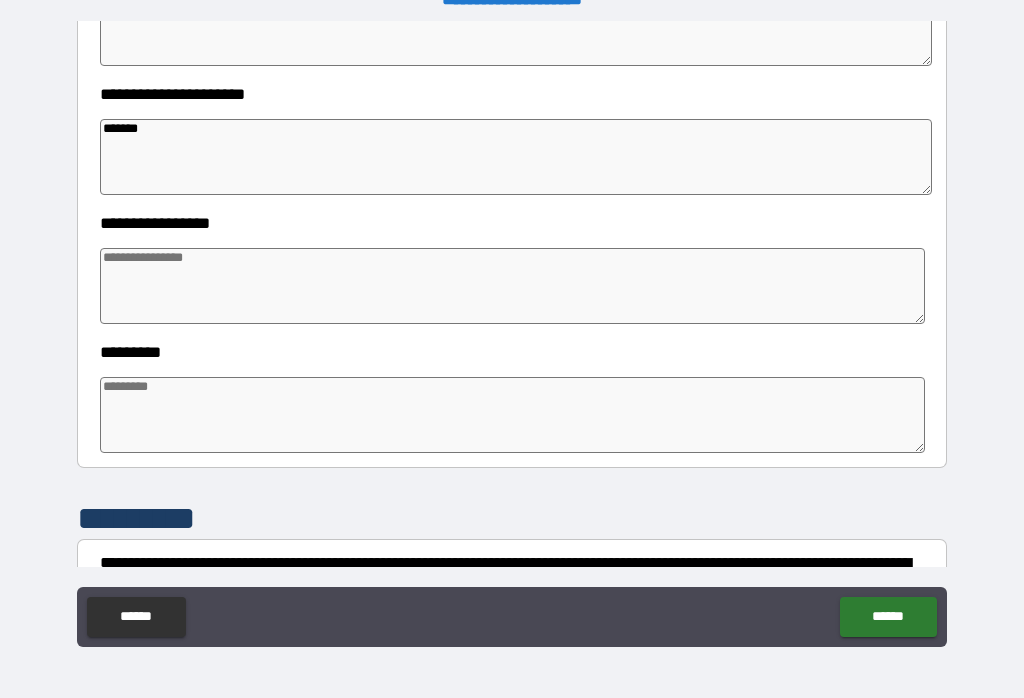 type on "*" 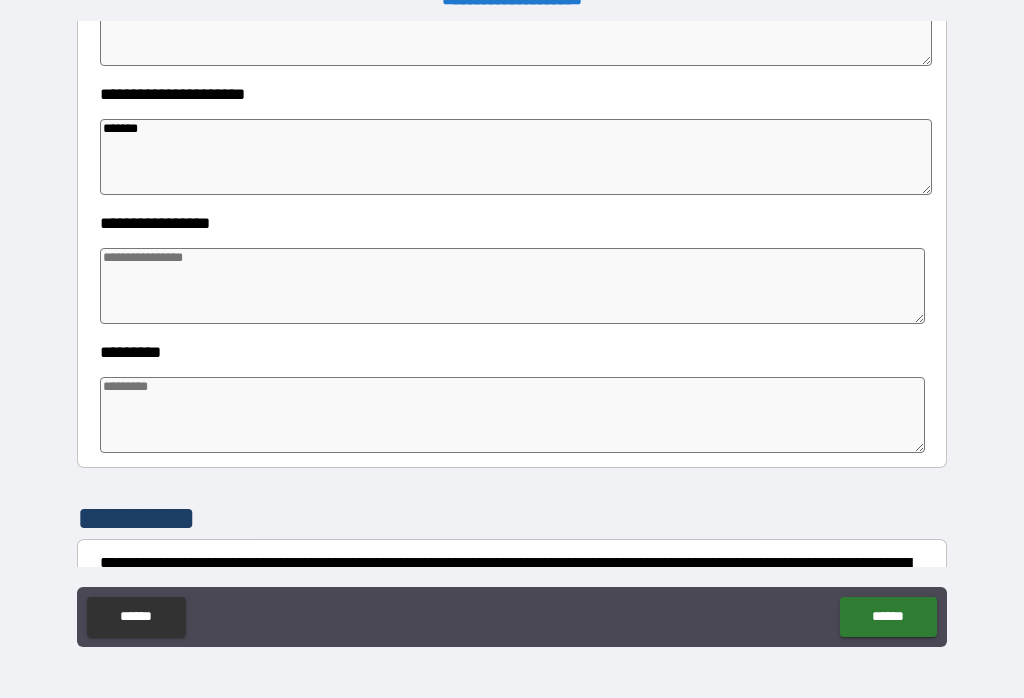 type on "*" 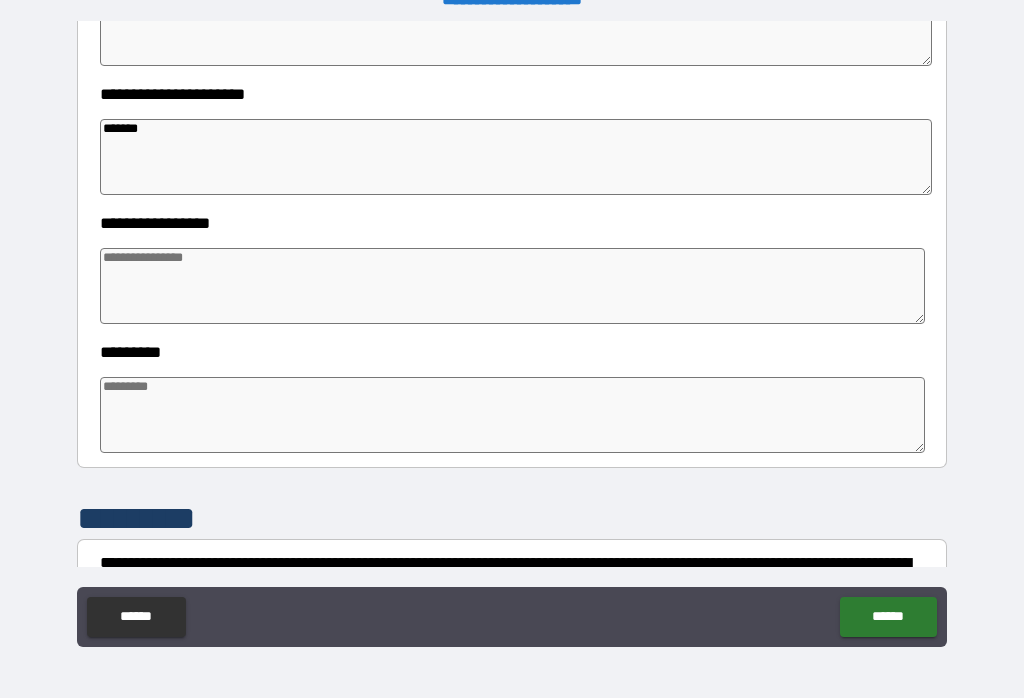 type on "*" 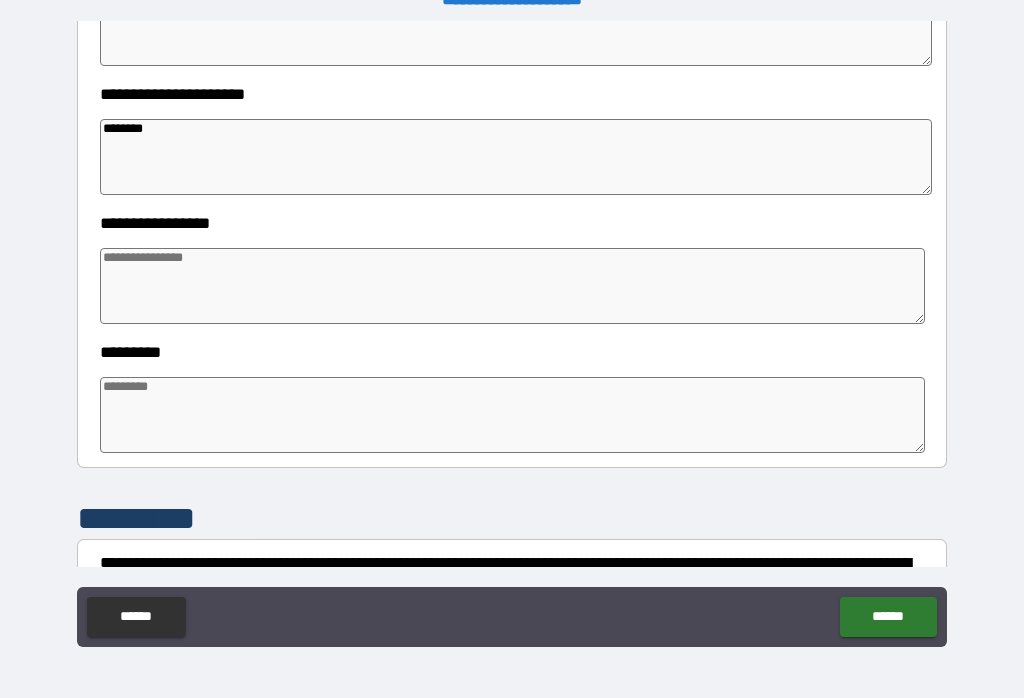 type on "*" 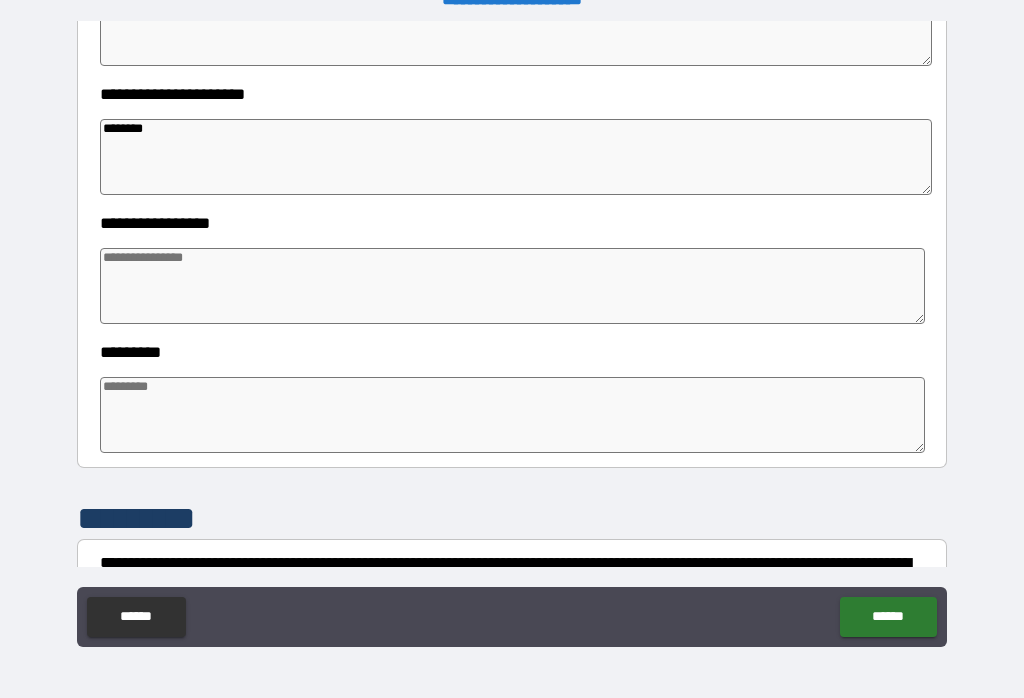 type on "*" 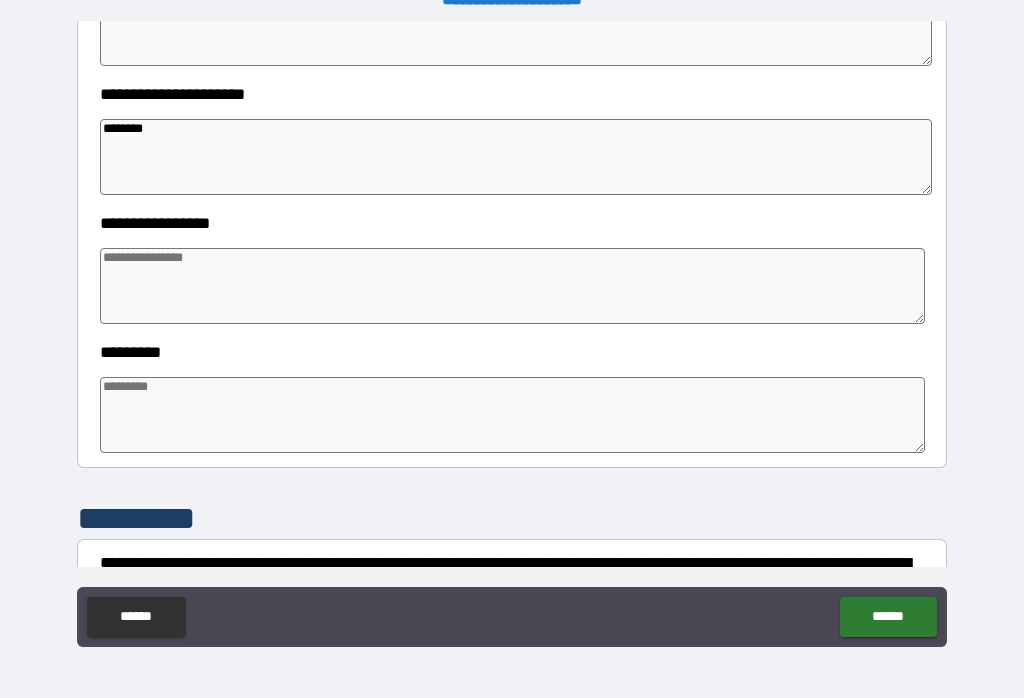 type on "*" 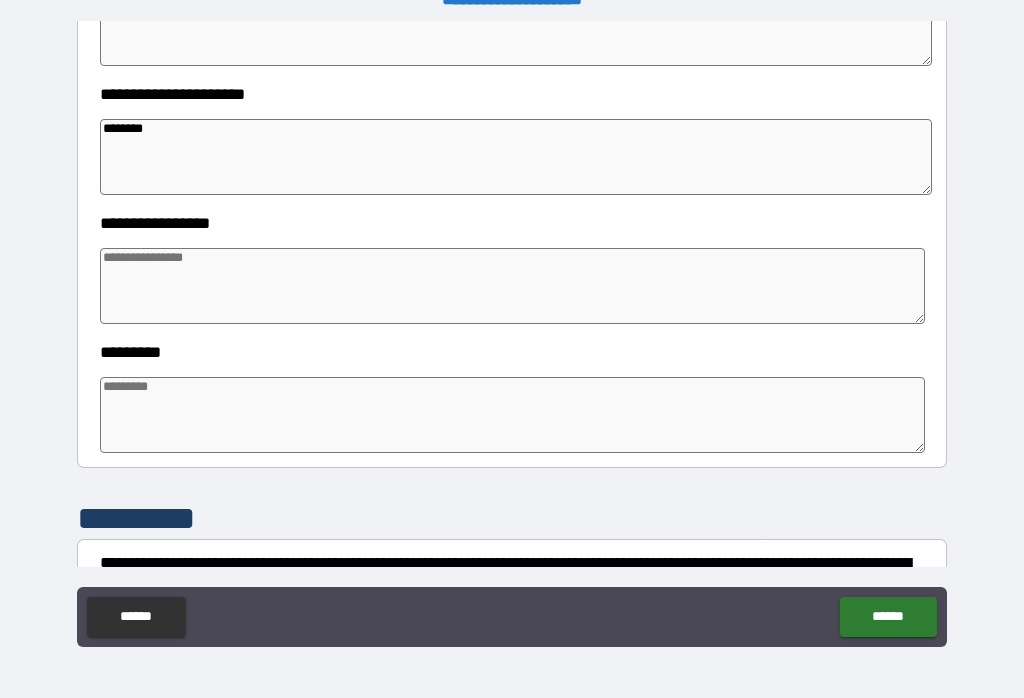 type 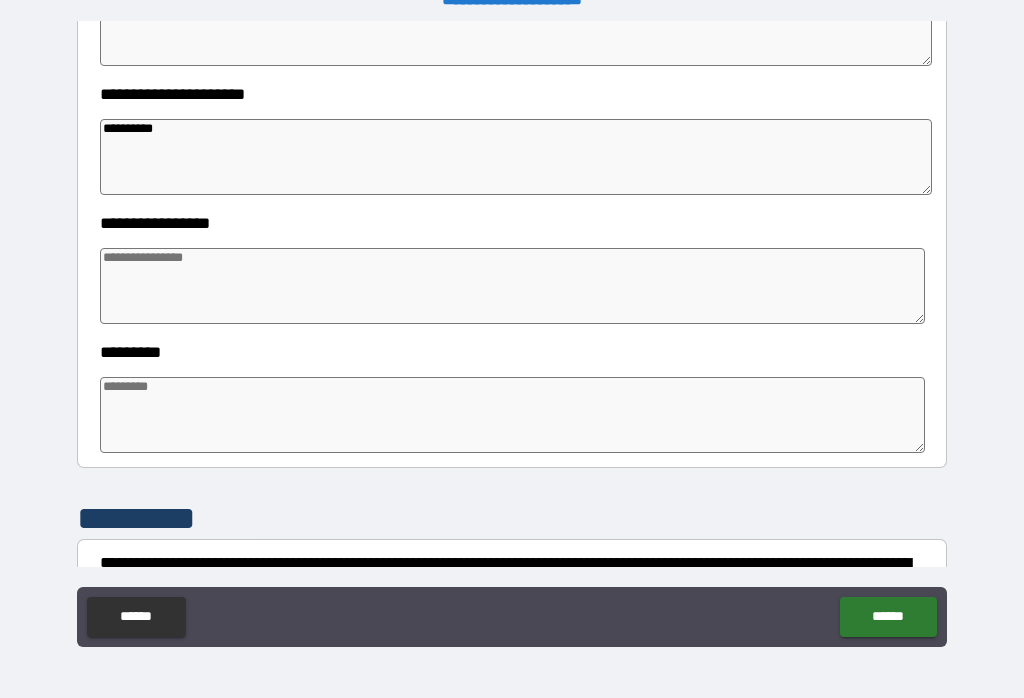 scroll, scrollTop: 509, scrollLeft: 0, axis: vertical 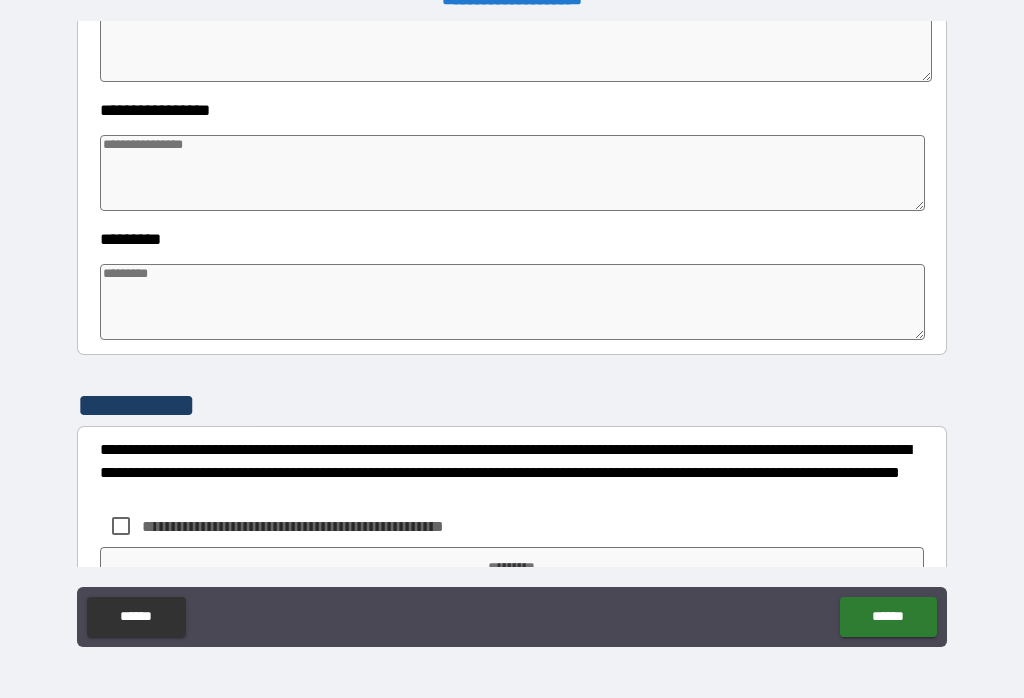 click at bounding box center (513, 173) 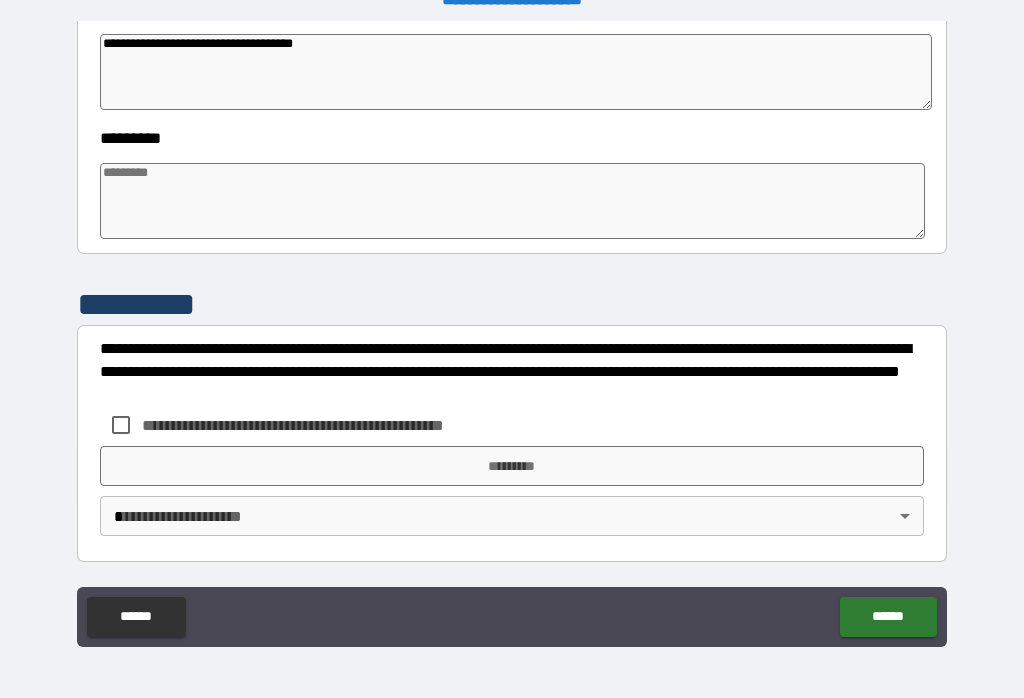 scroll, scrollTop: 610, scrollLeft: 0, axis: vertical 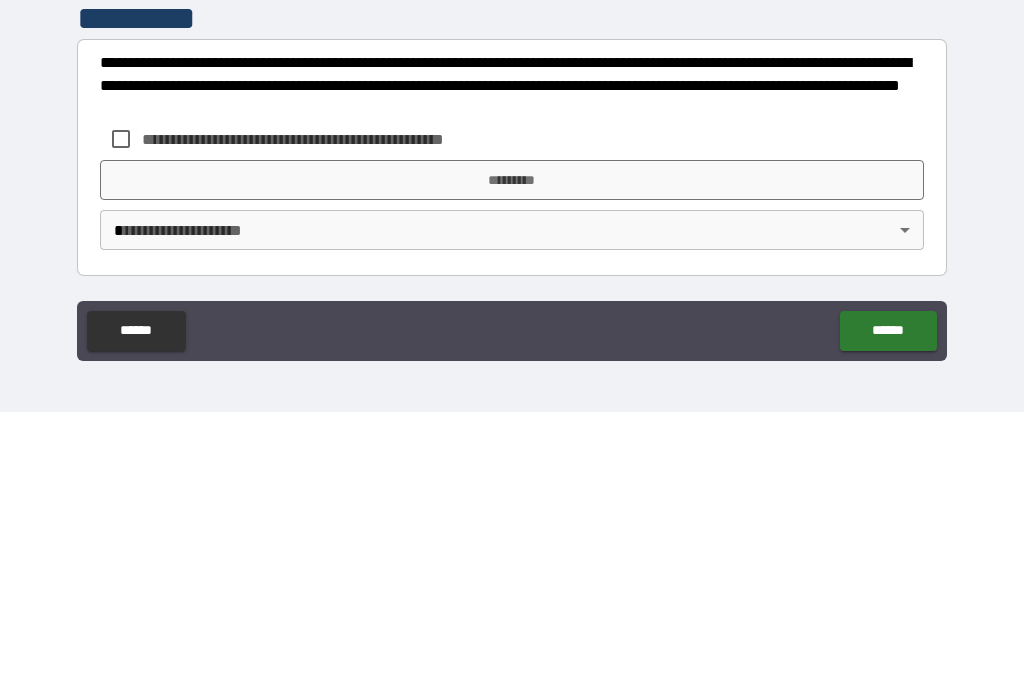 click on "**********" at bounding box center (512, 333) 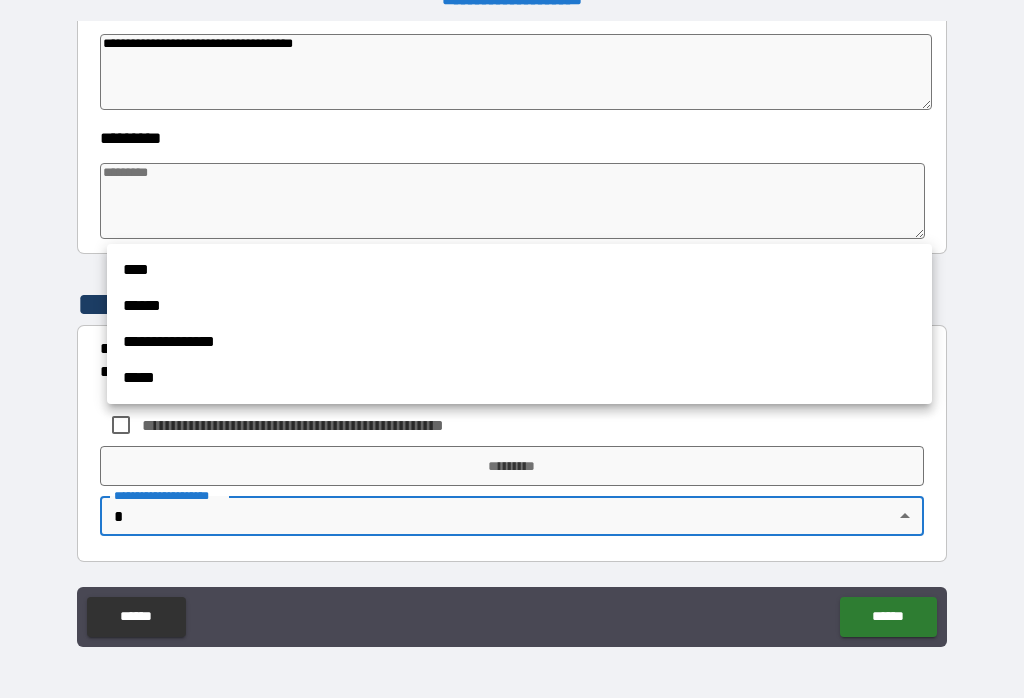click on "****" at bounding box center (519, 270) 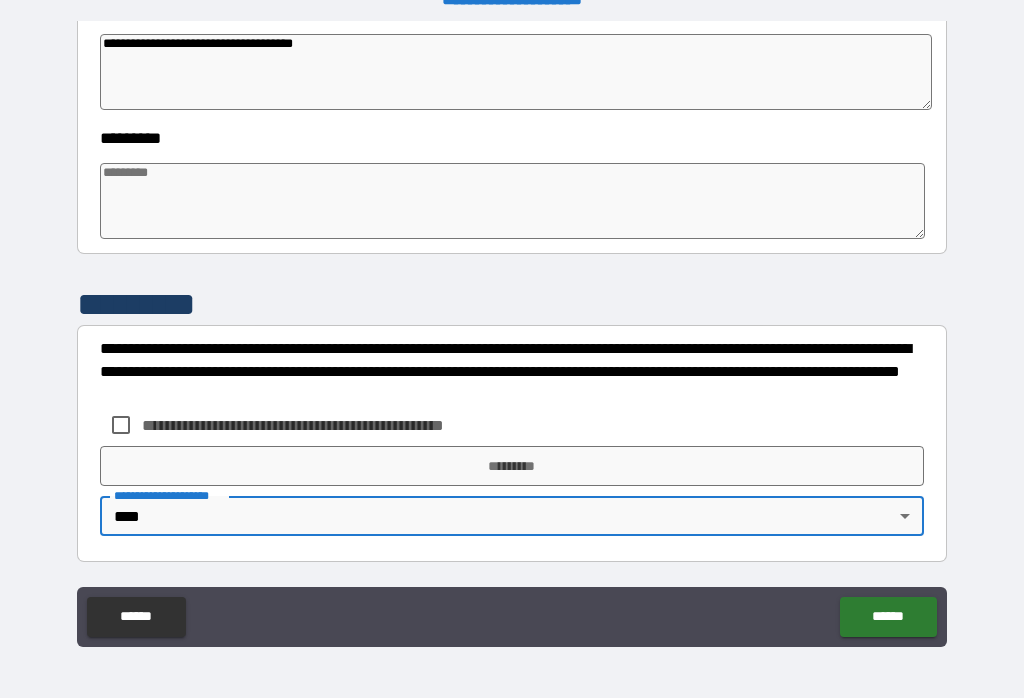 scroll, scrollTop: 610, scrollLeft: 0, axis: vertical 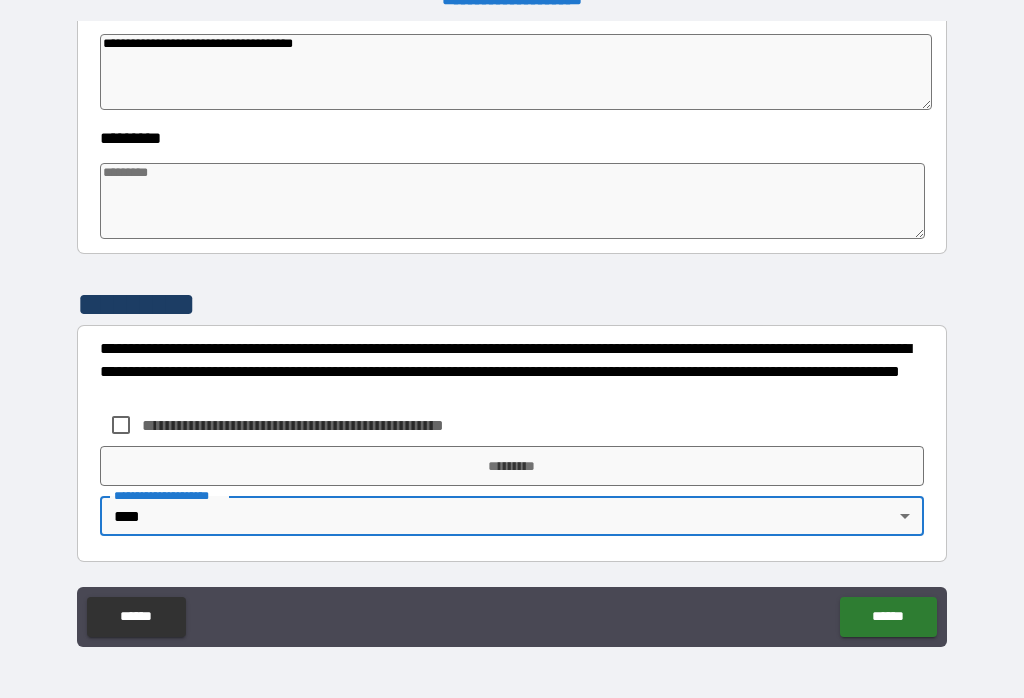 click on "*********" at bounding box center [512, 466] 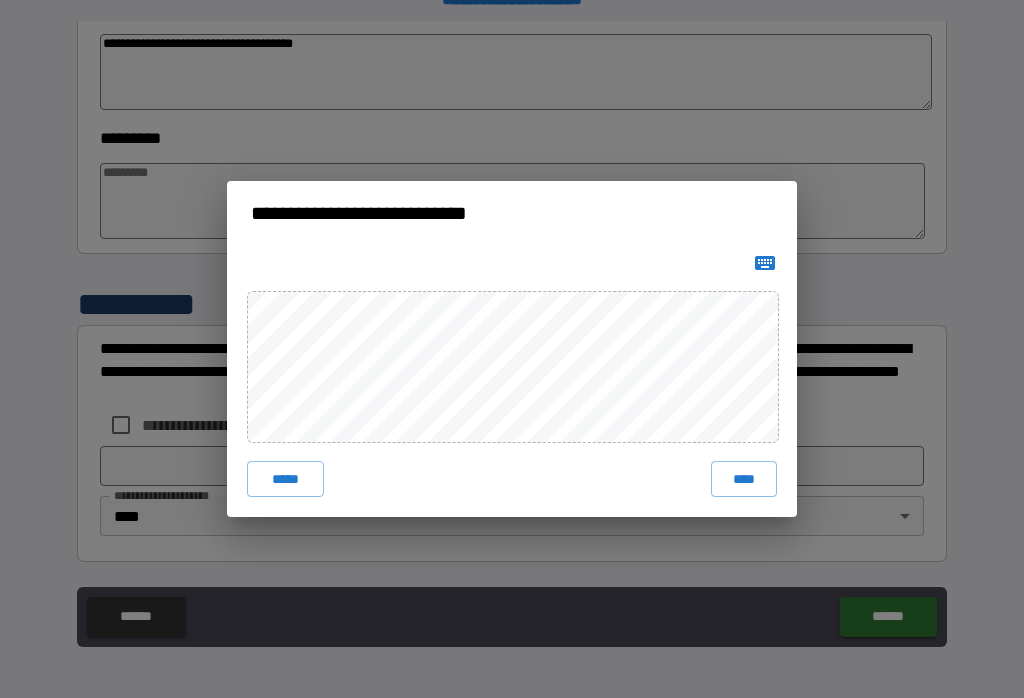 click on "*****" at bounding box center [285, 479] 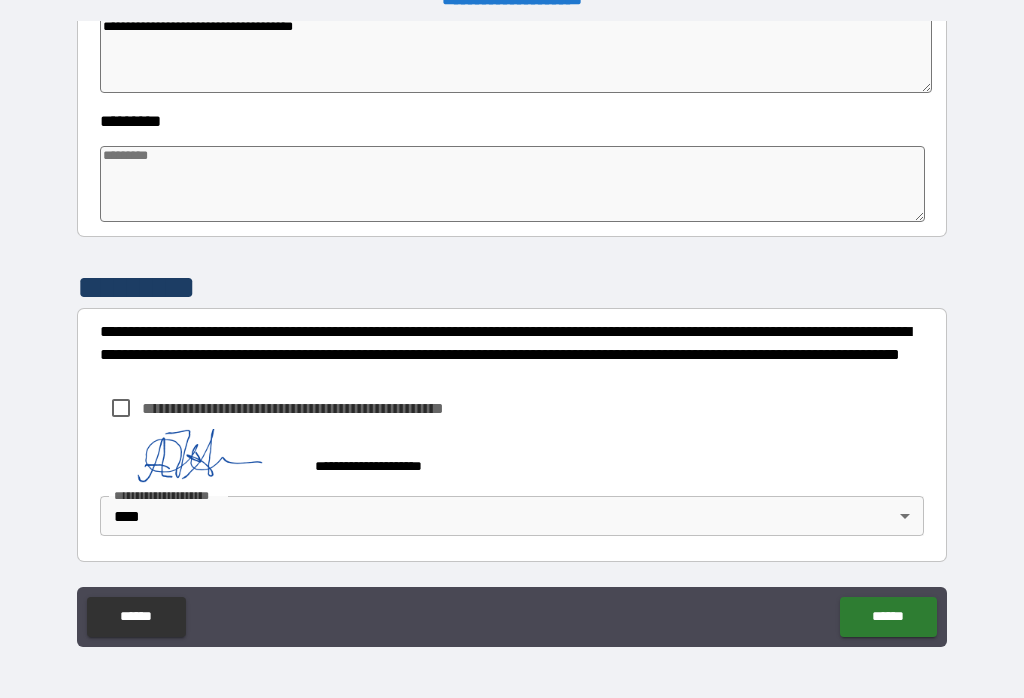 scroll, scrollTop: 627, scrollLeft: 0, axis: vertical 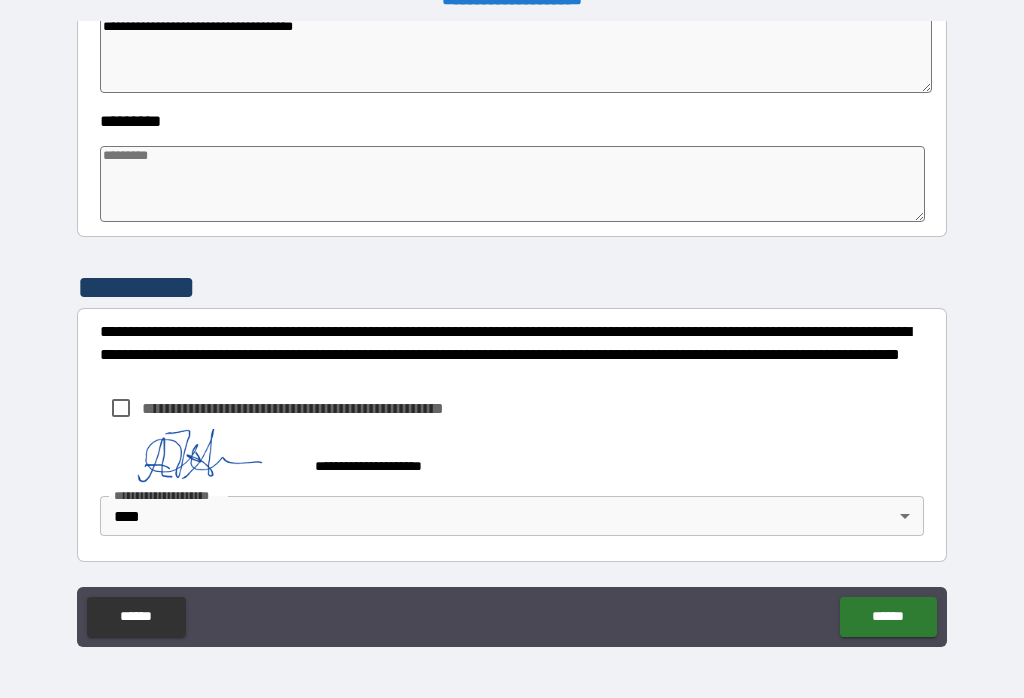 click on "******" at bounding box center [888, 617] 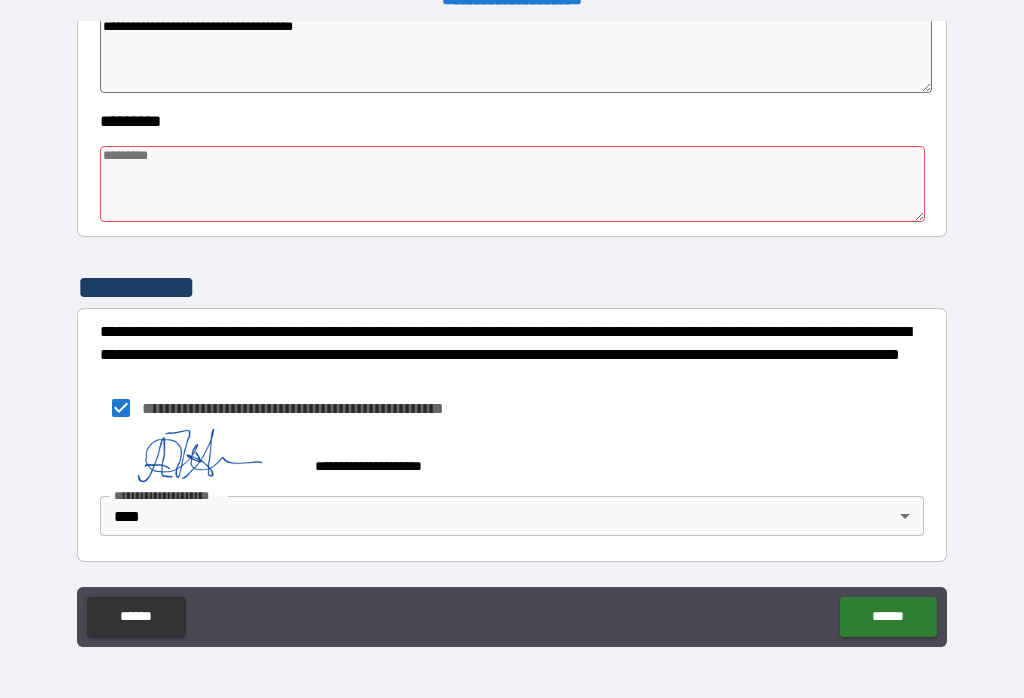 click on "******" at bounding box center (888, 617) 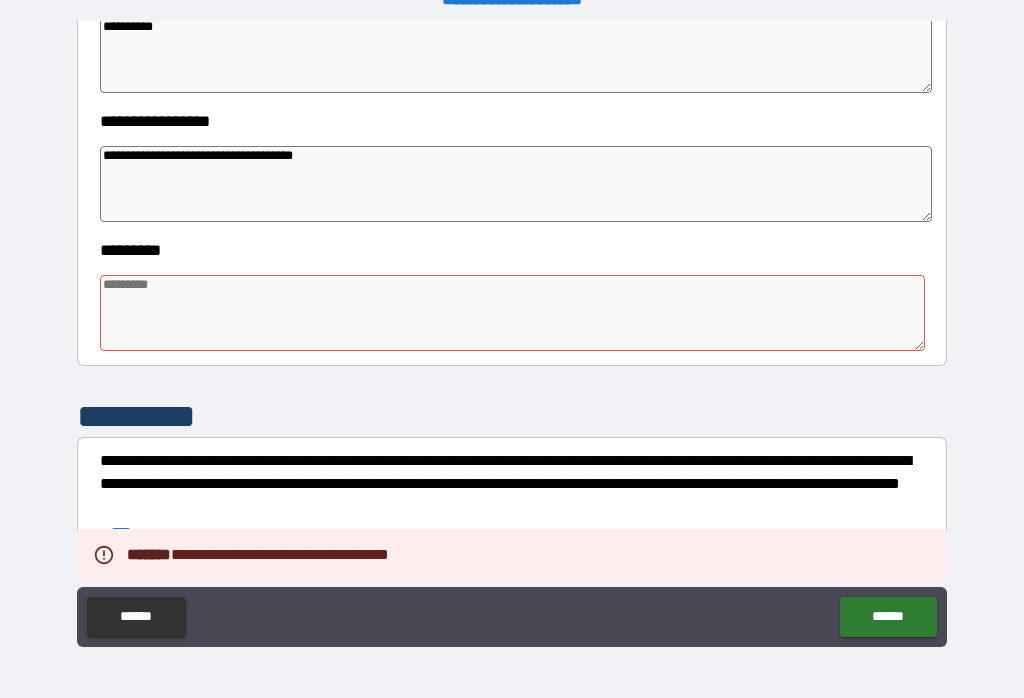 scroll, scrollTop: 498, scrollLeft: 0, axis: vertical 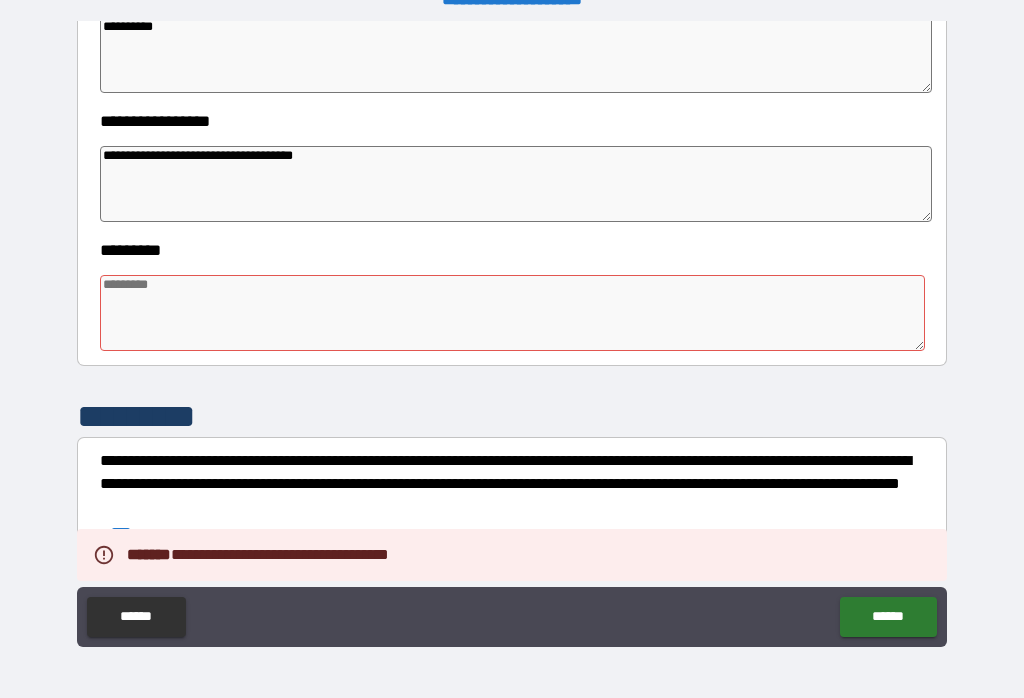 click at bounding box center (513, 313) 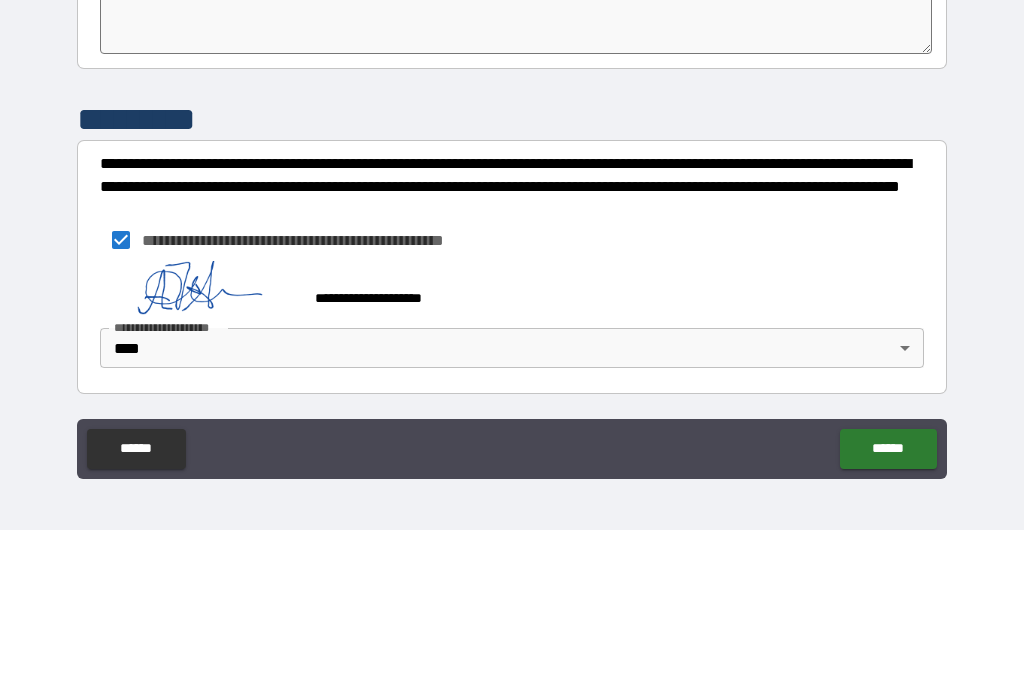 scroll, scrollTop: 627, scrollLeft: 0, axis: vertical 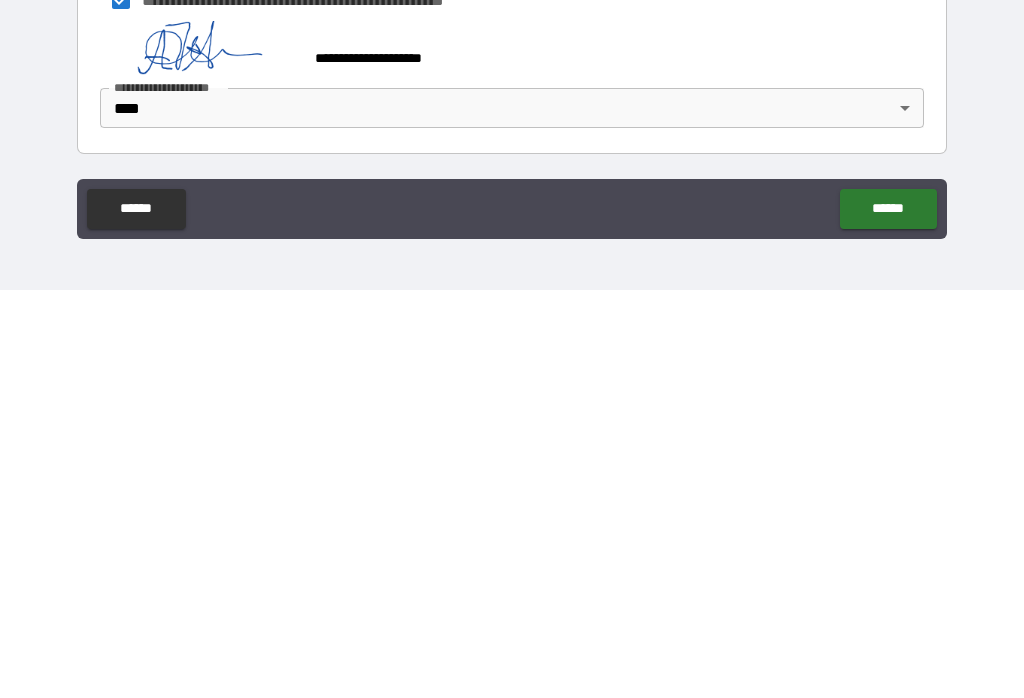 click on "******" at bounding box center [888, 617] 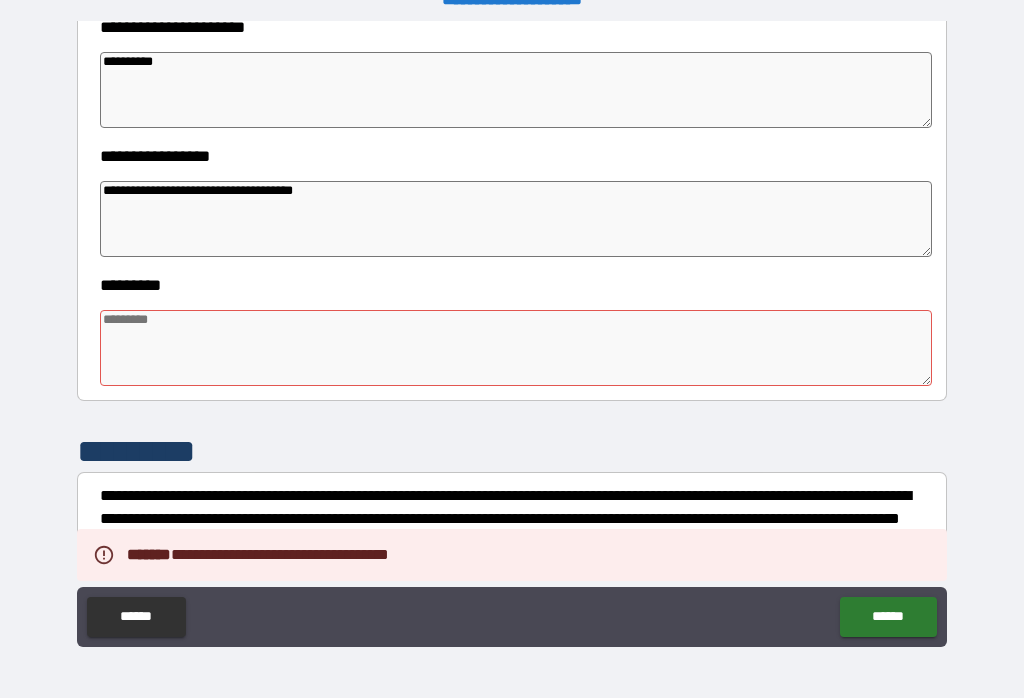 scroll, scrollTop: 462, scrollLeft: 0, axis: vertical 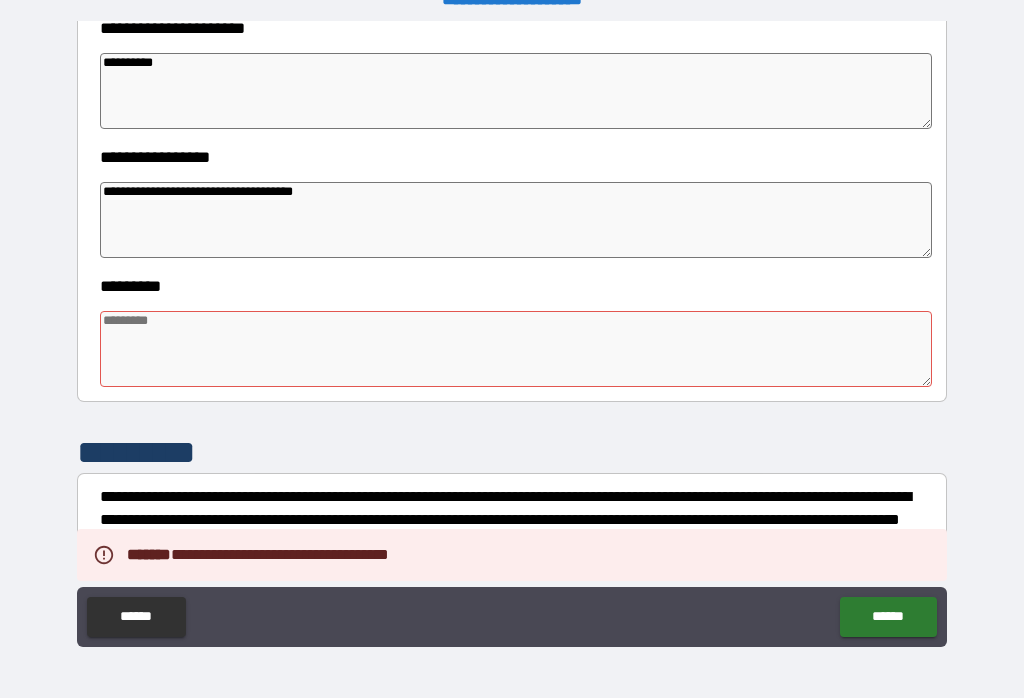 click at bounding box center [516, 349] 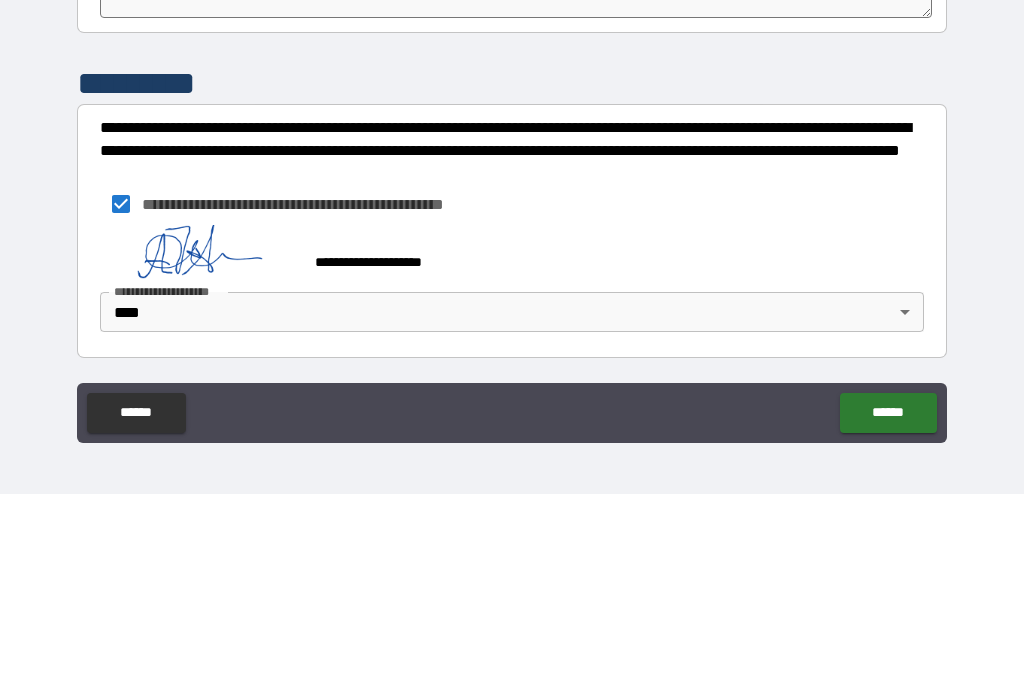 scroll, scrollTop: 627, scrollLeft: 0, axis: vertical 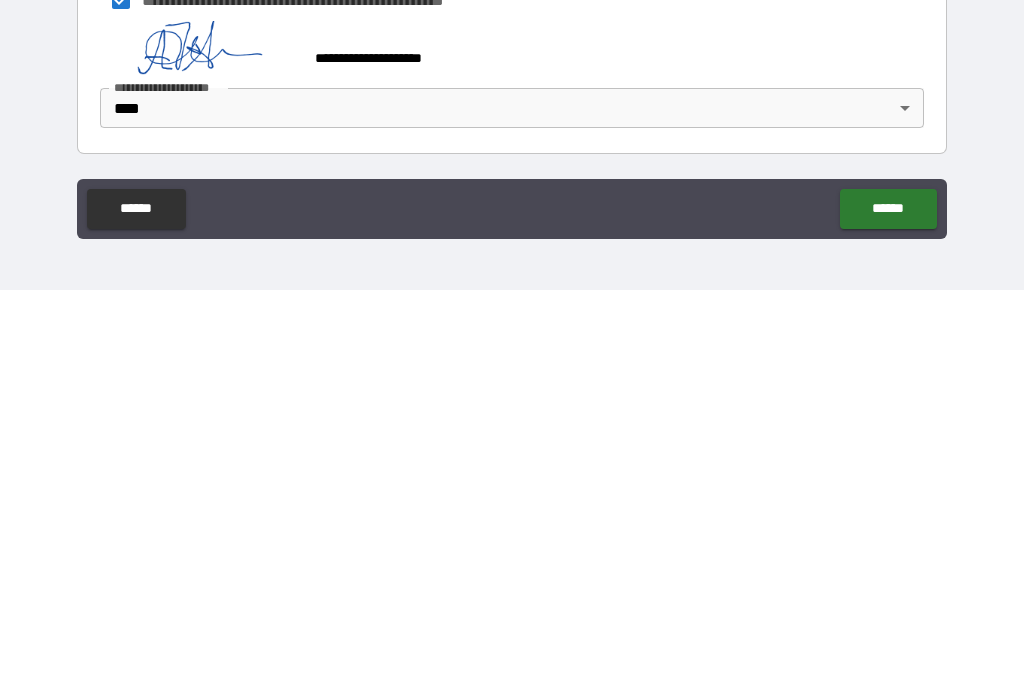 click on "******" at bounding box center [888, 617] 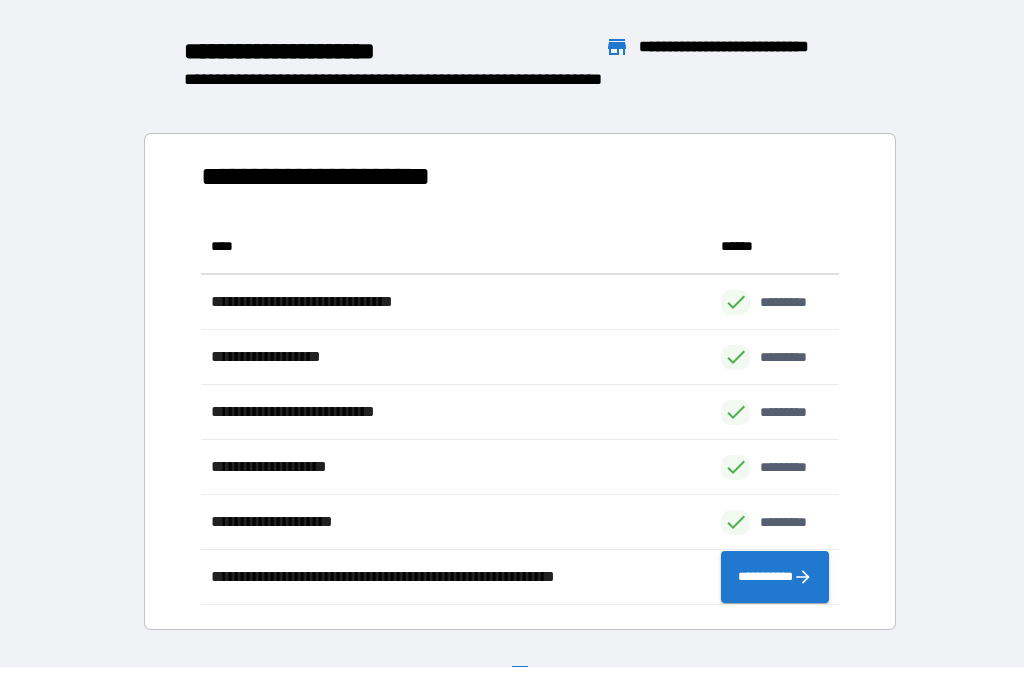 scroll, scrollTop: 1, scrollLeft: 1, axis: both 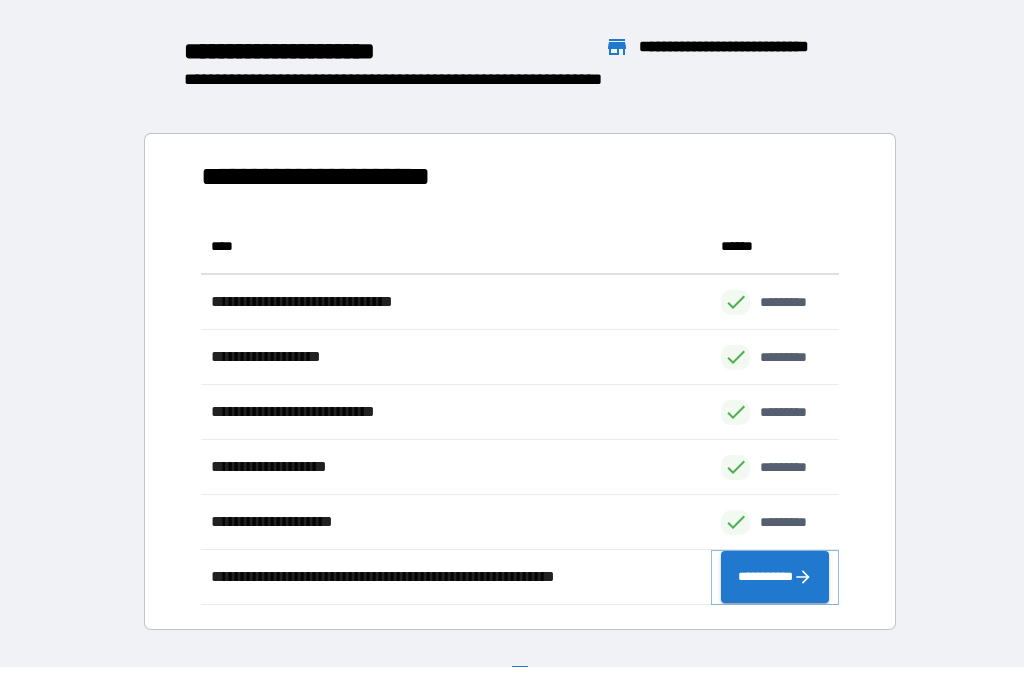 click on "**********" at bounding box center (775, 577) 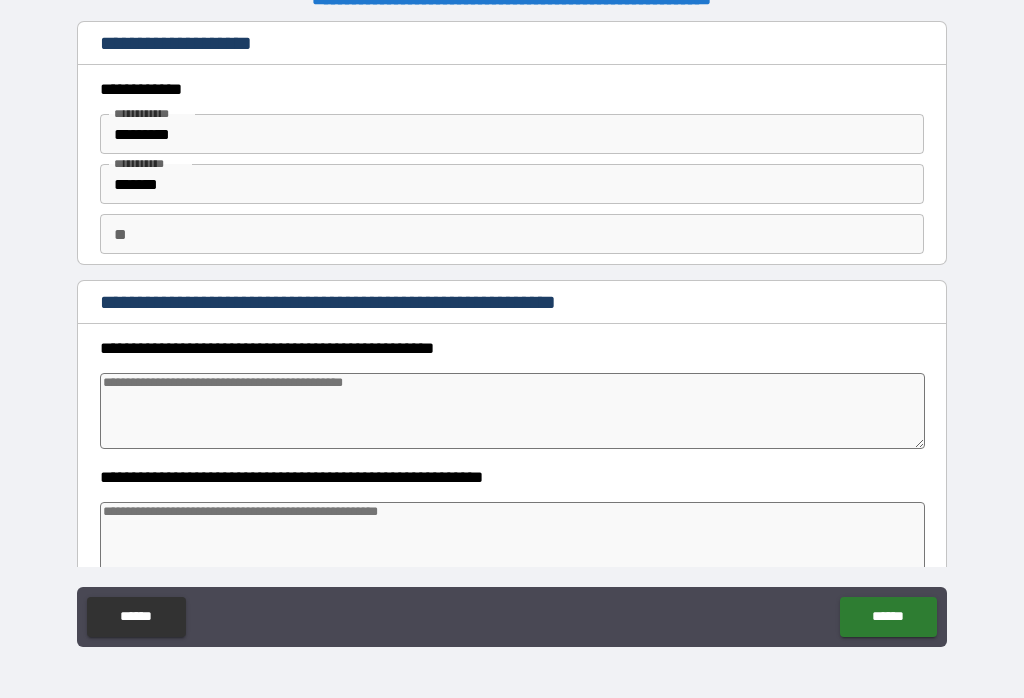 click at bounding box center (513, 411) 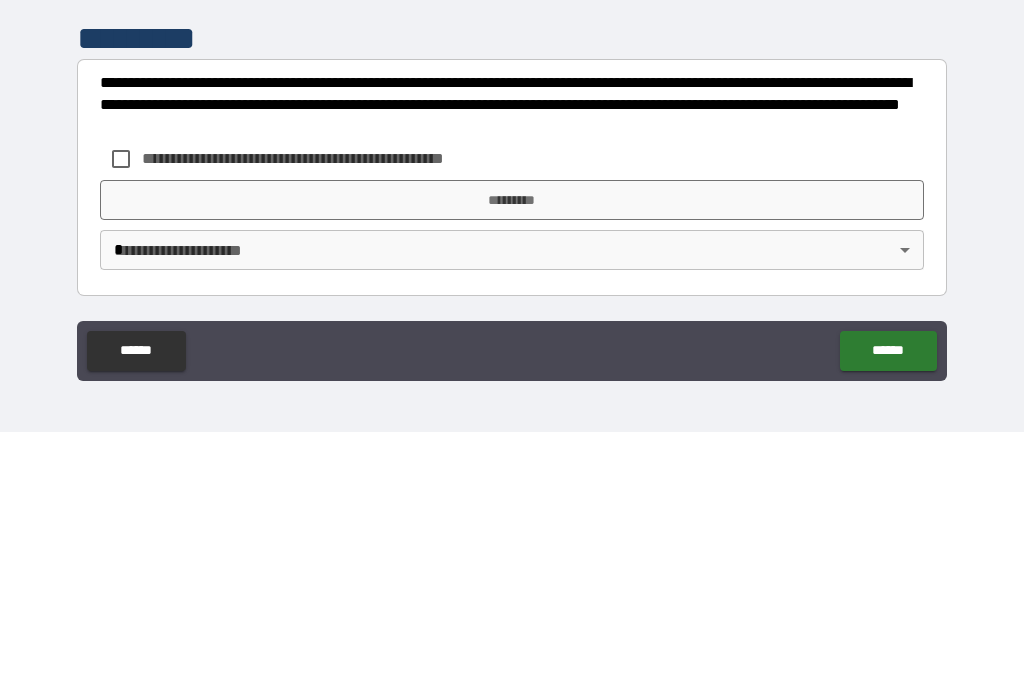 scroll, scrollTop: 544, scrollLeft: 0, axis: vertical 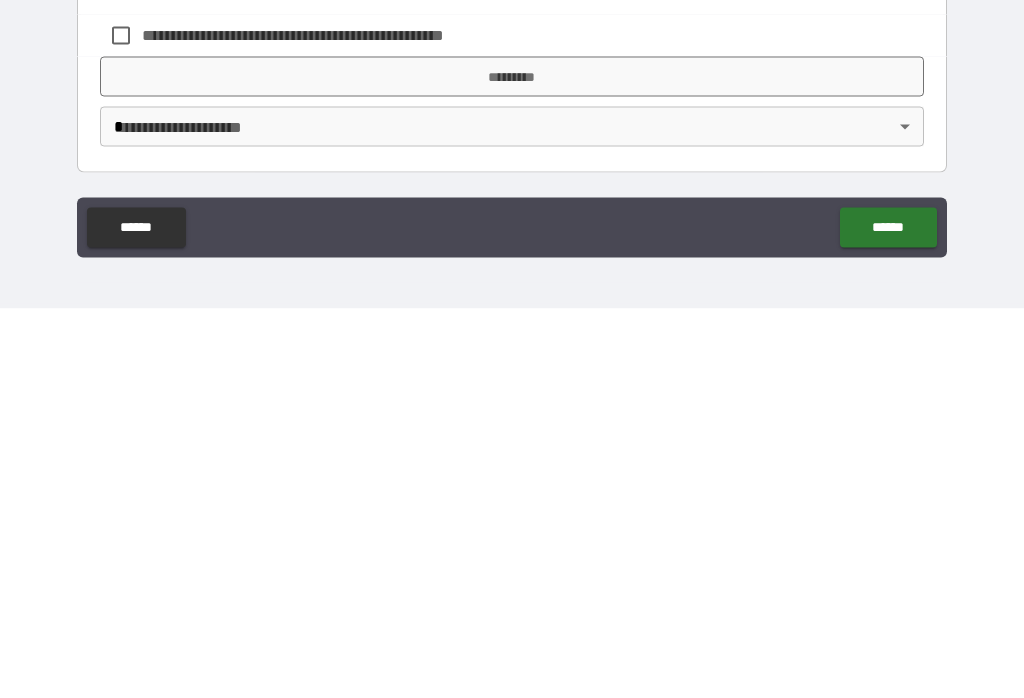 click on "**********" at bounding box center (512, 333) 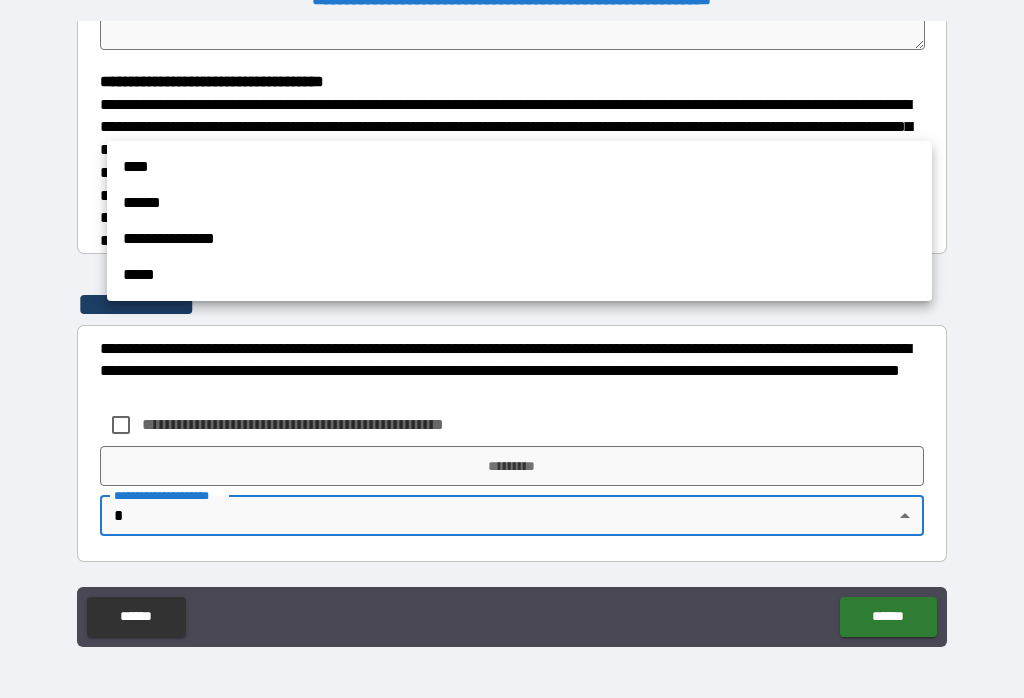 click on "****" at bounding box center [519, 167] 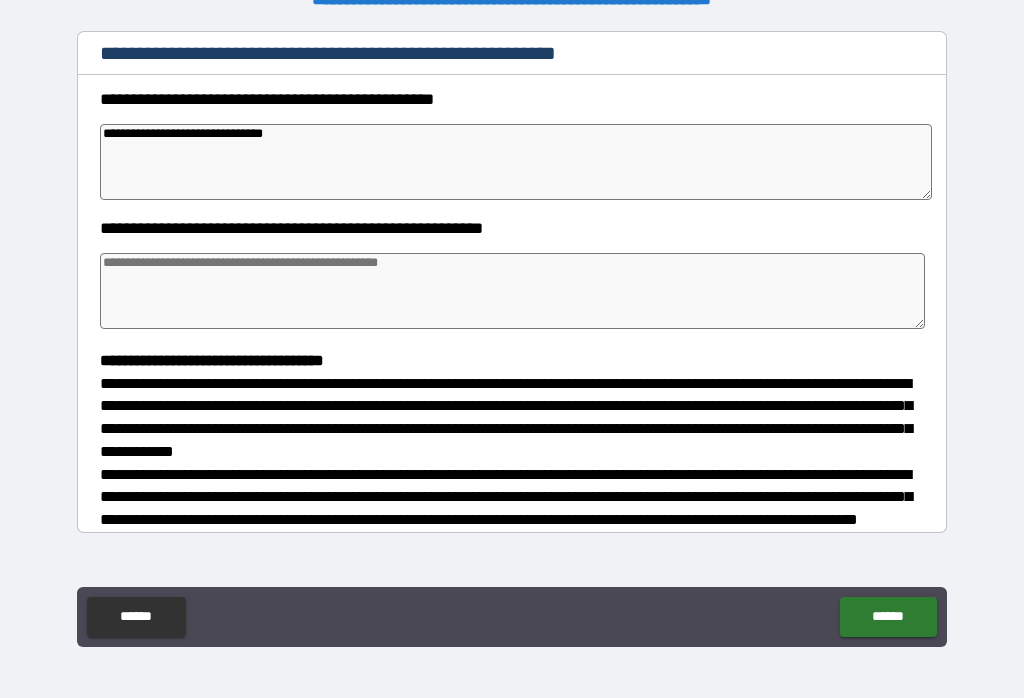 scroll, scrollTop: 240, scrollLeft: 0, axis: vertical 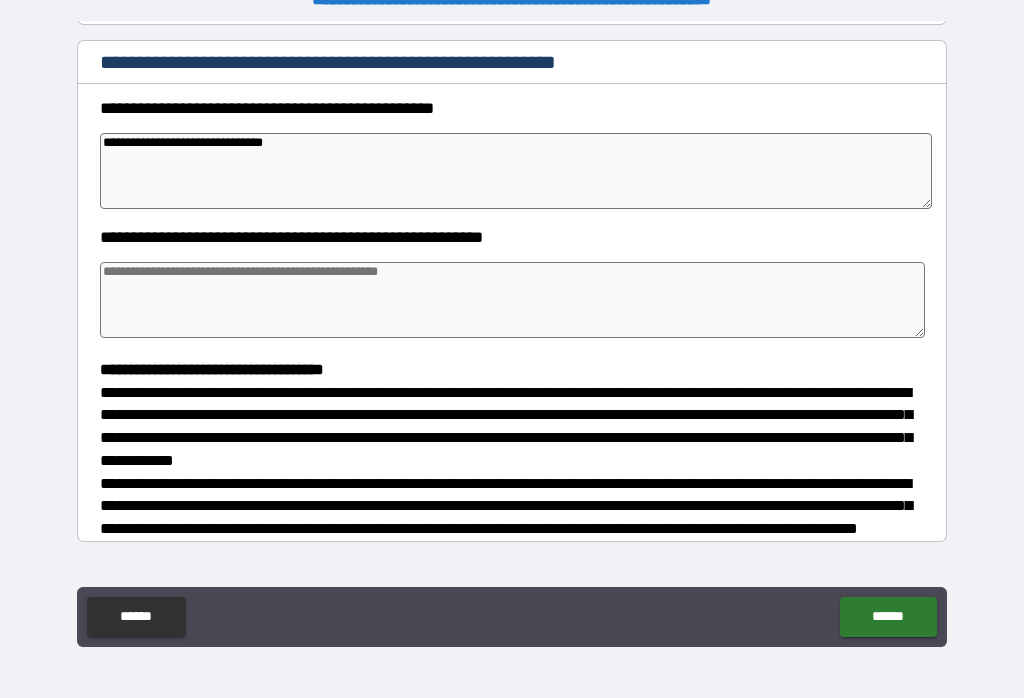 click at bounding box center (513, 300) 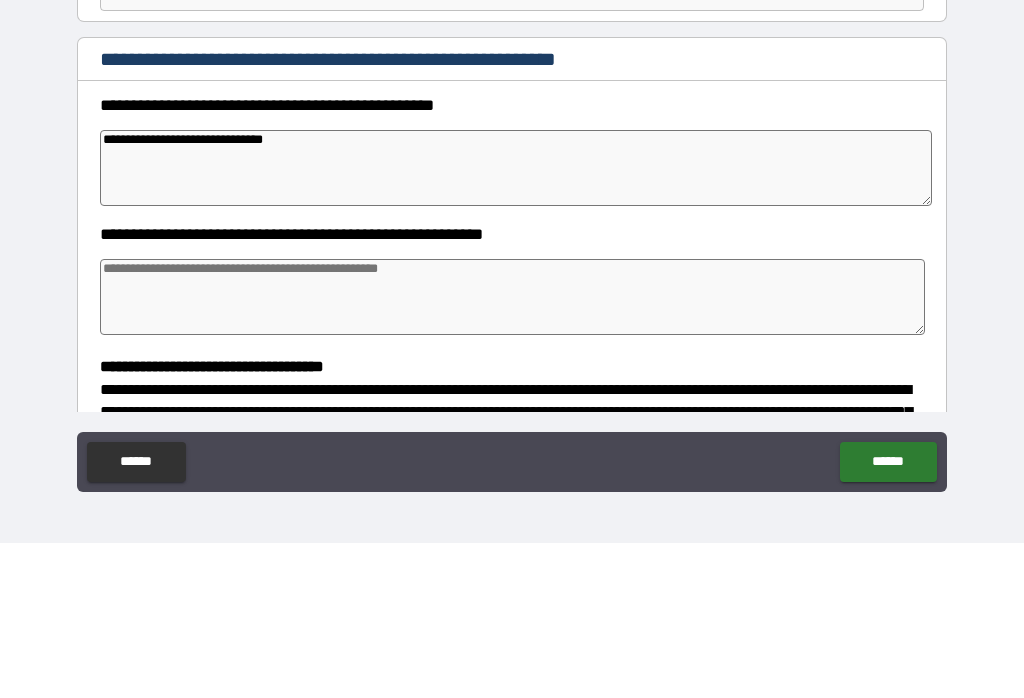 scroll, scrollTop: 89, scrollLeft: 0, axis: vertical 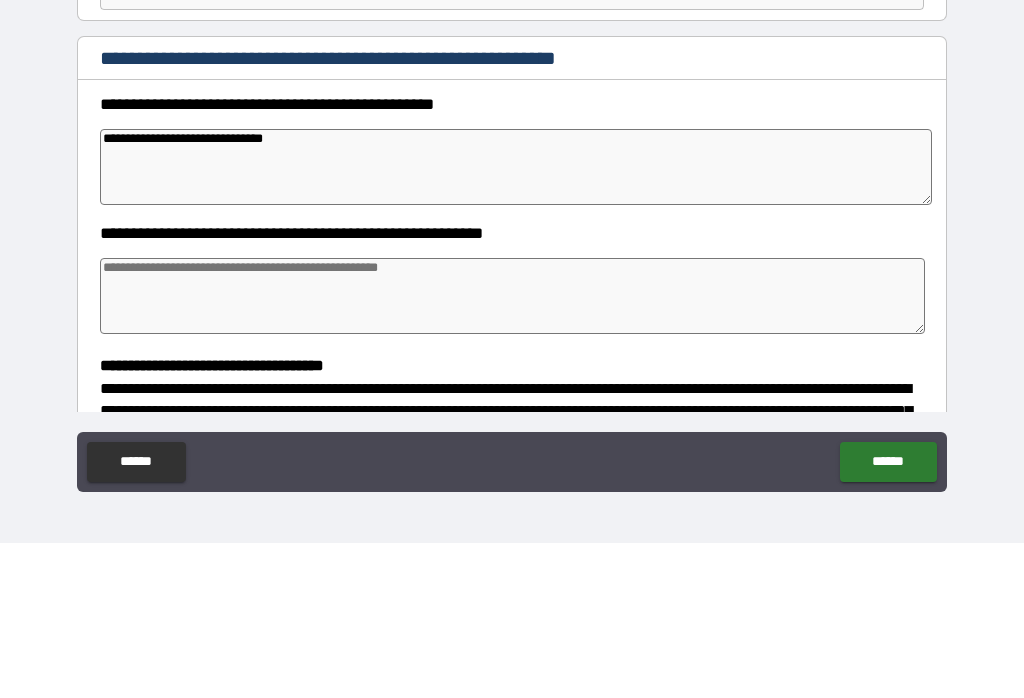 click on "**********" at bounding box center (516, 322) 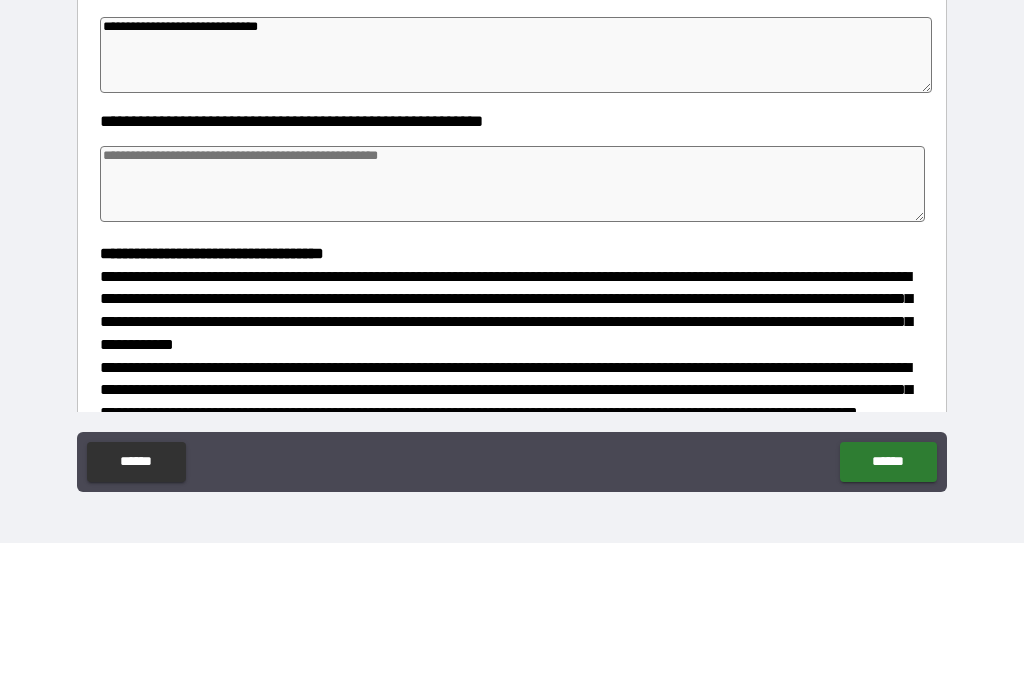 scroll, scrollTop: 201, scrollLeft: 0, axis: vertical 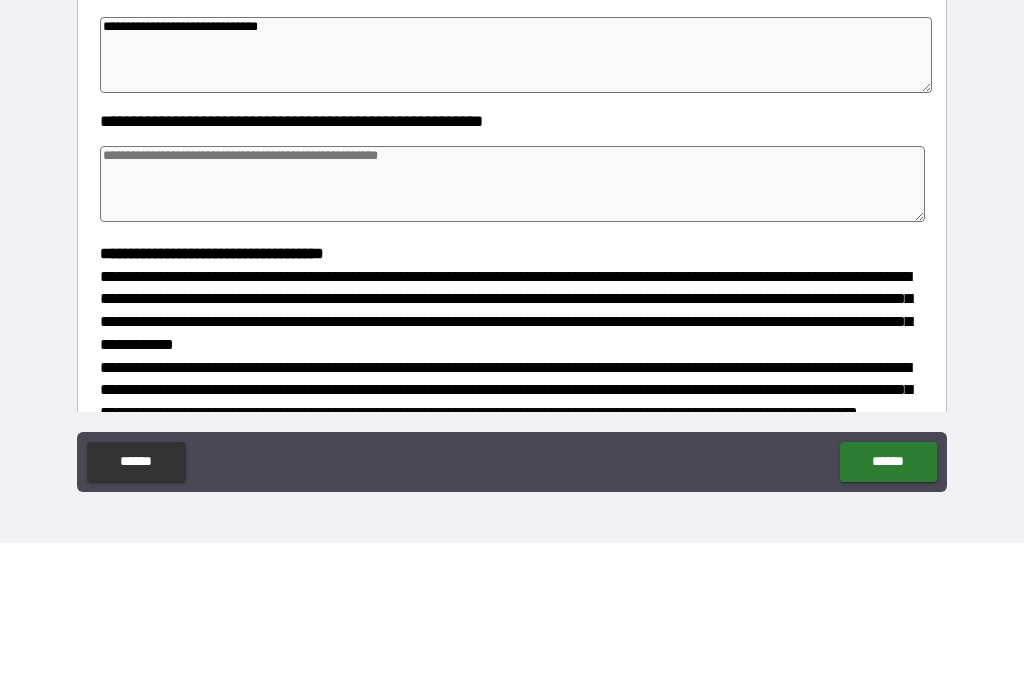 click at bounding box center (513, 339) 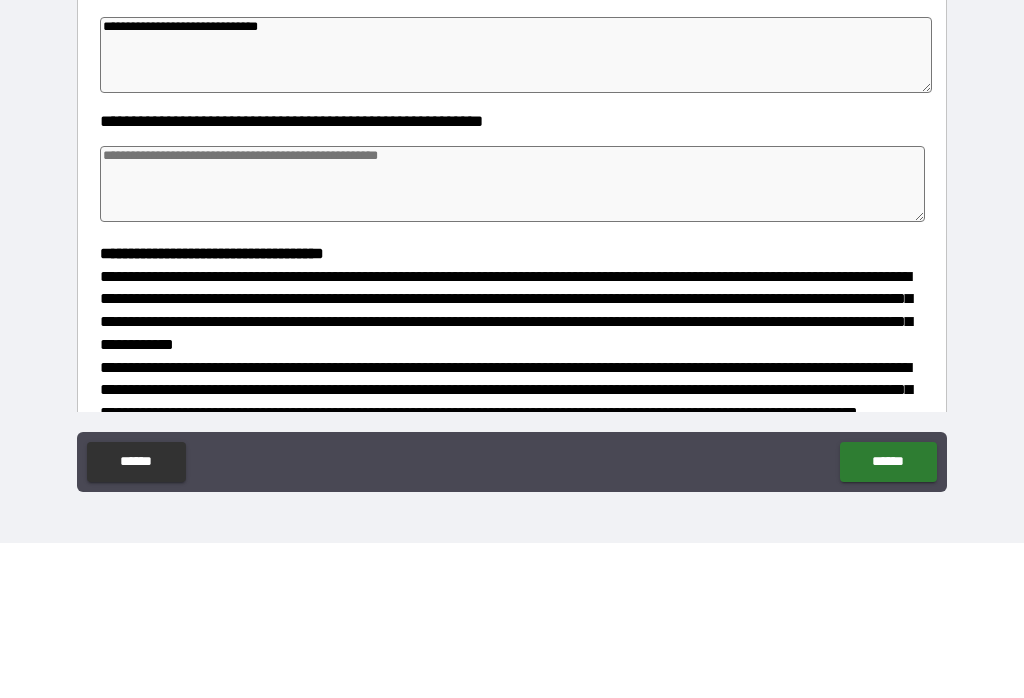 scroll, scrollTop: 0, scrollLeft: 0, axis: both 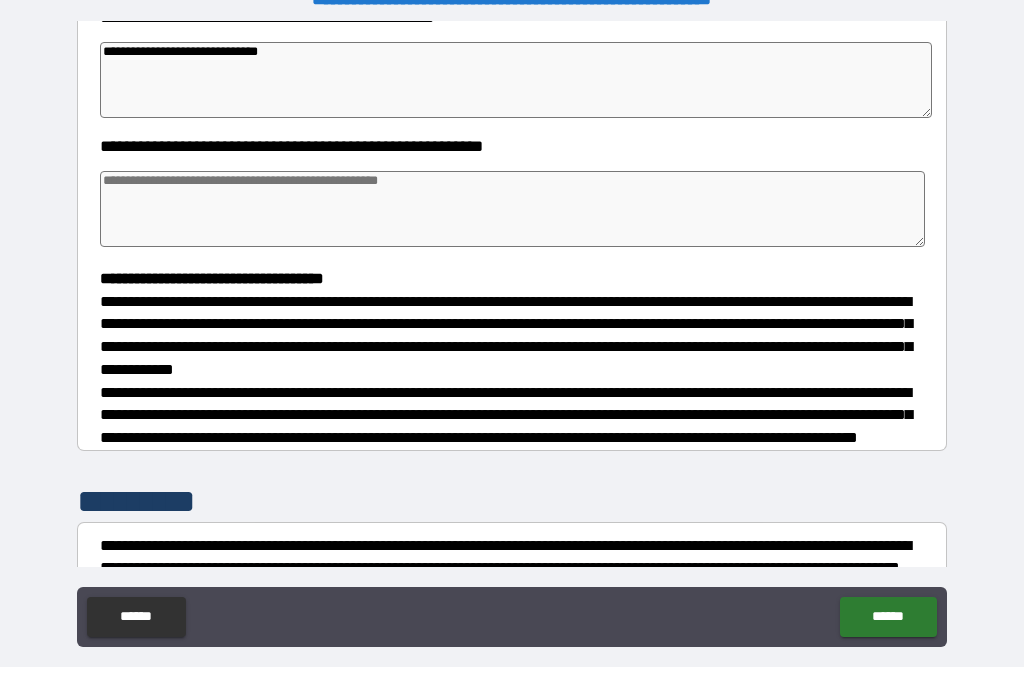 click at bounding box center [513, 240] 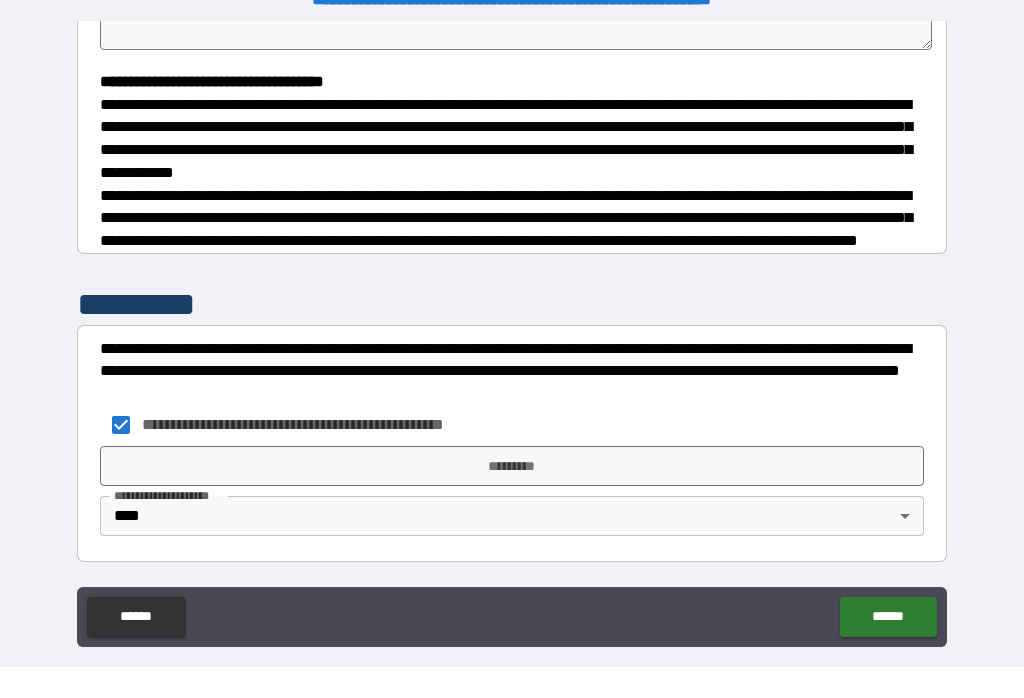 scroll, scrollTop: 544, scrollLeft: 0, axis: vertical 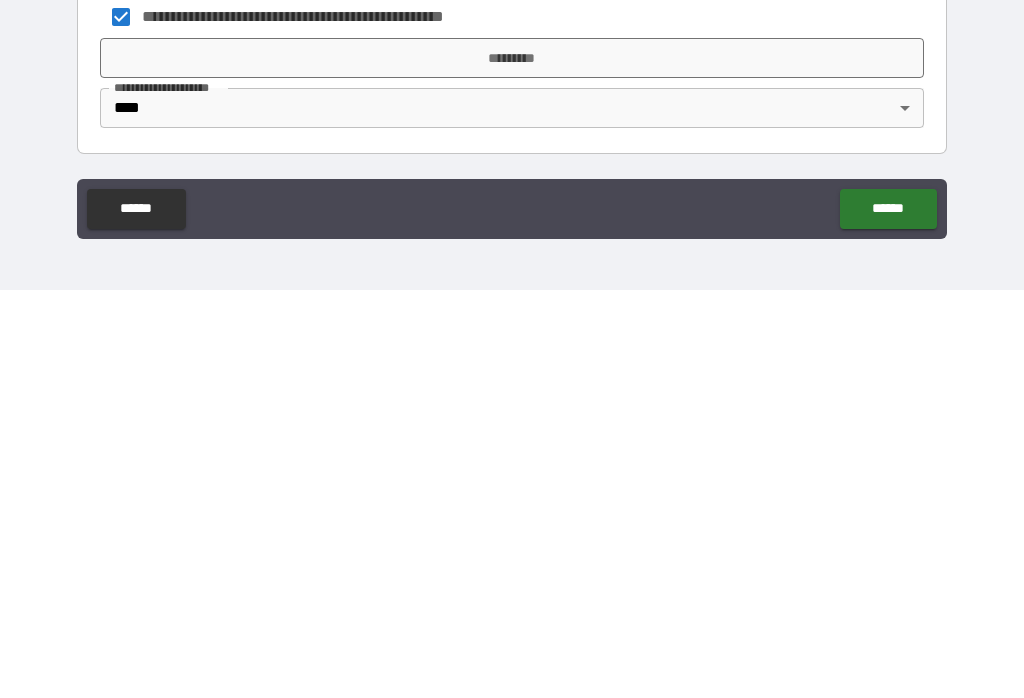 click on "*********" at bounding box center (512, 466) 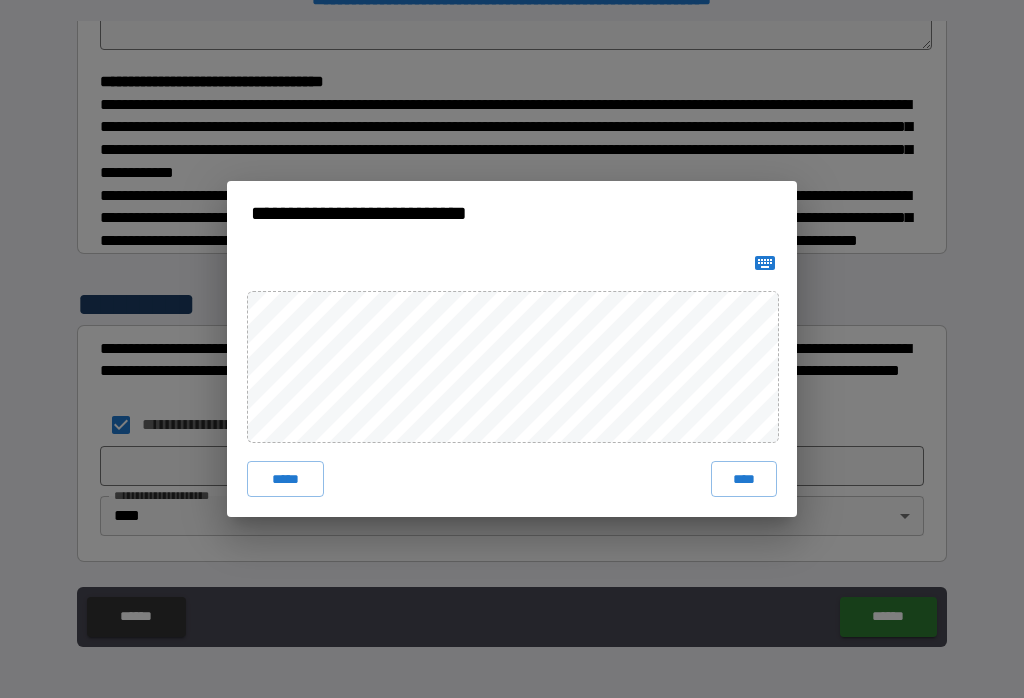 click on "****" at bounding box center (744, 479) 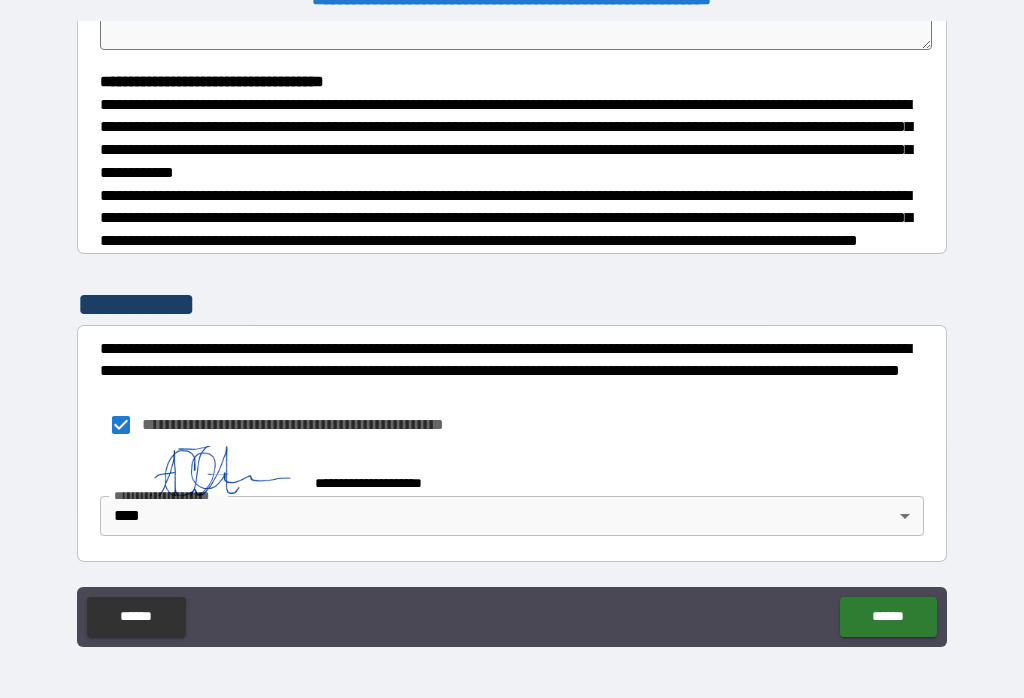 scroll, scrollTop: 534, scrollLeft: 0, axis: vertical 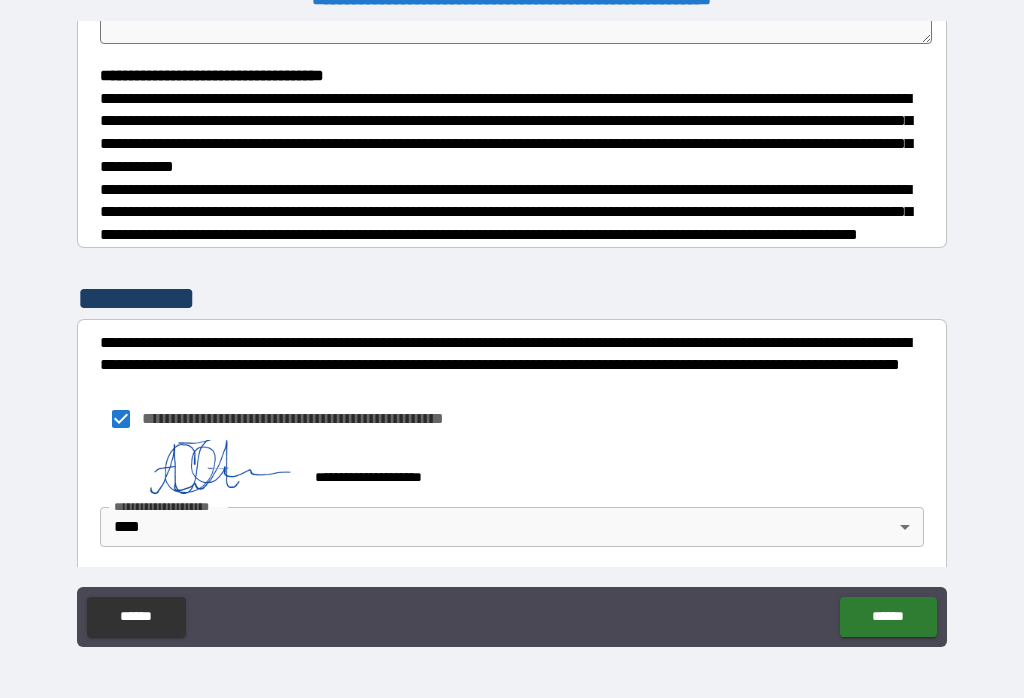 click on "******" at bounding box center (888, 617) 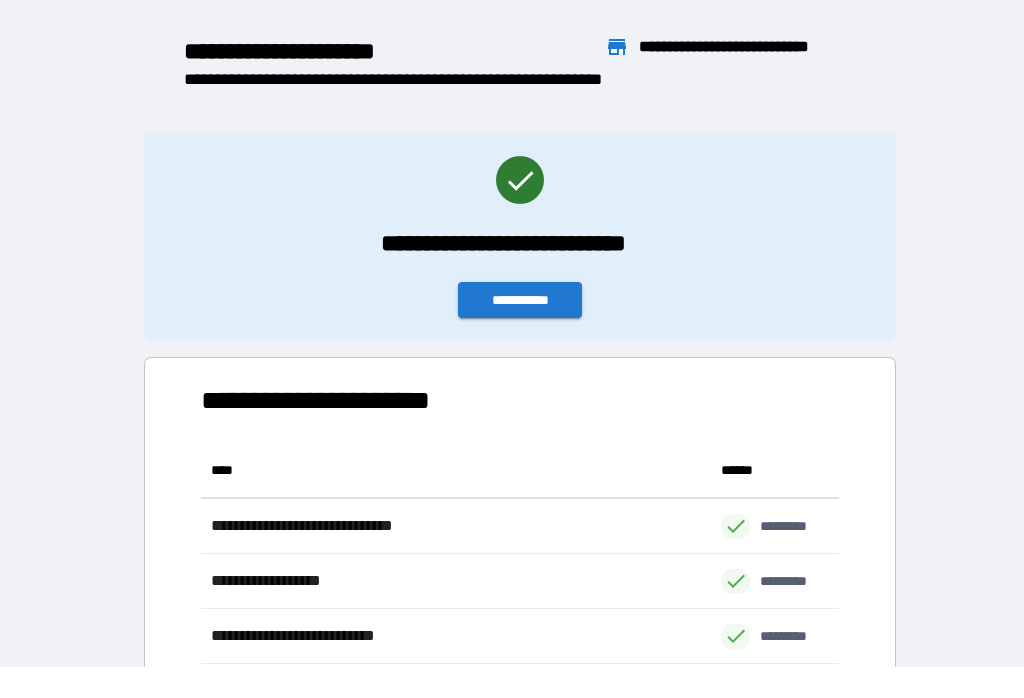scroll, scrollTop: 386, scrollLeft: 638, axis: both 